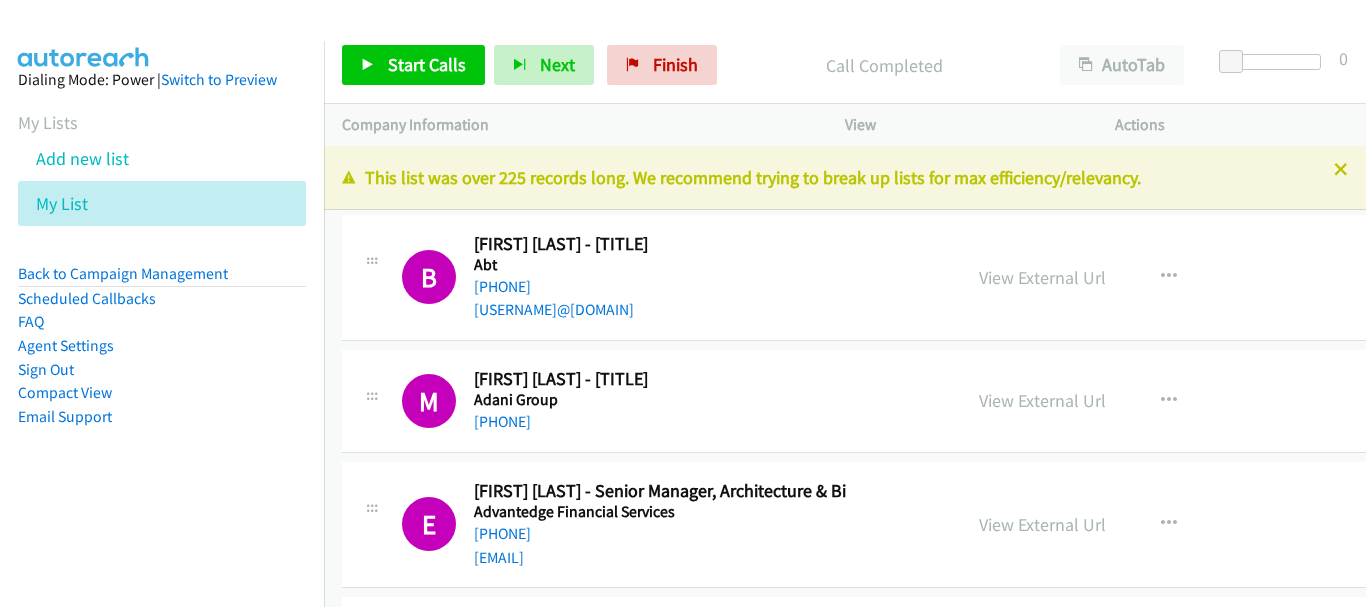 scroll, scrollTop: 0, scrollLeft: 0, axis: both 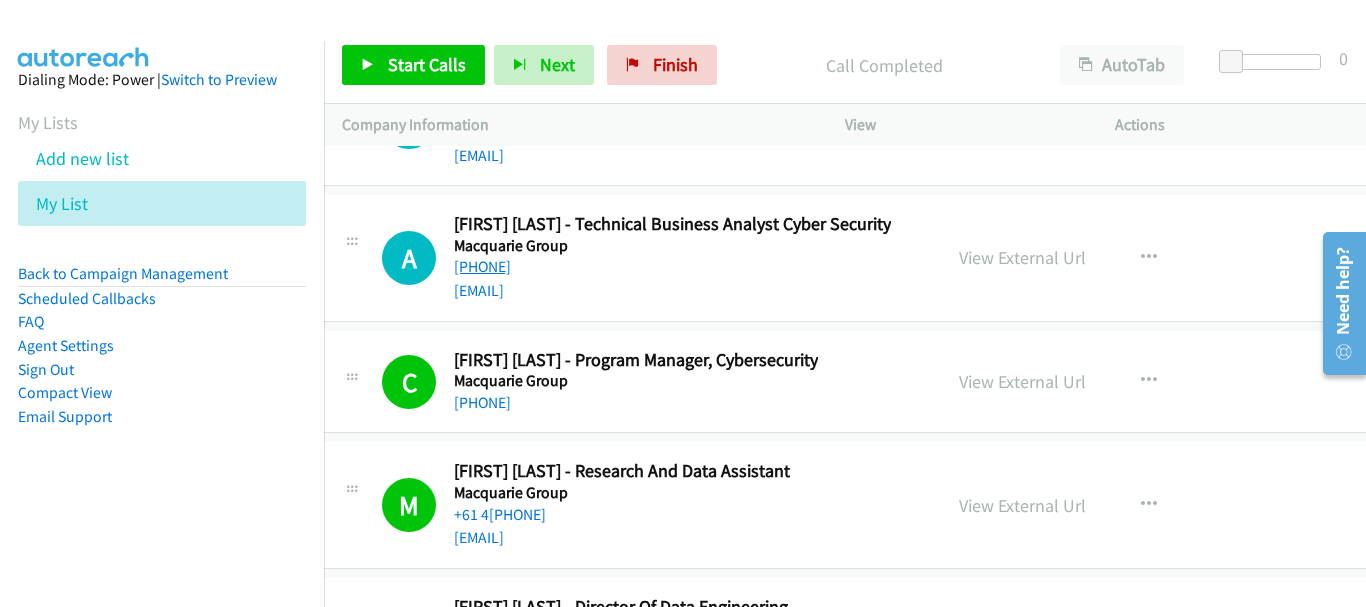 click on "[PHONE]" at bounding box center (482, 266) 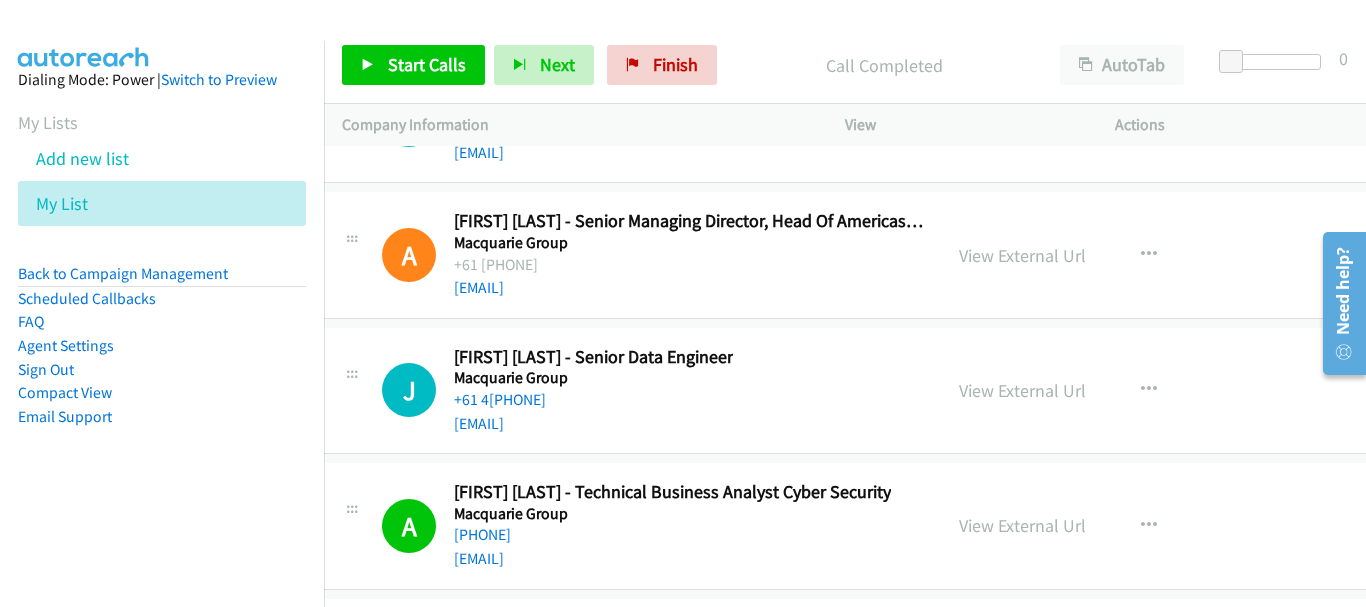 scroll, scrollTop: 57499, scrollLeft: 20, axis: both 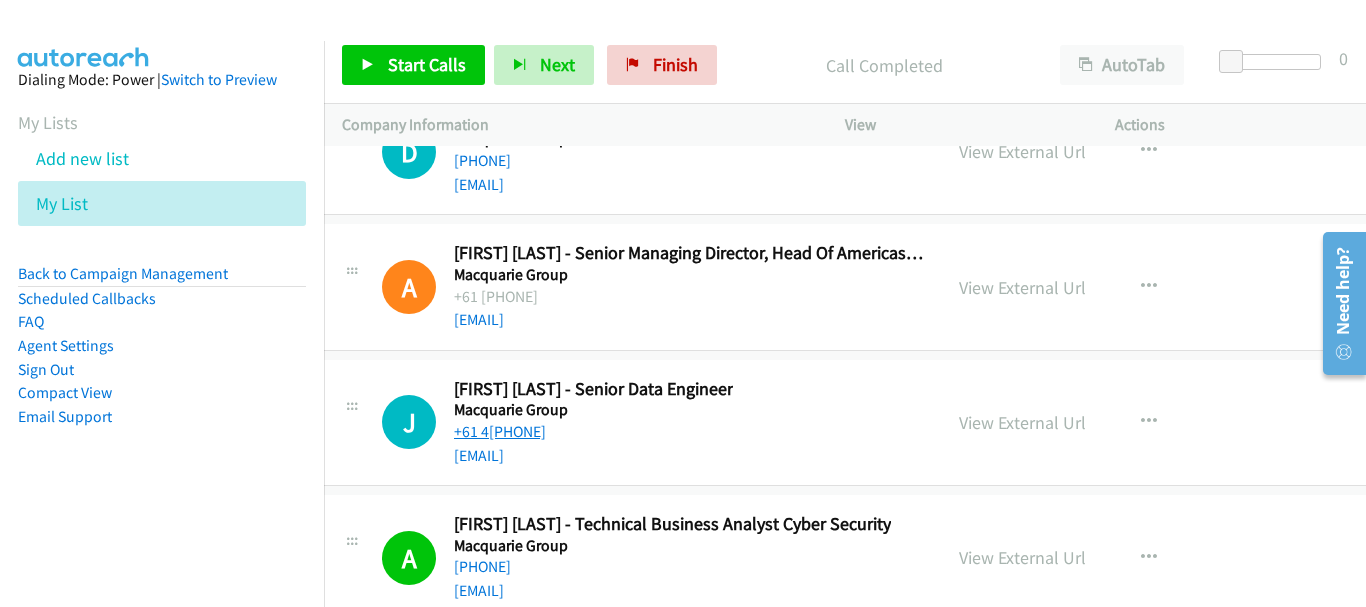 click on "+61 4[PHONE]" at bounding box center [500, 431] 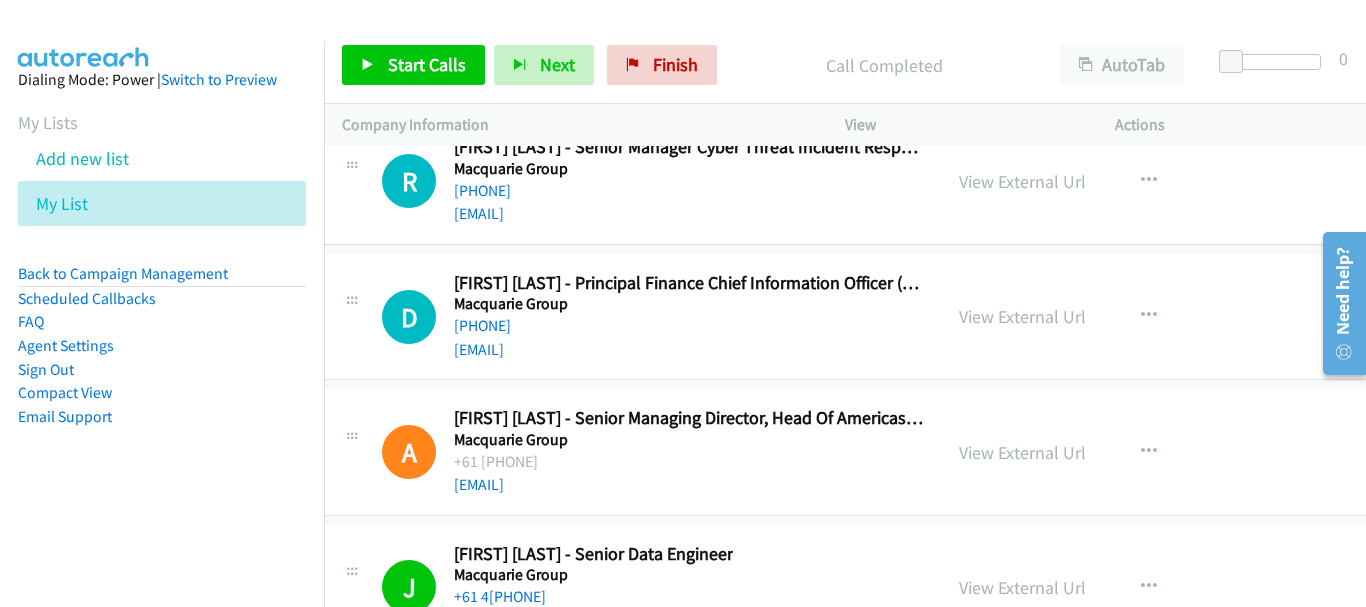 scroll, scrollTop: 57299, scrollLeft: 20, axis: both 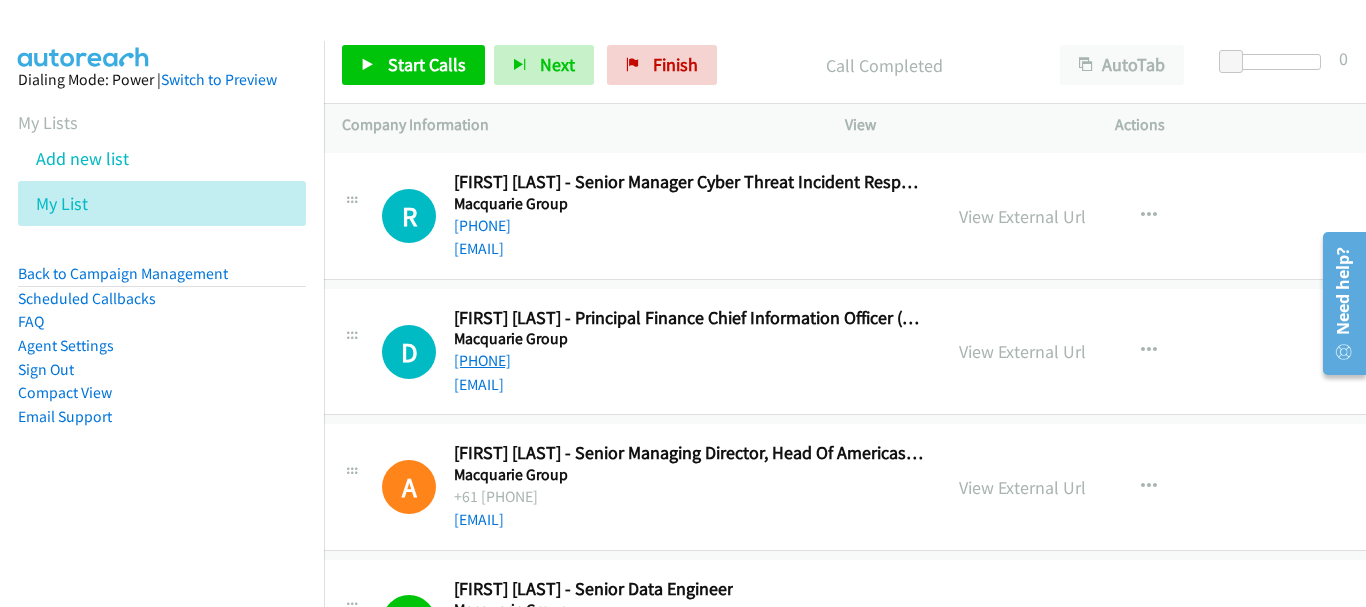 click on "[PHONE]" at bounding box center (482, 360) 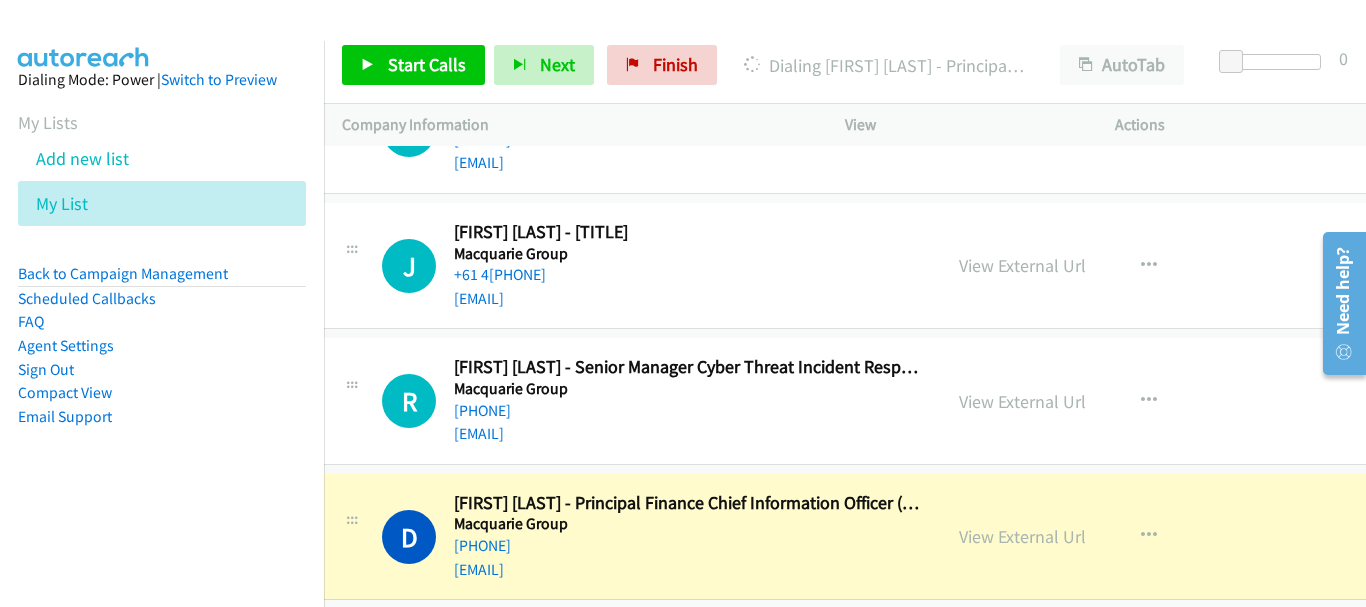 scroll, scrollTop: 57099, scrollLeft: 20, axis: both 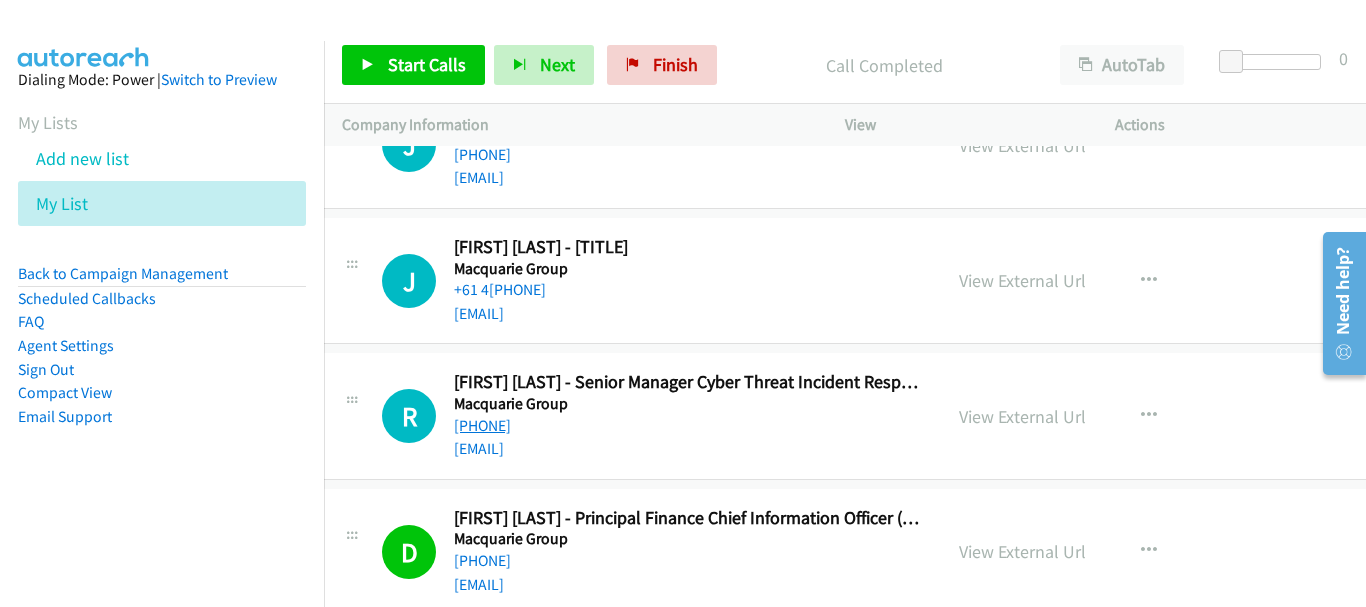 click on "[PHONE]" at bounding box center [482, 425] 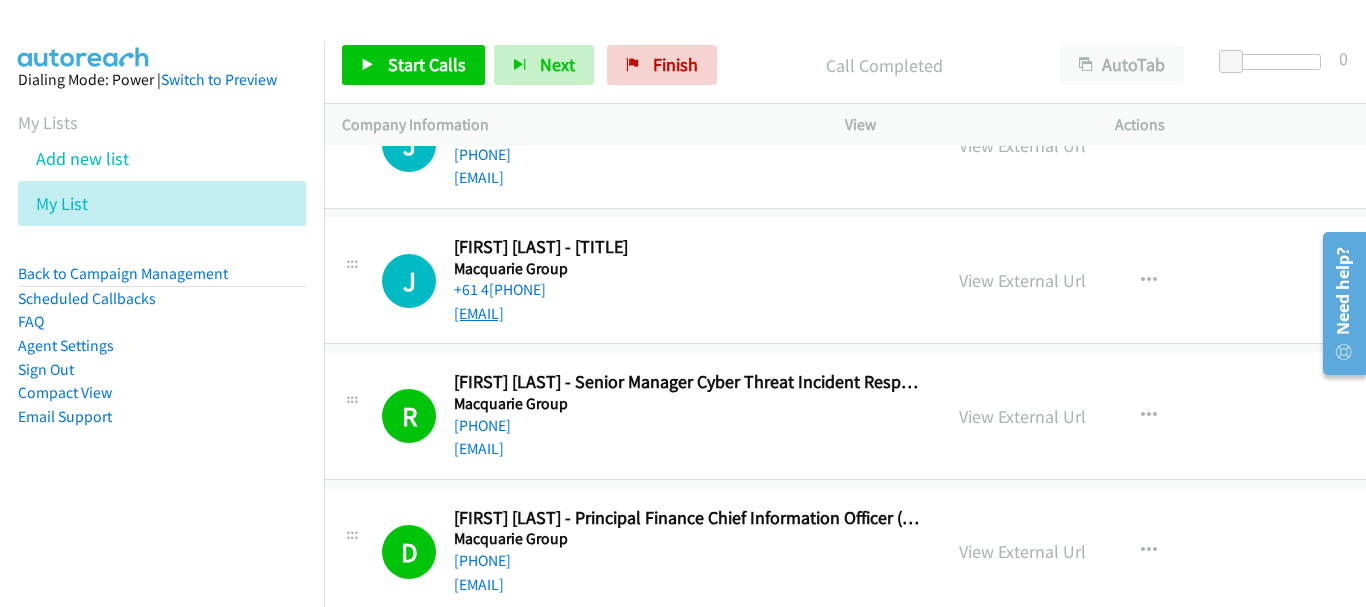 scroll, scrollTop: 56999, scrollLeft: 20, axis: both 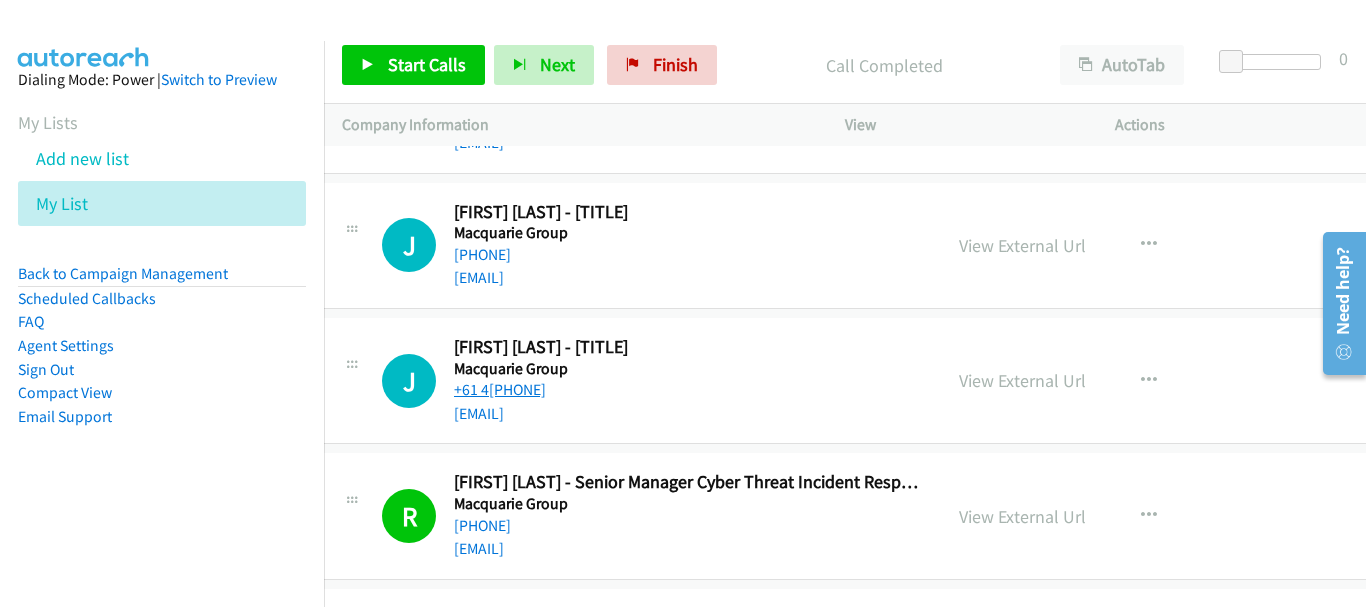 click on "+61 4[PHONE]" at bounding box center (500, 389) 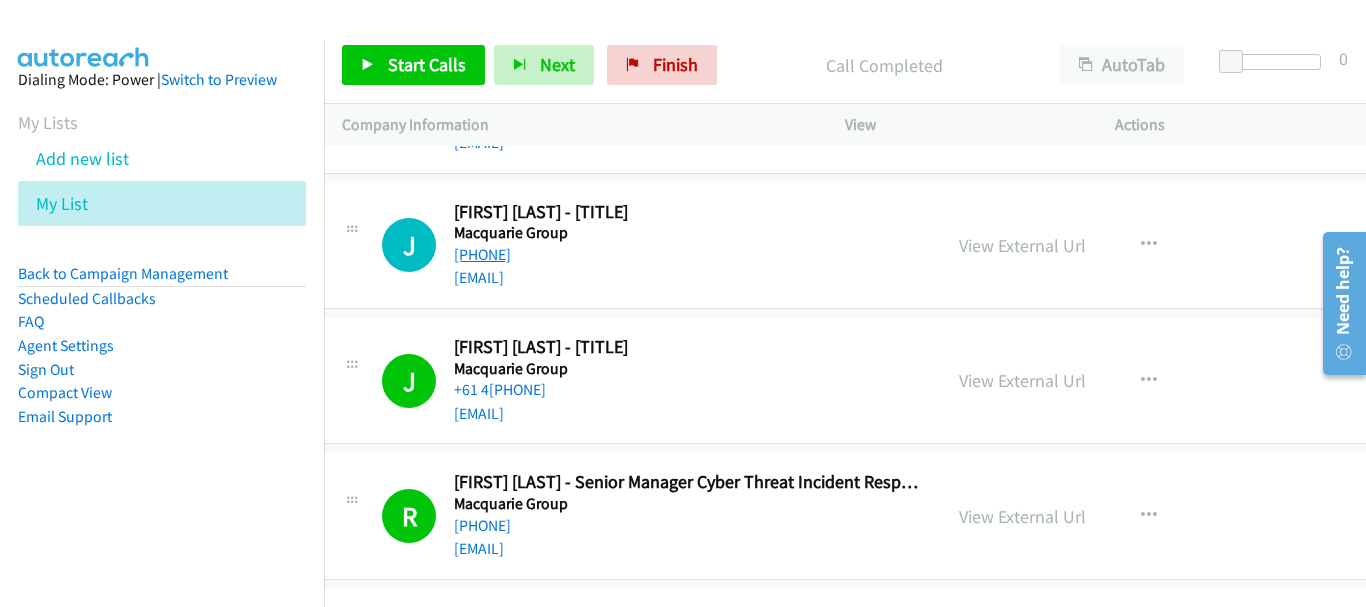 click on "[PHONE]" at bounding box center (482, 254) 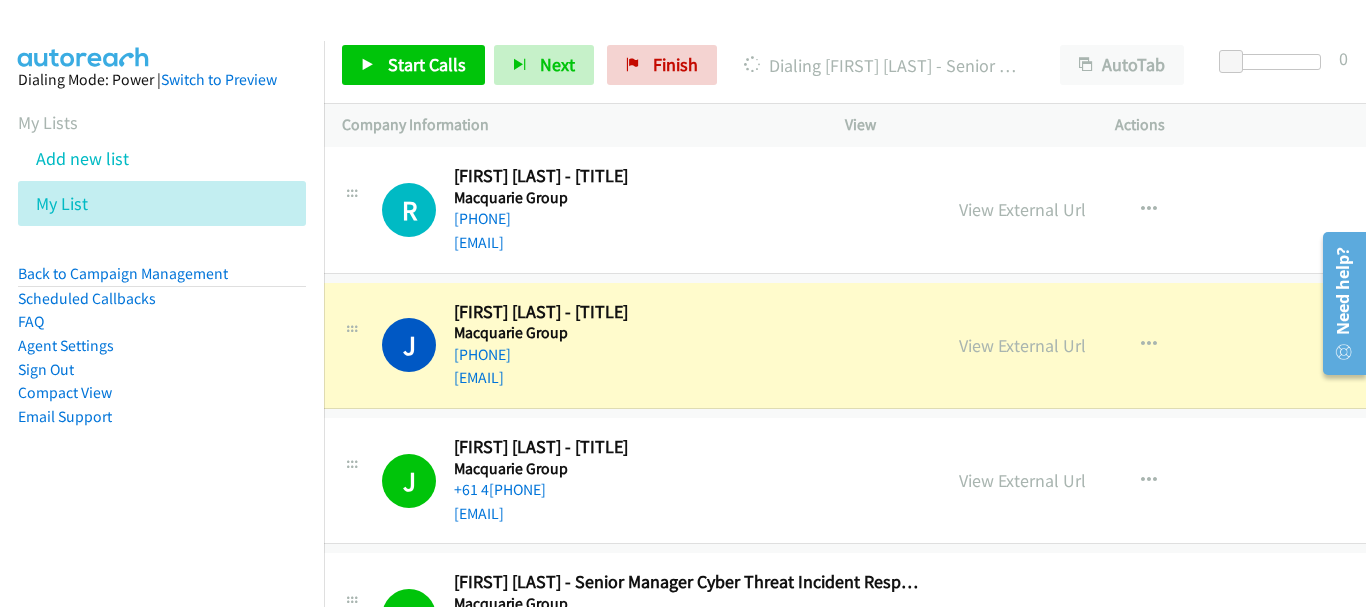 scroll, scrollTop: 56799, scrollLeft: 20, axis: both 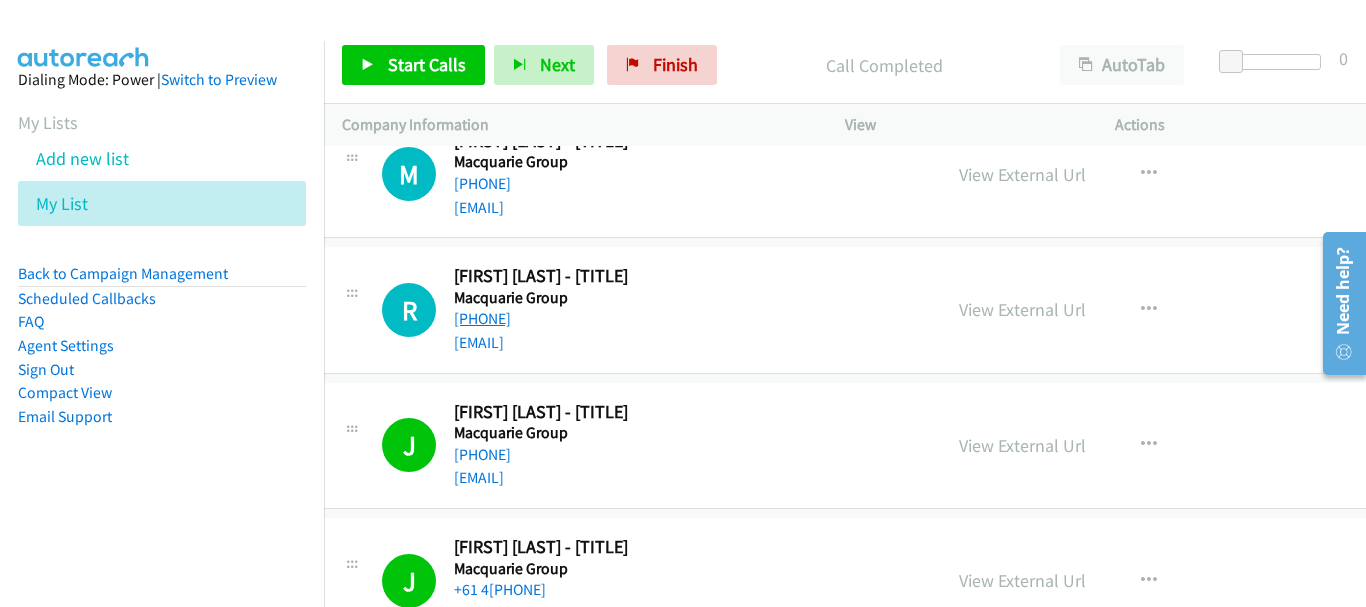 click on "[PHONE]" at bounding box center (482, 318) 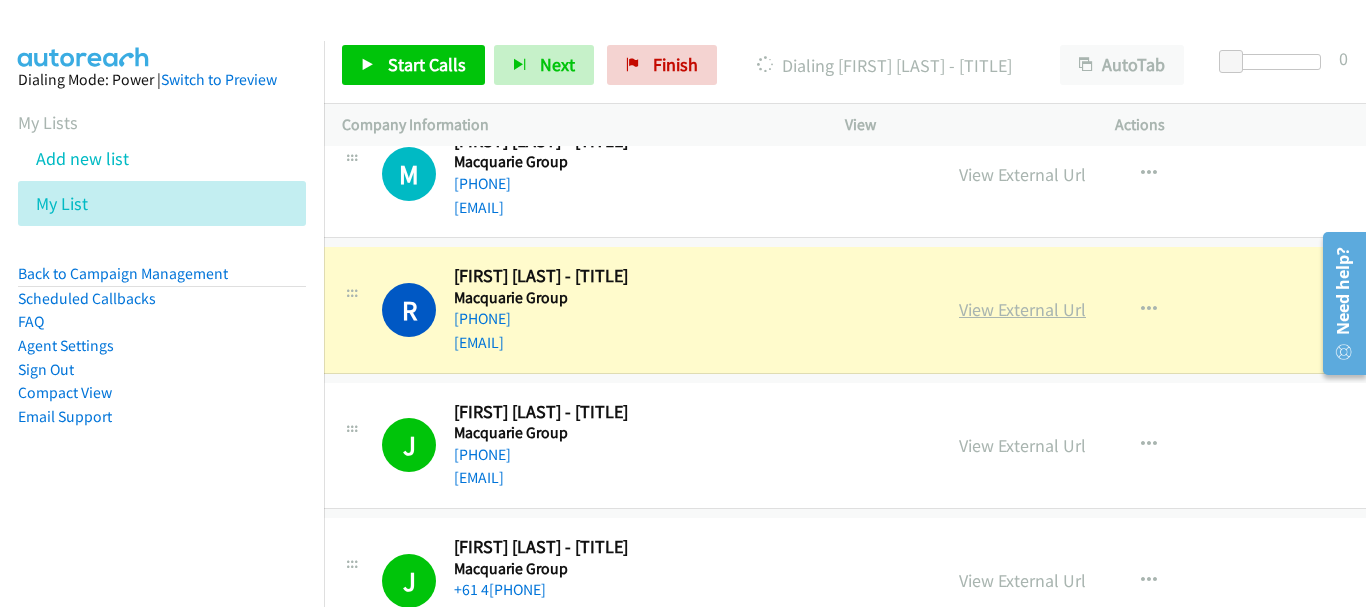 click on "View External Url" at bounding box center [1022, 309] 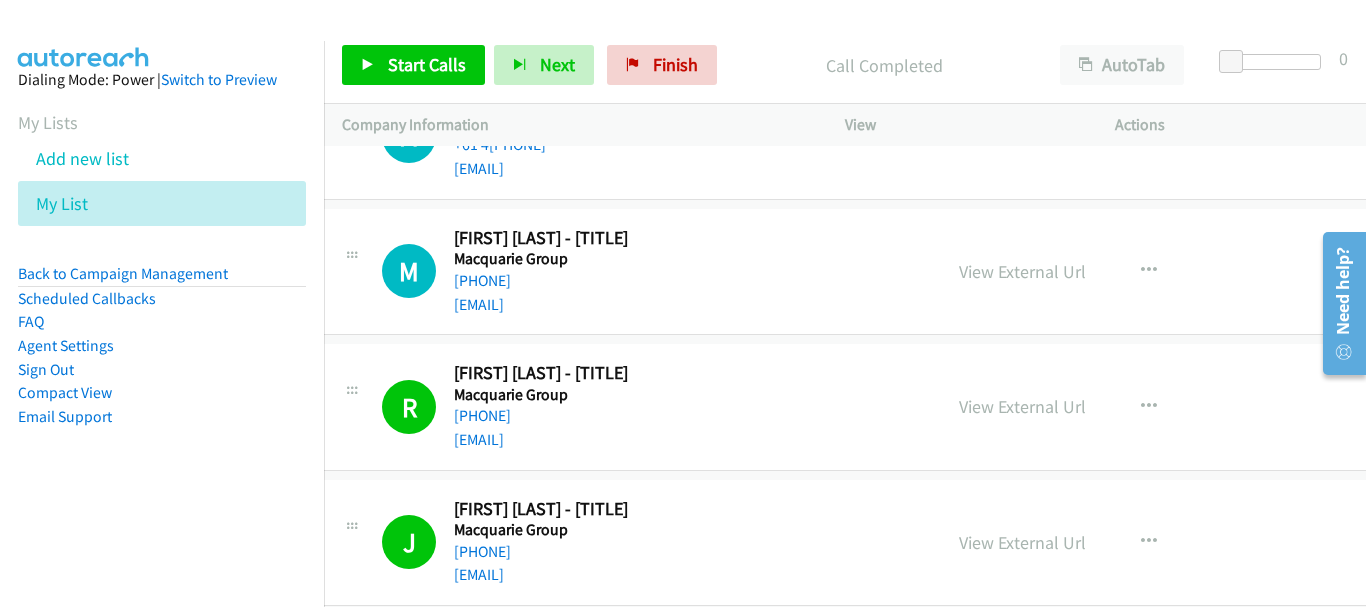 scroll, scrollTop: 56599, scrollLeft: 20, axis: both 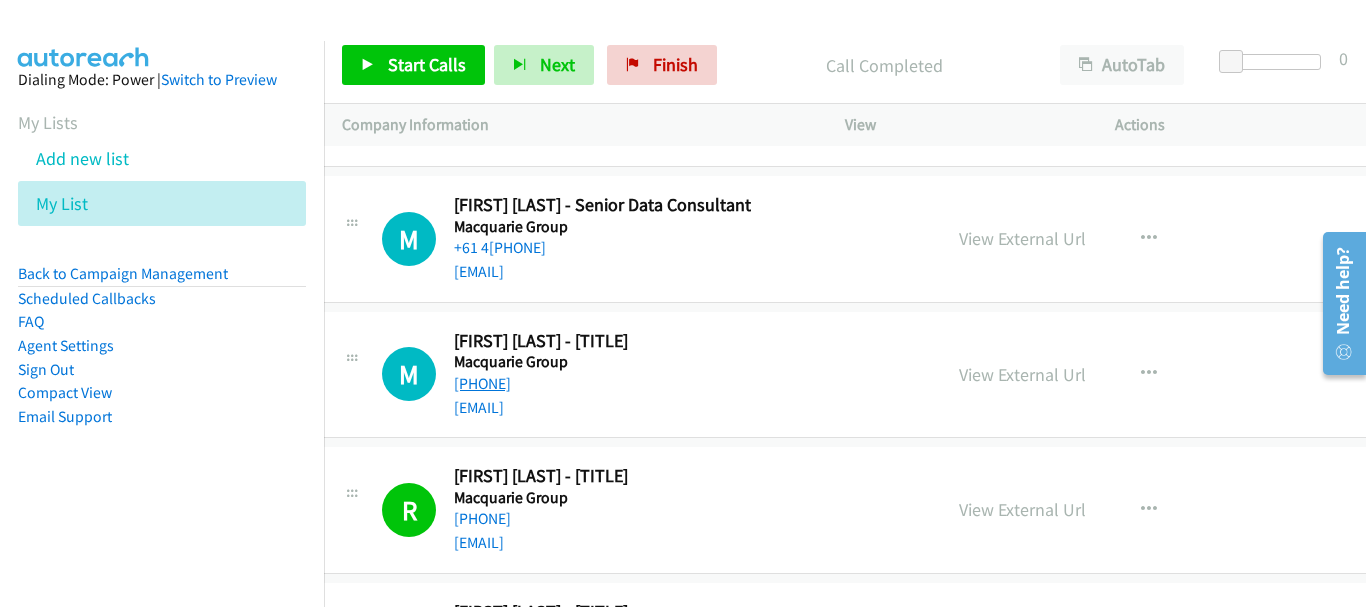 click on "[PHONE]" at bounding box center (482, 383) 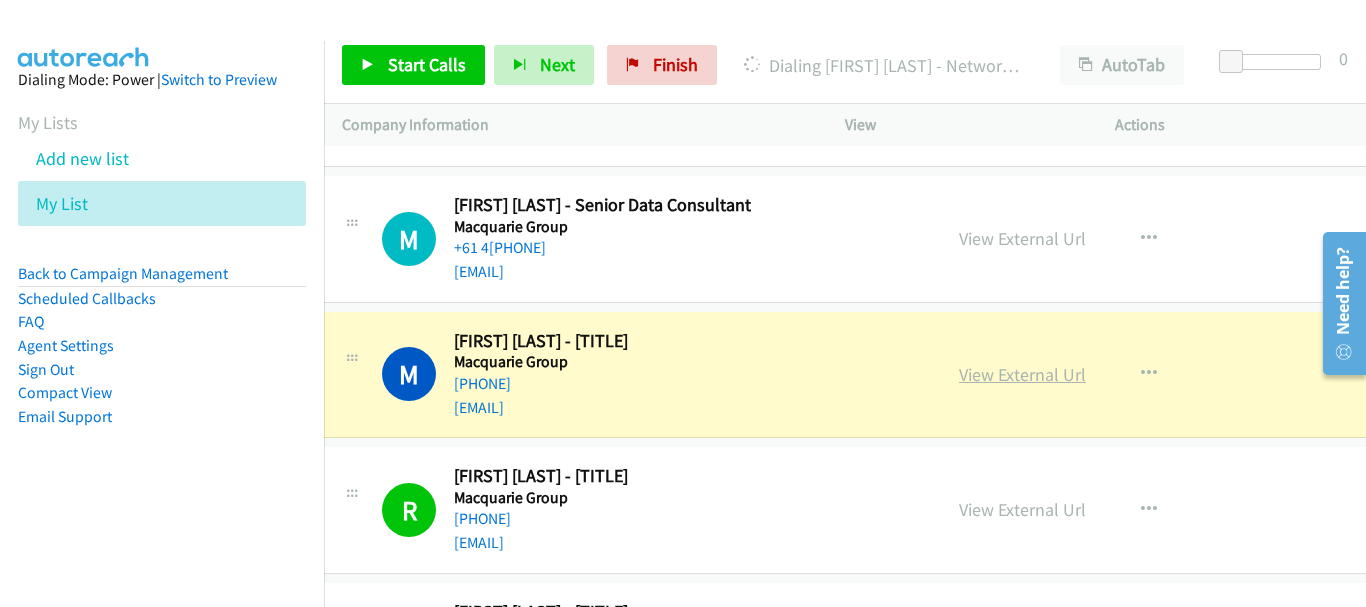 click on "View External Url" at bounding box center [1022, 374] 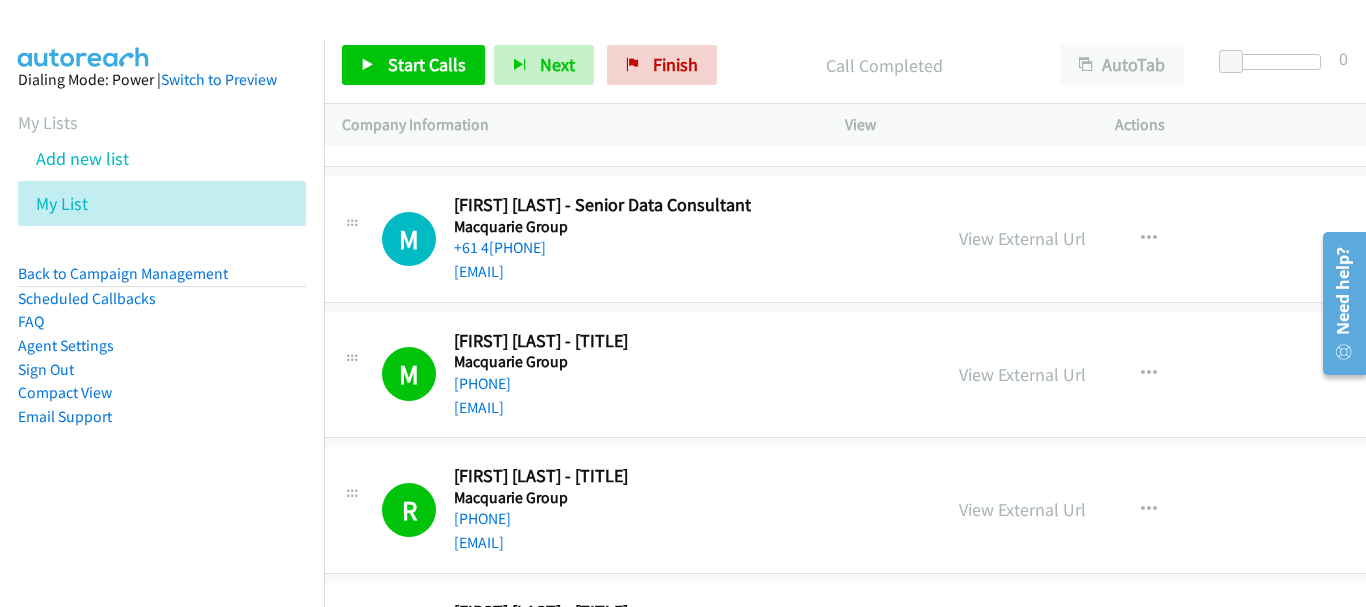 click on "+61 4[PHONE]" at bounding box center (602, 248) 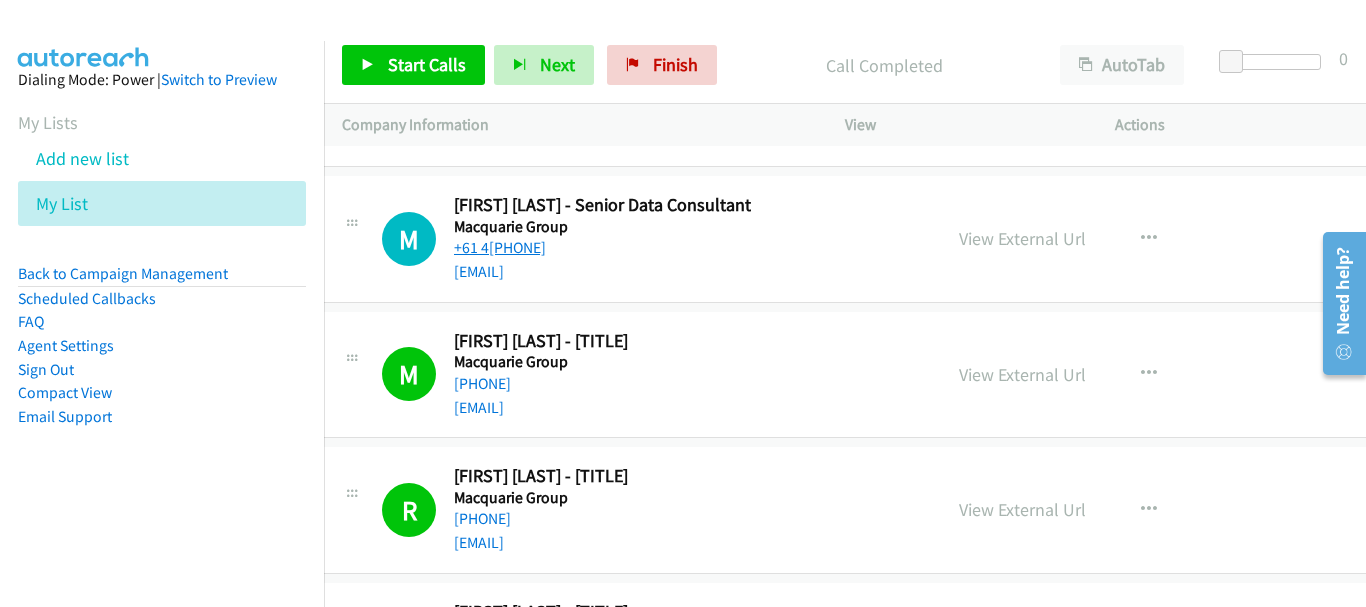 click on "+61 4[PHONE]" at bounding box center [500, 247] 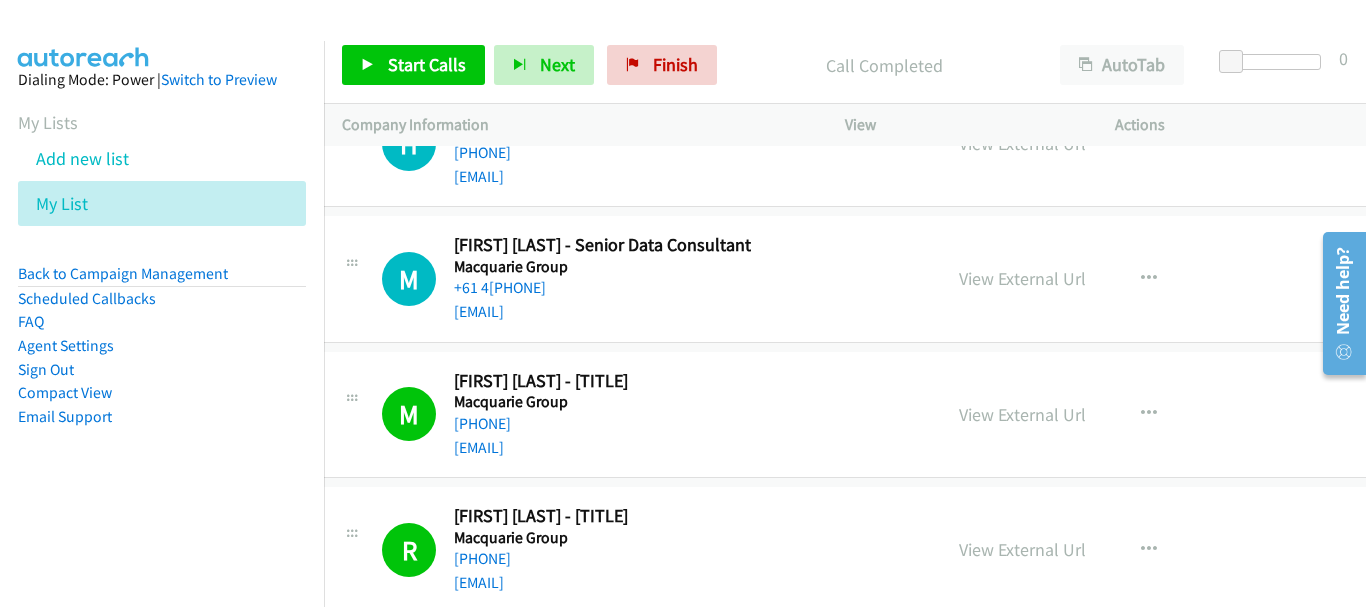 scroll, scrollTop: 56499, scrollLeft: 20, axis: both 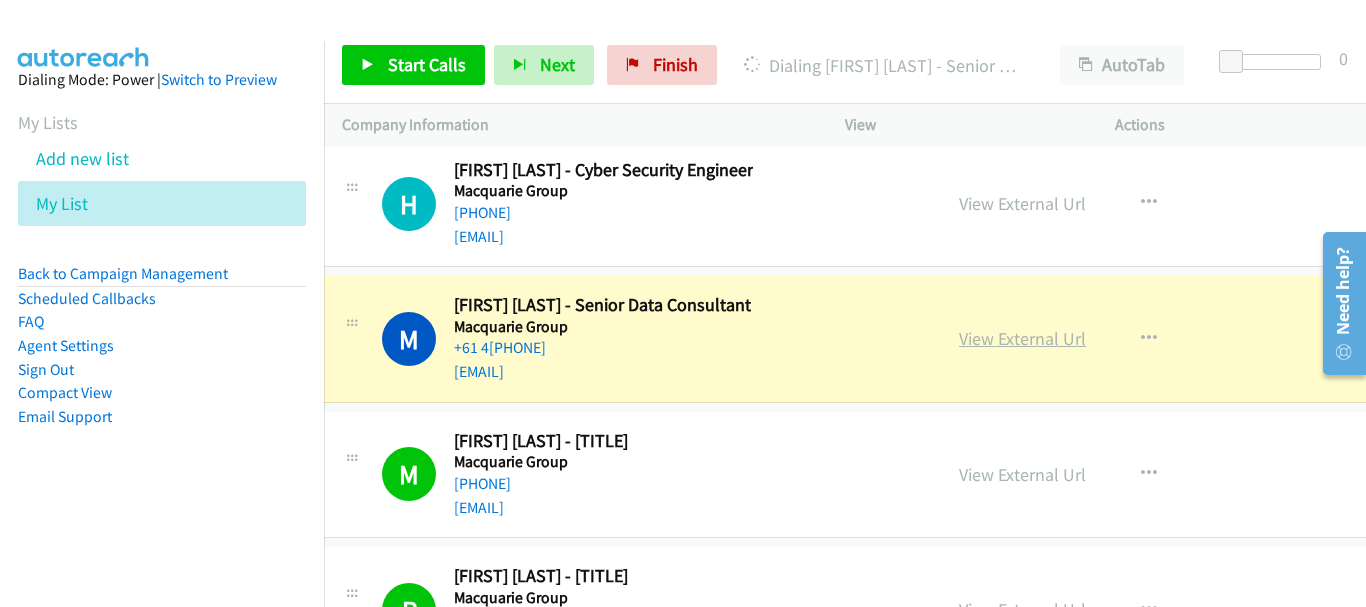 click on "View External Url" at bounding box center [1022, 338] 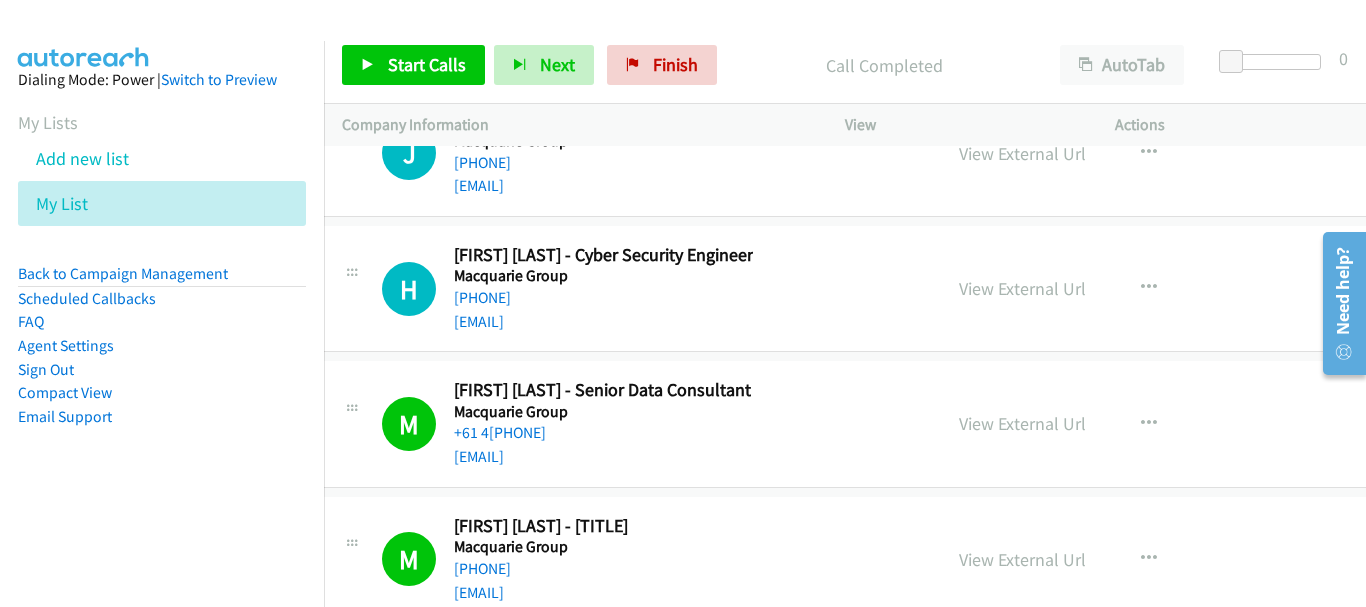 scroll, scrollTop: 56299, scrollLeft: 20, axis: both 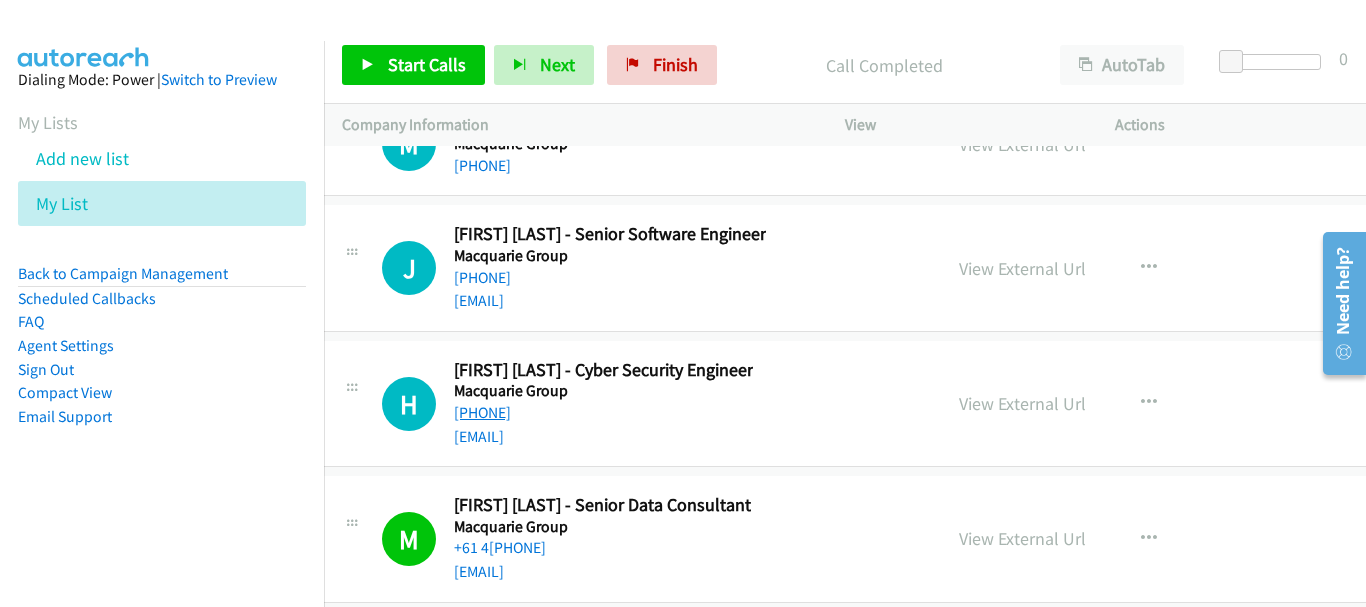 click on "[PHONE]" at bounding box center (482, 412) 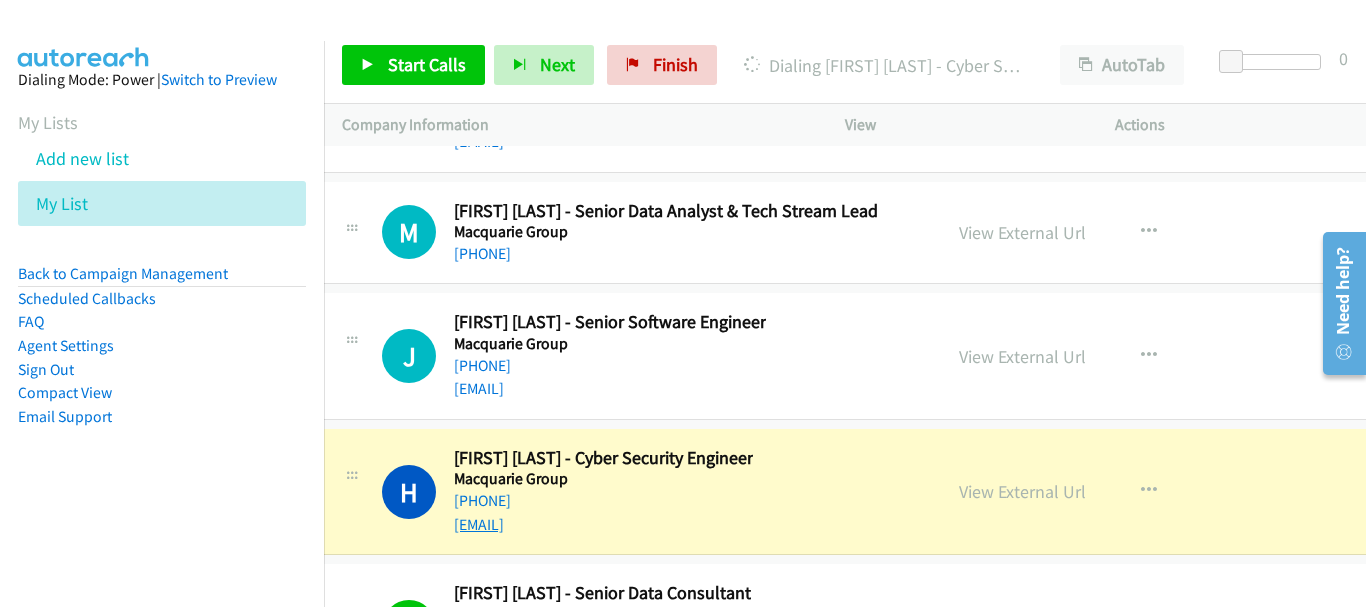scroll, scrollTop: 56199, scrollLeft: 20, axis: both 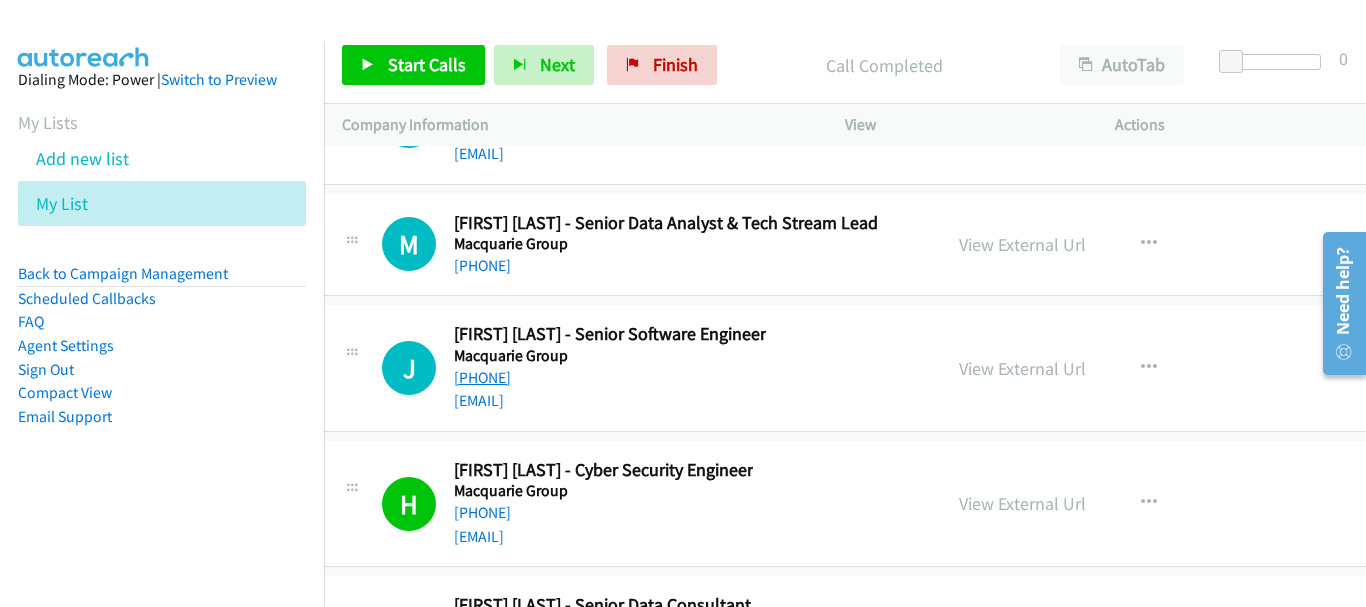 click on "[PHONE]" at bounding box center [482, 377] 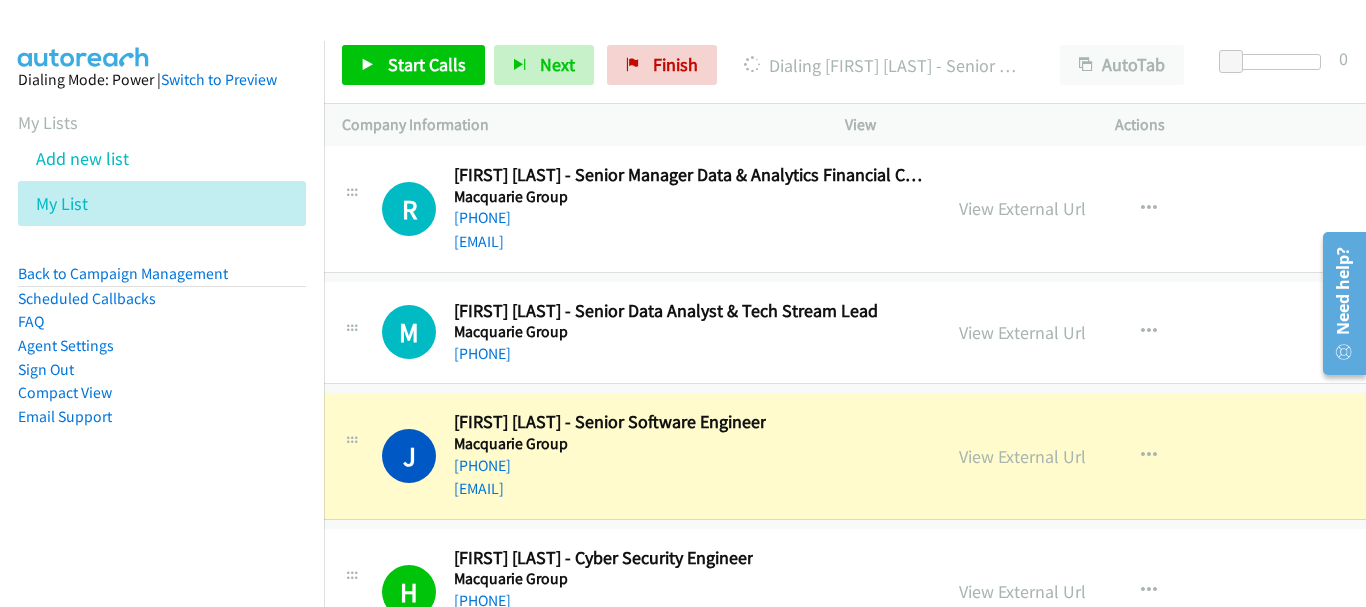 scroll, scrollTop: 56099, scrollLeft: 20, axis: both 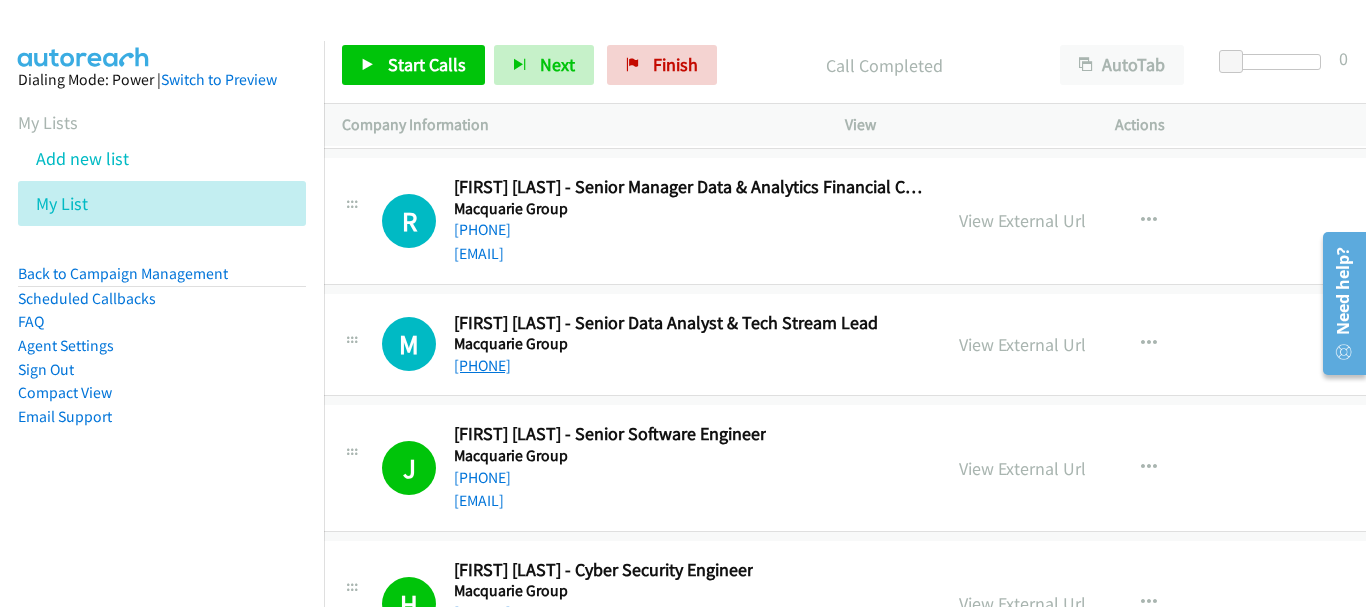 click on "[PHONE]" at bounding box center (482, 365) 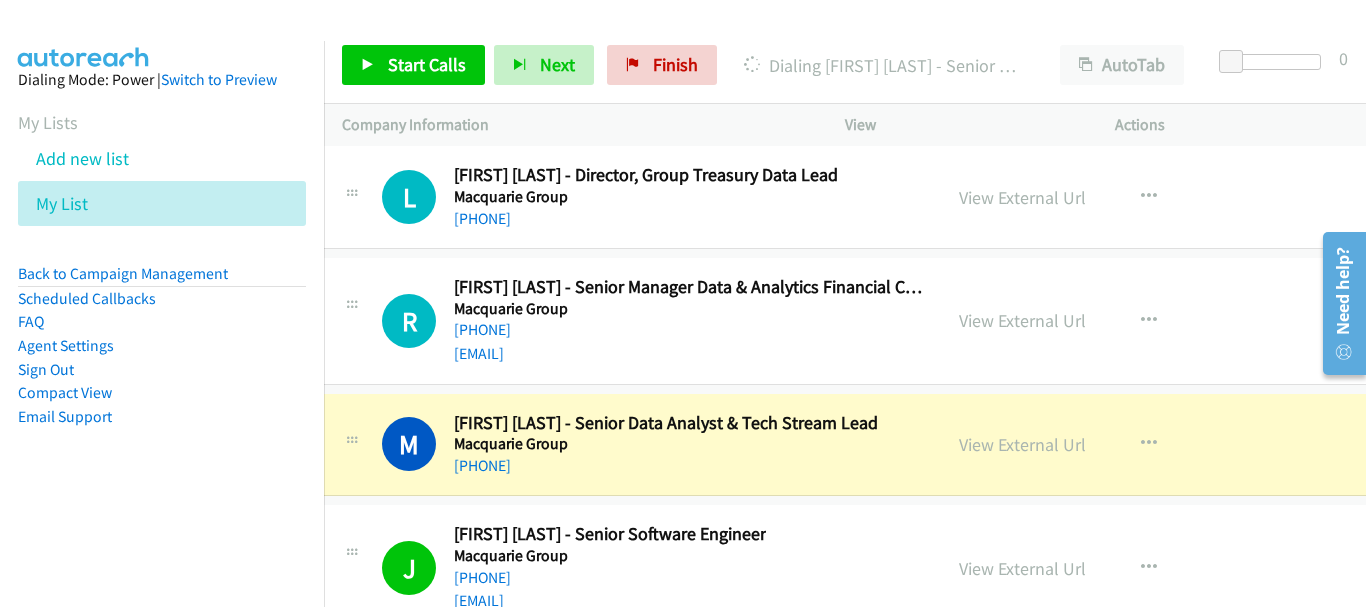 scroll, scrollTop: 55899, scrollLeft: 20, axis: both 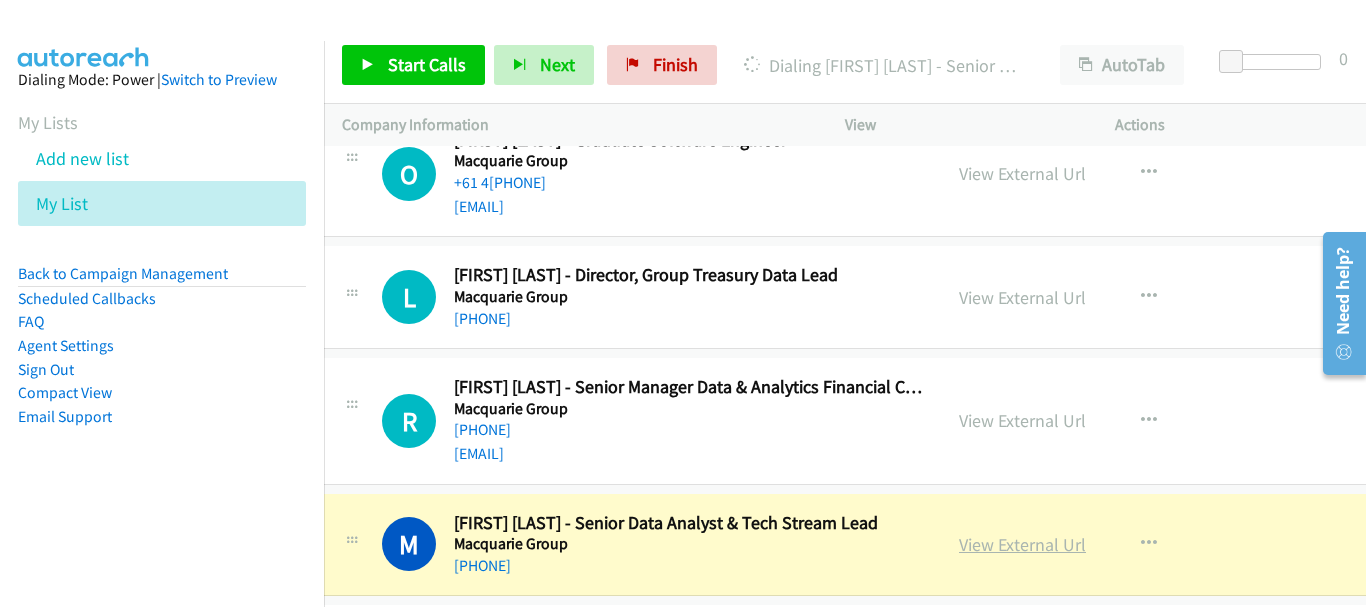 click on "View External Url" at bounding box center [1022, 544] 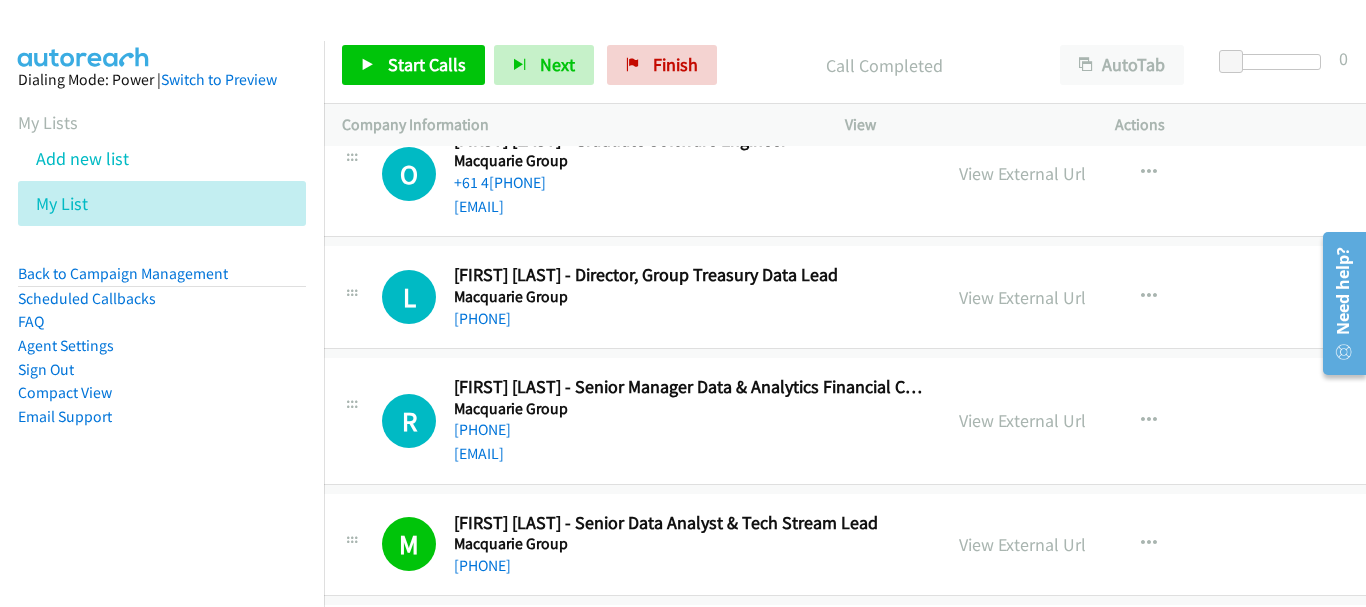 scroll, scrollTop: 55799, scrollLeft: 20, axis: both 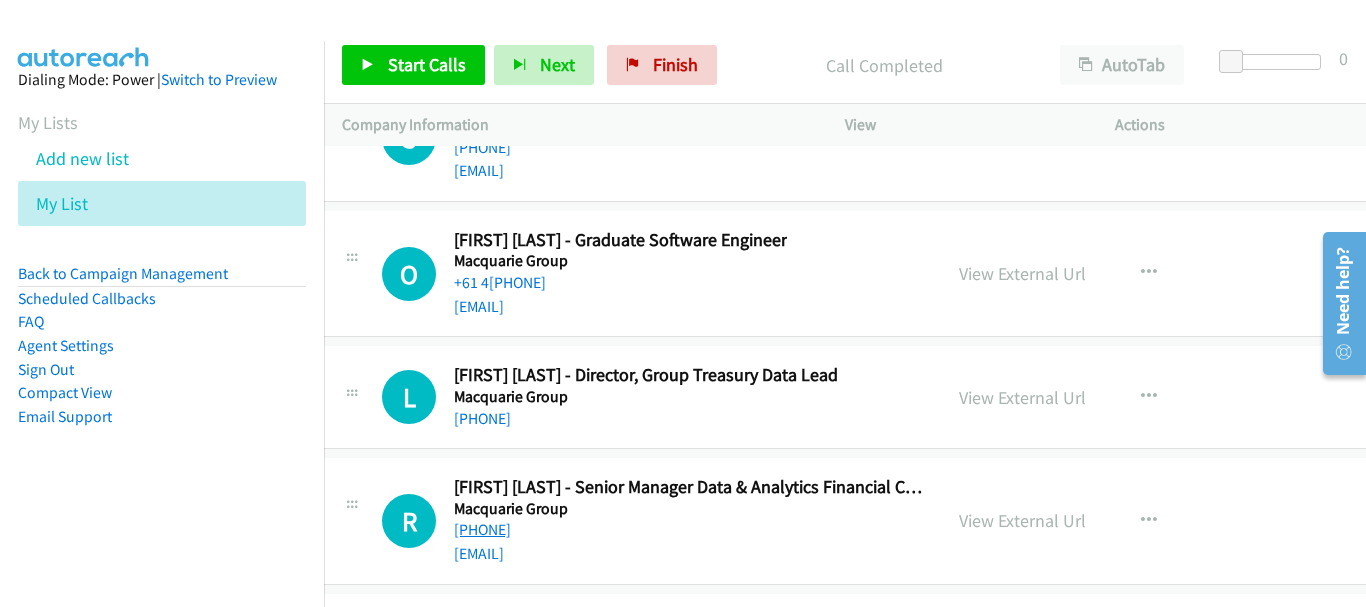 click on "[PHONE]" at bounding box center (482, 529) 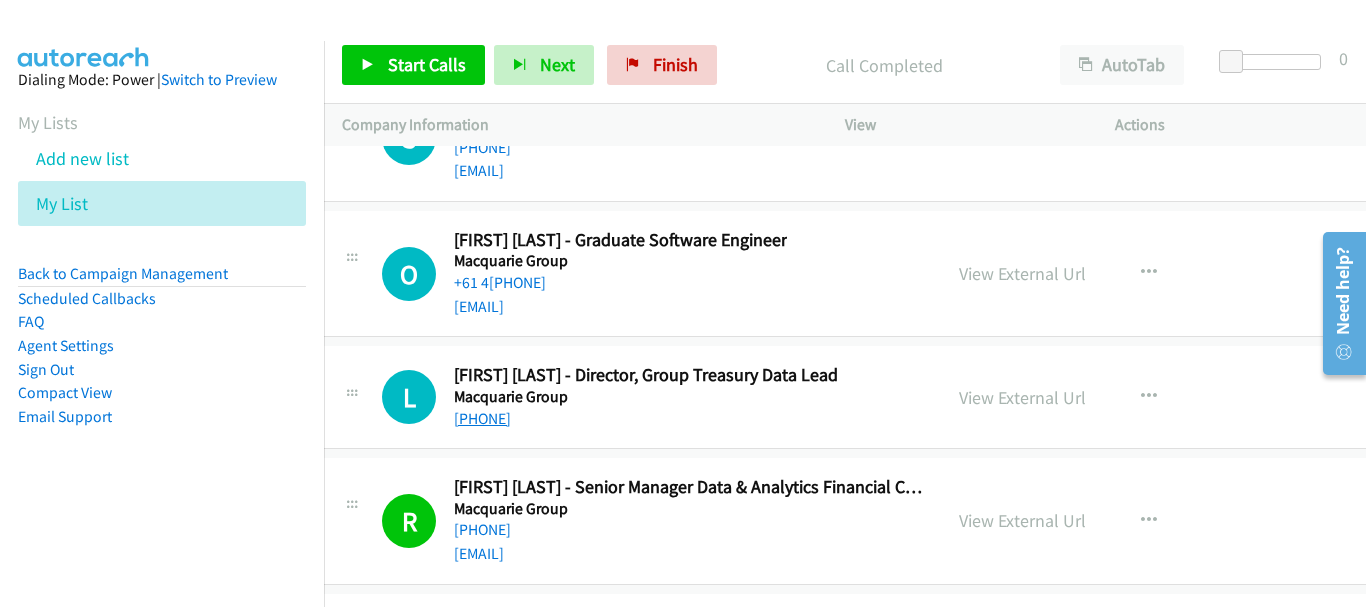 click on "[PHONE]" at bounding box center [482, 418] 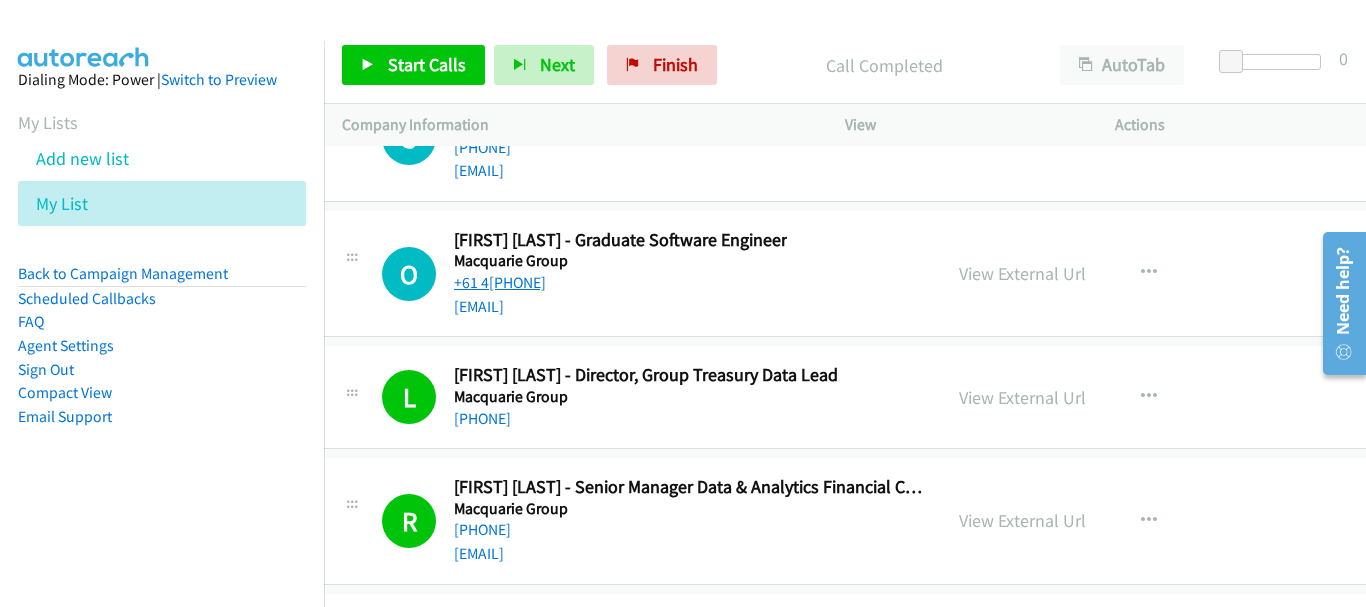 click on "+61 4[PHONE]" at bounding box center [500, 282] 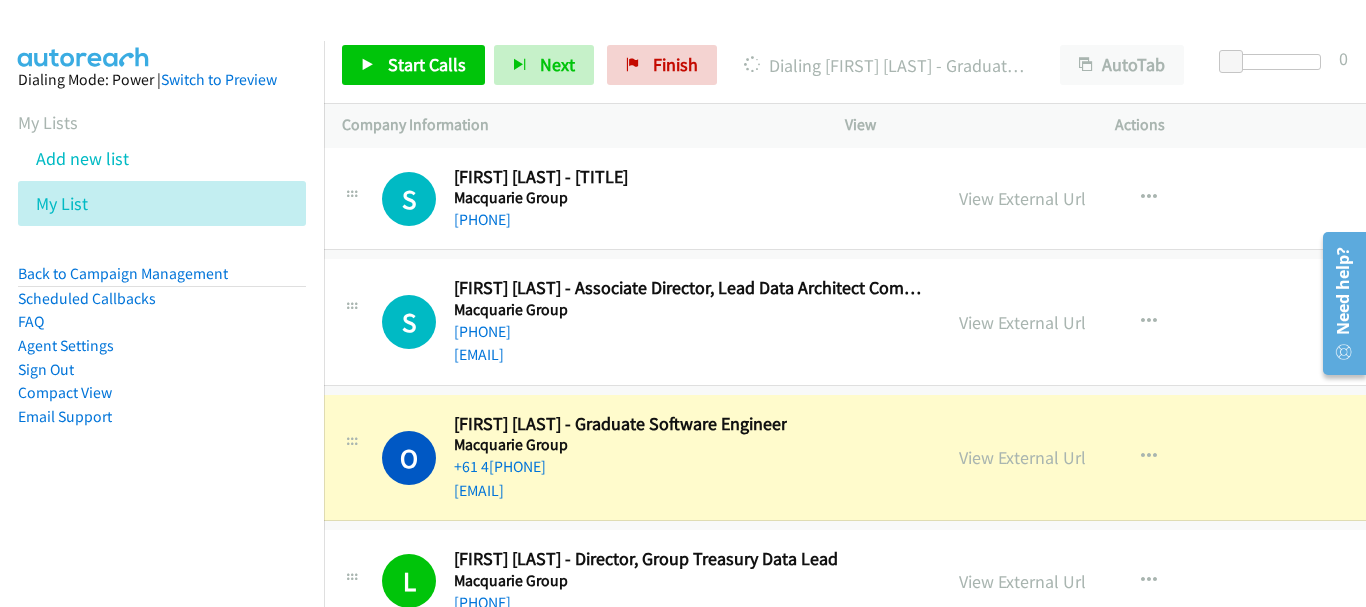 scroll, scrollTop: 55599, scrollLeft: 20, axis: both 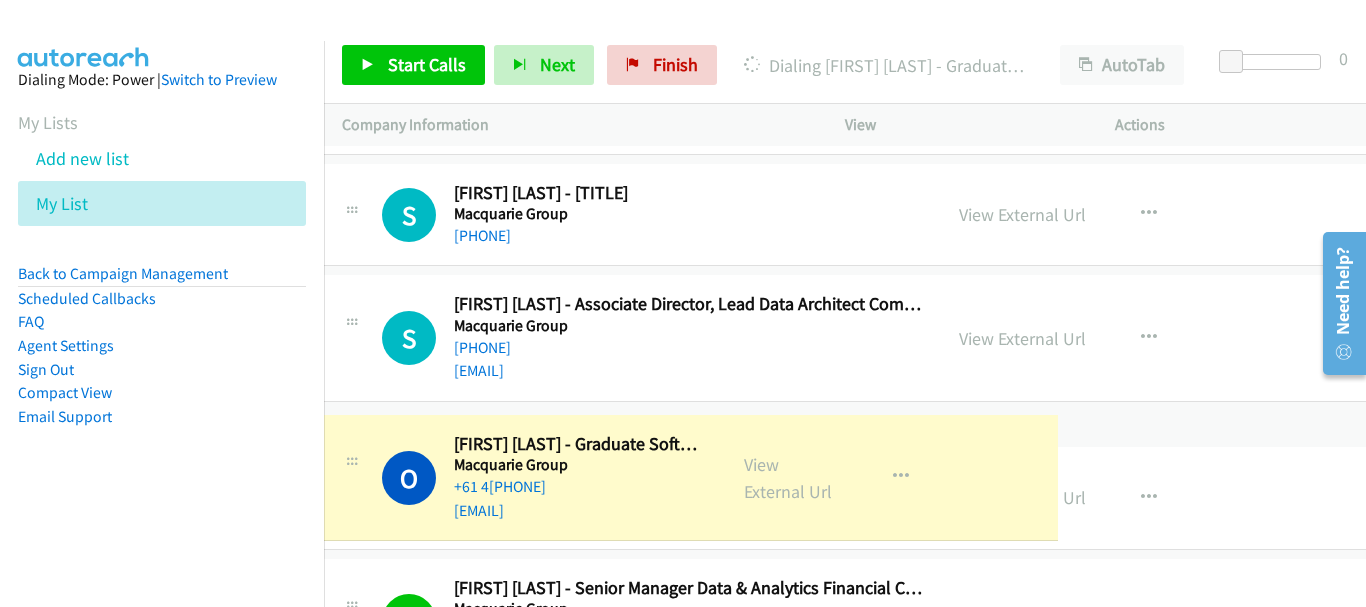drag, startPoint x: 457, startPoint y: 461, endPoint x: 564, endPoint y: 465, distance: 107.07474 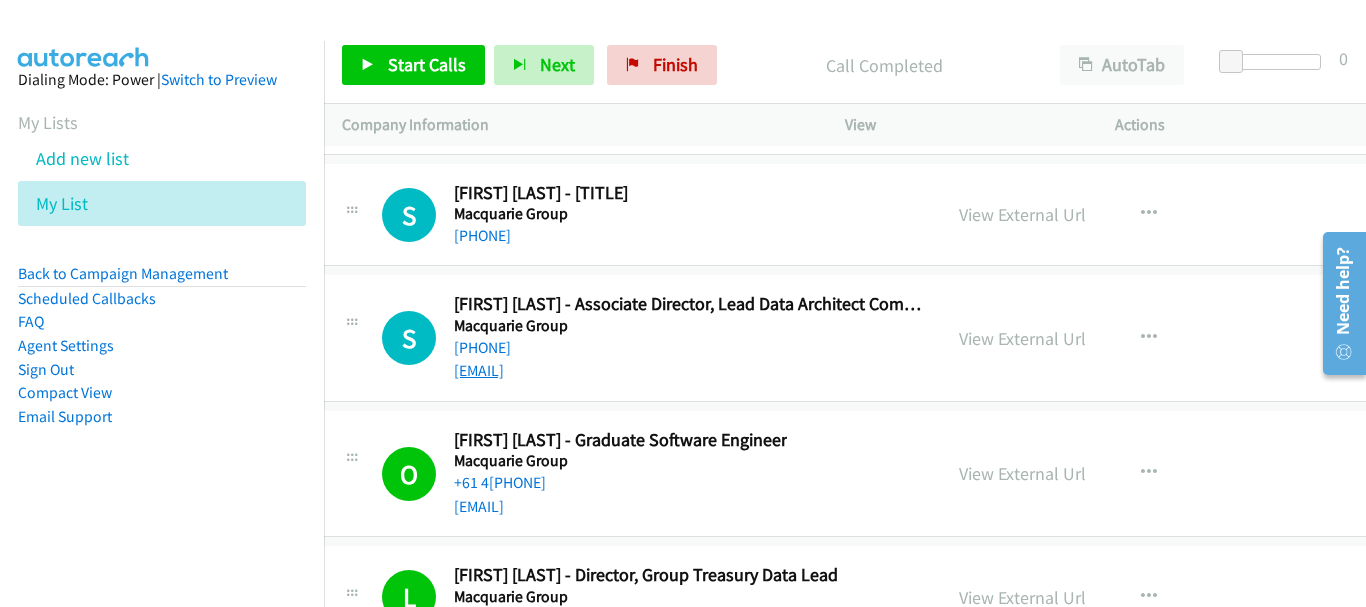 scroll, scrollTop: 55499, scrollLeft: 20, axis: both 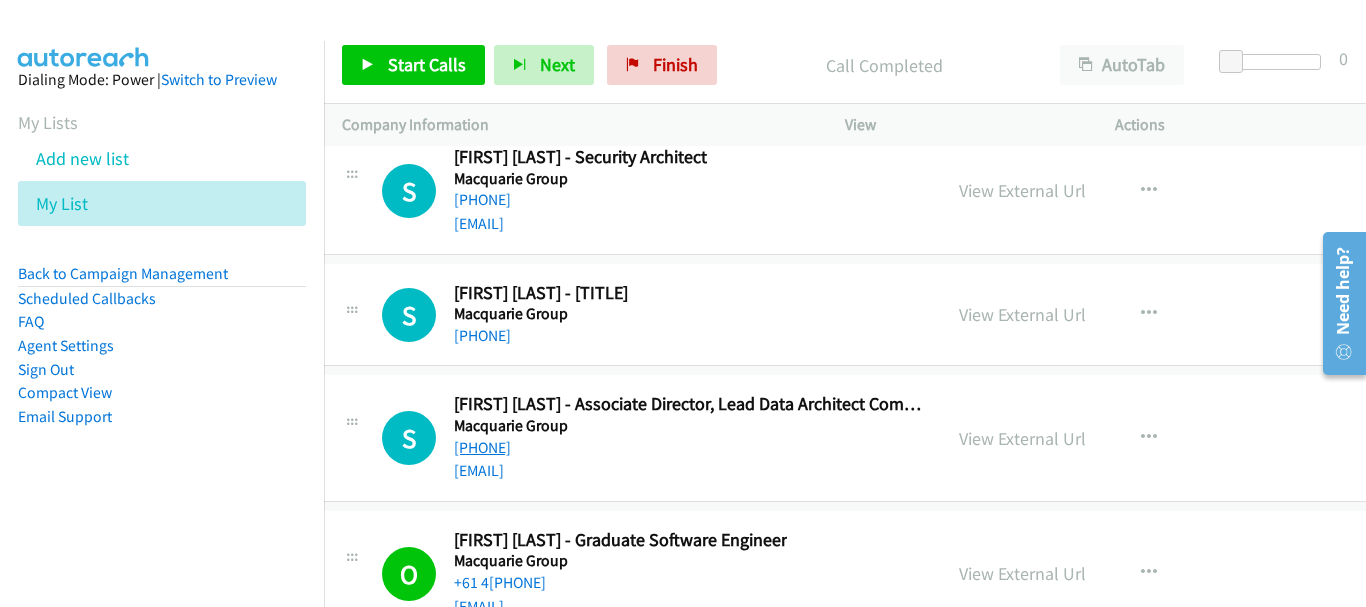 click on "[PHONE]" at bounding box center (482, 447) 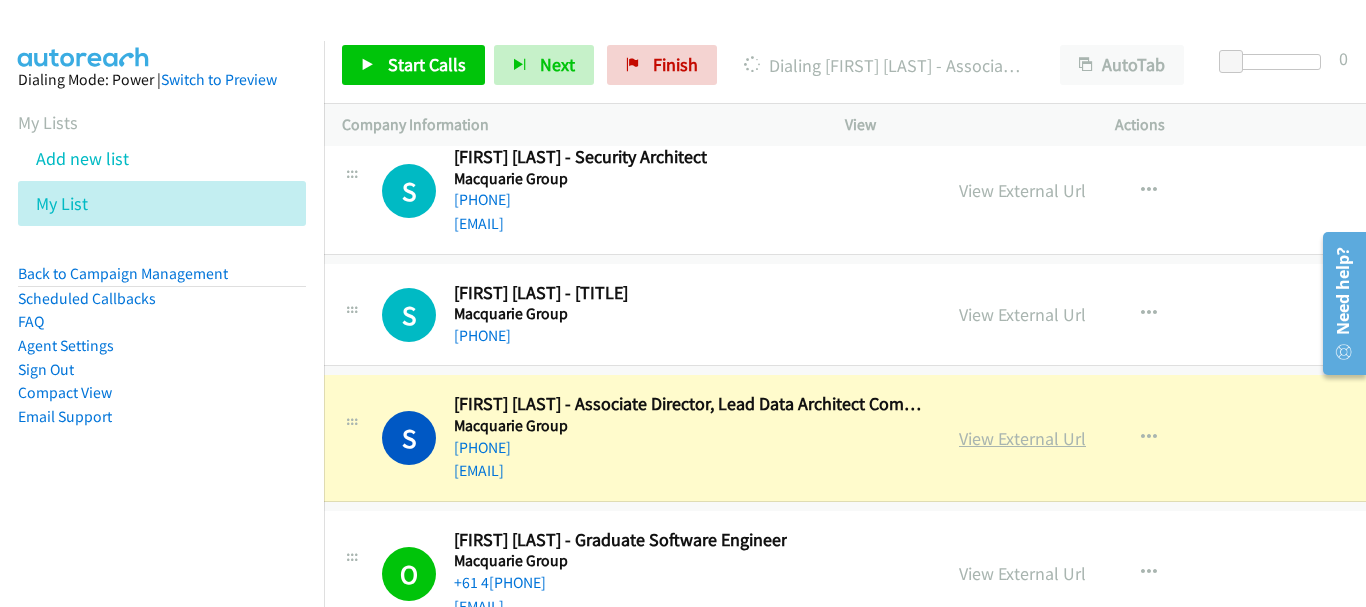 click on "View External Url" at bounding box center [1022, 438] 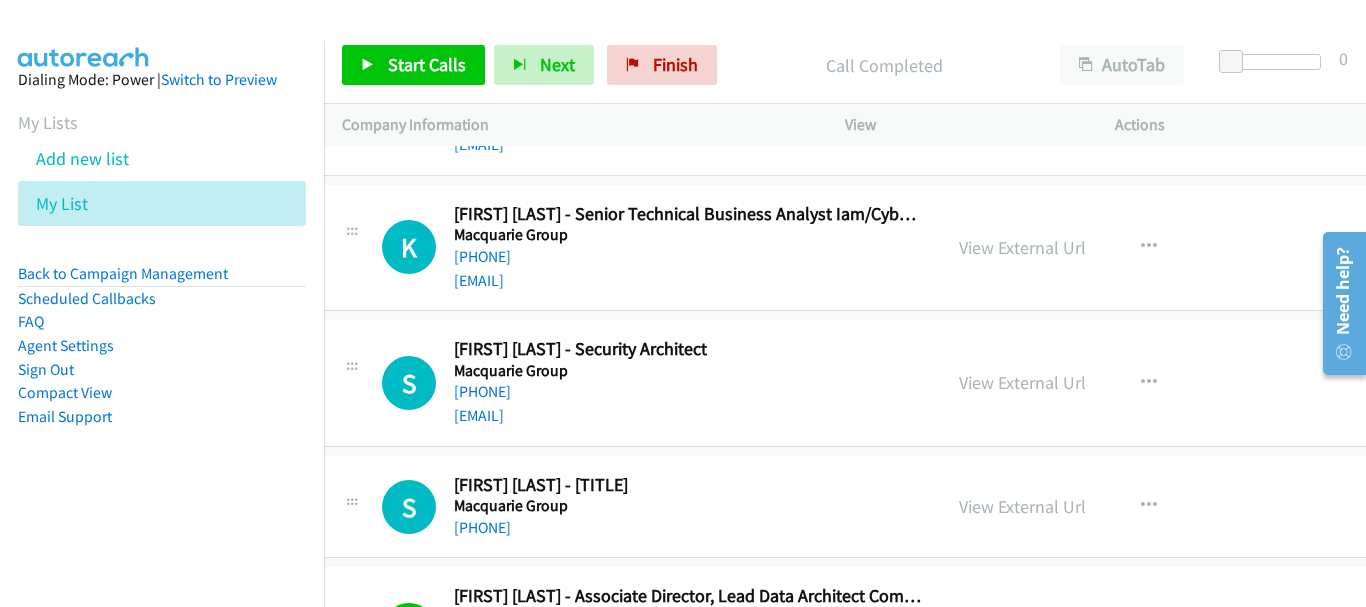 scroll, scrollTop: 55299, scrollLeft: 20, axis: both 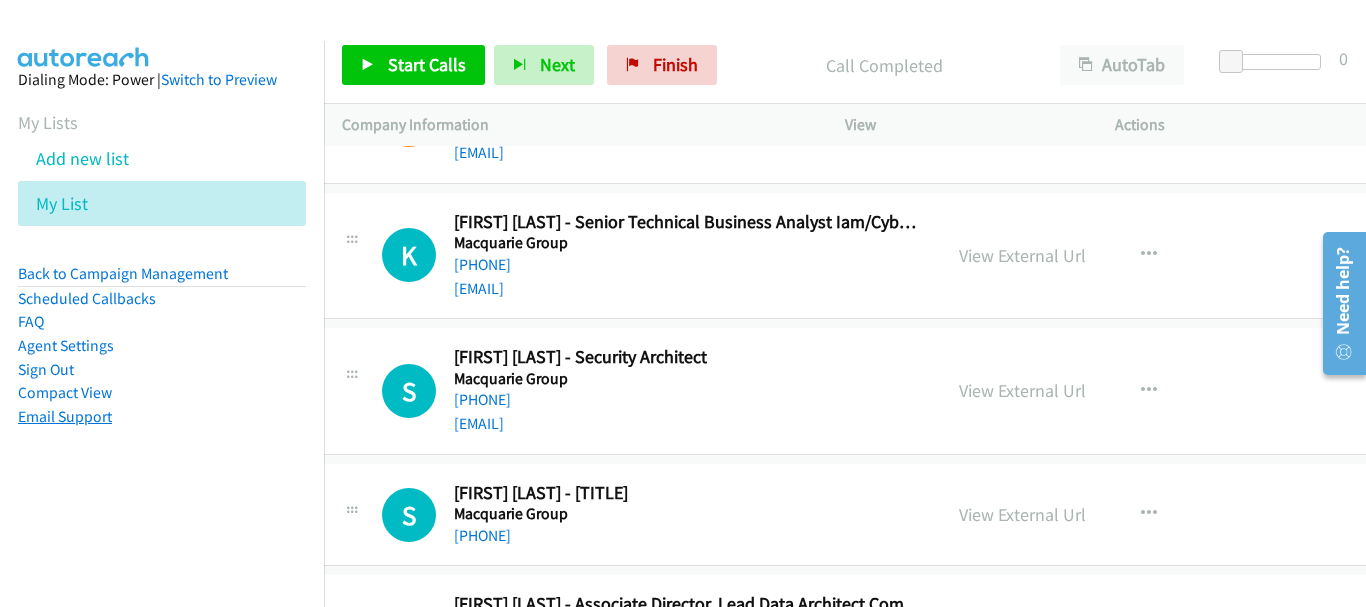 drag, startPoint x: 528, startPoint y: 537, endPoint x: 31, endPoint y: 425, distance: 509.46344 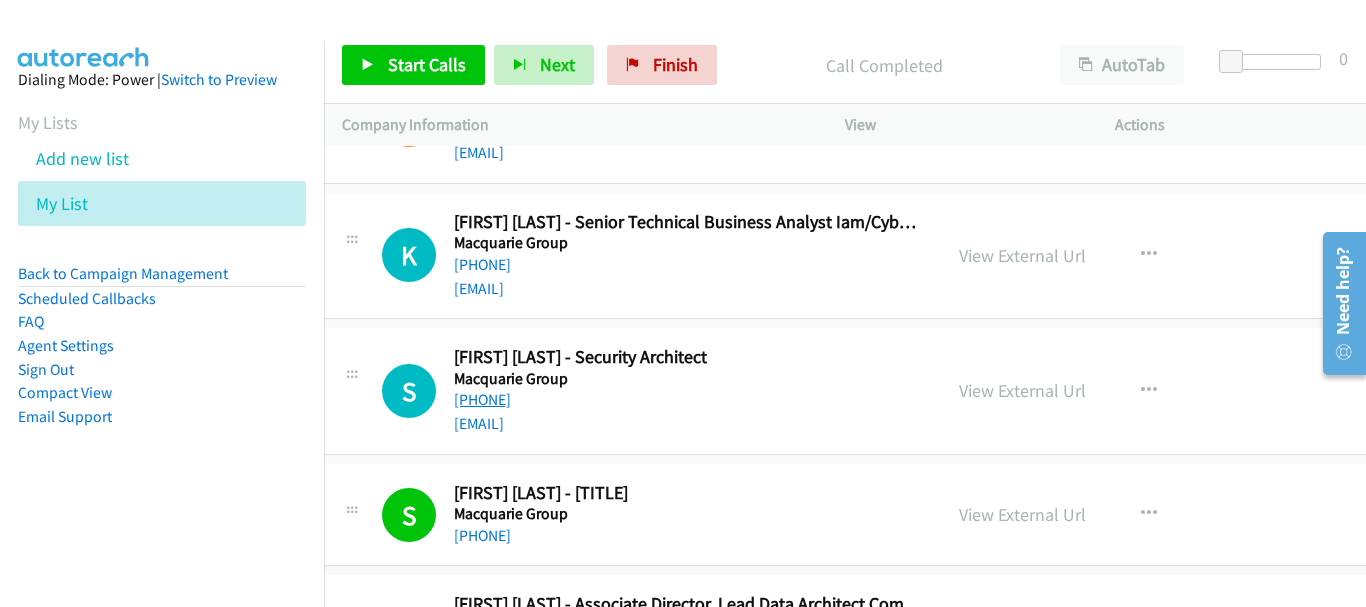 click on "[PHONE]" at bounding box center (482, 399) 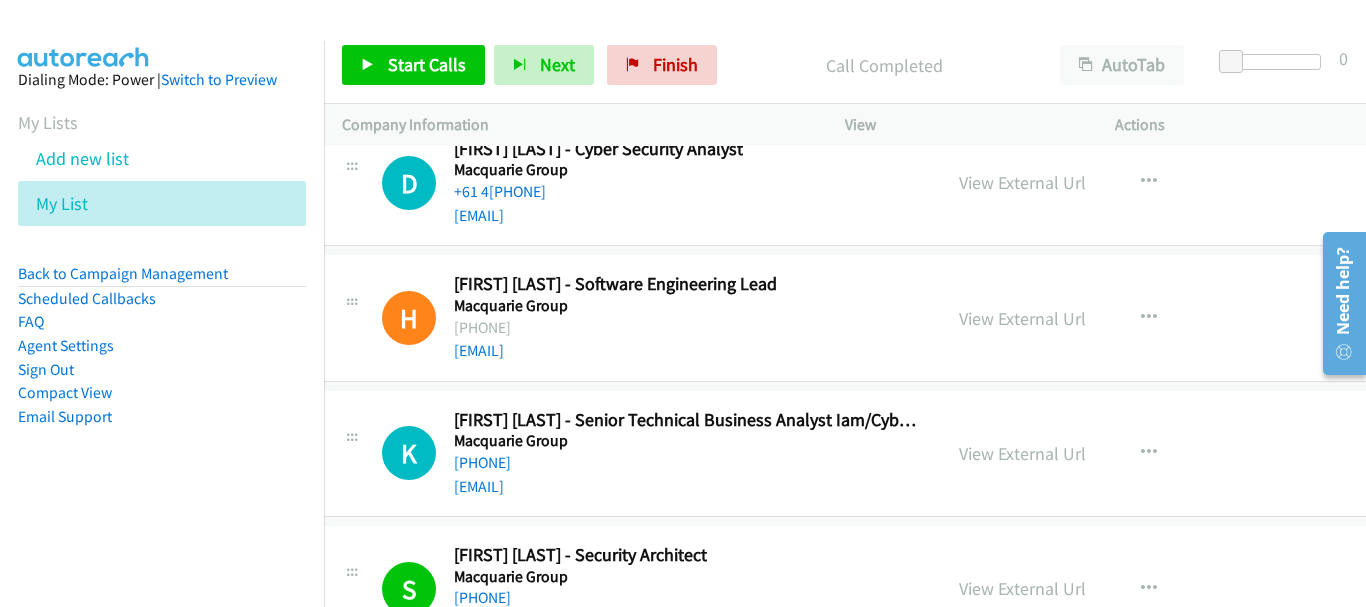 scroll, scrollTop: 55099, scrollLeft: 20, axis: both 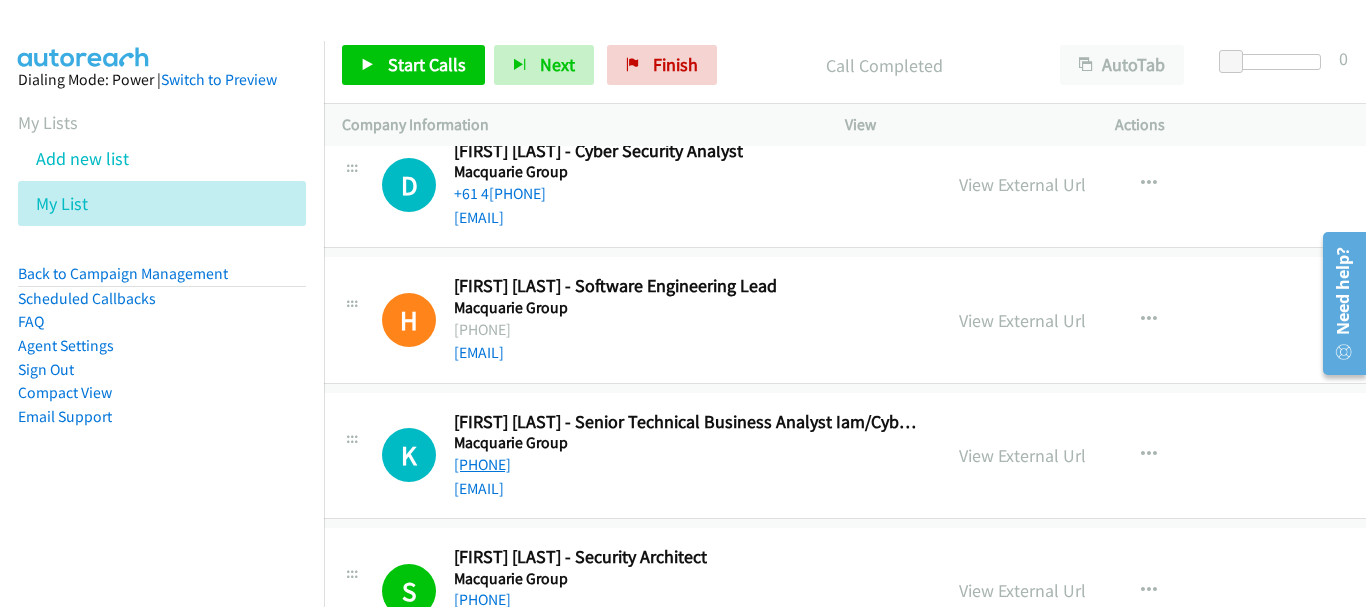 click on "[PHONE]" at bounding box center (482, 464) 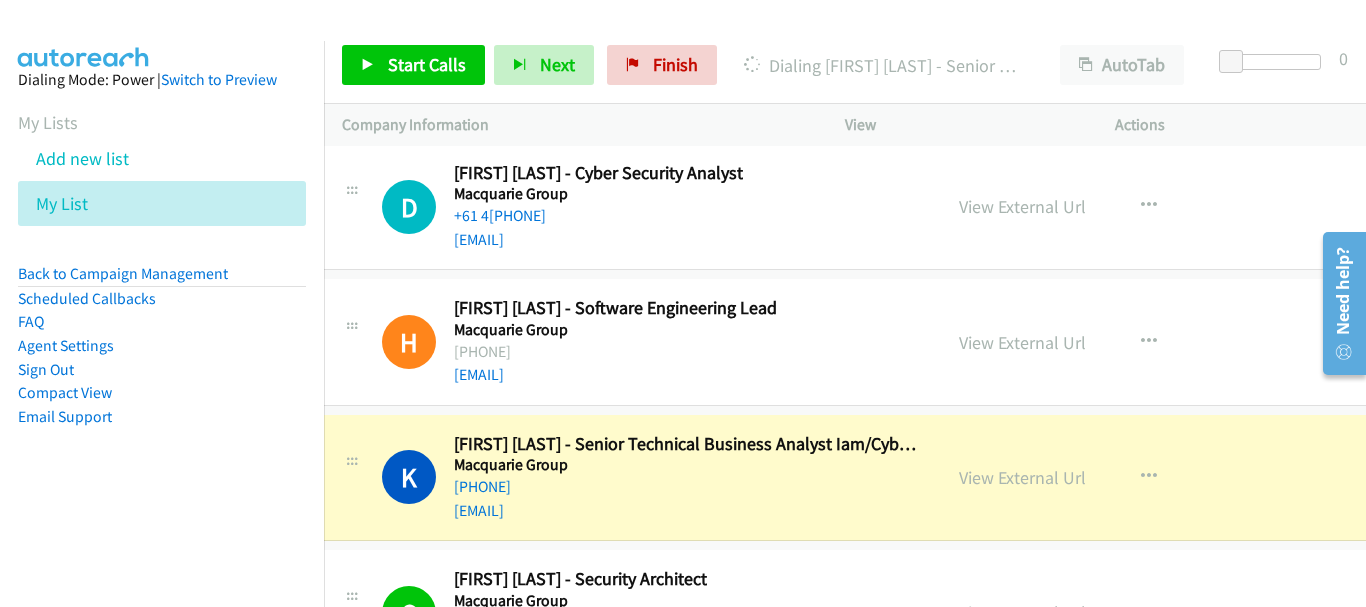 scroll, scrollTop: 55099, scrollLeft: 20, axis: both 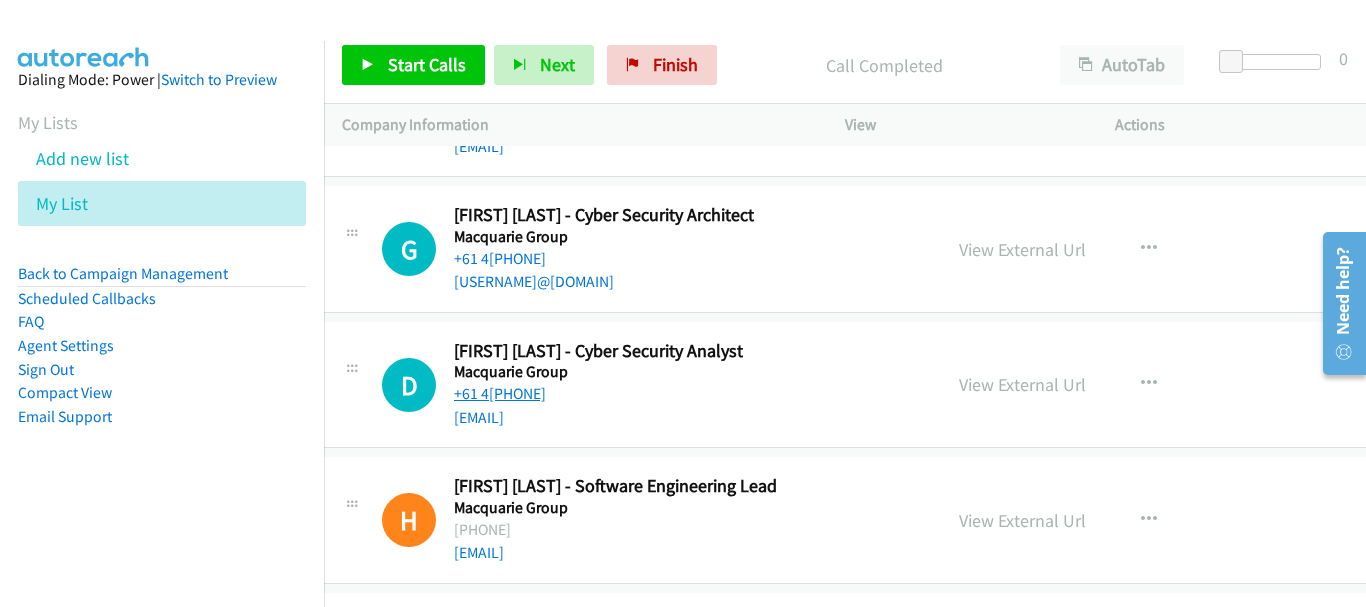 click on "+61 4[PHONE]" at bounding box center (500, 393) 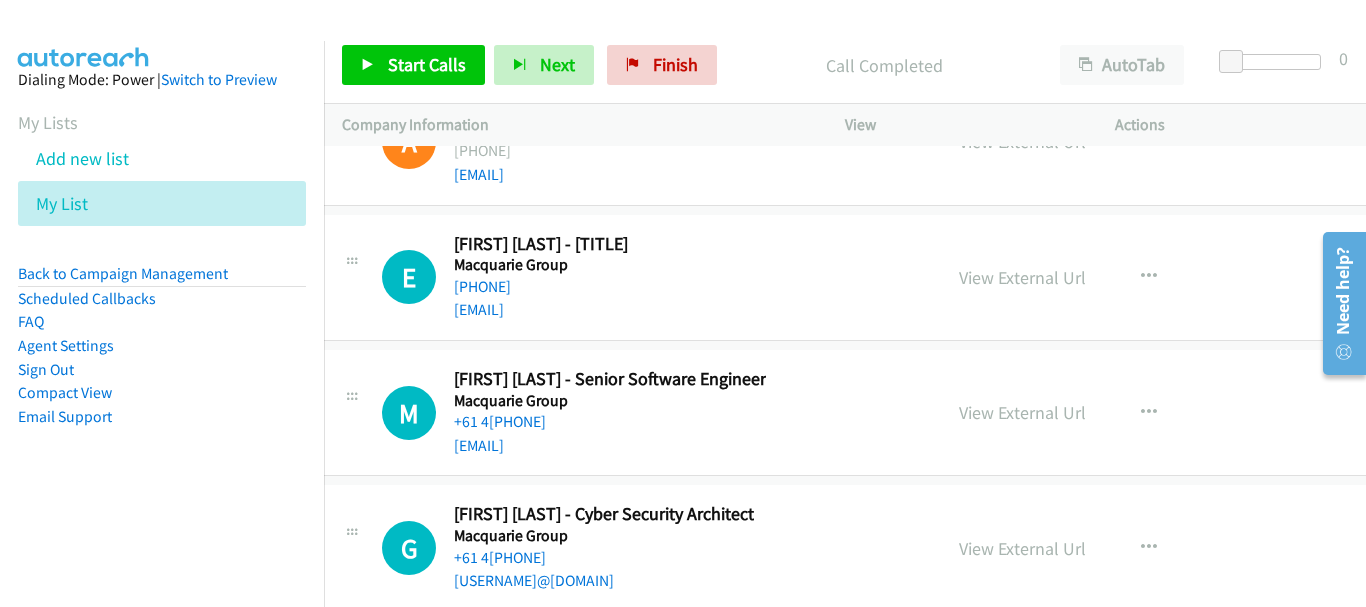 scroll, scrollTop: 54599, scrollLeft: 20, axis: both 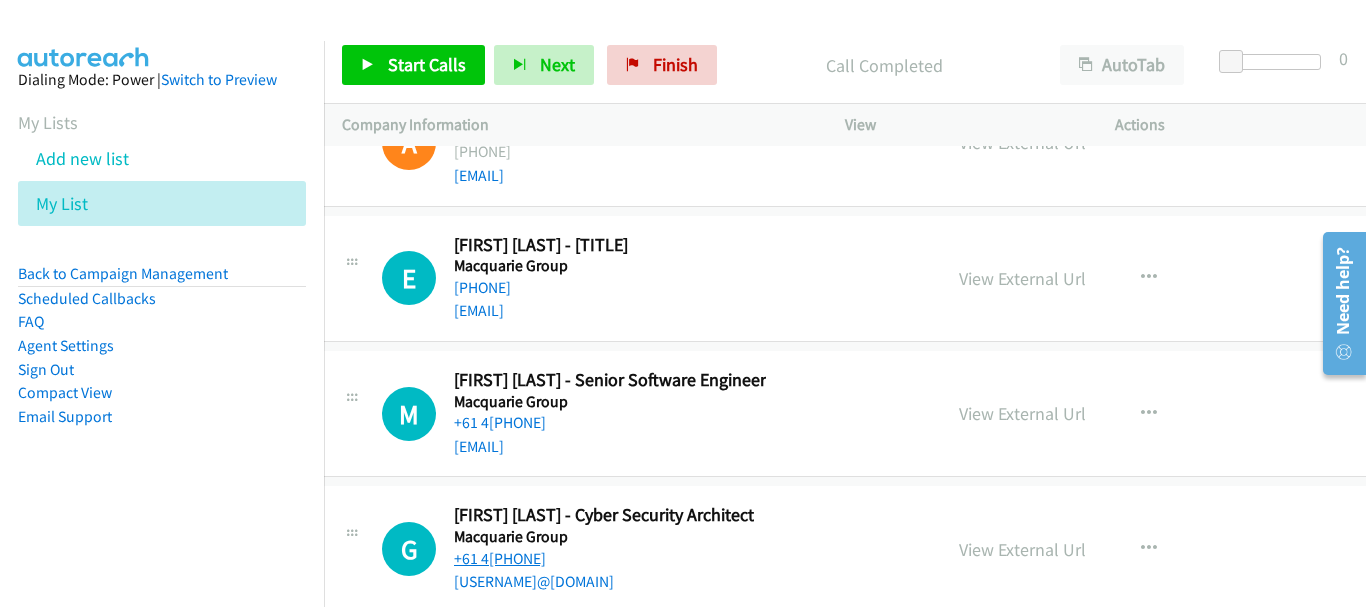 click on "+61 4[PHONE]" at bounding box center (500, 558) 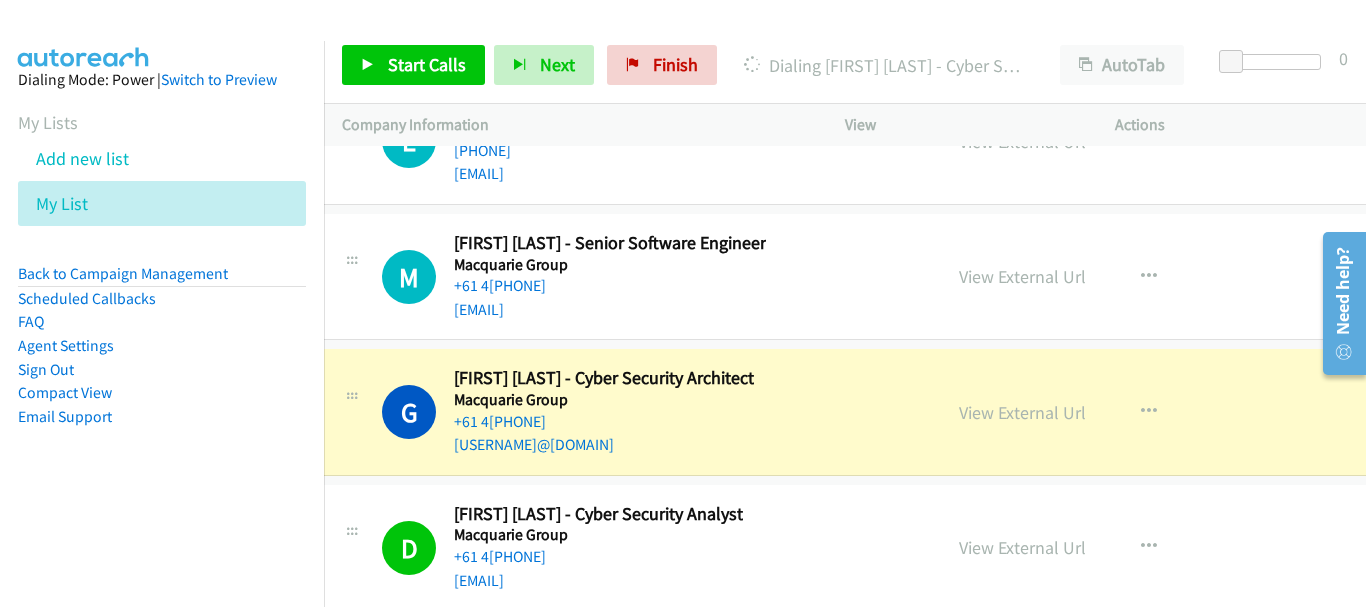 scroll, scrollTop: 54799, scrollLeft: 20, axis: both 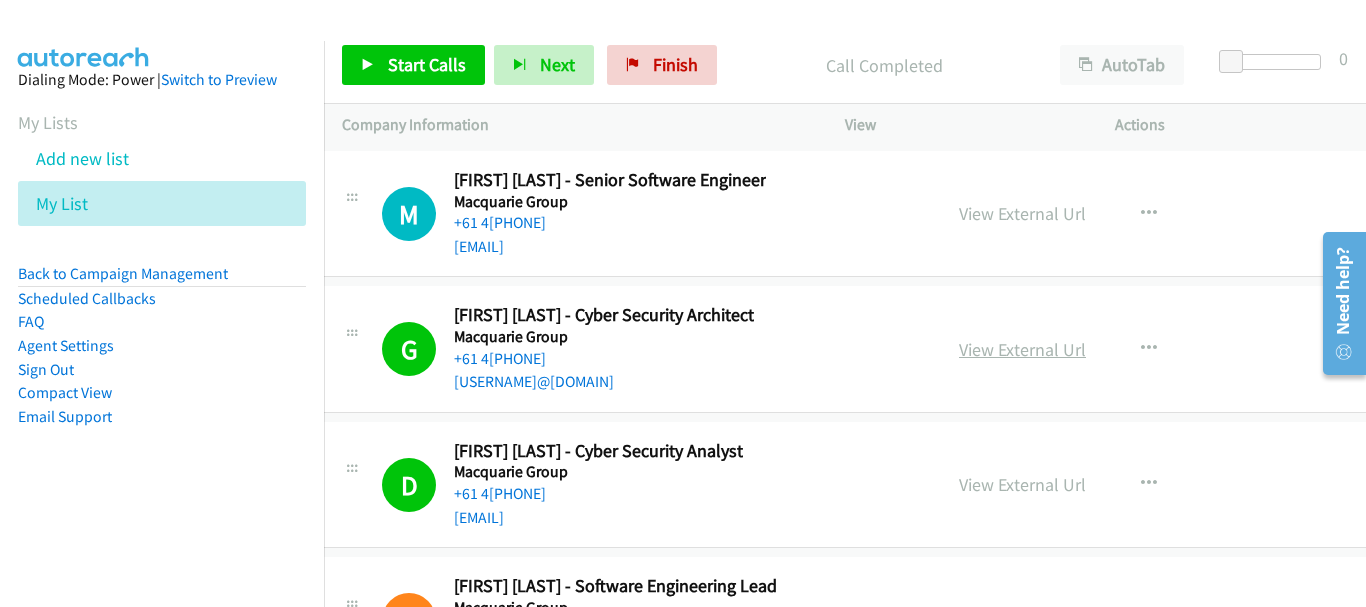 drag, startPoint x: 1033, startPoint y: 350, endPoint x: 1013, endPoint y: 350, distance: 20 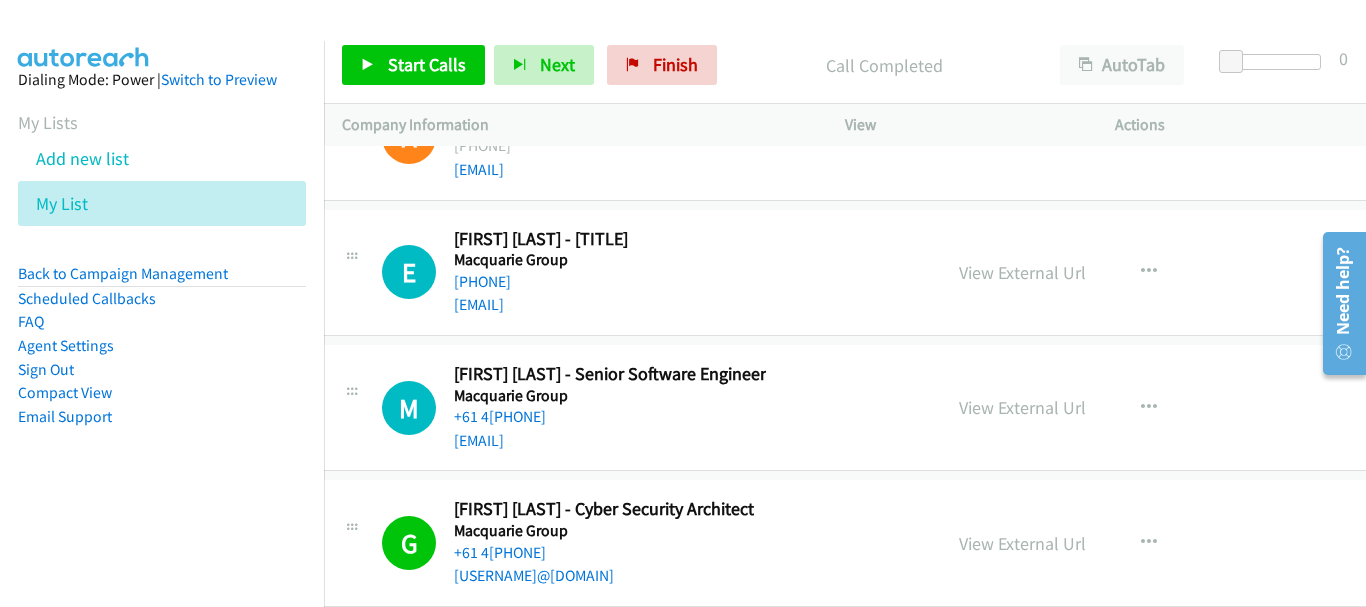 scroll, scrollTop: 54599, scrollLeft: 20, axis: both 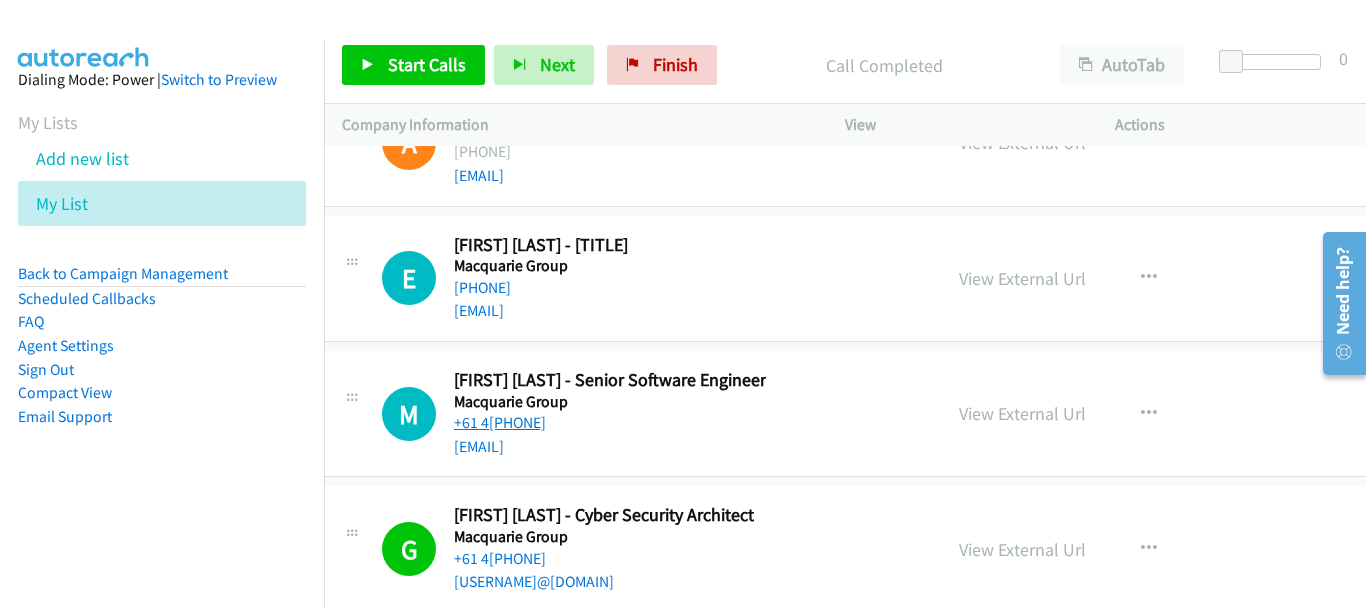 click on "+61 4[PHONE]" at bounding box center (500, 422) 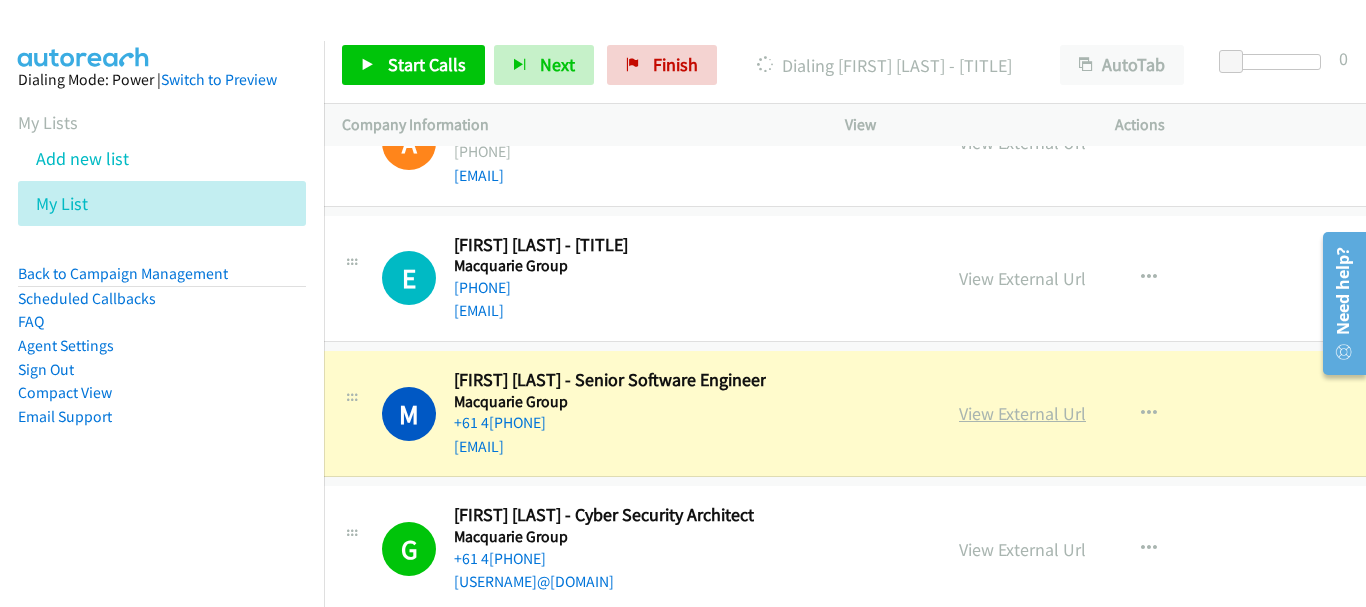 click on "View External Url" at bounding box center [1022, 413] 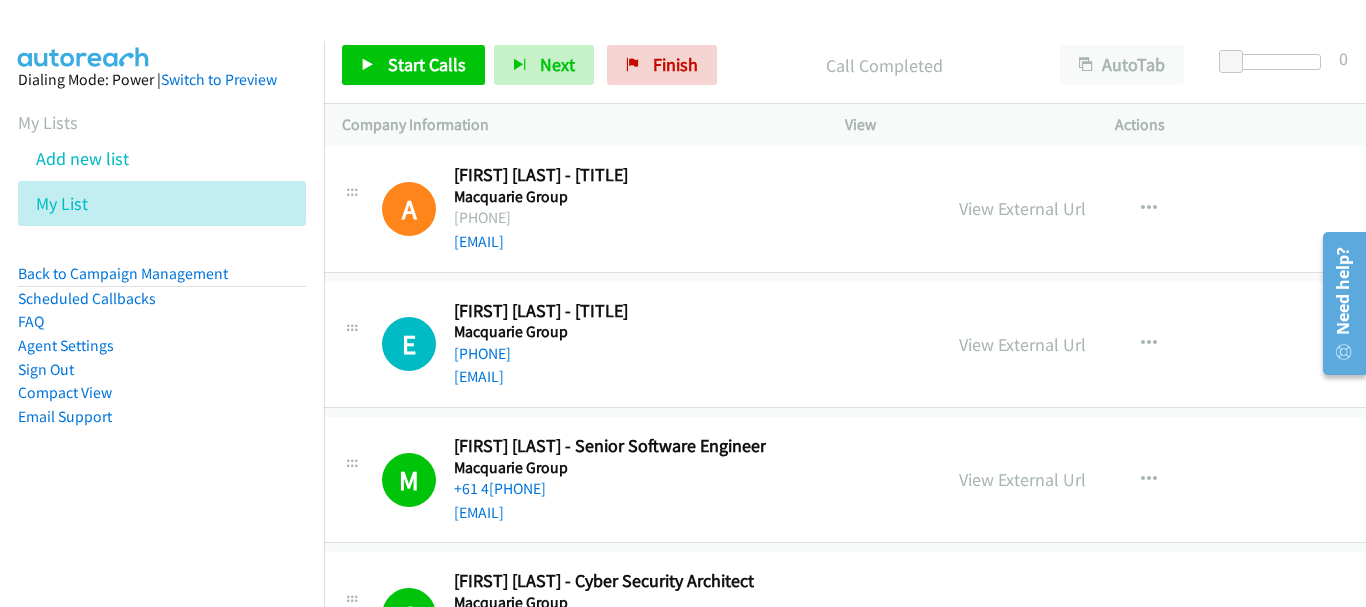 scroll, scrollTop: 54499, scrollLeft: 20, axis: both 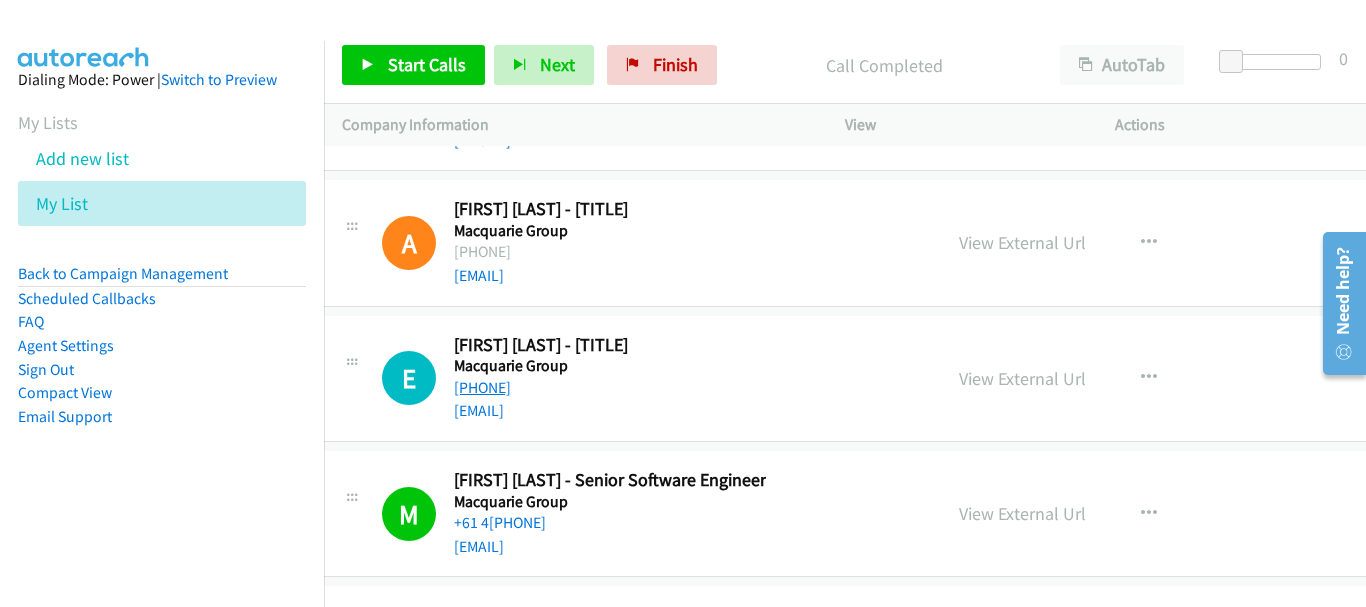 click on "[PHONE]" at bounding box center (482, 387) 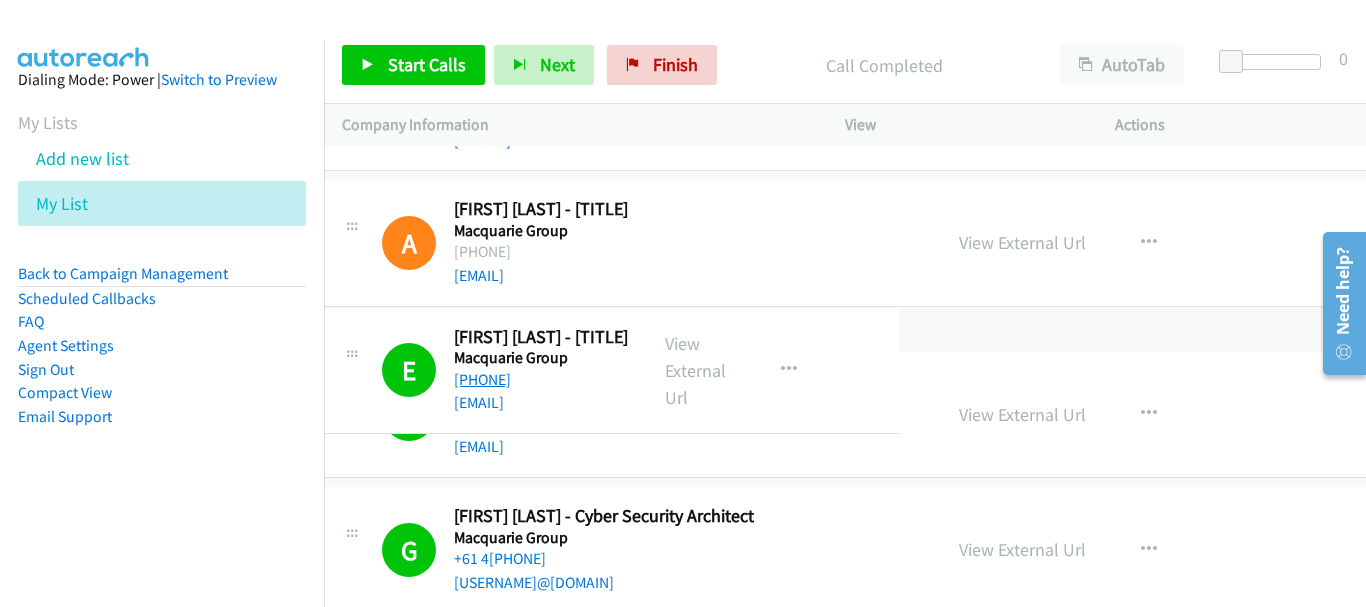 drag, startPoint x: 570, startPoint y: 389, endPoint x: 489, endPoint y: 381, distance: 81.394104 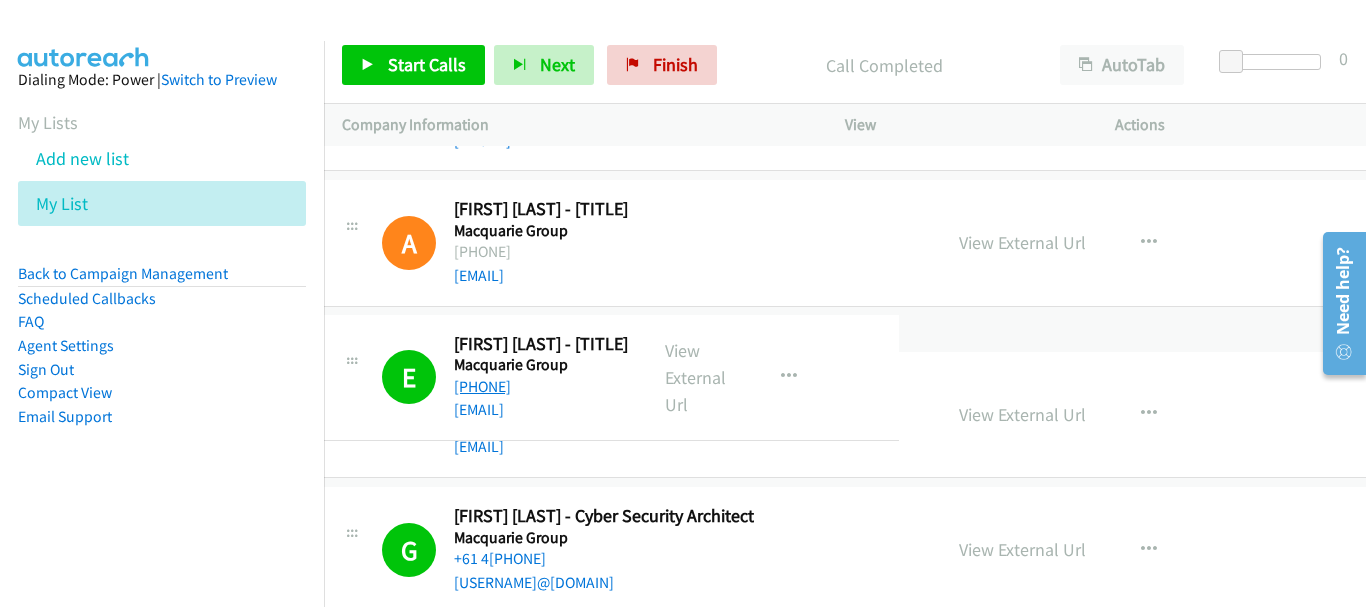 drag, startPoint x: 447, startPoint y: 383, endPoint x: 473, endPoint y: 382, distance: 26.019224 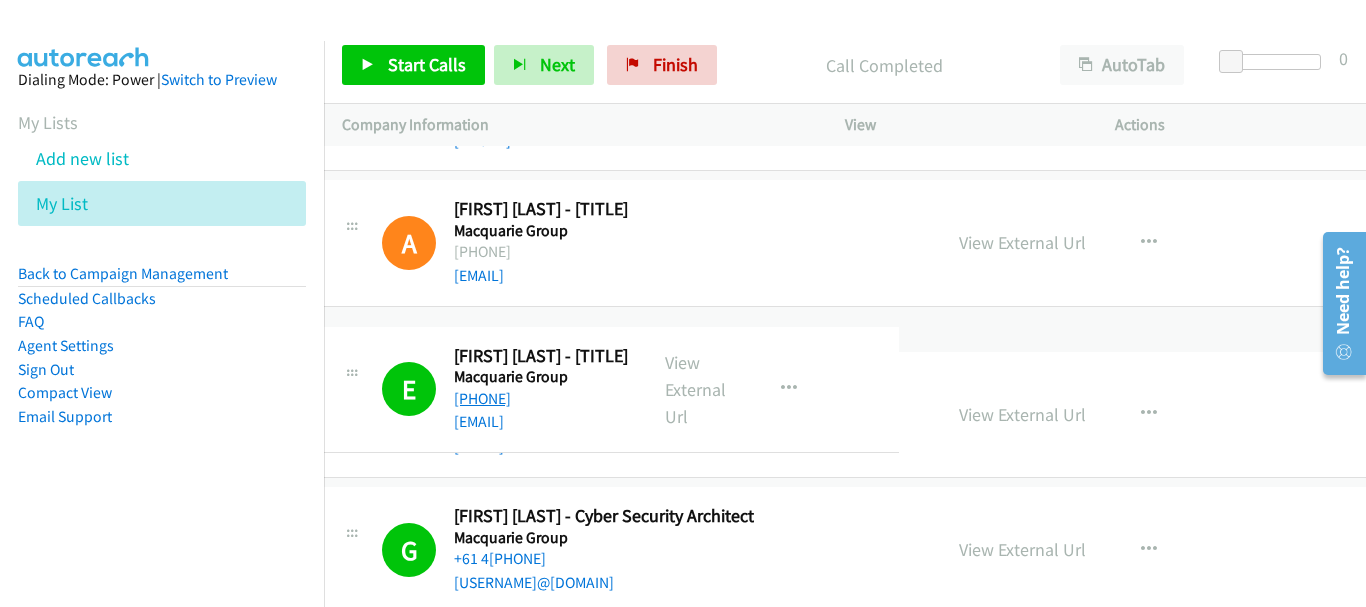 drag, startPoint x: 575, startPoint y: 378, endPoint x: 550, endPoint y: 389, distance: 27.313 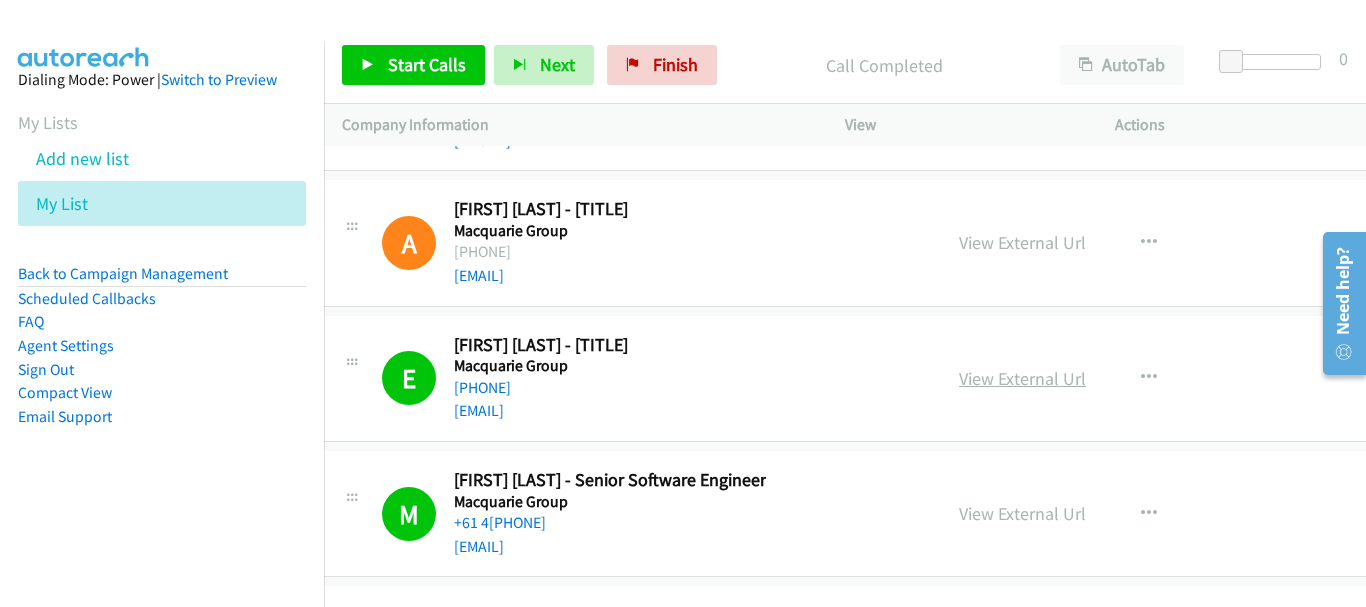 click on "View External Url" at bounding box center [1022, 378] 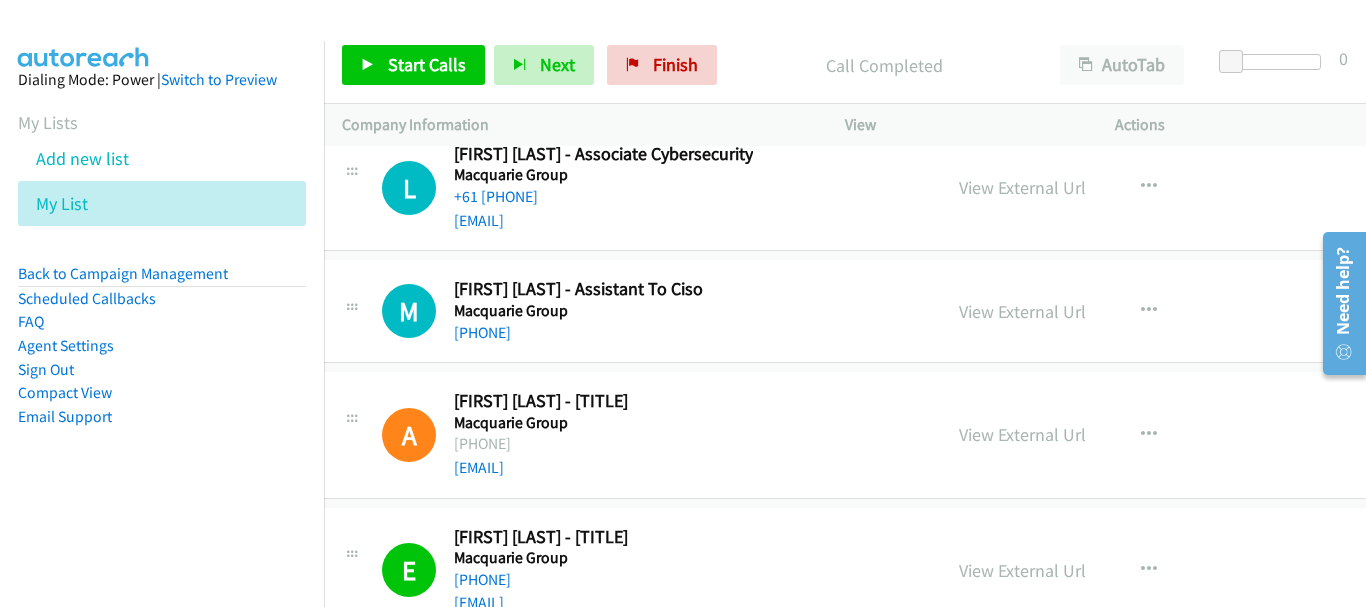 scroll, scrollTop: 54299, scrollLeft: 20, axis: both 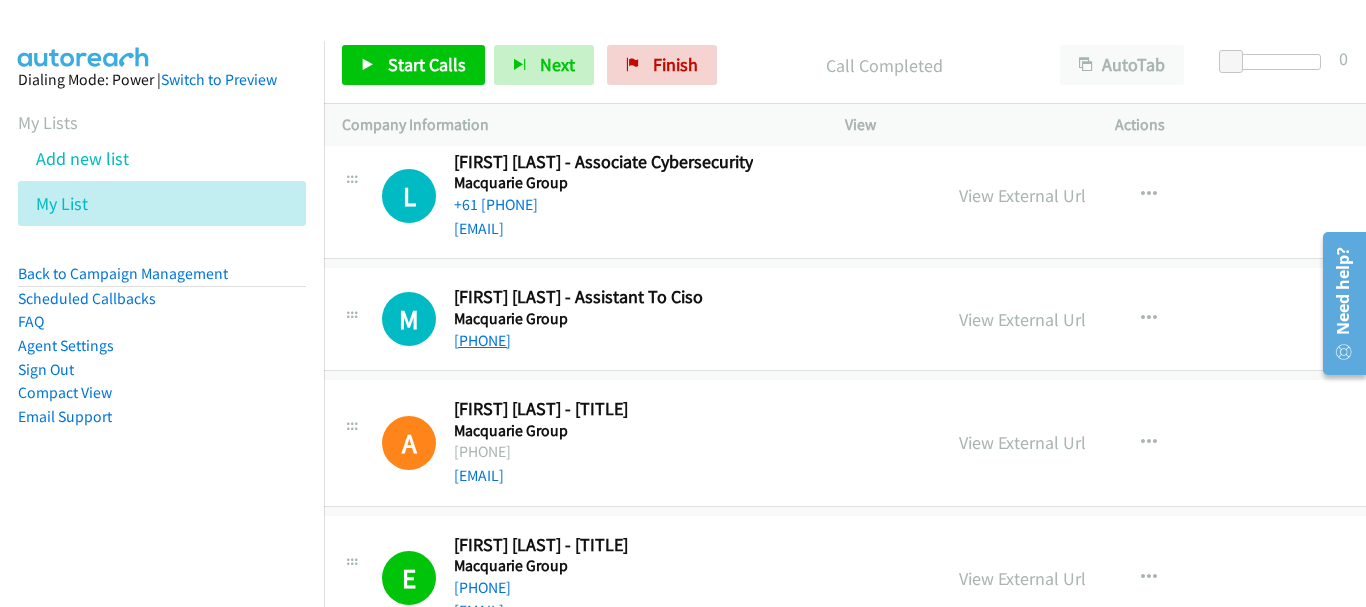click on "[PHONE]" at bounding box center (482, 340) 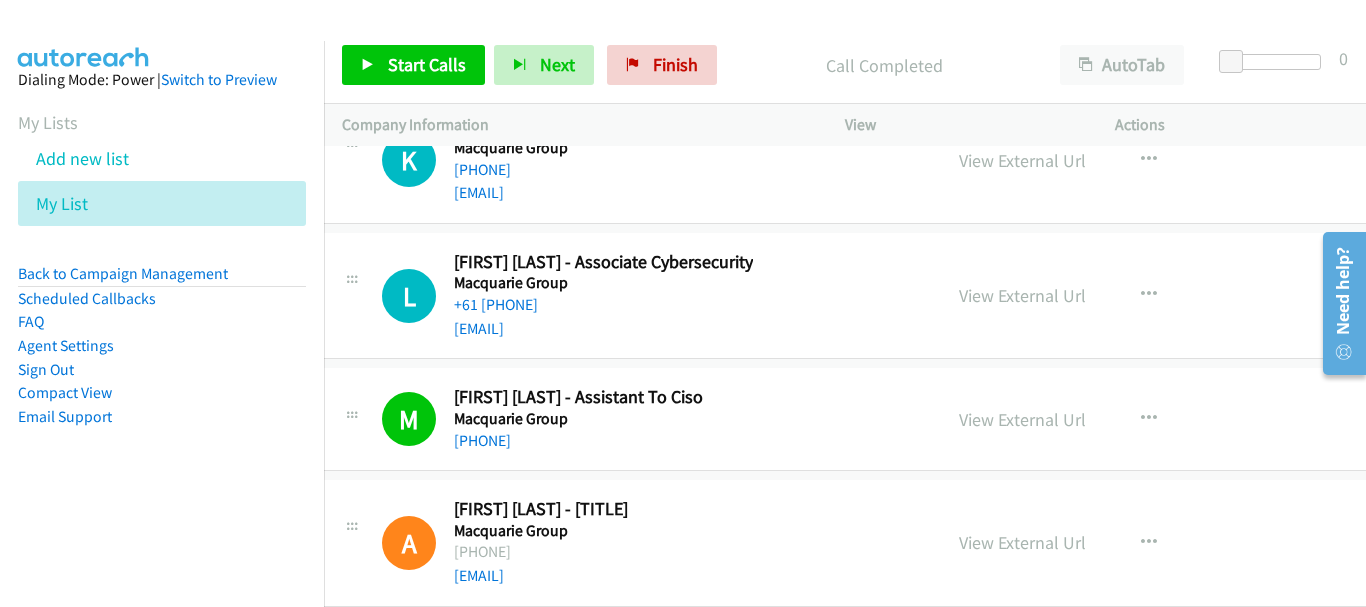 scroll, scrollTop: 54099, scrollLeft: 20, axis: both 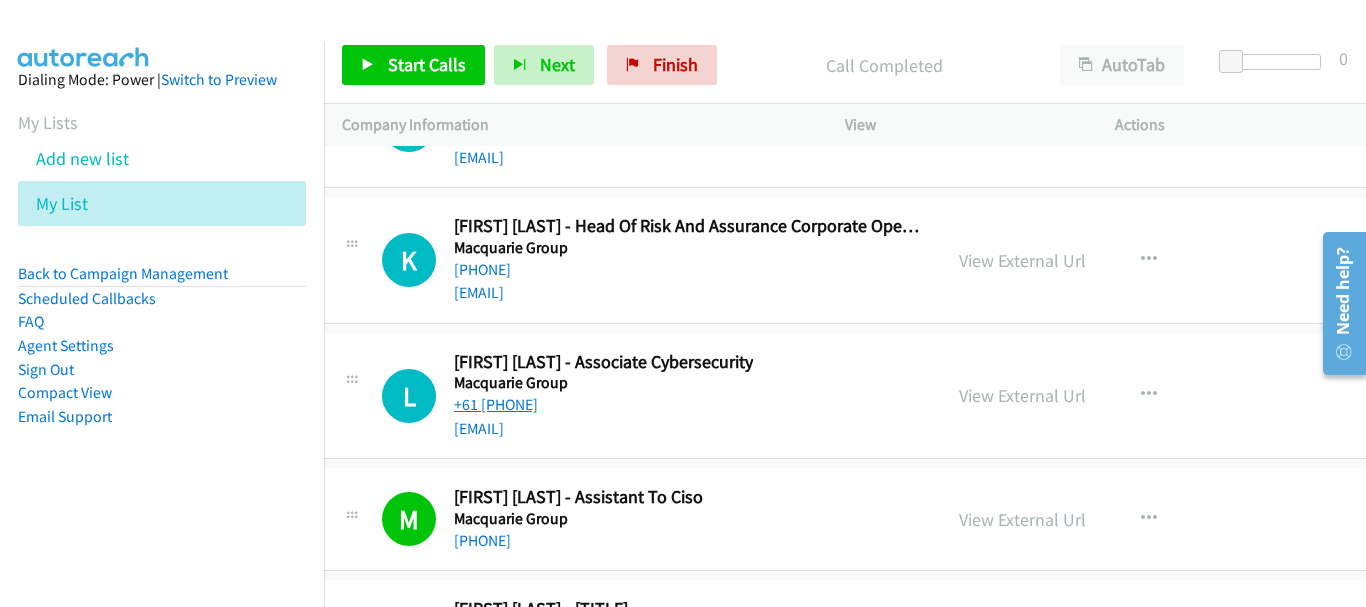 click on "+61 [PHONE]" at bounding box center (496, 404) 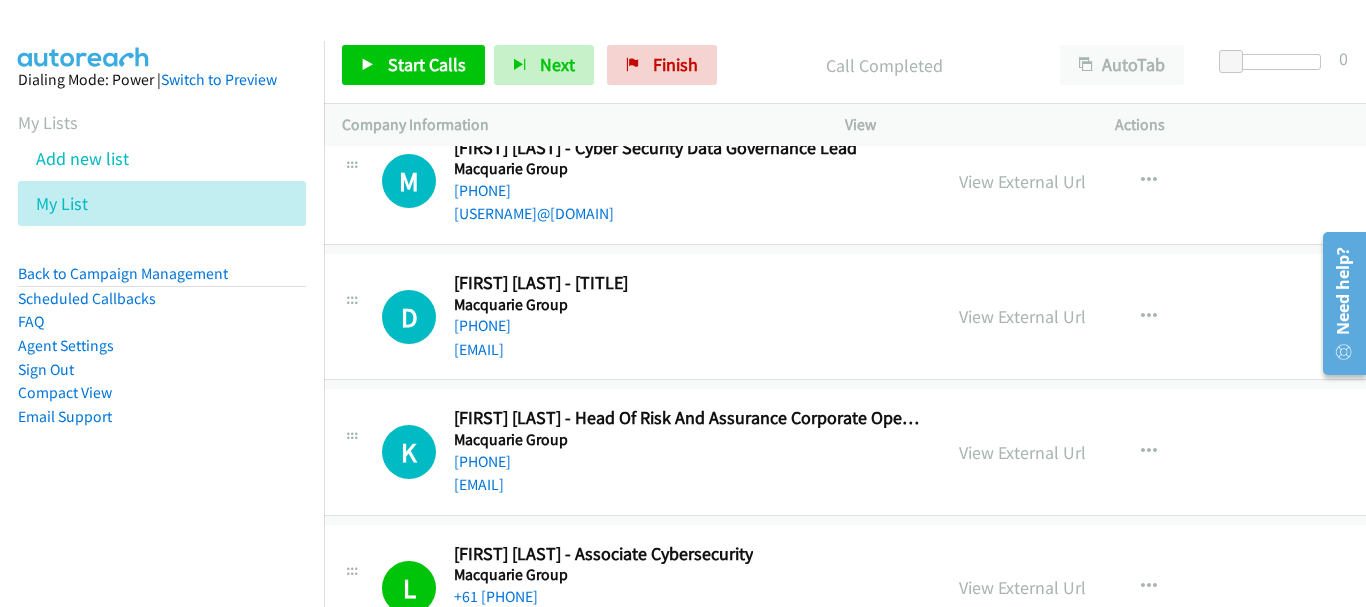 scroll, scrollTop: 53899, scrollLeft: 20, axis: both 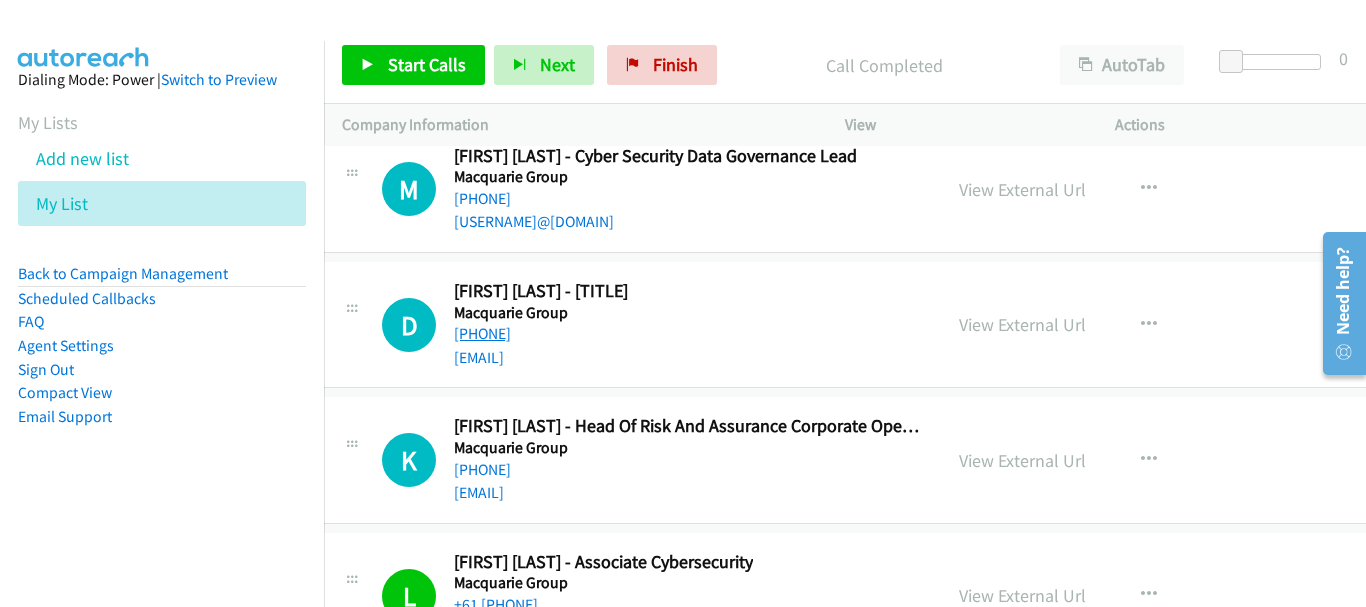 click on "[PHONE]" at bounding box center [482, 333] 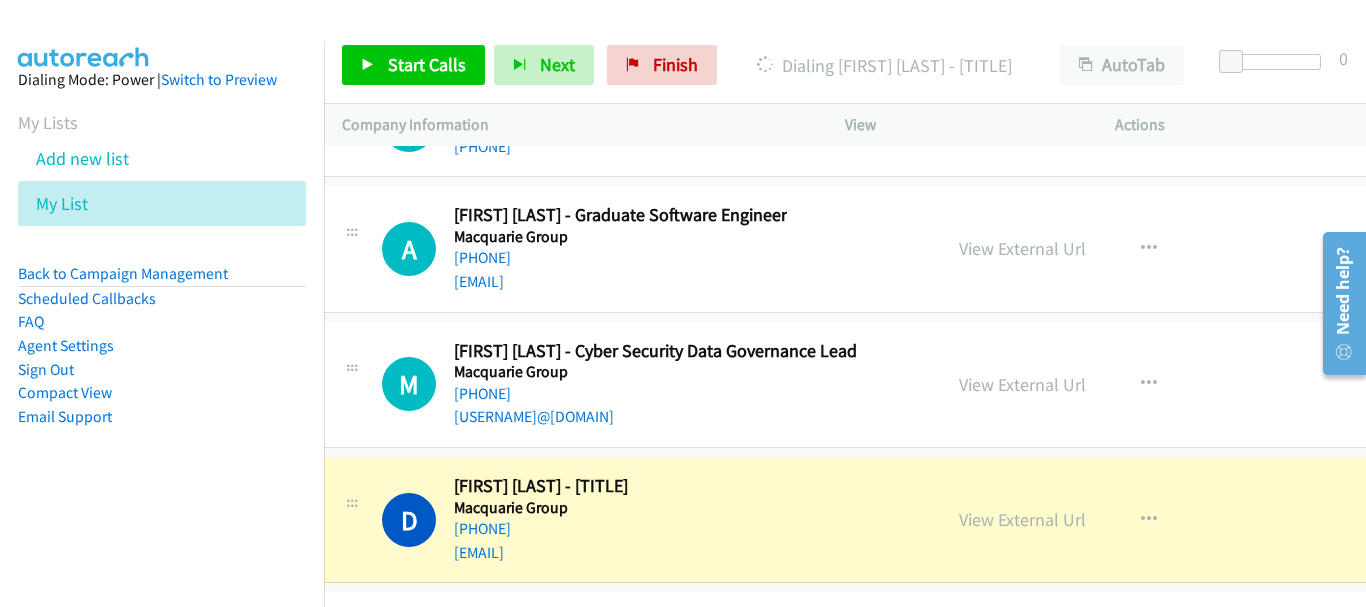 scroll, scrollTop: 53699, scrollLeft: 20, axis: both 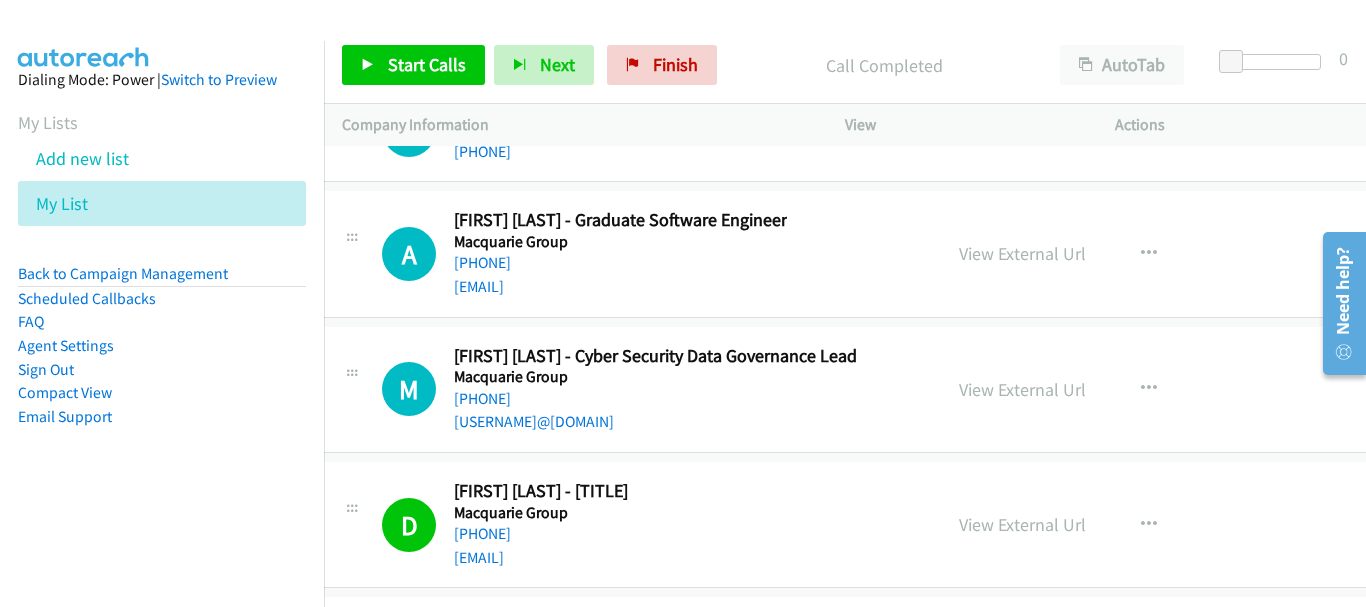 click on "[PHONE]" at bounding box center [655, 399] 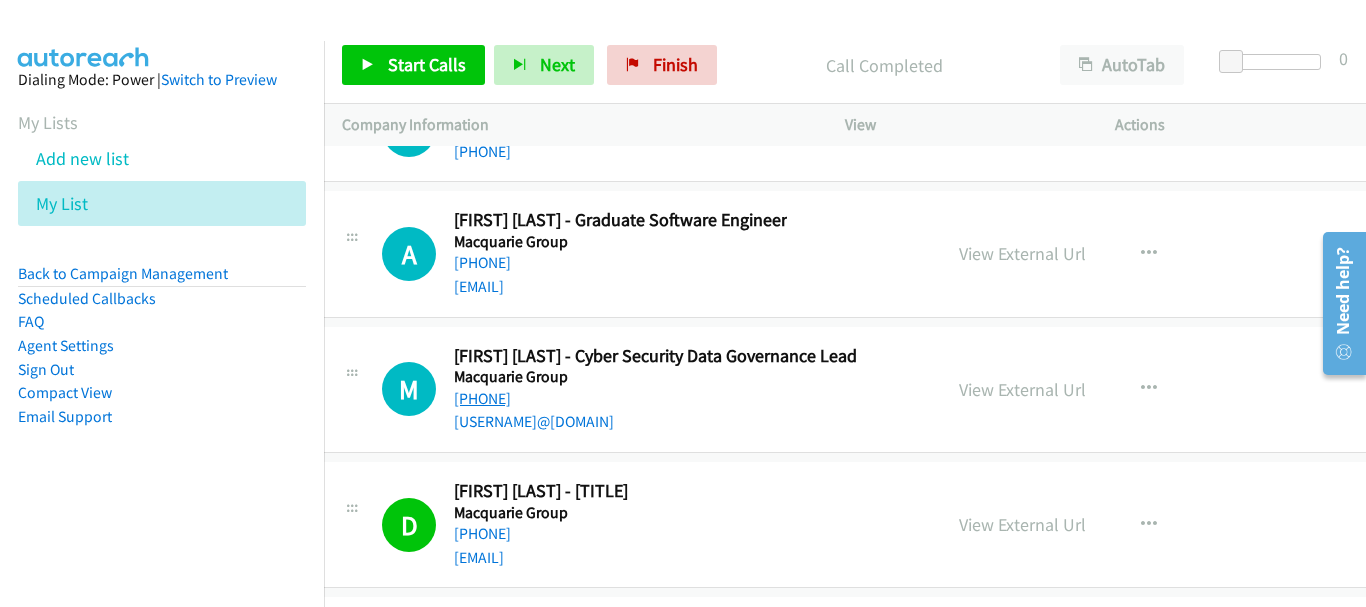 click on "[PHONE]" at bounding box center [482, 398] 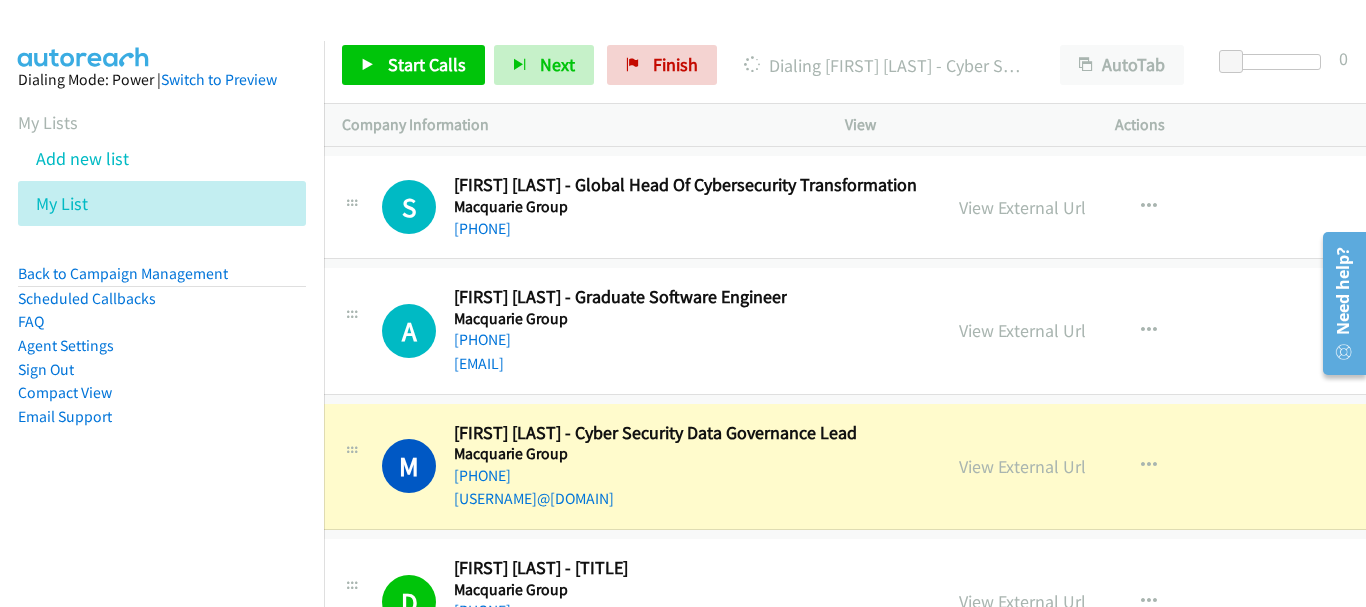 scroll, scrollTop: 53599, scrollLeft: 20, axis: both 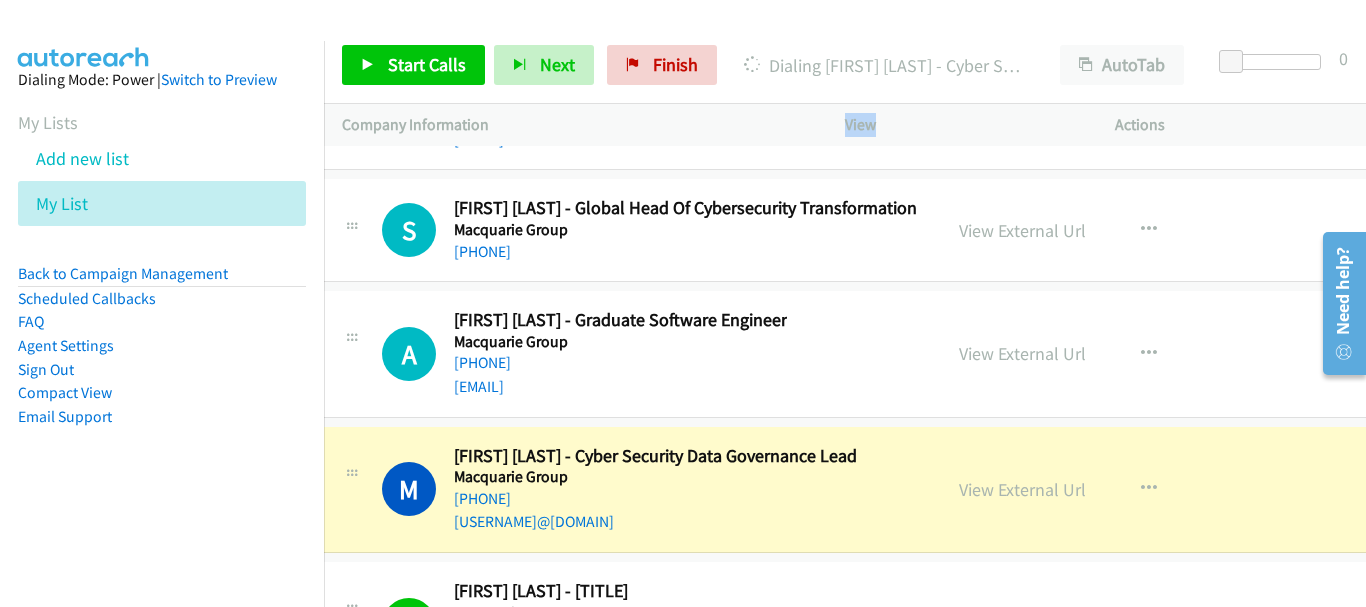 drag, startPoint x: 848, startPoint y: 130, endPoint x: 872, endPoint y: 121, distance: 25.632011 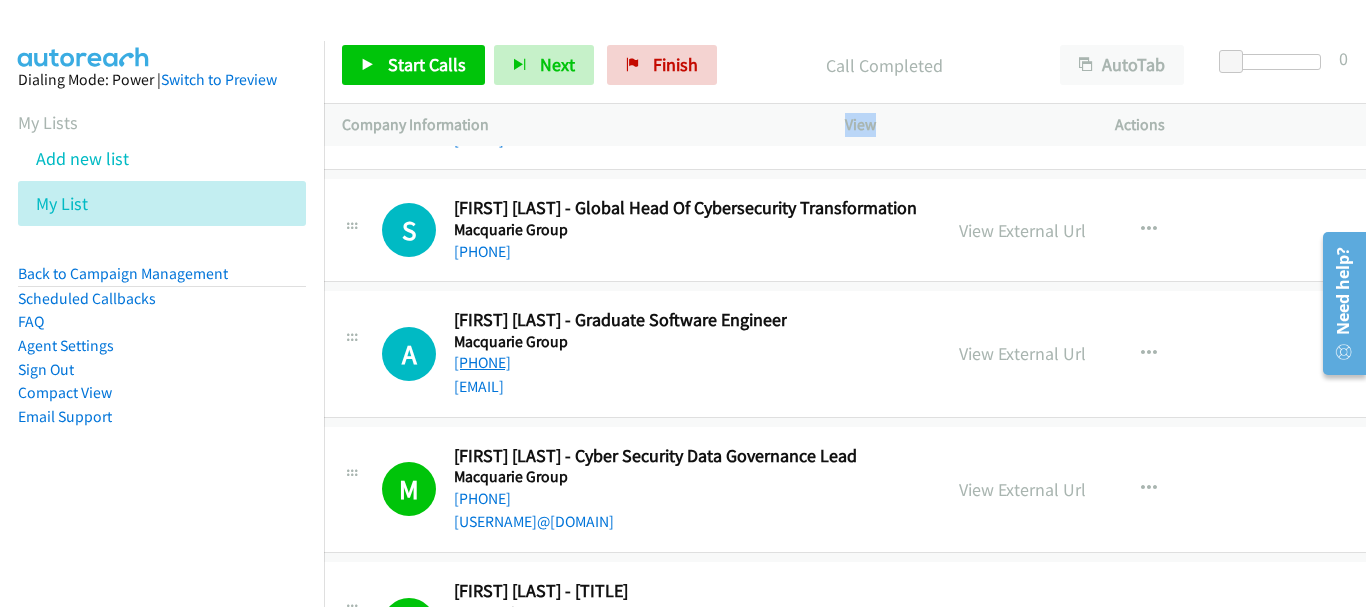click on "[PHONE]" at bounding box center (482, 362) 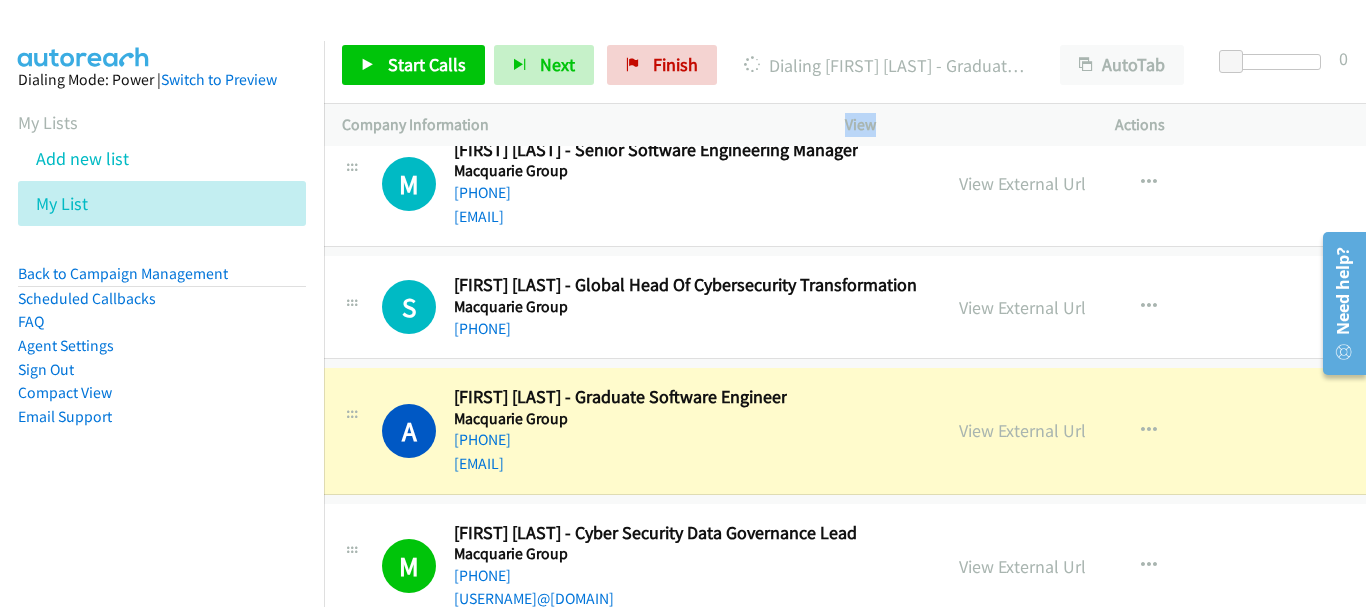 scroll, scrollTop: 53499, scrollLeft: 20, axis: both 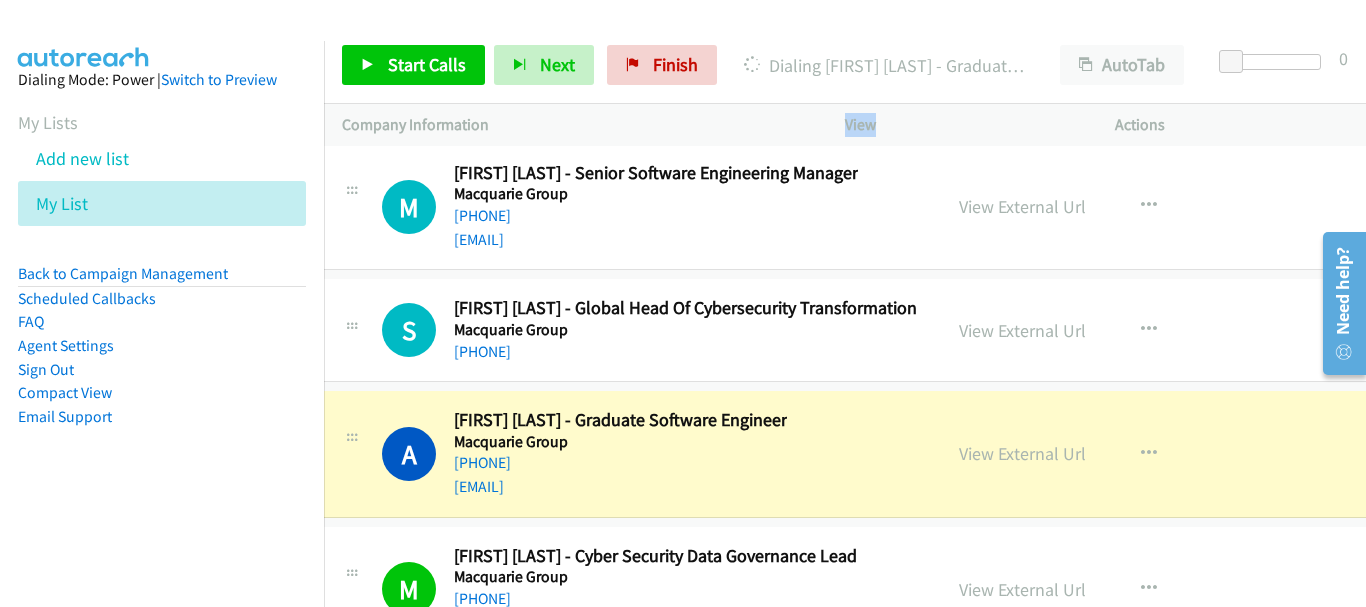 click on "View" at bounding box center (472, 125) 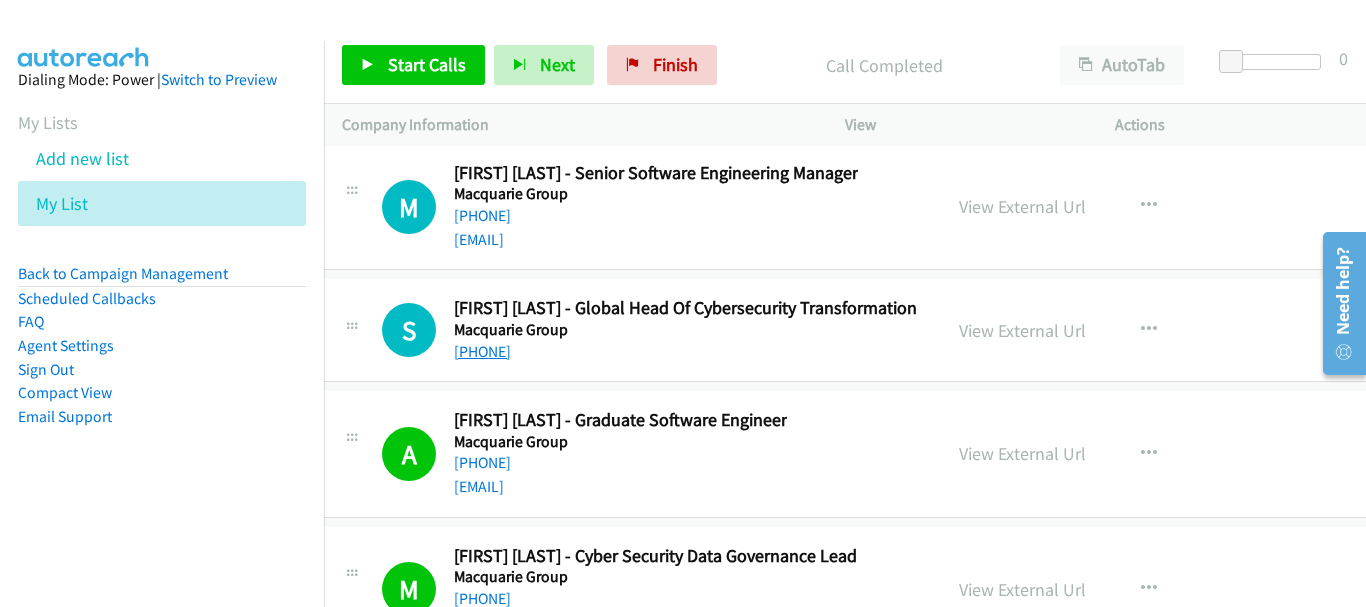 click on "[PHONE]" at bounding box center [482, 351] 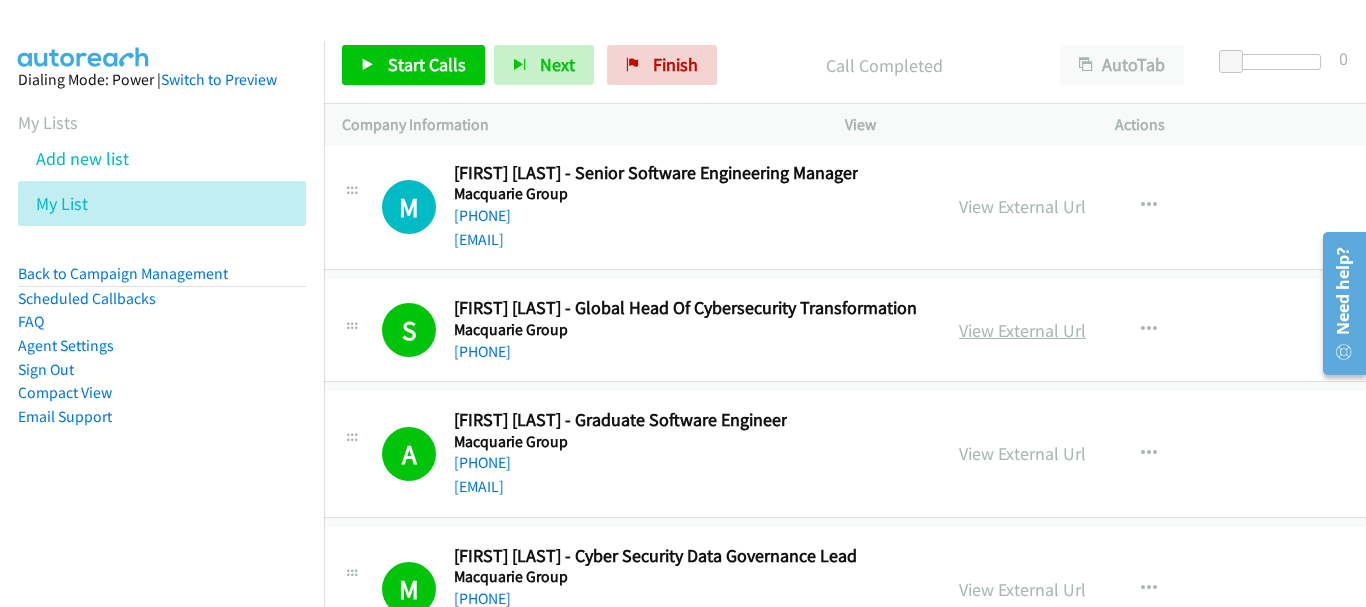 click on "View External Url" at bounding box center (1022, 330) 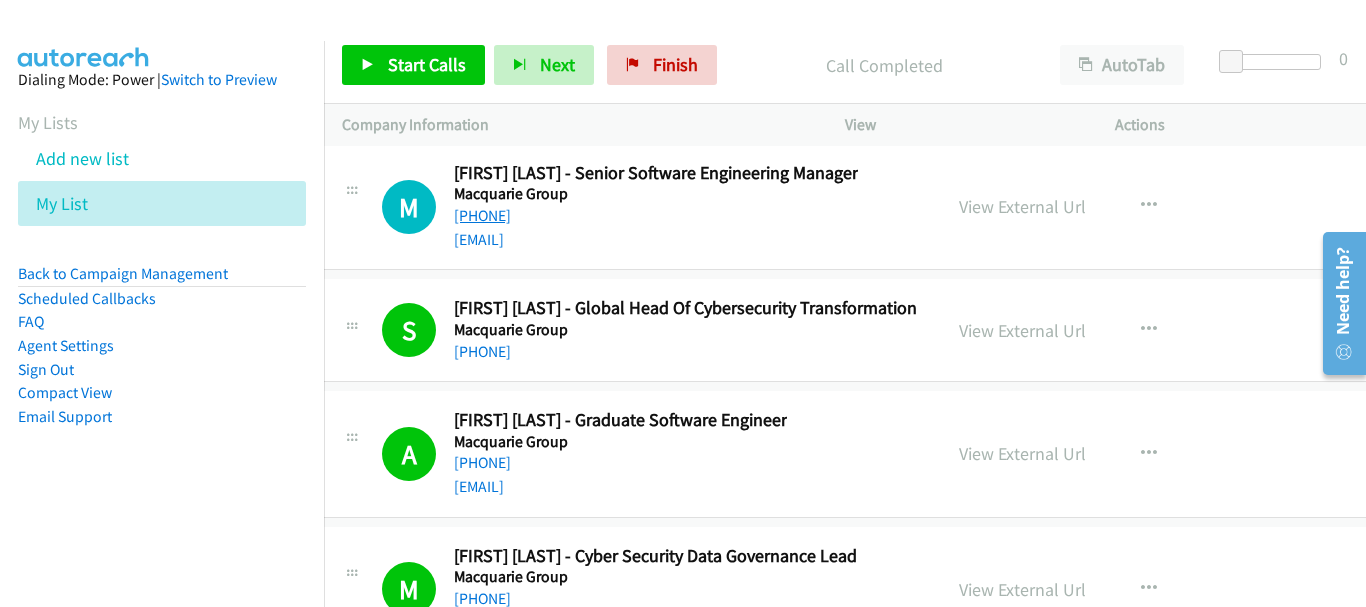 click on "[PHONE]" at bounding box center [482, 215] 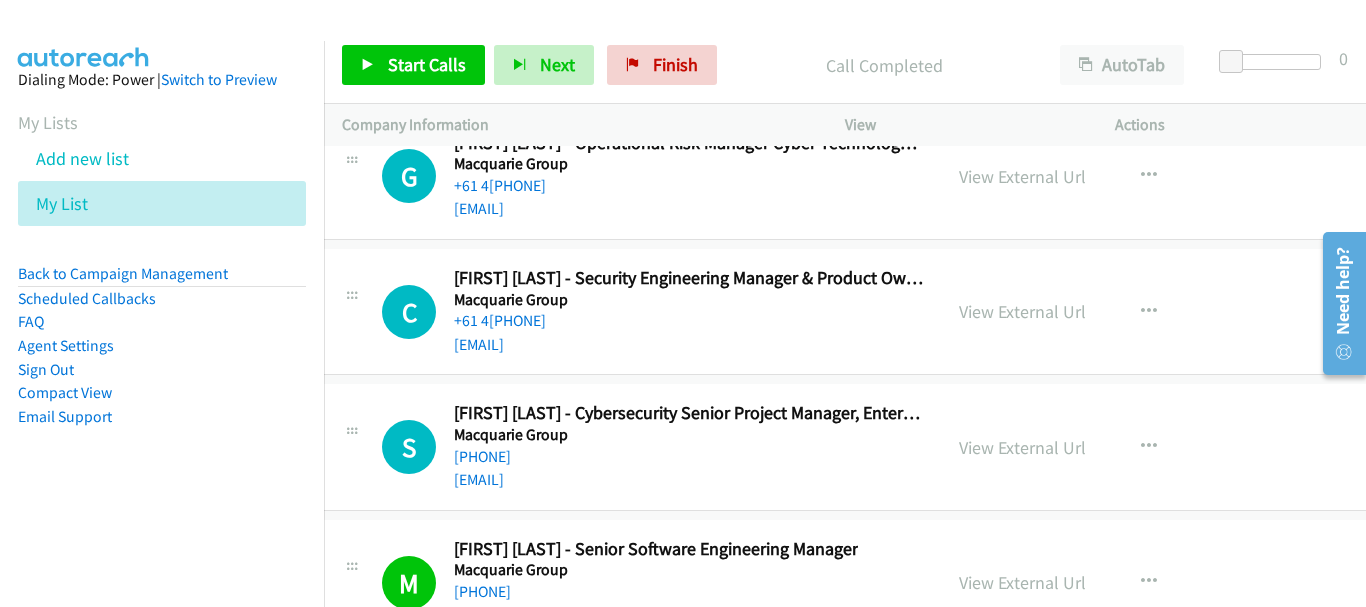 scroll, scrollTop: 53099, scrollLeft: 20, axis: both 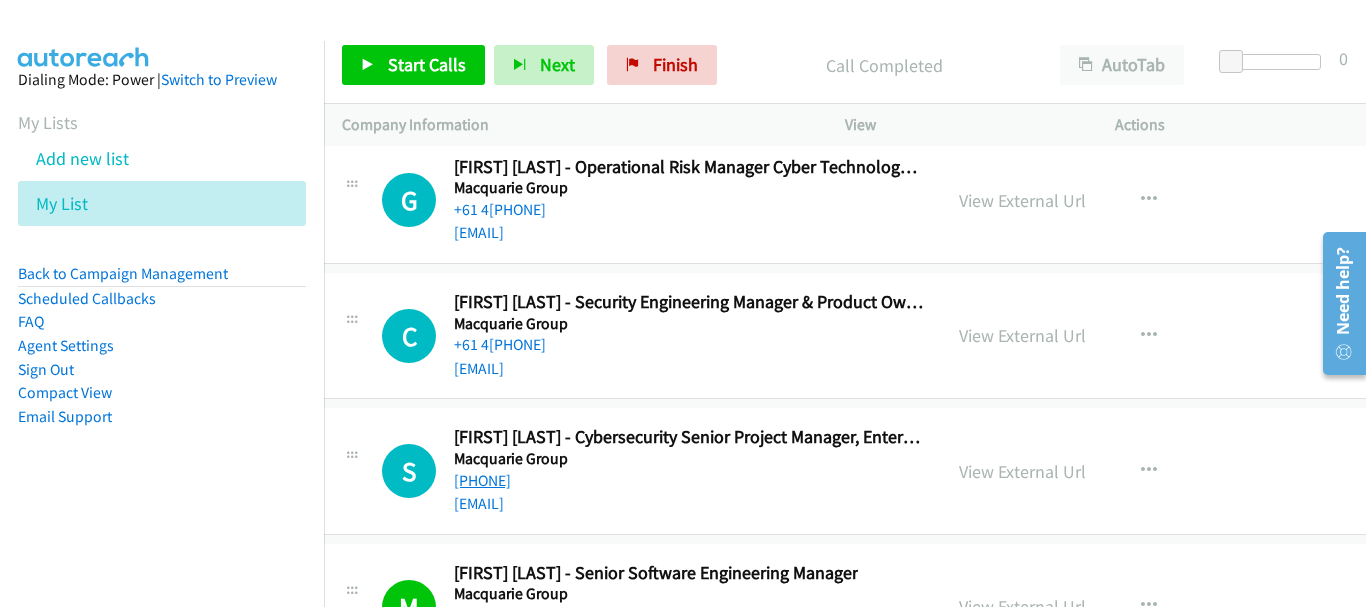 click on "[PHONE]" at bounding box center (482, 480) 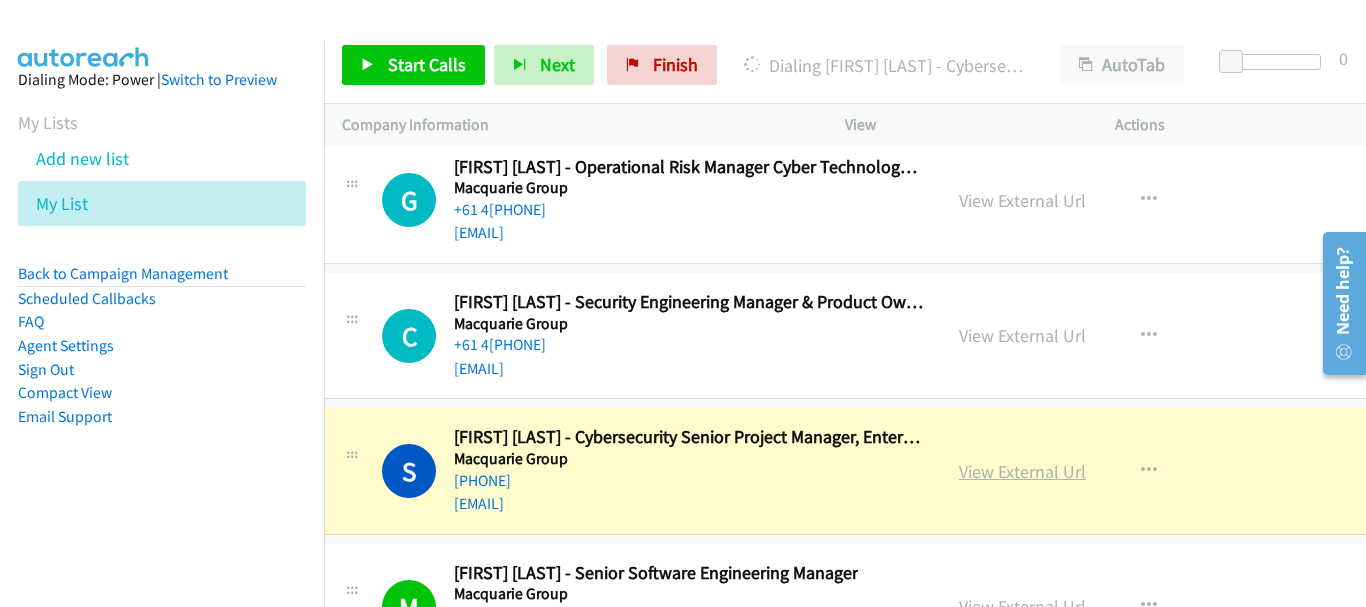 click on "View External Url" at bounding box center (1022, 471) 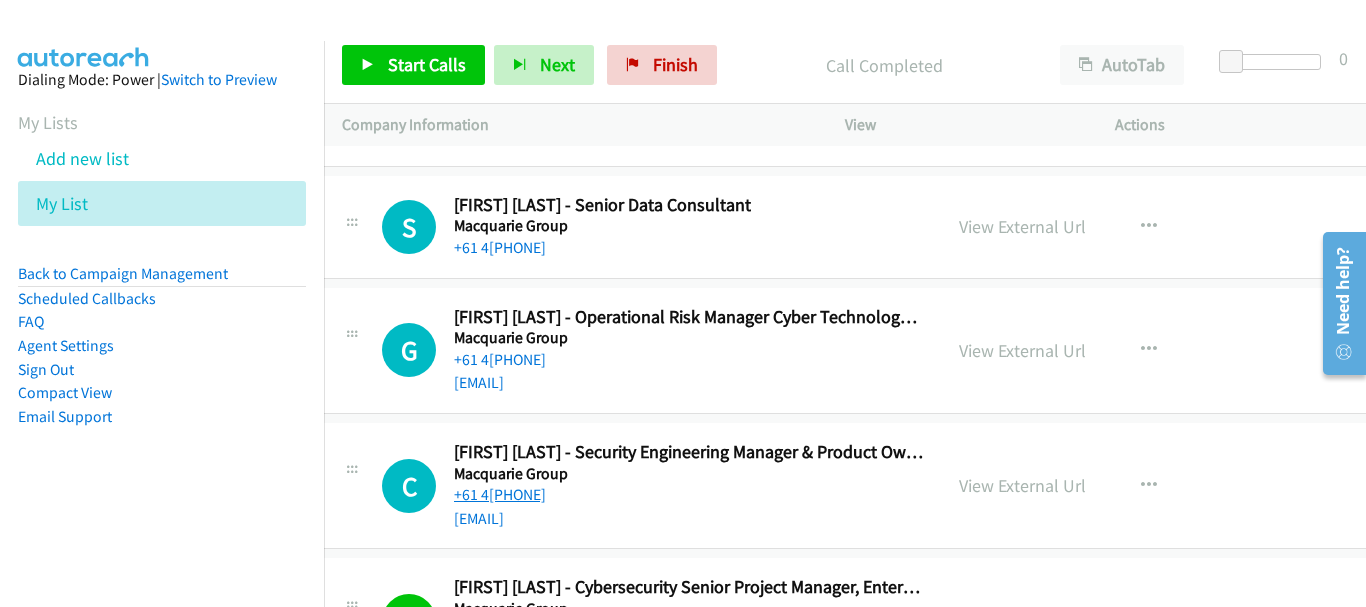 scroll, scrollTop: 52899, scrollLeft: 20, axis: both 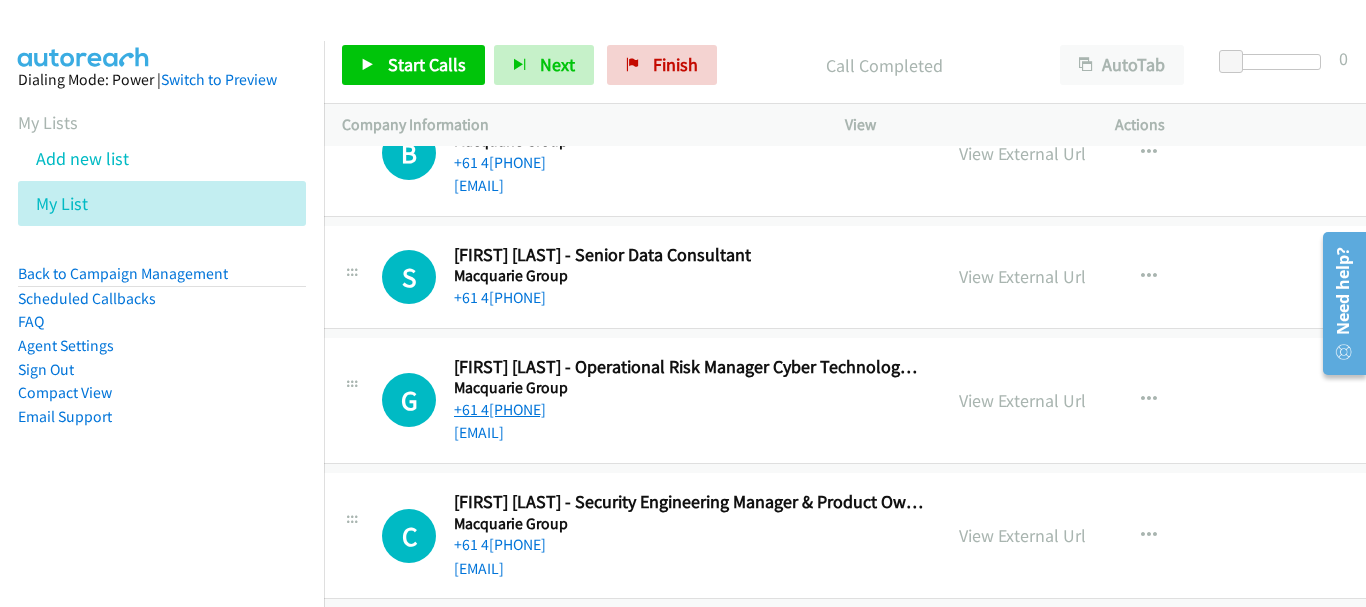 click on "+61 4[PHONE]" at bounding box center [500, 409] 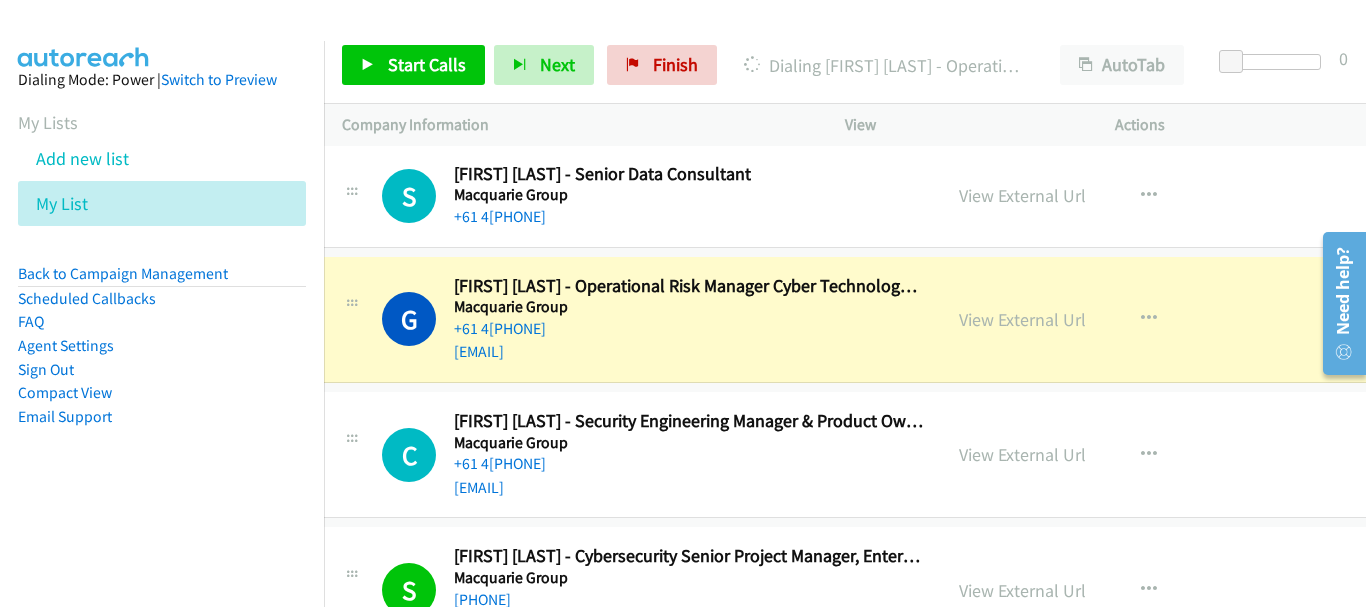 scroll, scrollTop: 52999, scrollLeft: 20, axis: both 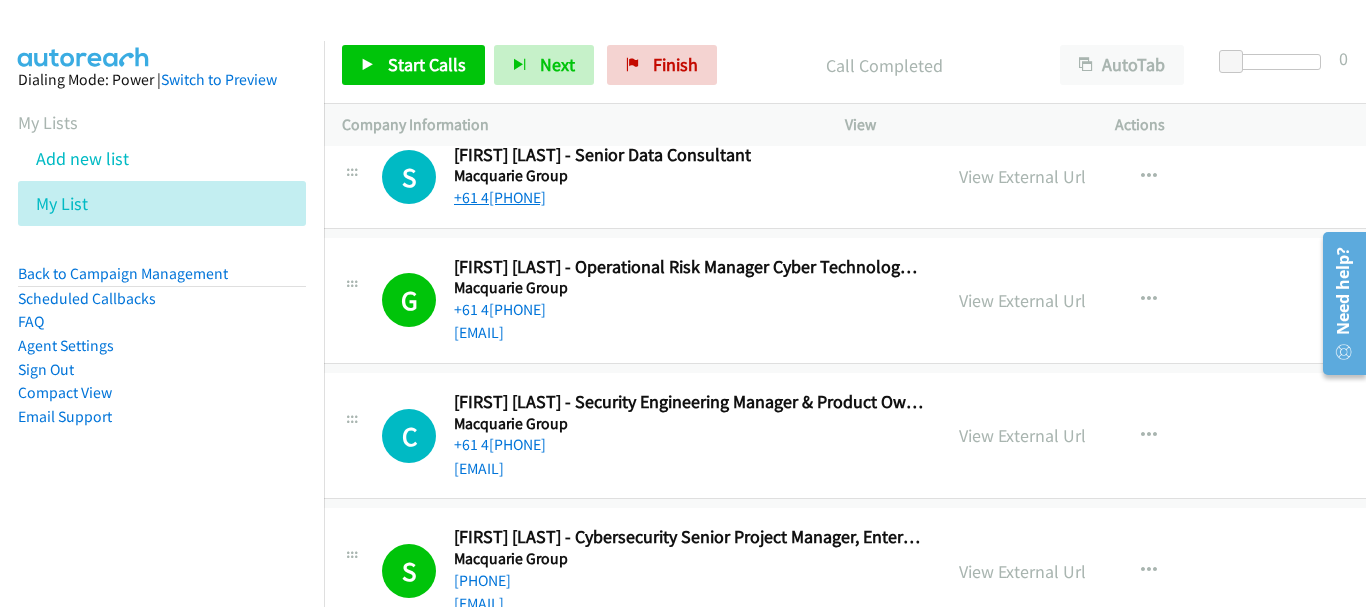 click on "+61 4[PHONE]" at bounding box center [500, 197] 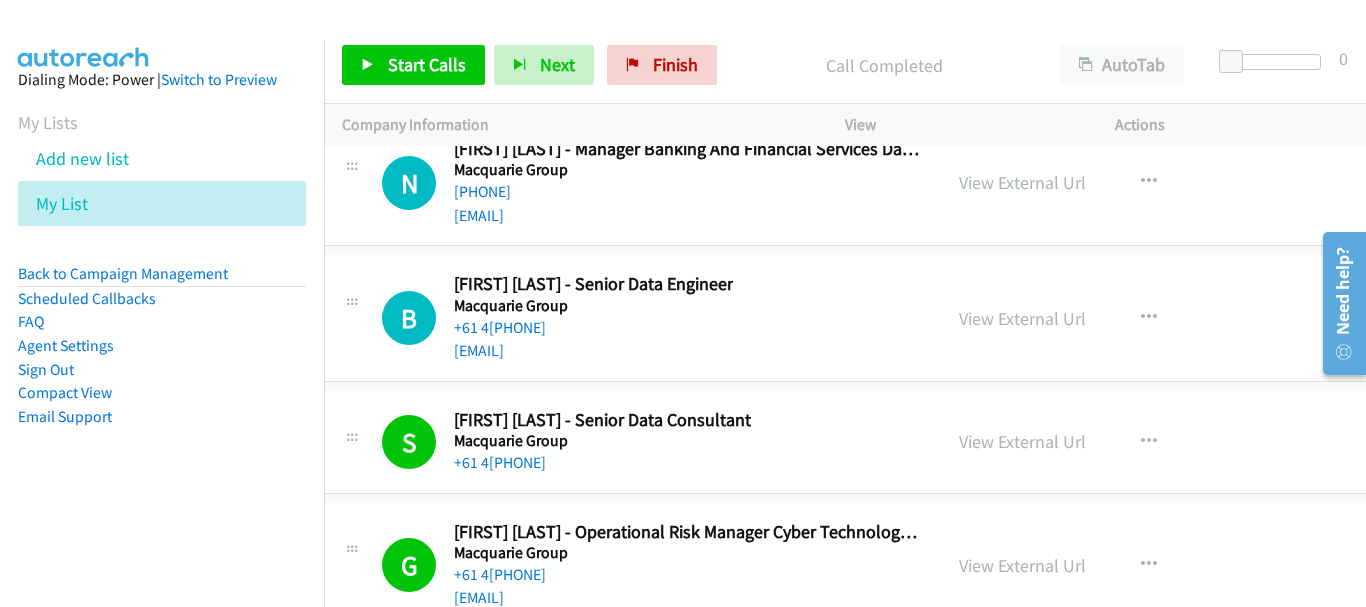 scroll, scrollTop: 52699, scrollLeft: 20, axis: both 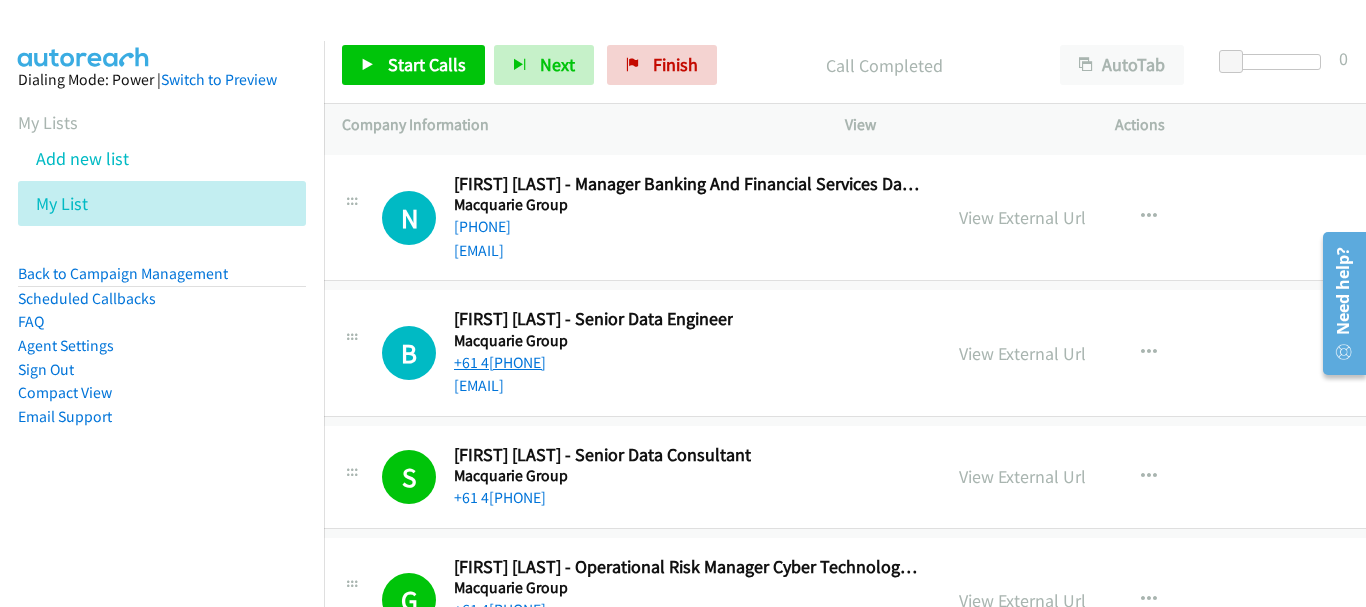 click on "+61 4[PHONE]" at bounding box center (500, 362) 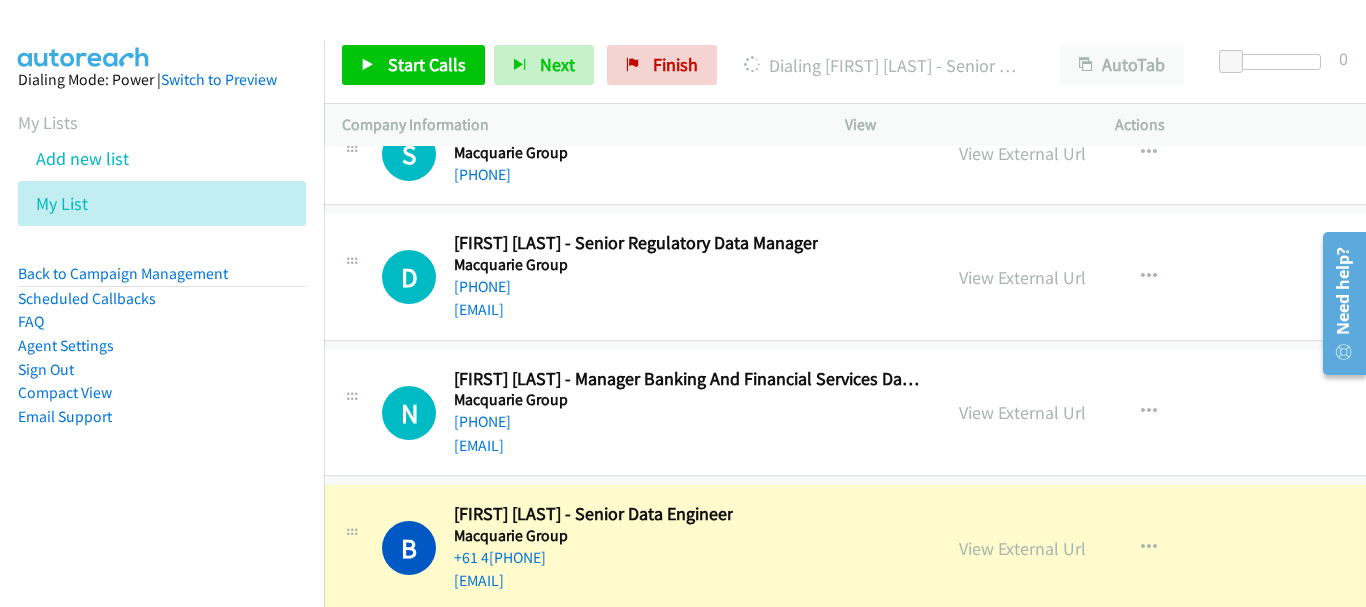scroll, scrollTop: 52499, scrollLeft: 20, axis: both 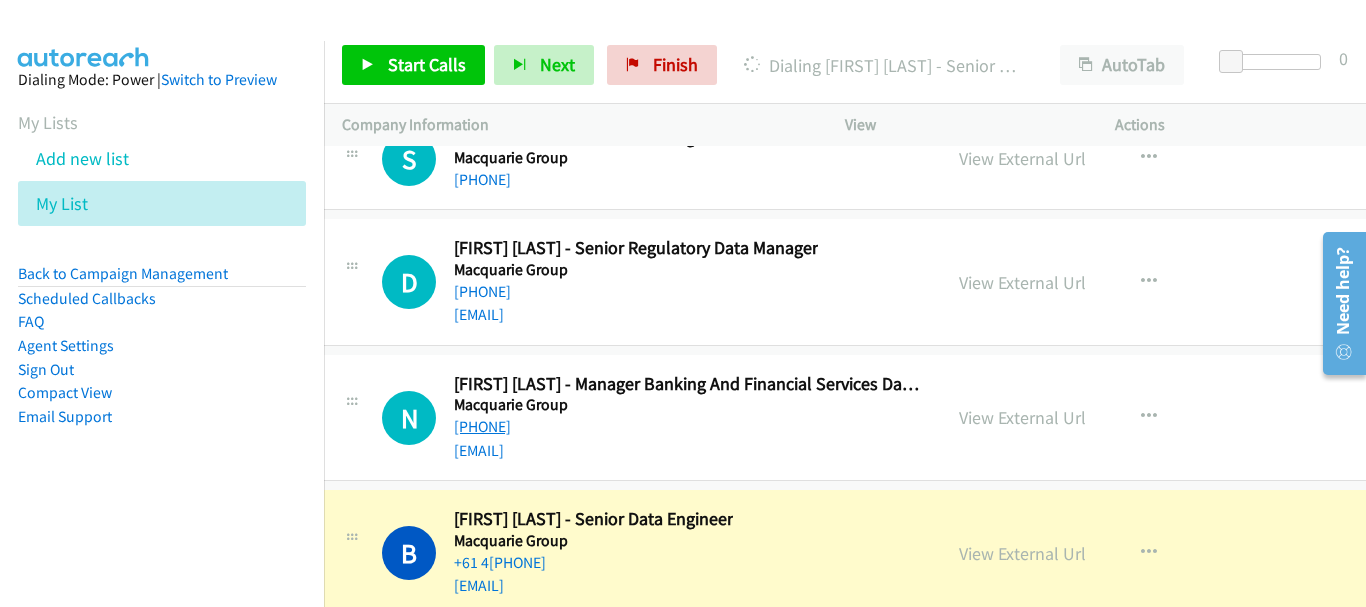 click on "[PHONE]" at bounding box center [482, 426] 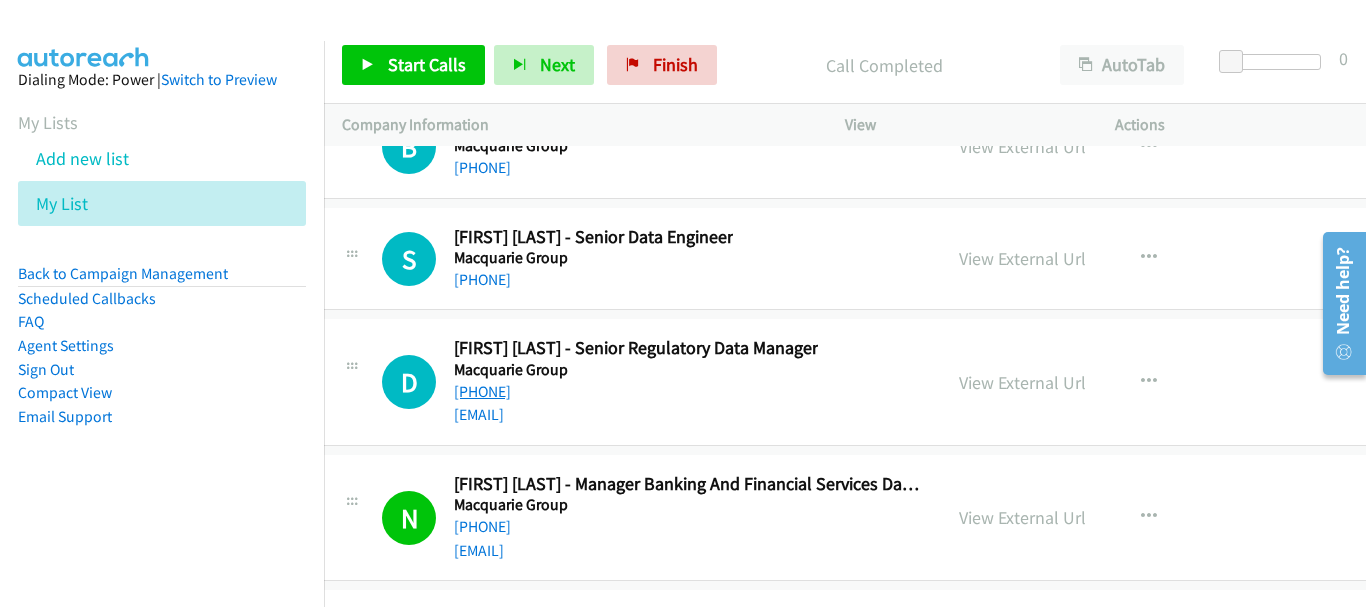 scroll, scrollTop: 52299, scrollLeft: 20, axis: both 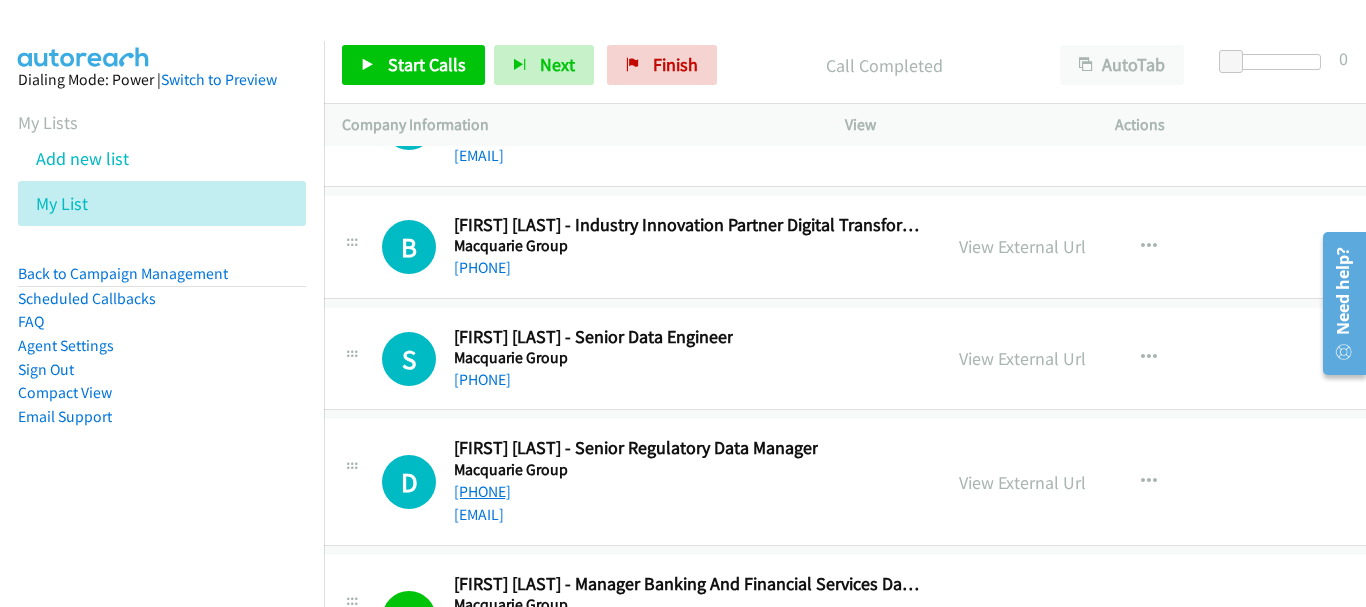click on "[PHONE]" at bounding box center (482, 491) 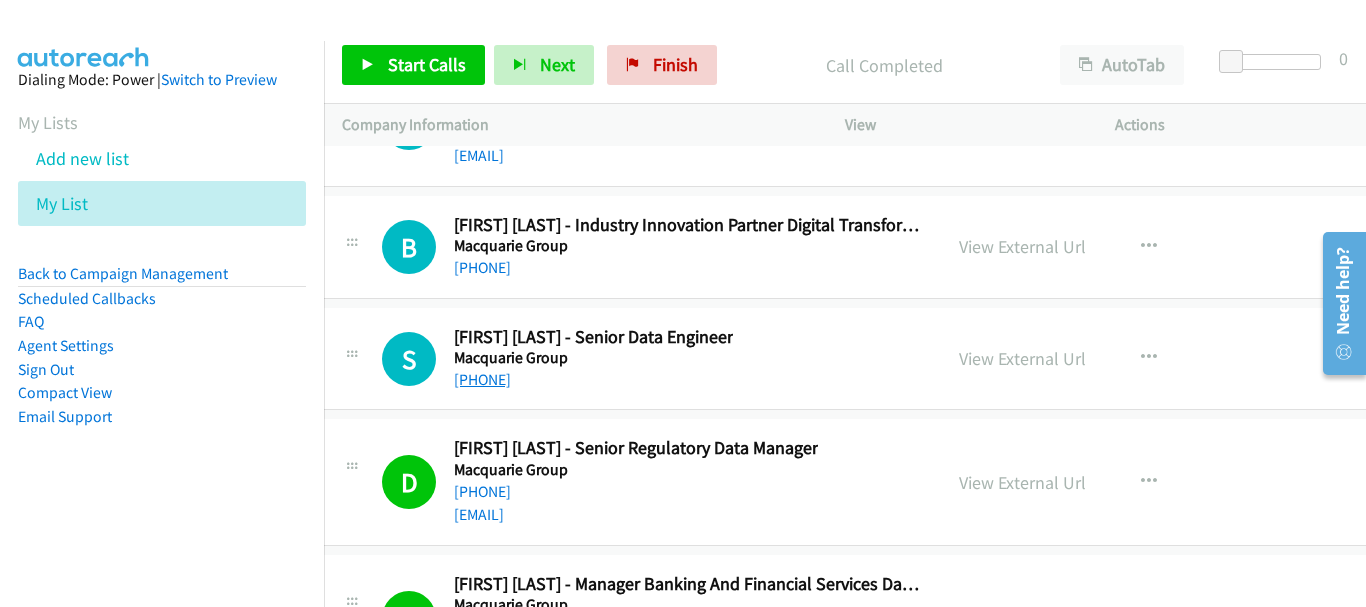 click on "[PHONE]" at bounding box center [482, 379] 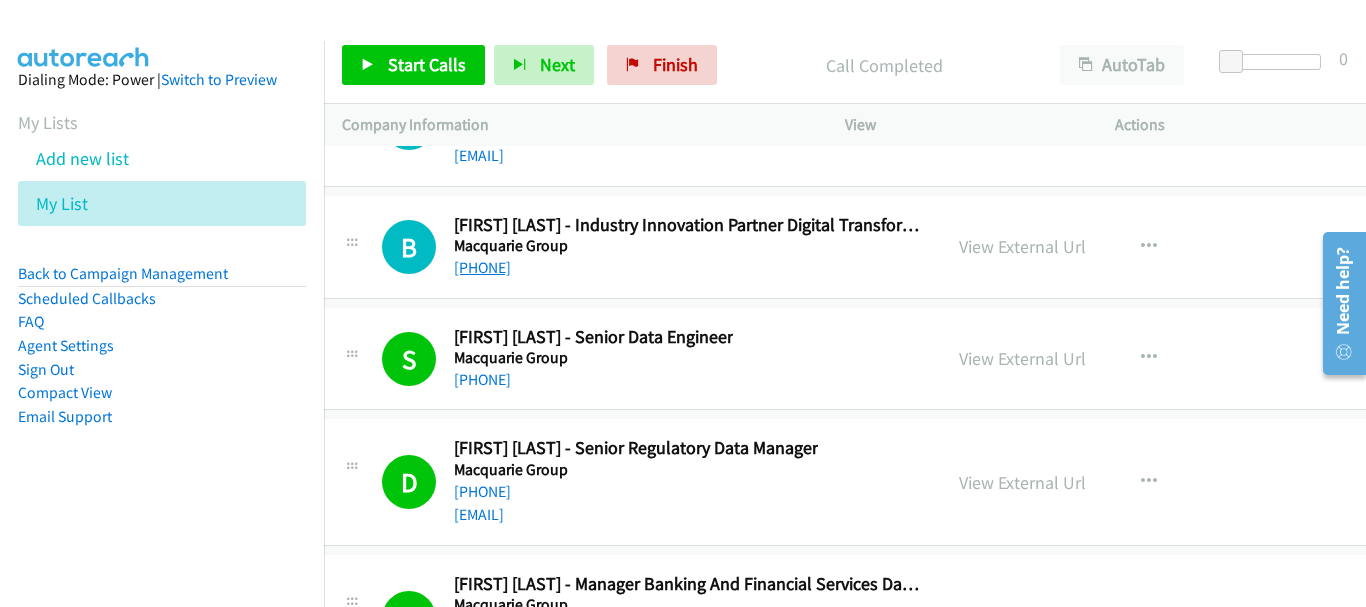 click on "[PHONE]" at bounding box center [482, 267] 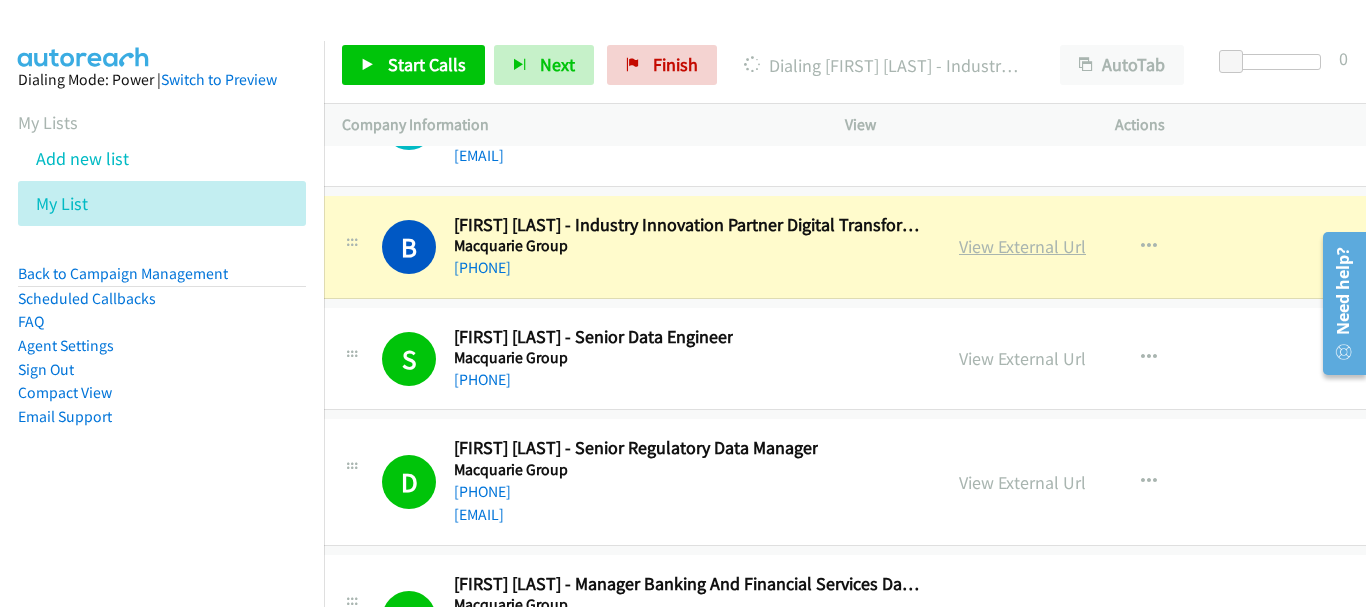 click on "View External Url" at bounding box center (1022, 246) 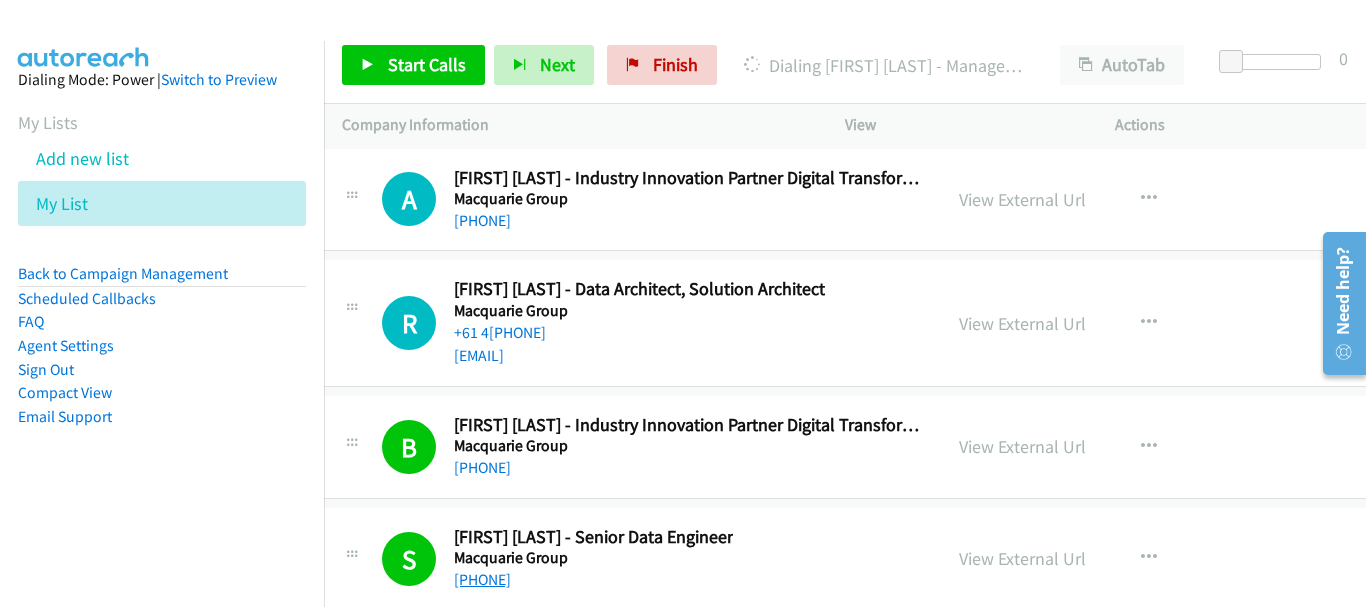 scroll, scrollTop: 51999, scrollLeft: 20, axis: both 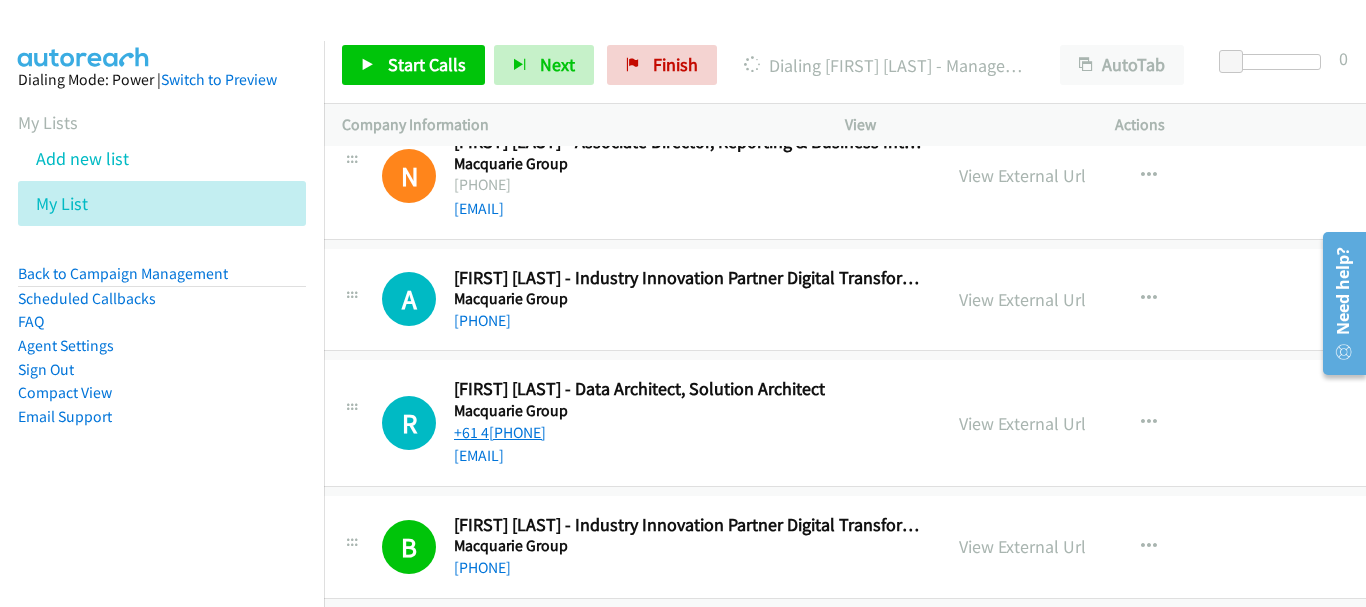 click on "+61 4[PHONE]" at bounding box center (500, 432) 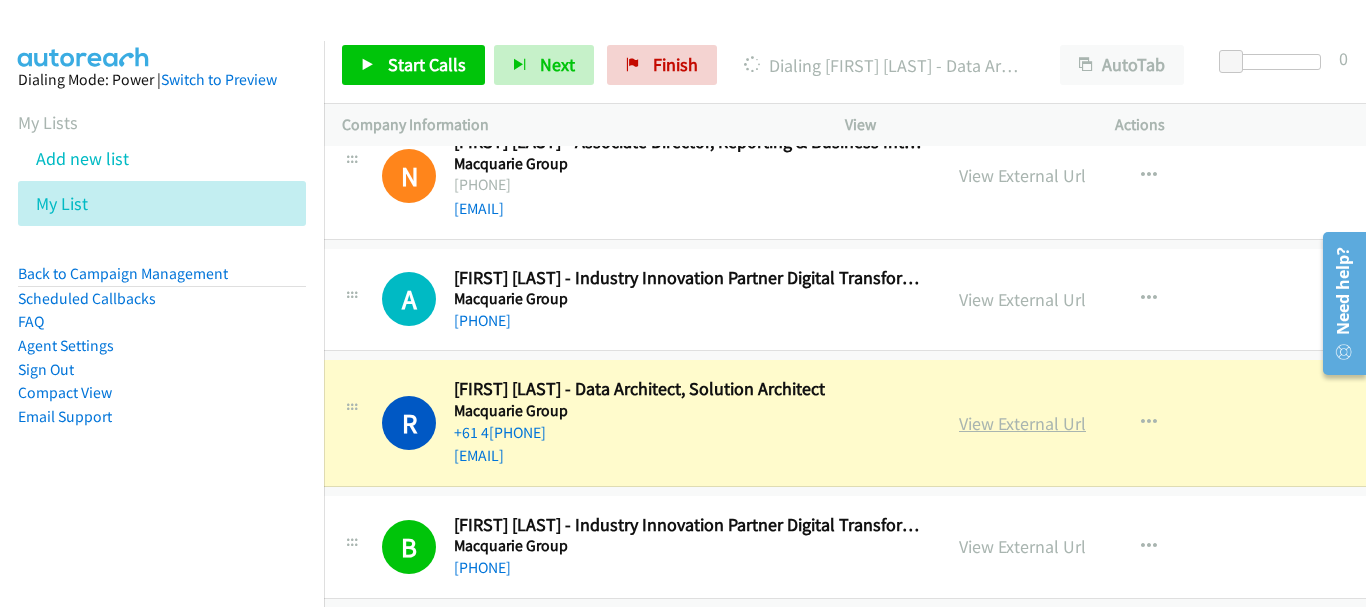 click on "View External Url" at bounding box center [1022, 423] 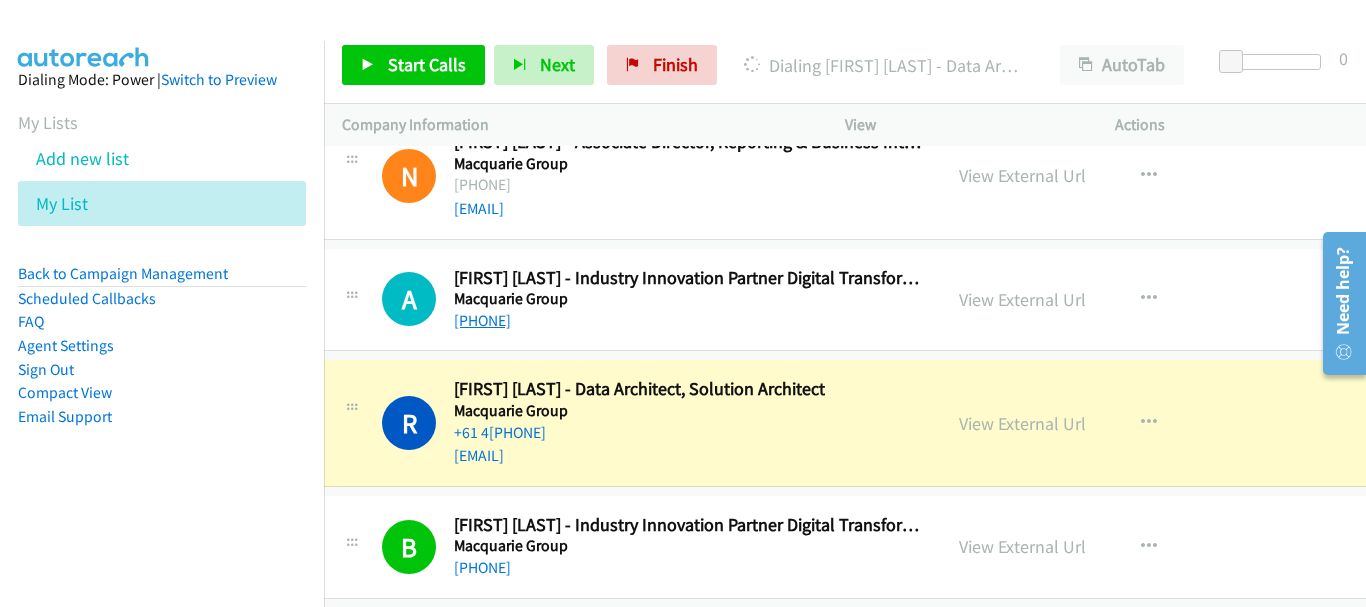 click on "[PHONE]" at bounding box center (482, 320) 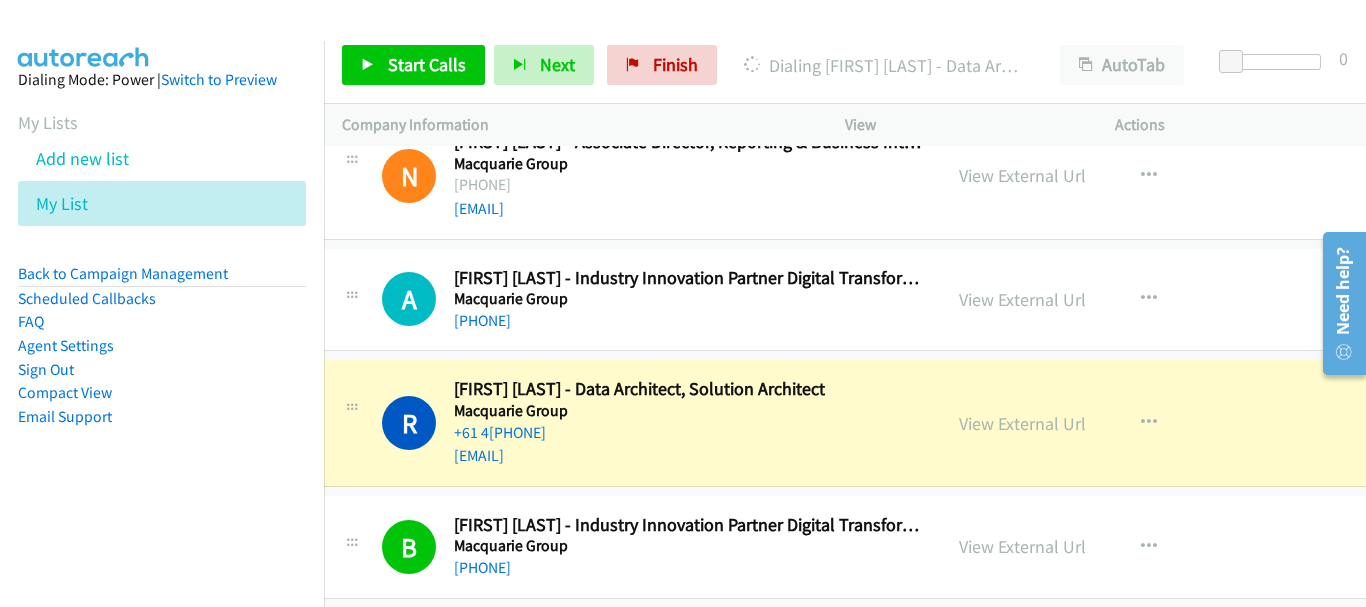 scroll, scrollTop: 51899, scrollLeft: 20, axis: both 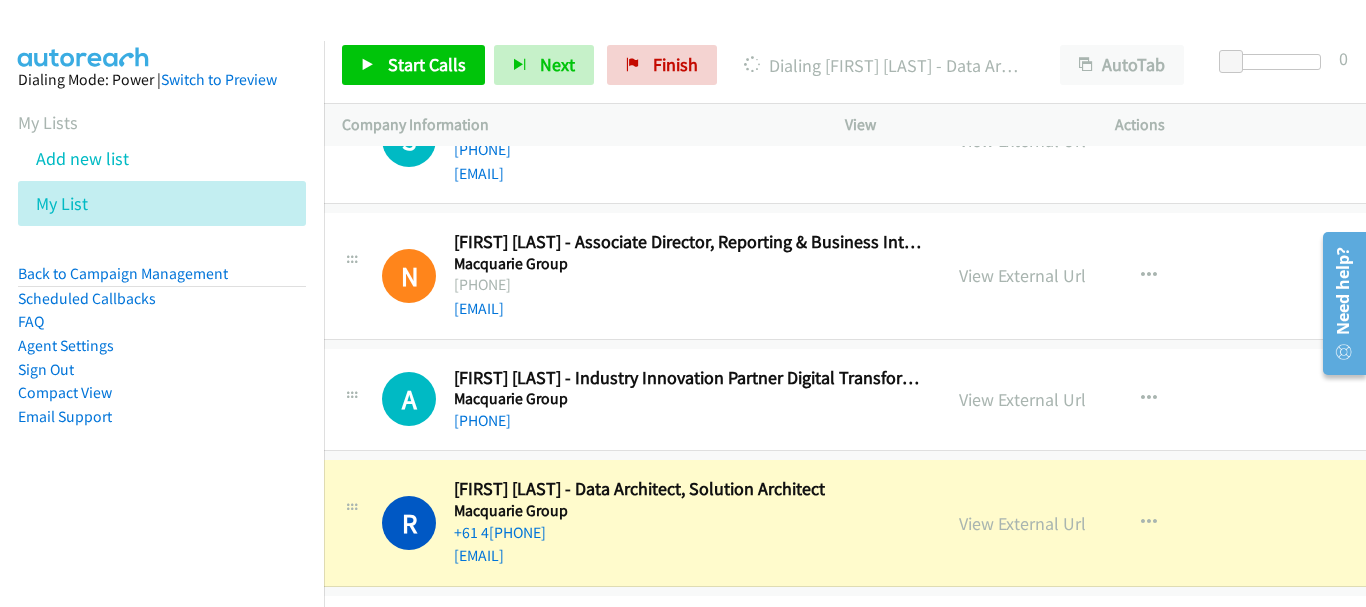 click on "Callback Scheduled
[FIRST] [LAST] - Industry Innovation Partner Digital Transformation & Data
Macquarie Group
[COUNTRY]/[CITY]
[PHONE]
View External Url
View External Url
Schedule/Manage Callback
Start Calls Here
Remove from list
Add to do not call list
Reset Call Status" at bounding box center (905, 400) 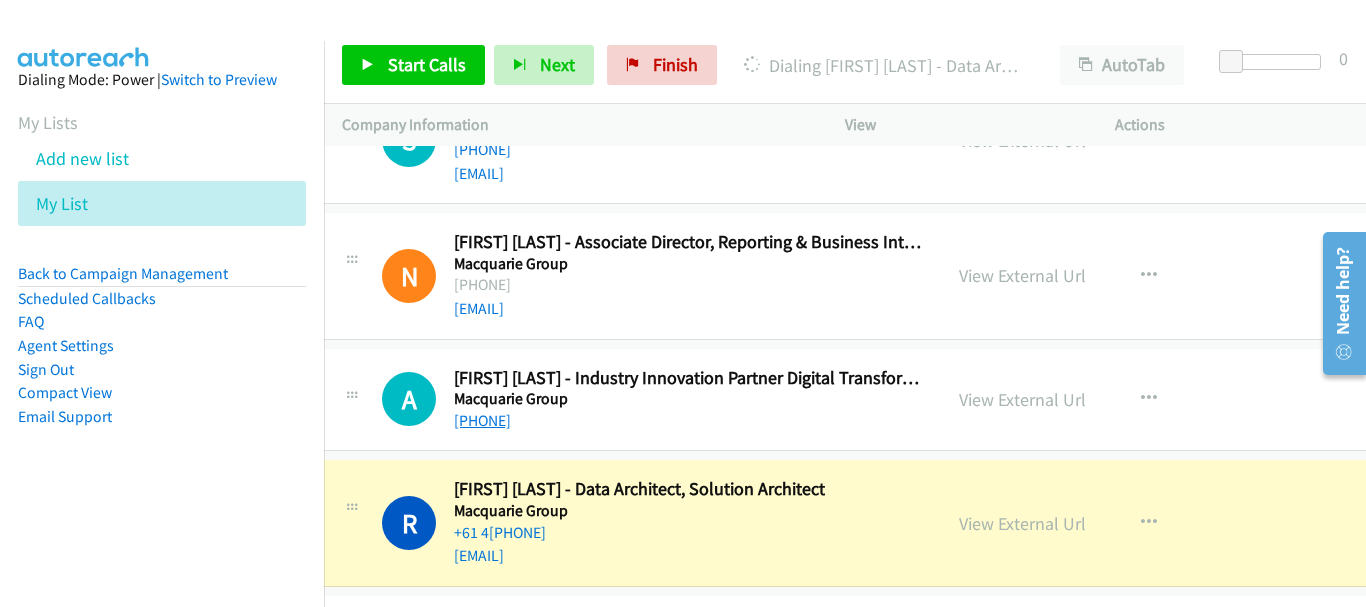 click on "[PHONE]" at bounding box center [482, 420] 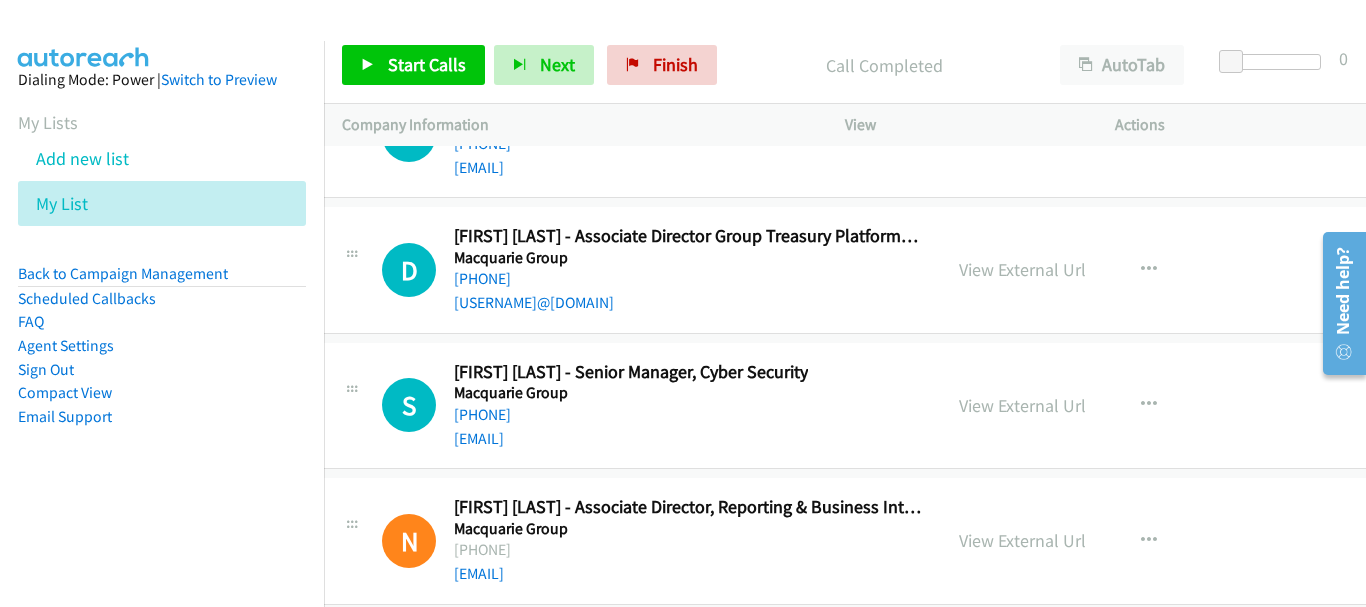 scroll, scrollTop: 51599, scrollLeft: 20, axis: both 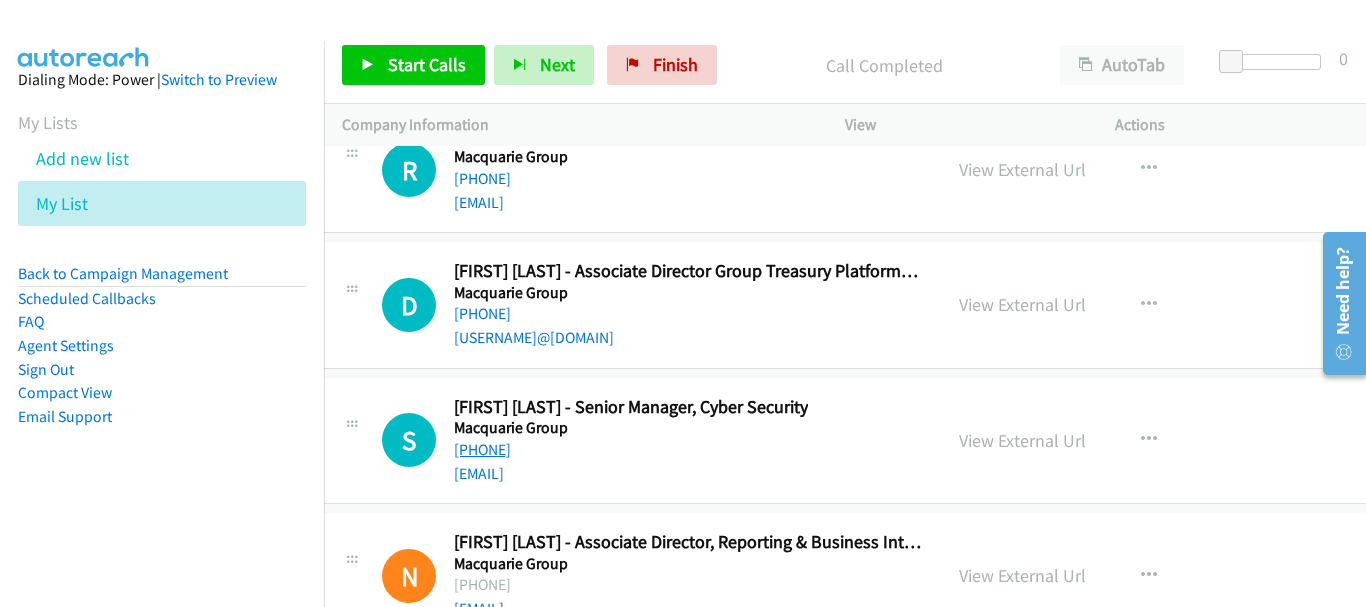 click on "[PHONE]" at bounding box center [482, 449] 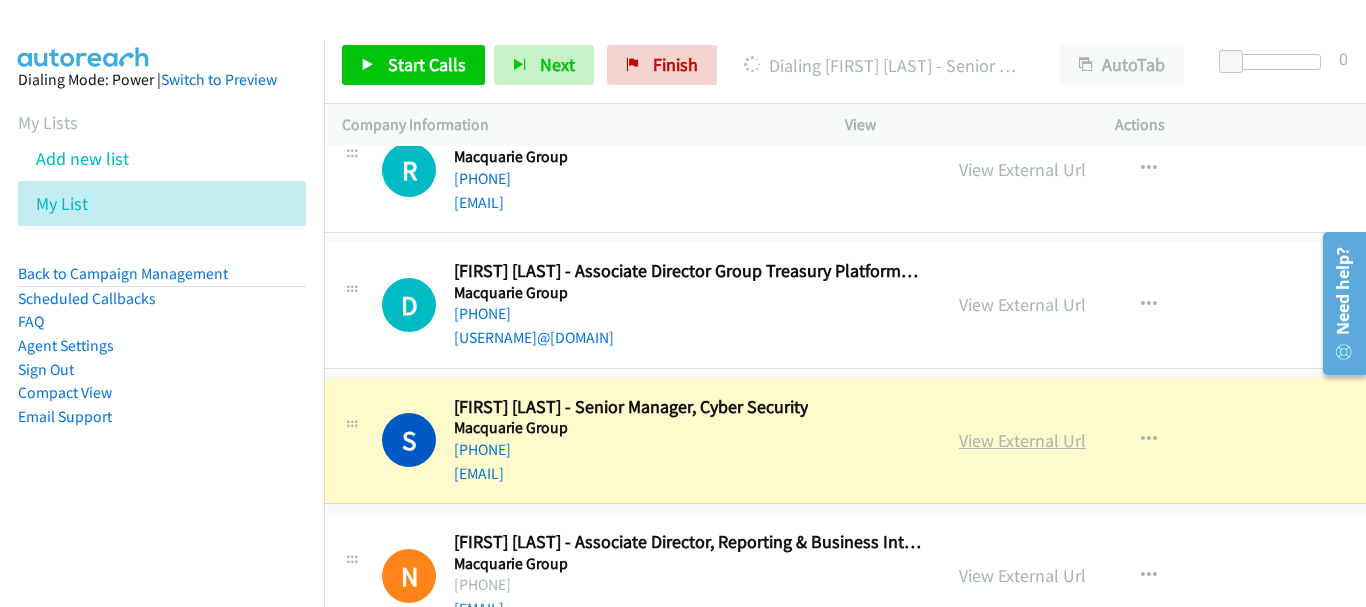 click on "View External Url" at bounding box center [1022, 440] 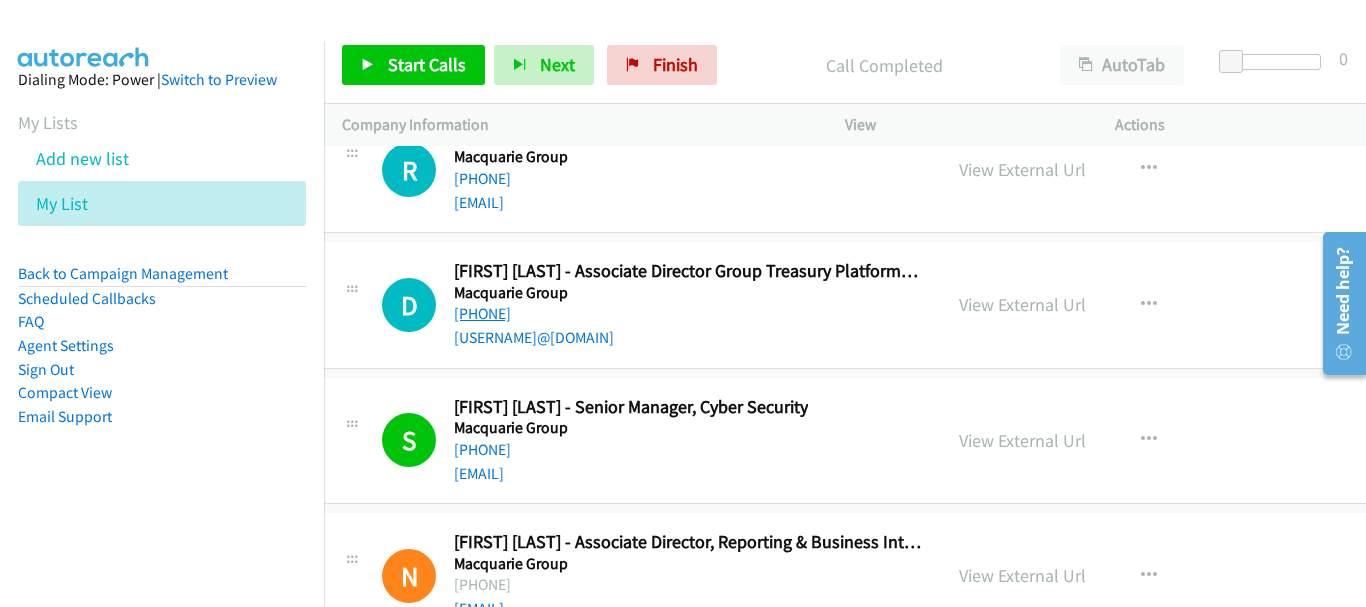 click on "[PHONE]" at bounding box center (482, 313) 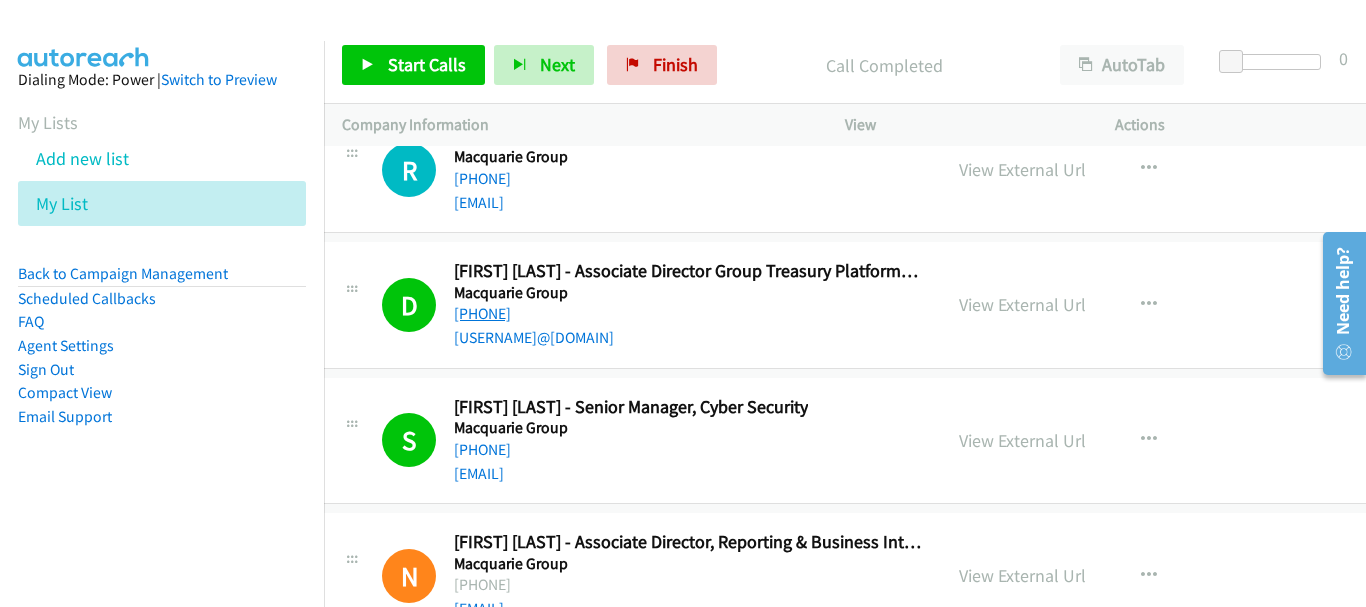 scroll, scrollTop: 51499, scrollLeft: 20, axis: both 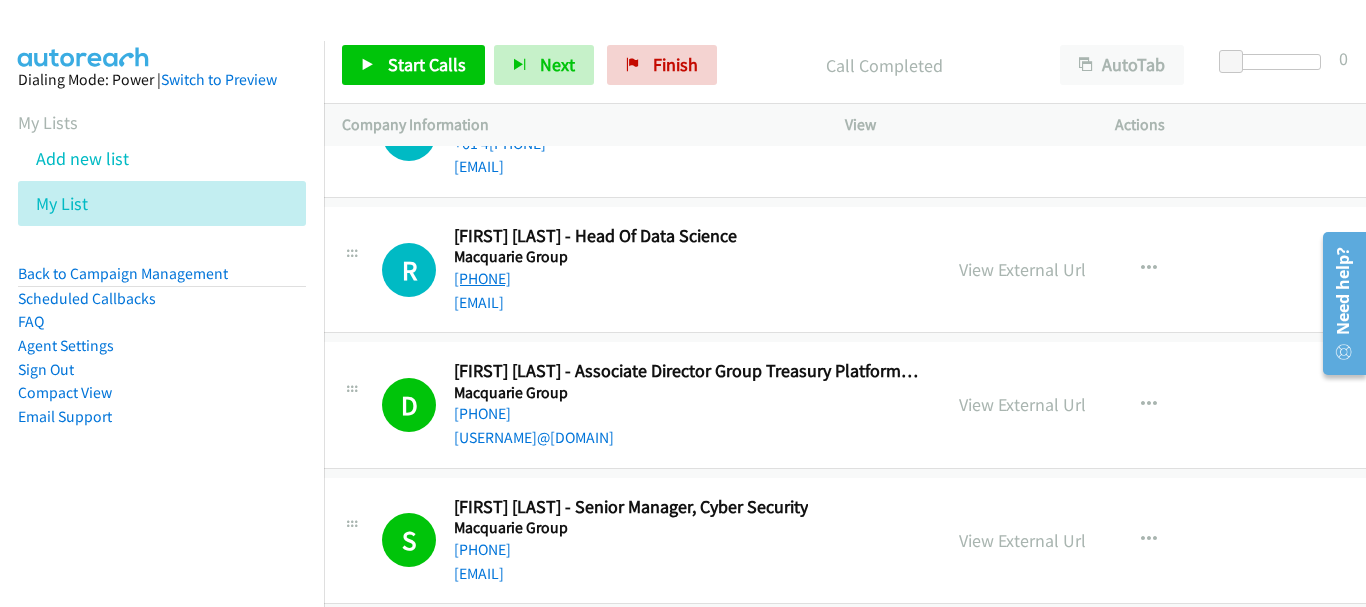 click on "[PHONE]" at bounding box center (482, 278) 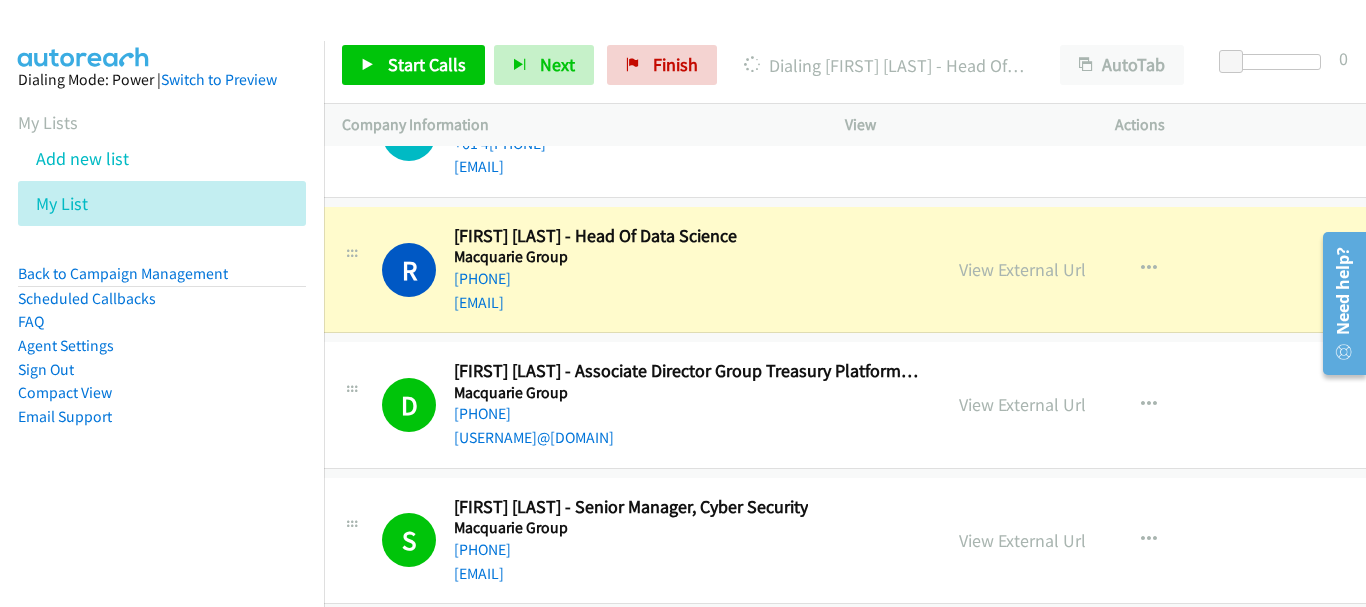 drag, startPoint x: 383, startPoint y: 466, endPoint x: 488, endPoint y: 600, distance: 170.23807 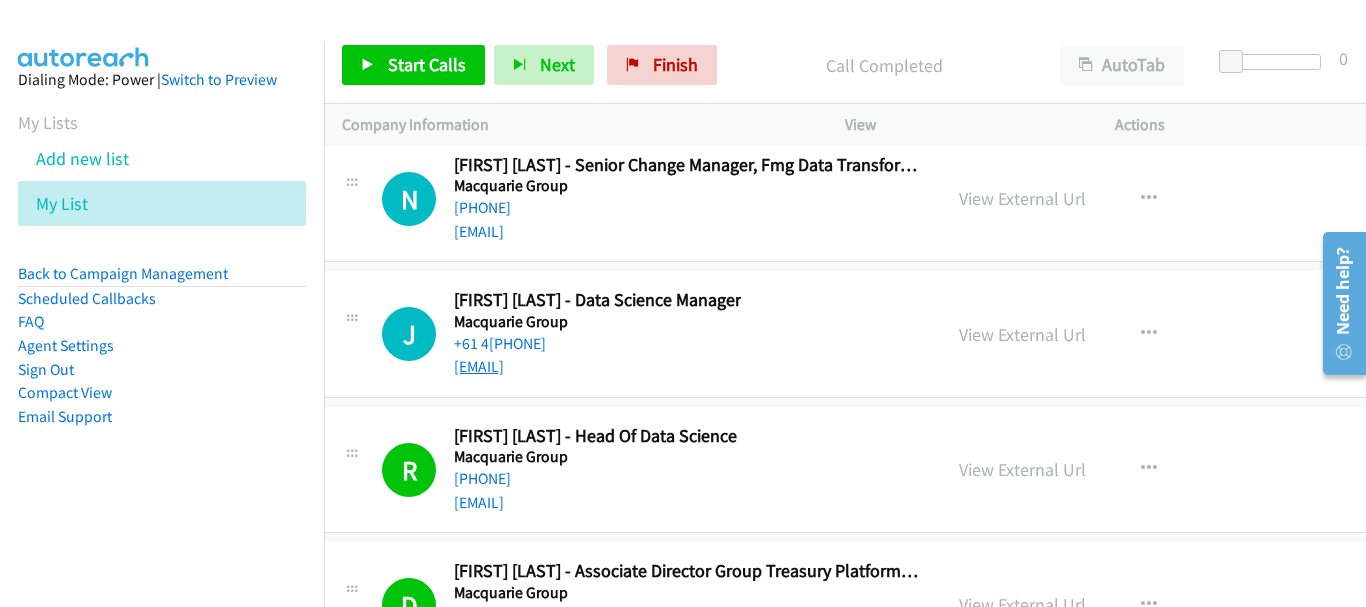 scroll, scrollTop: 51199, scrollLeft: 20, axis: both 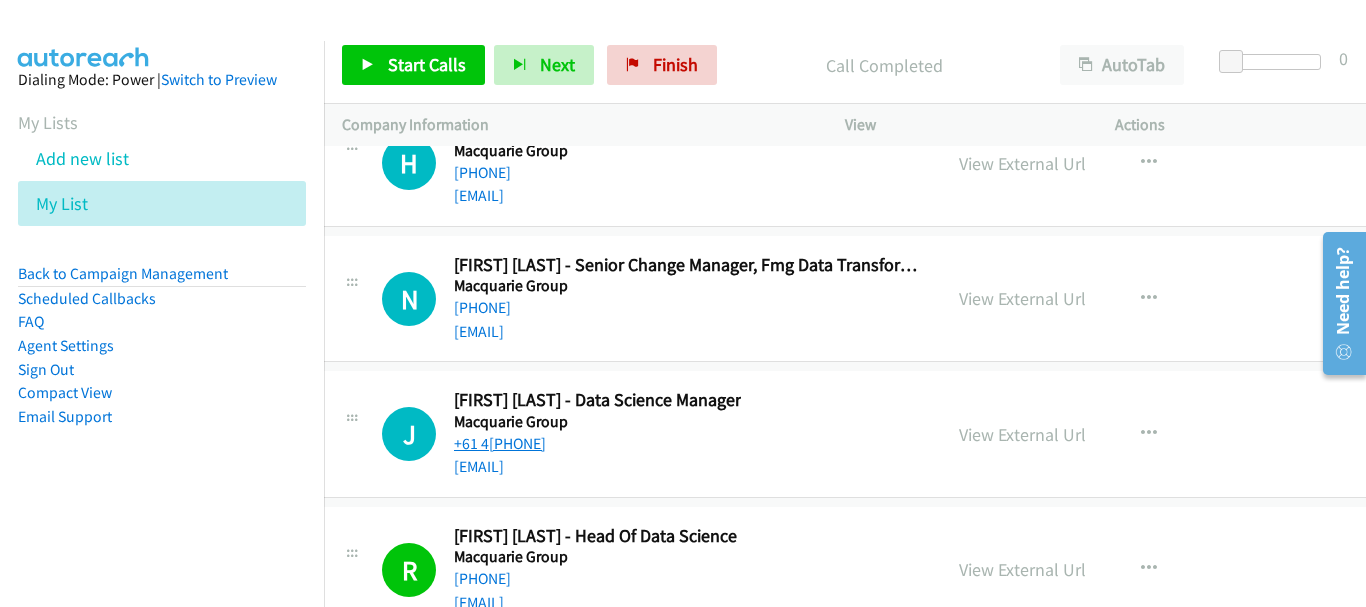 click on "+61 4[PHONE]" at bounding box center (500, 443) 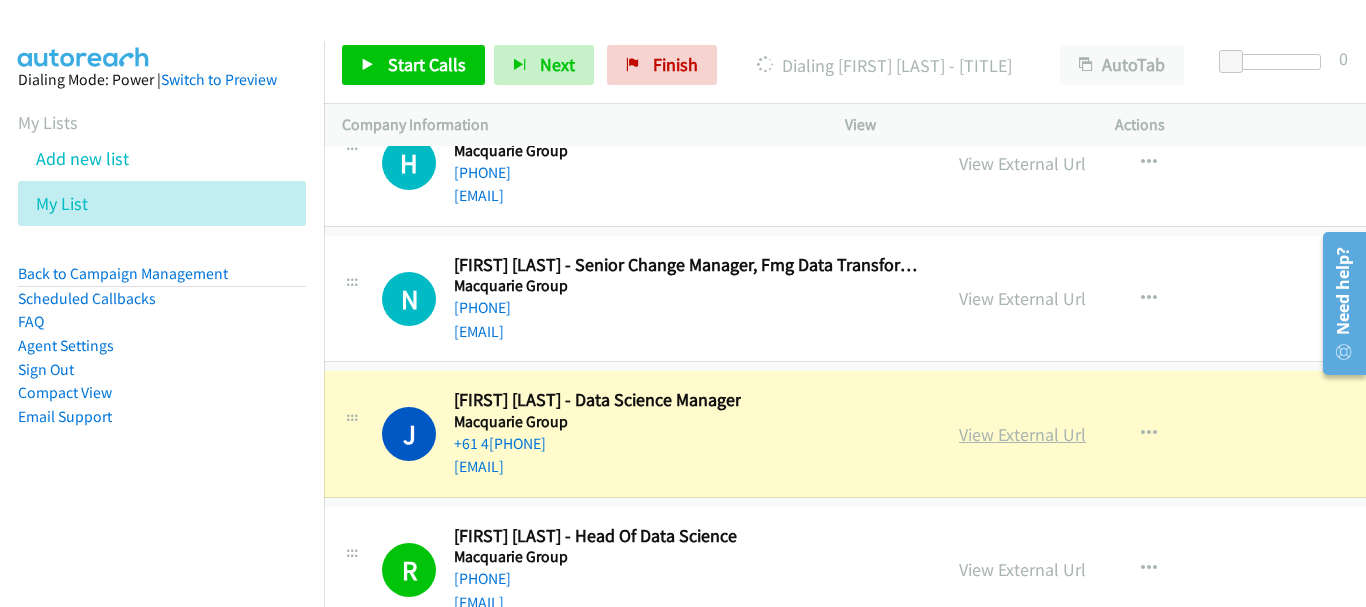 click on "View External Url" at bounding box center (1022, 434) 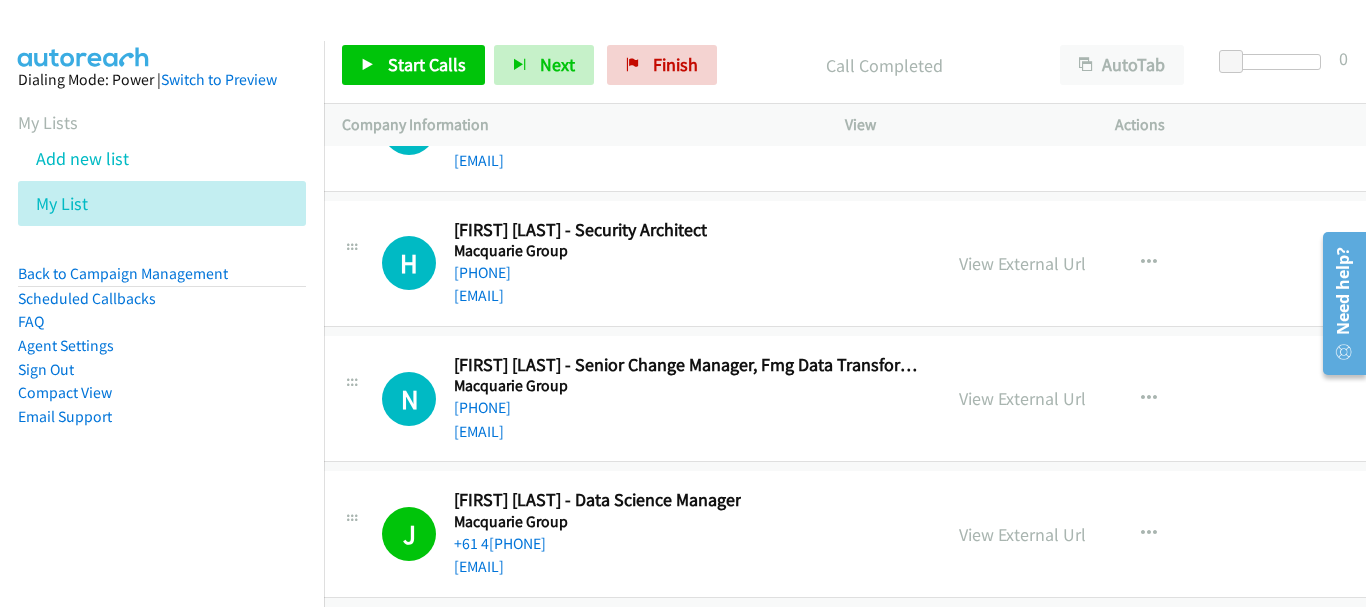 scroll, scrollTop: 50999, scrollLeft: 20, axis: both 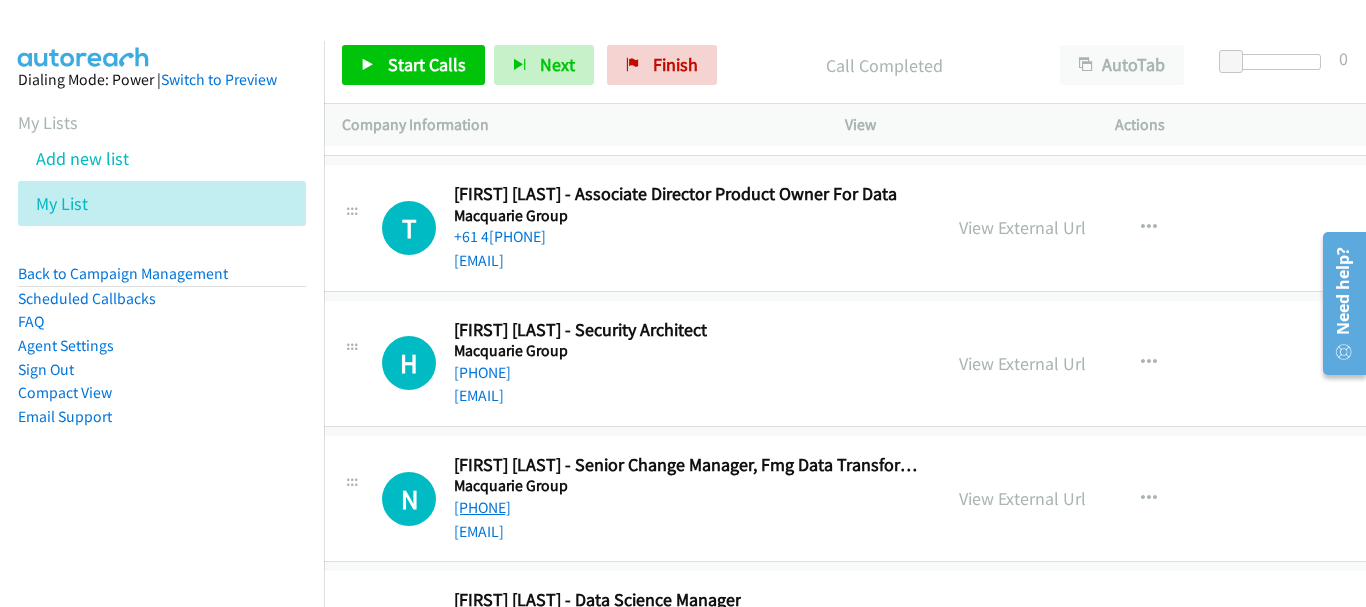 click on "[PHONE]" at bounding box center [482, 507] 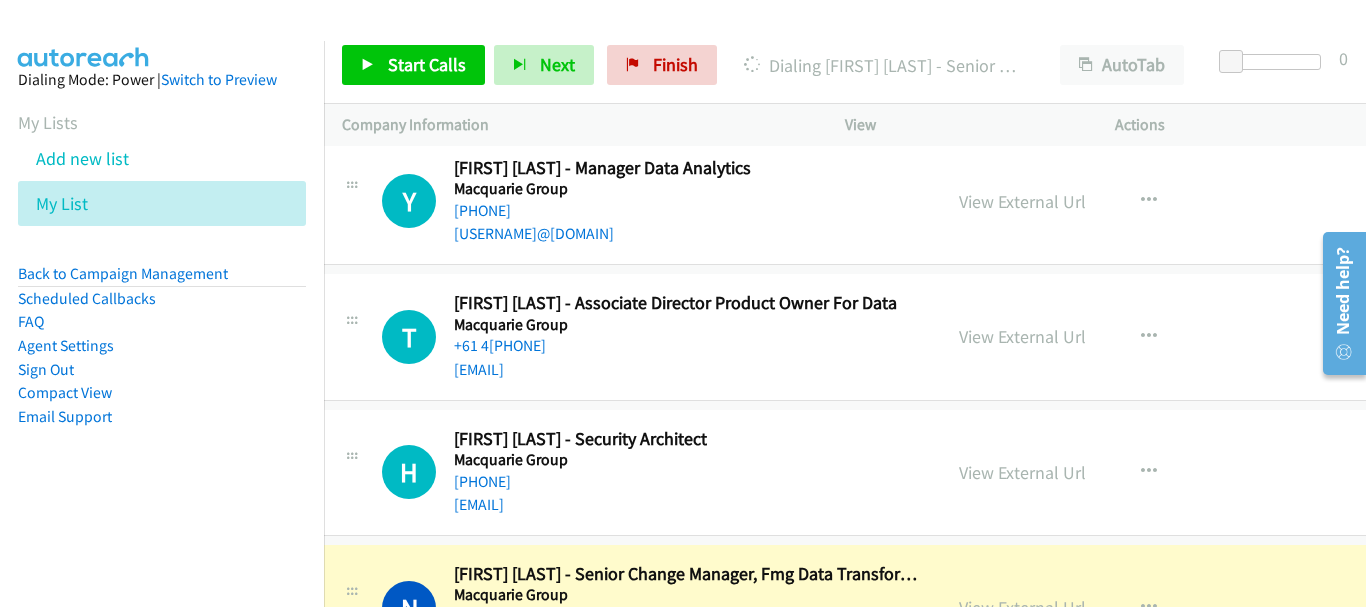 scroll, scrollTop: 50899, scrollLeft: 20, axis: both 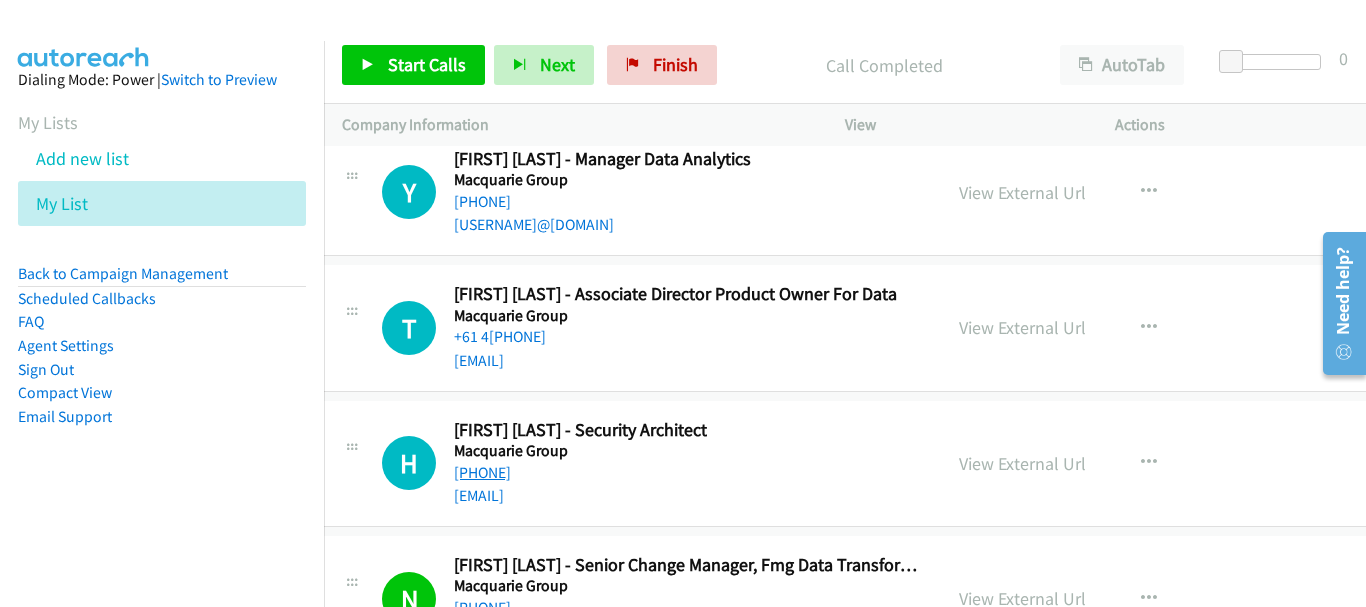 click on "[PHONE]" at bounding box center [482, 472] 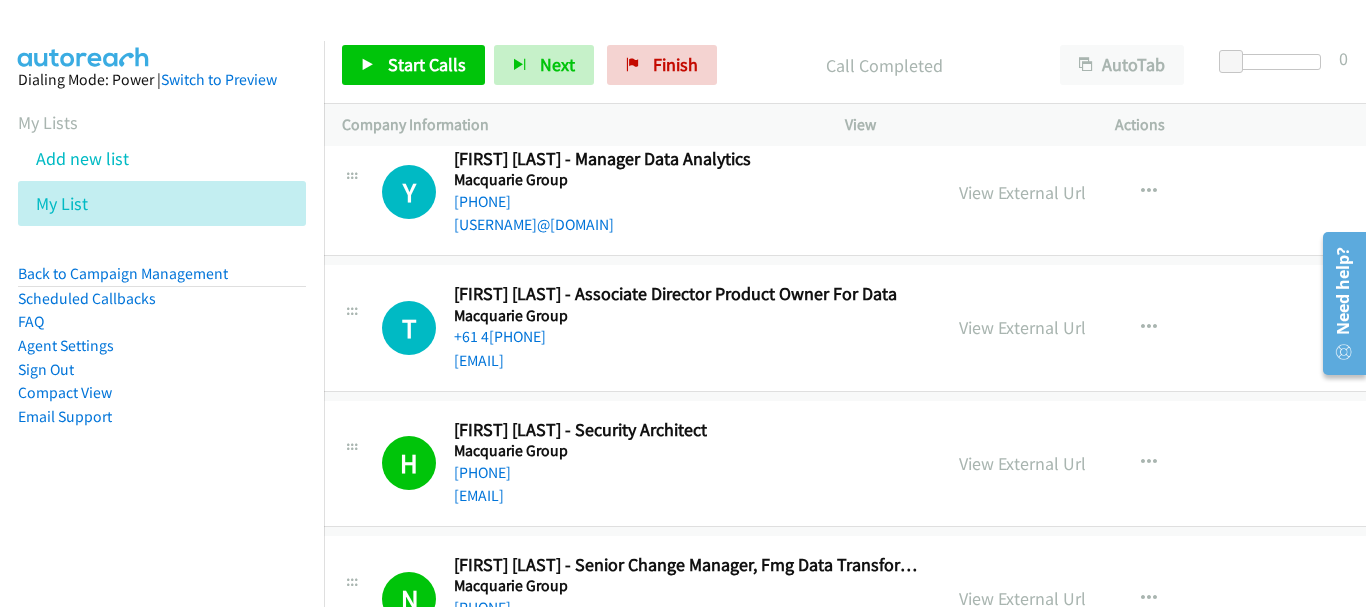 scroll, scrollTop: 50799, scrollLeft: 20, axis: both 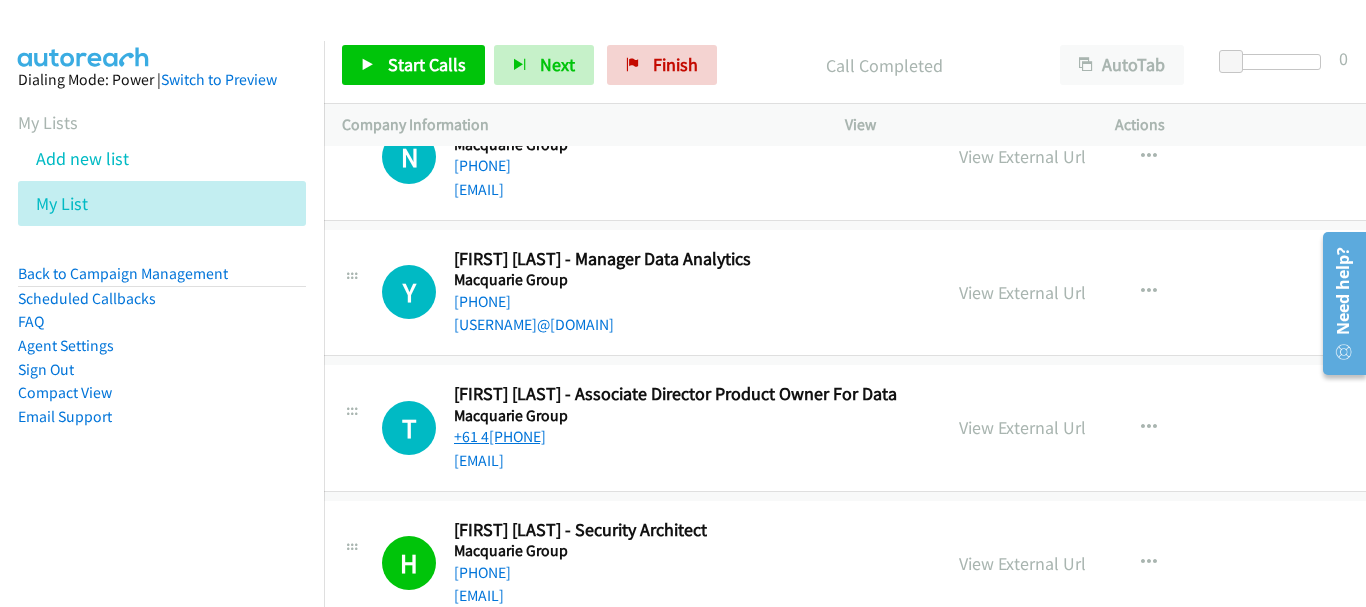 click on "+61 4[PHONE]" at bounding box center [500, 436] 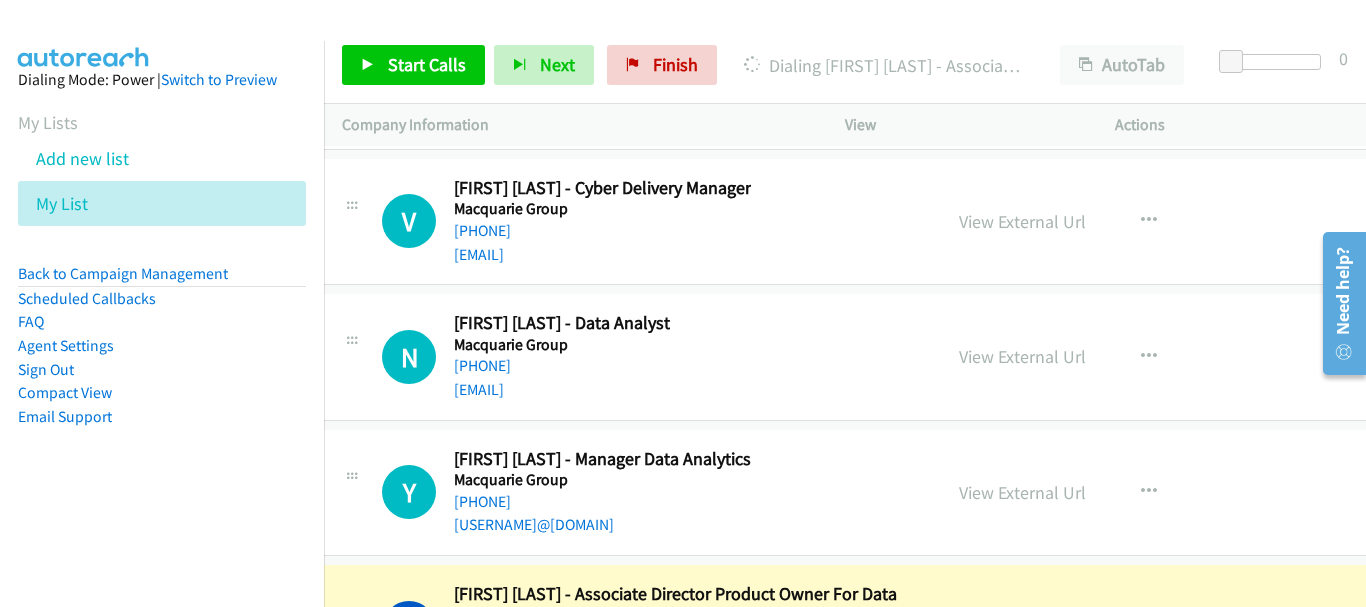 scroll, scrollTop: 50699, scrollLeft: 20, axis: both 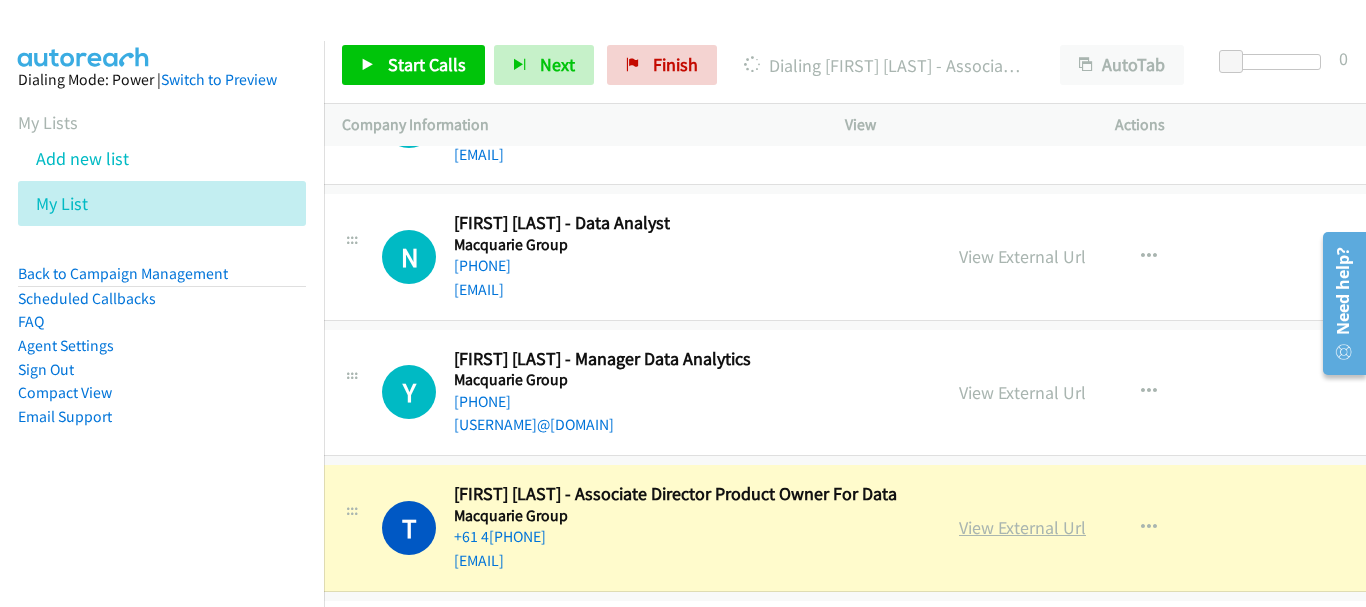 click on "View External Url" at bounding box center [1022, 527] 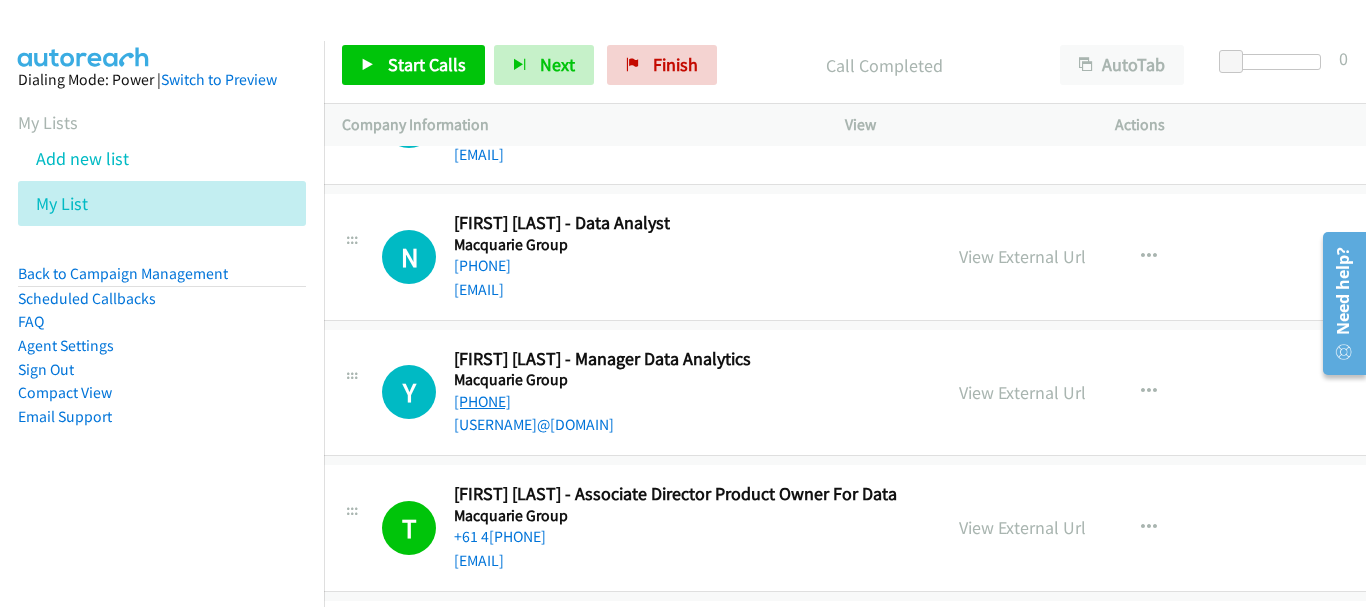 click on "[PHONE]" at bounding box center (482, 401) 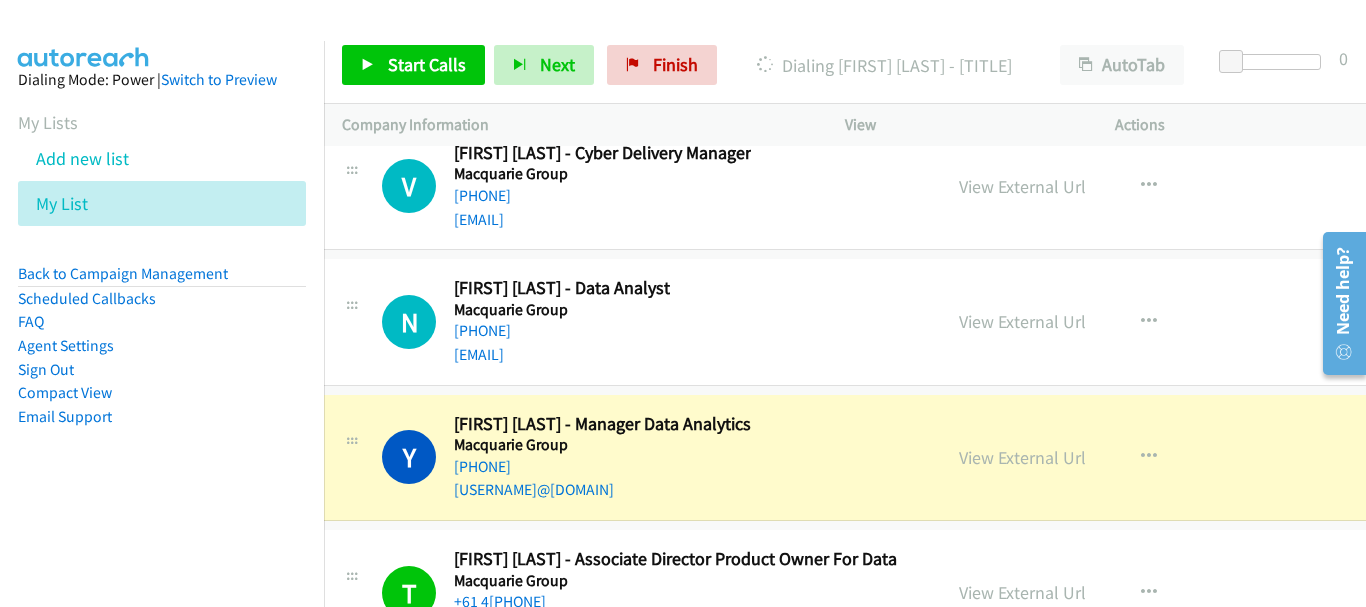 scroll, scrollTop: 50599, scrollLeft: 20, axis: both 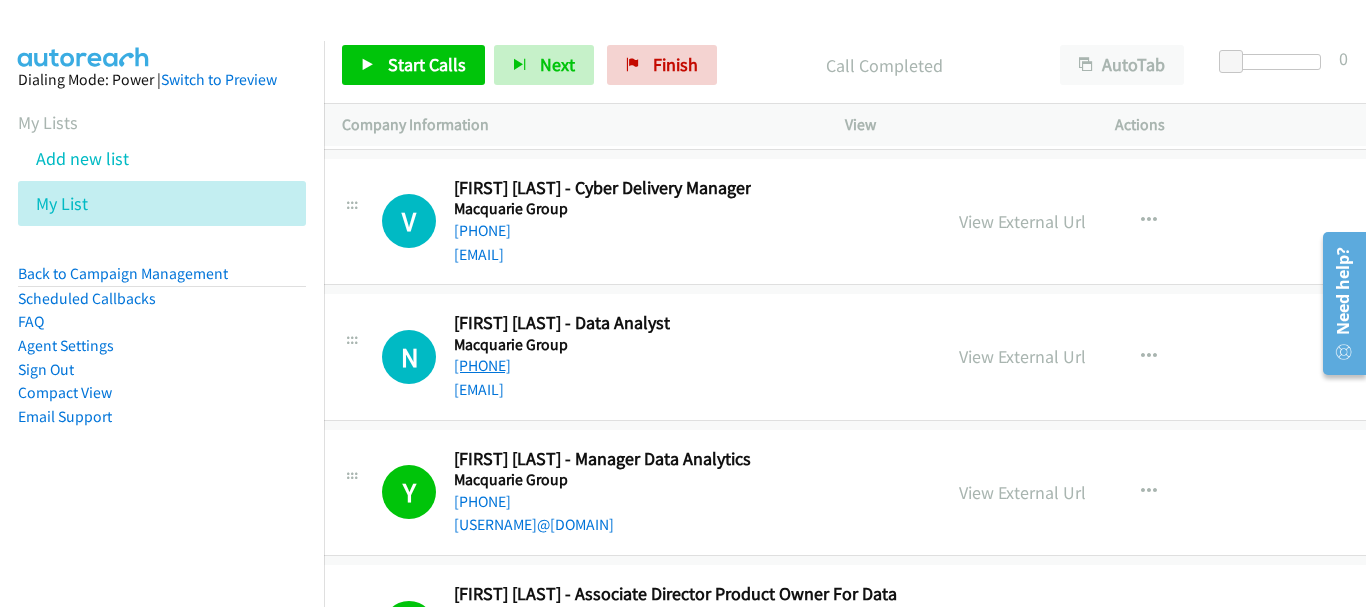 click on "[PHONE]" at bounding box center (482, 365) 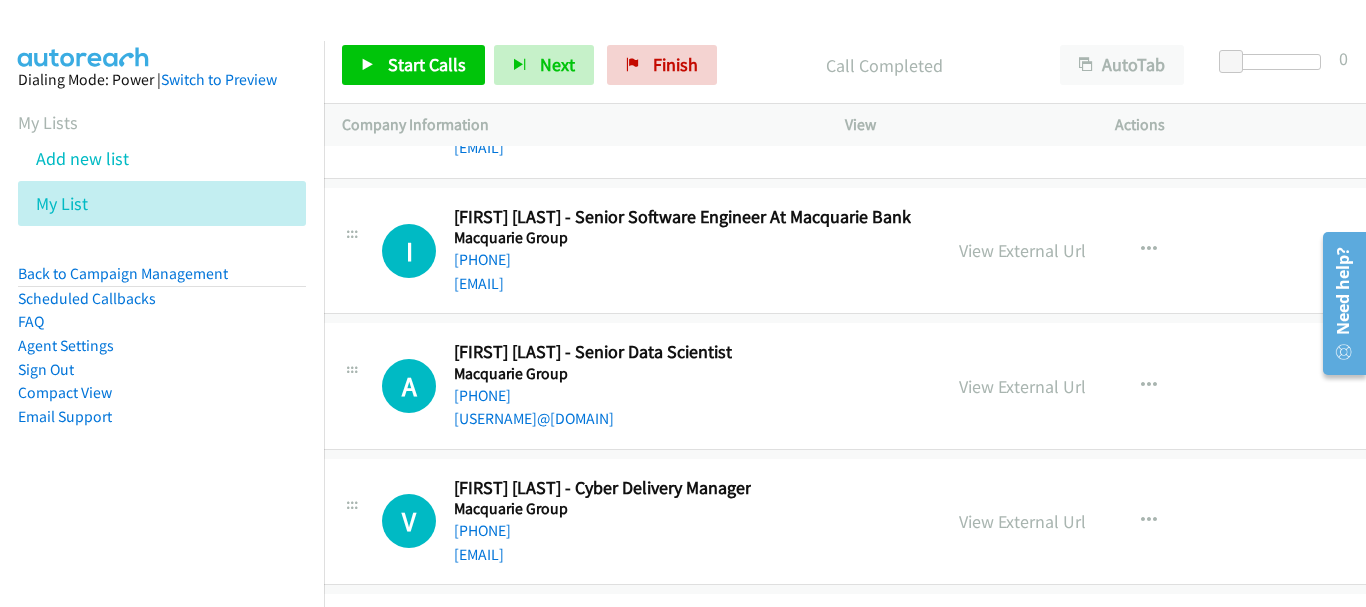 scroll, scrollTop: 50399, scrollLeft: 20, axis: both 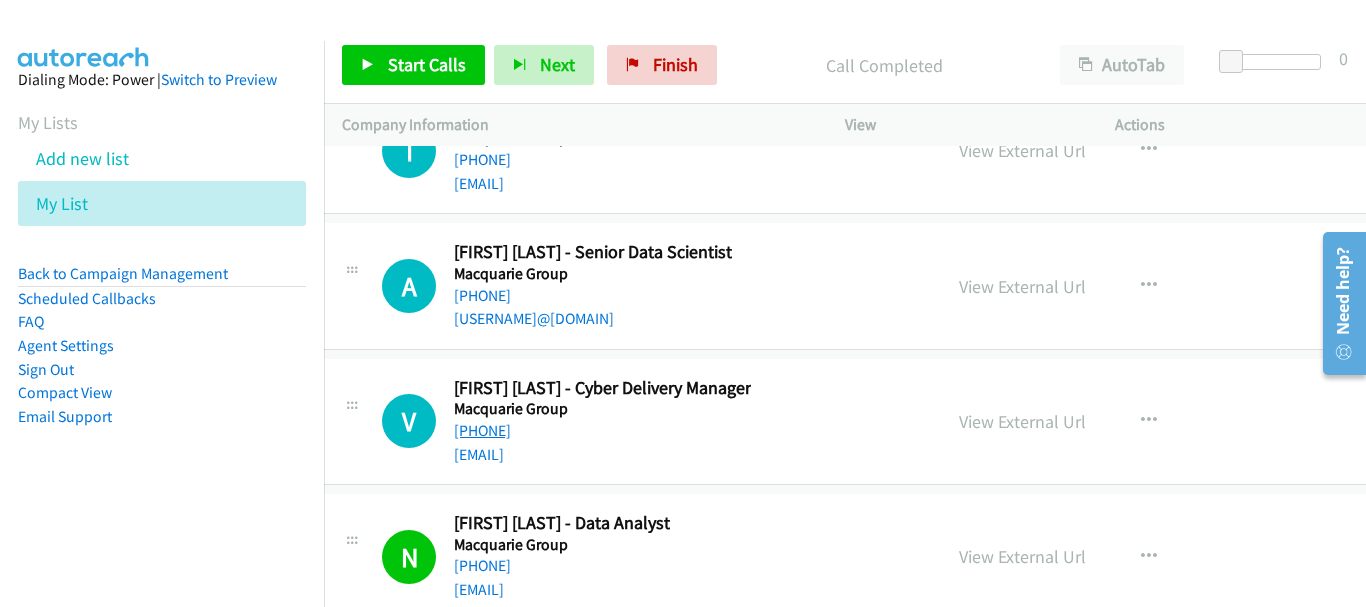 click on "[PHONE]" at bounding box center [482, 430] 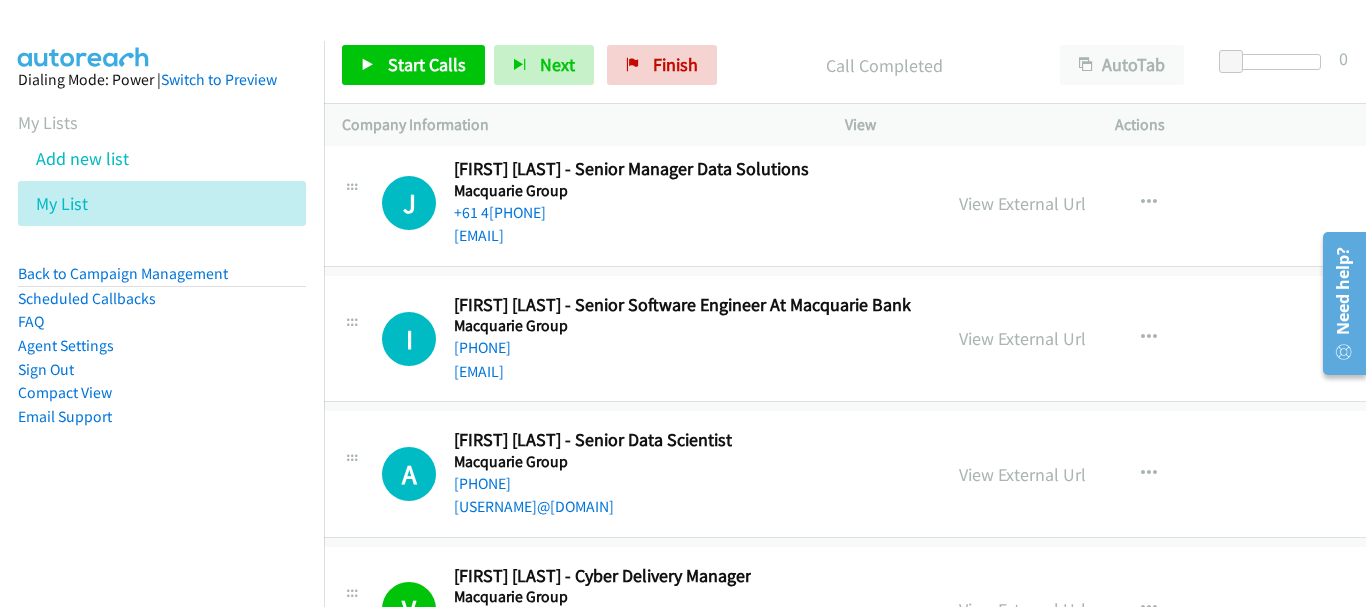 scroll, scrollTop: 50199, scrollLeft: 20, axis: both 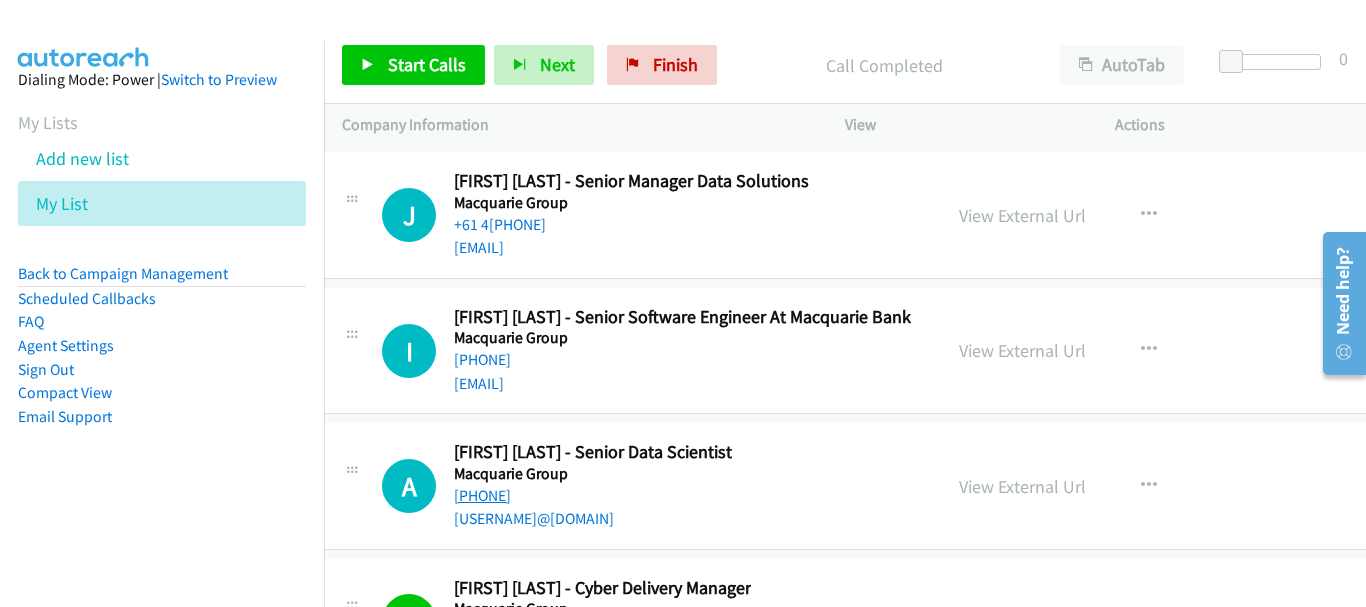 click on "[PHONE]" at bounding box center [482, 495] 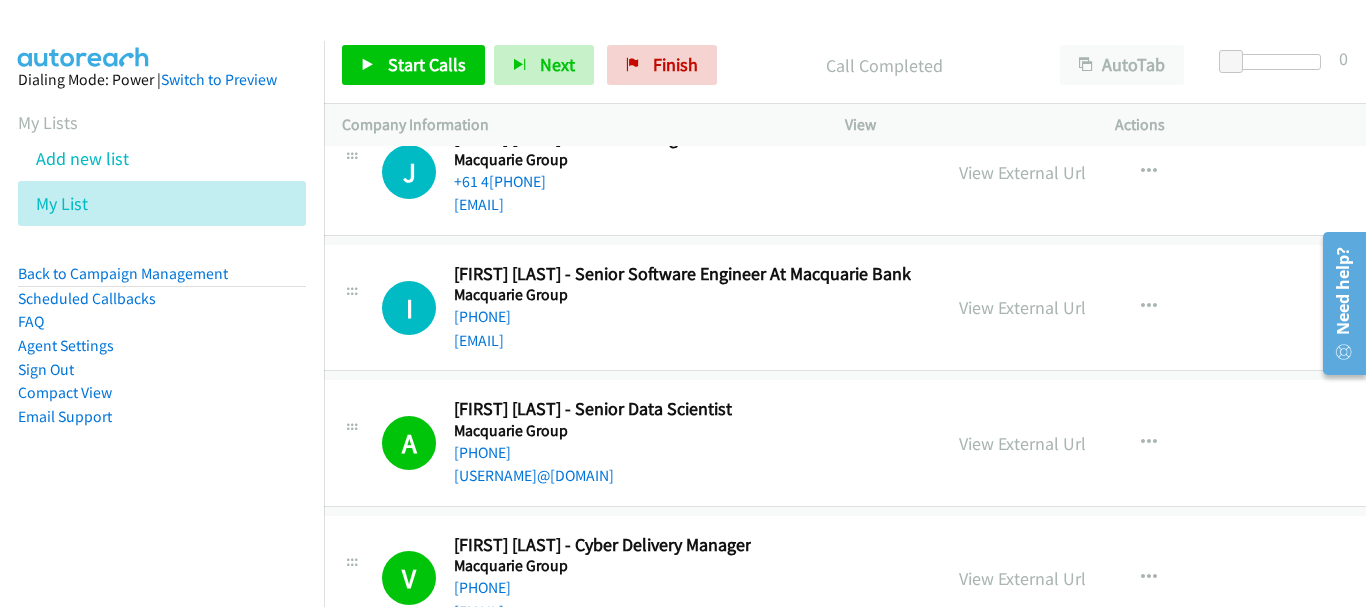 scroll, scrollTop: 50199, scrollLeft: 20, axis: both 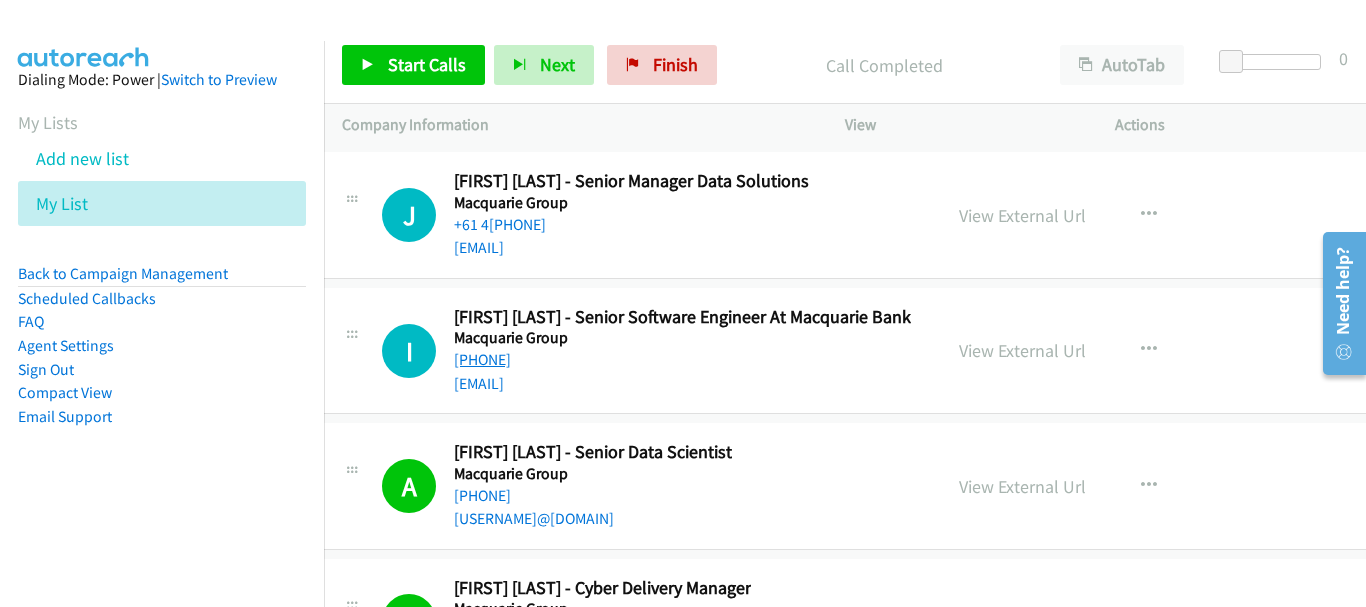 click on "[PHONE]" at bounding box center (482, 359) 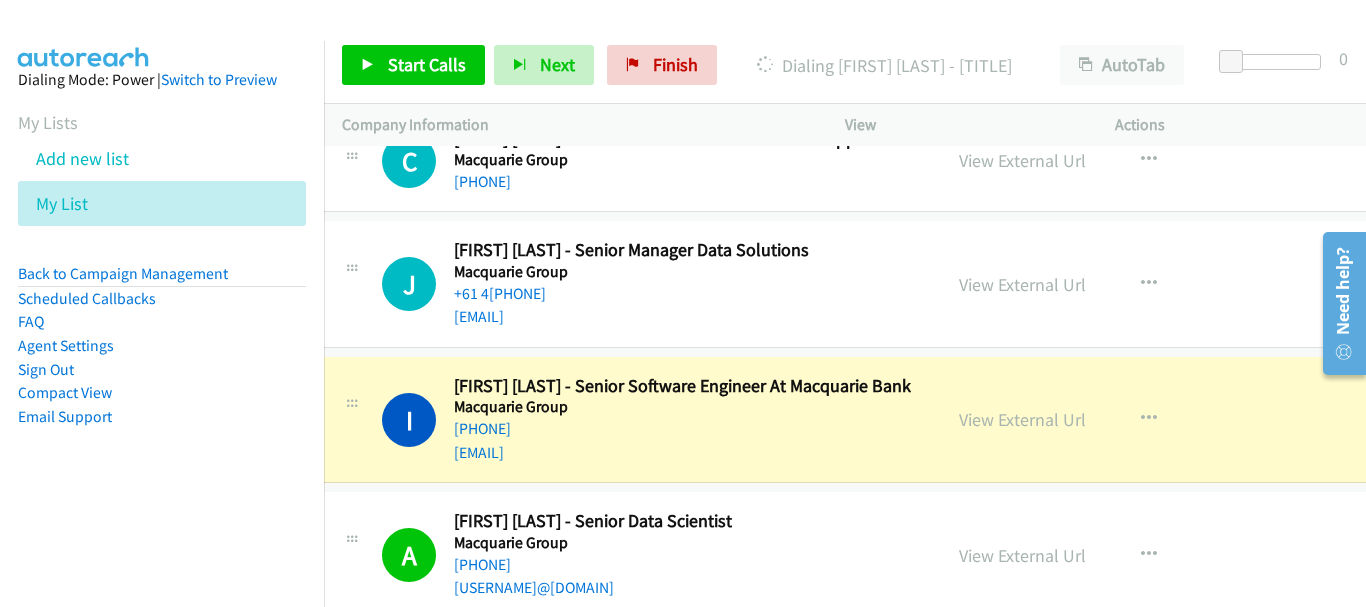 scroll, scrollTop: 50099, scrollLeft: 20, axis: both 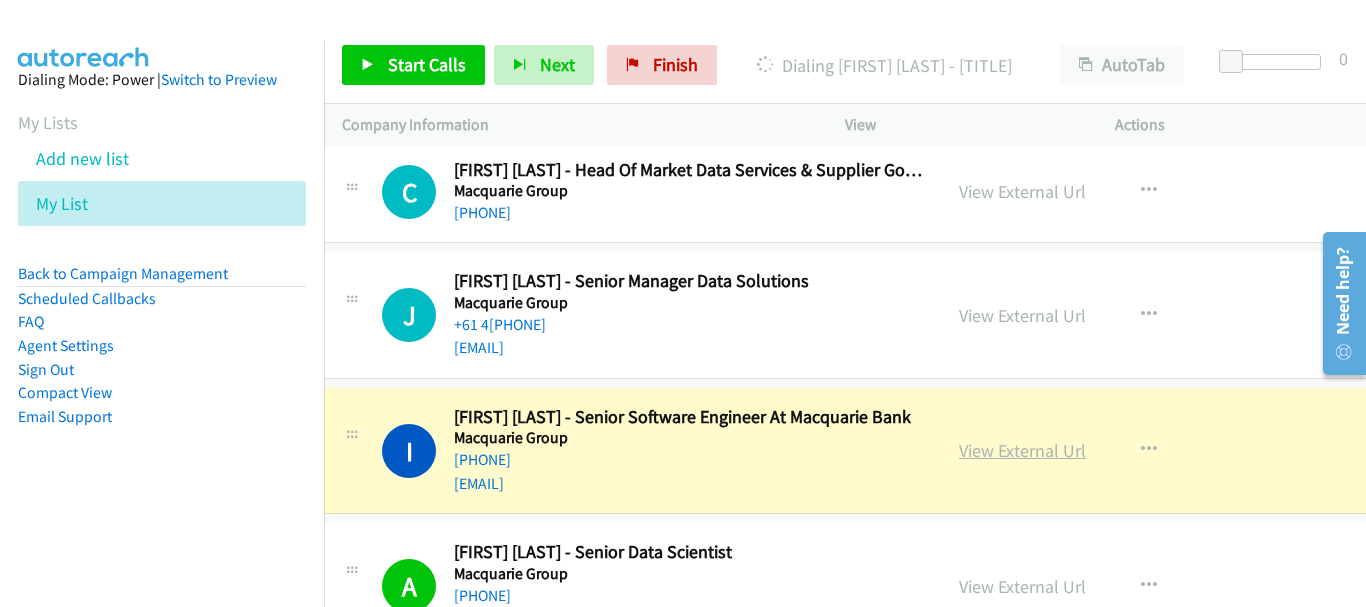 click on "View External Url" at bounding box center [1022, 450] 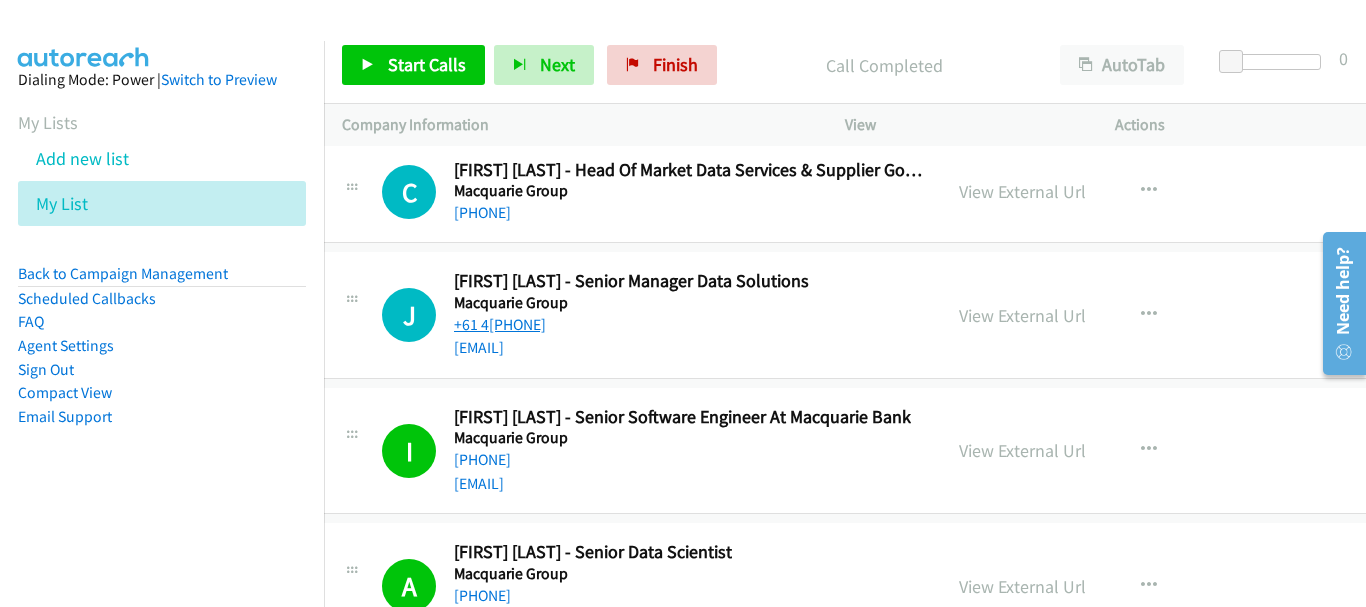 click on "+61 4[PHONE]" at bounding box center [500, 324] 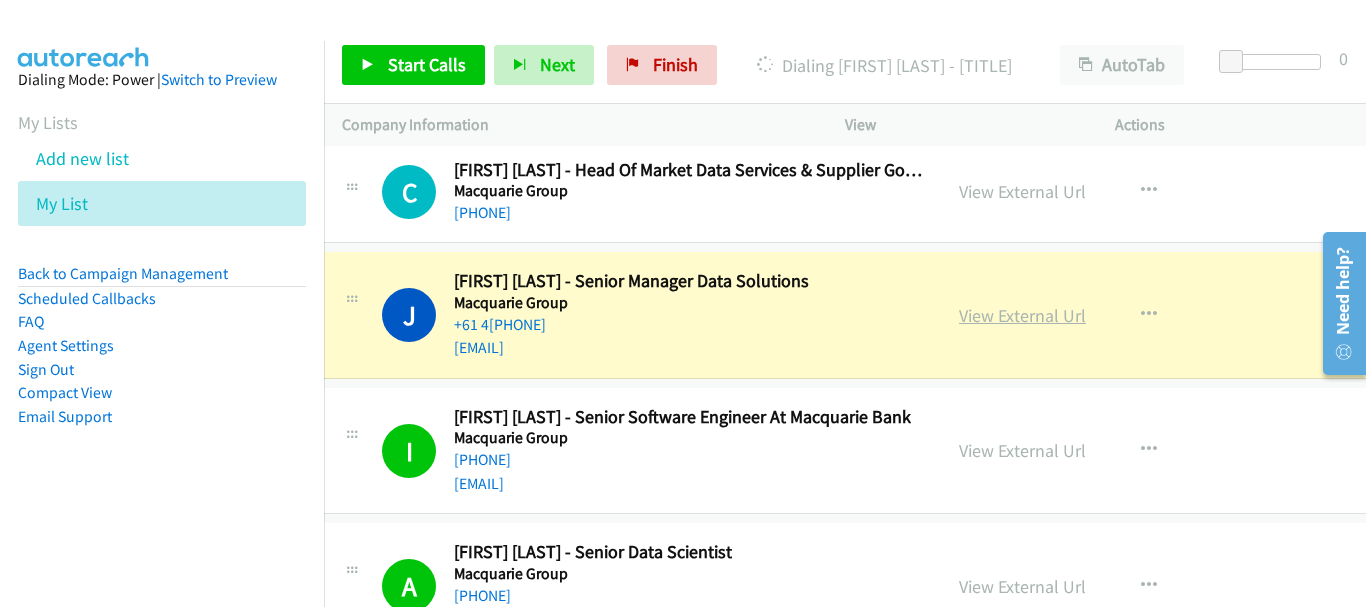 click on "View External Url" at bounding box center [1022, 315] 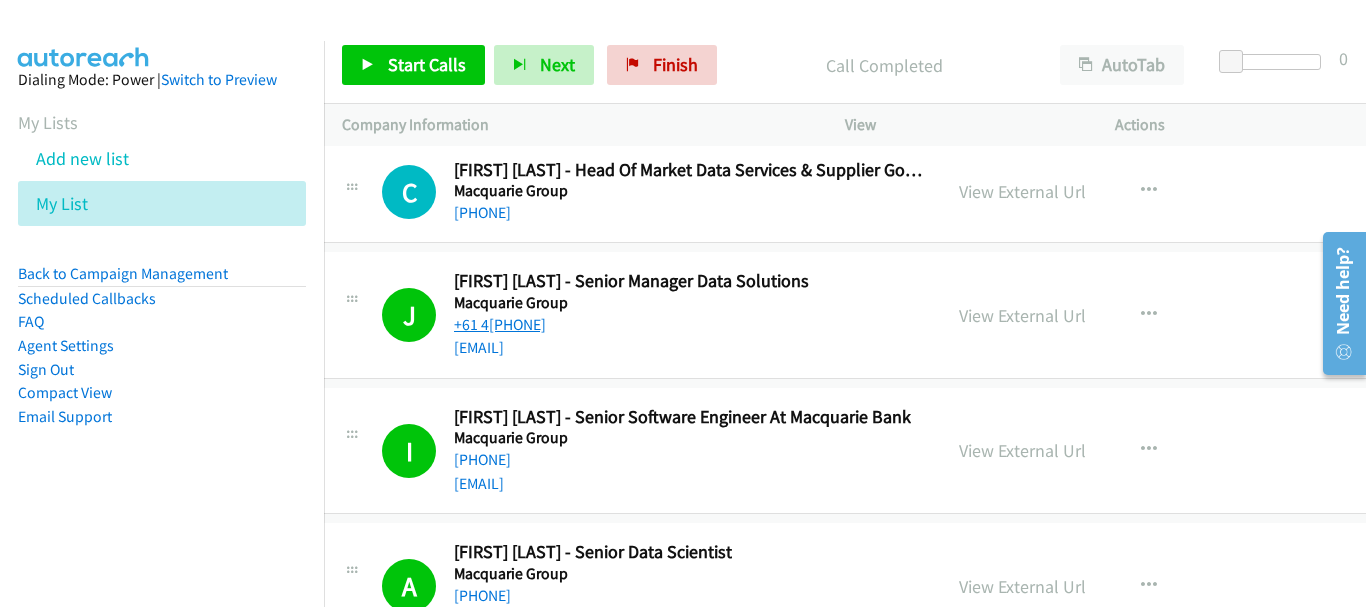click on "+61 4[PHONE]" at bounding box center [500, 324] 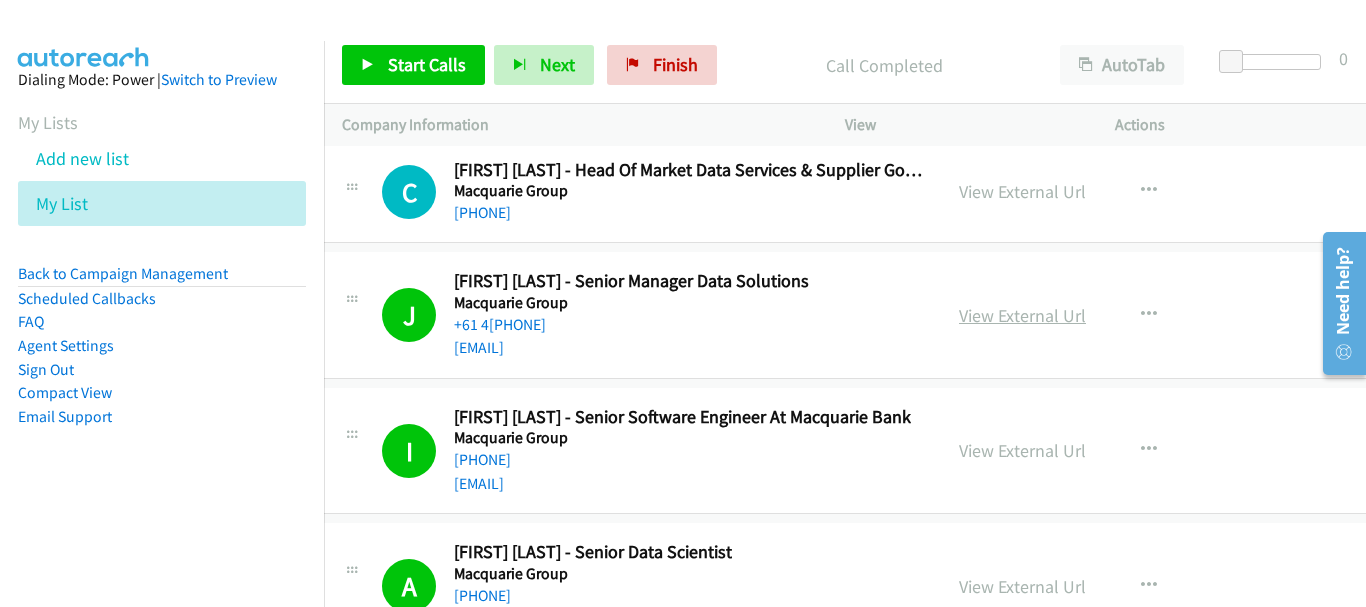 click on "View External Url" at bounding box center (1022, 315) 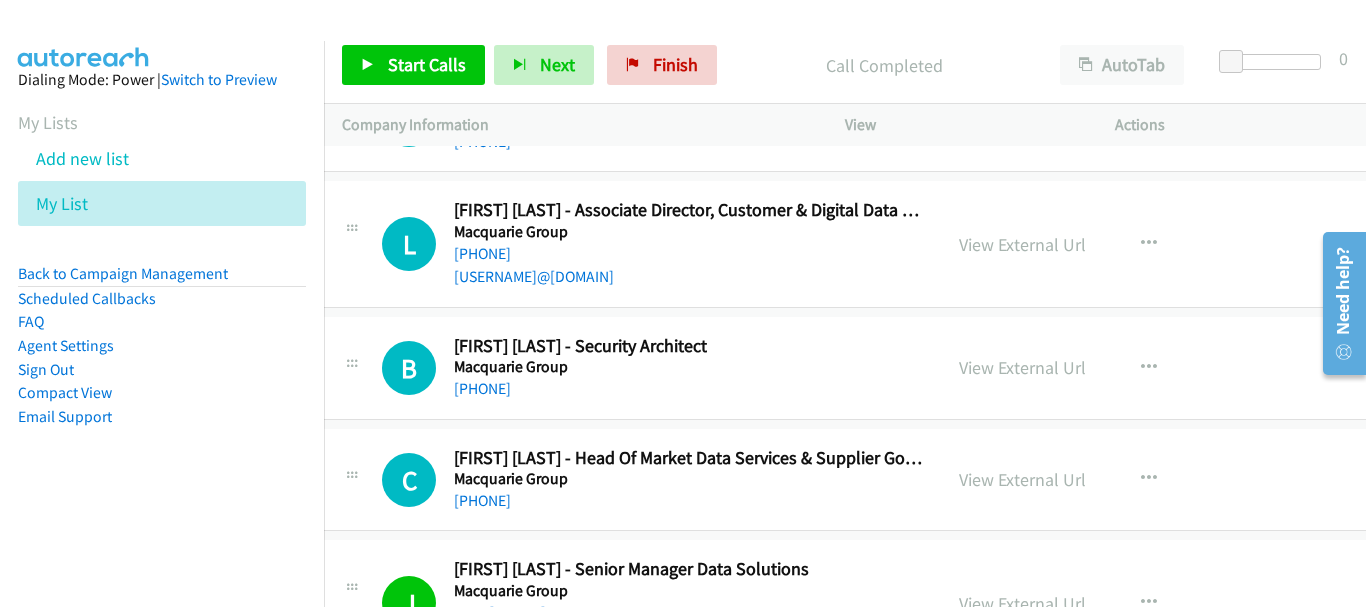 scroll, scrollTop: 49799, scrollLeft: 20, axis: both 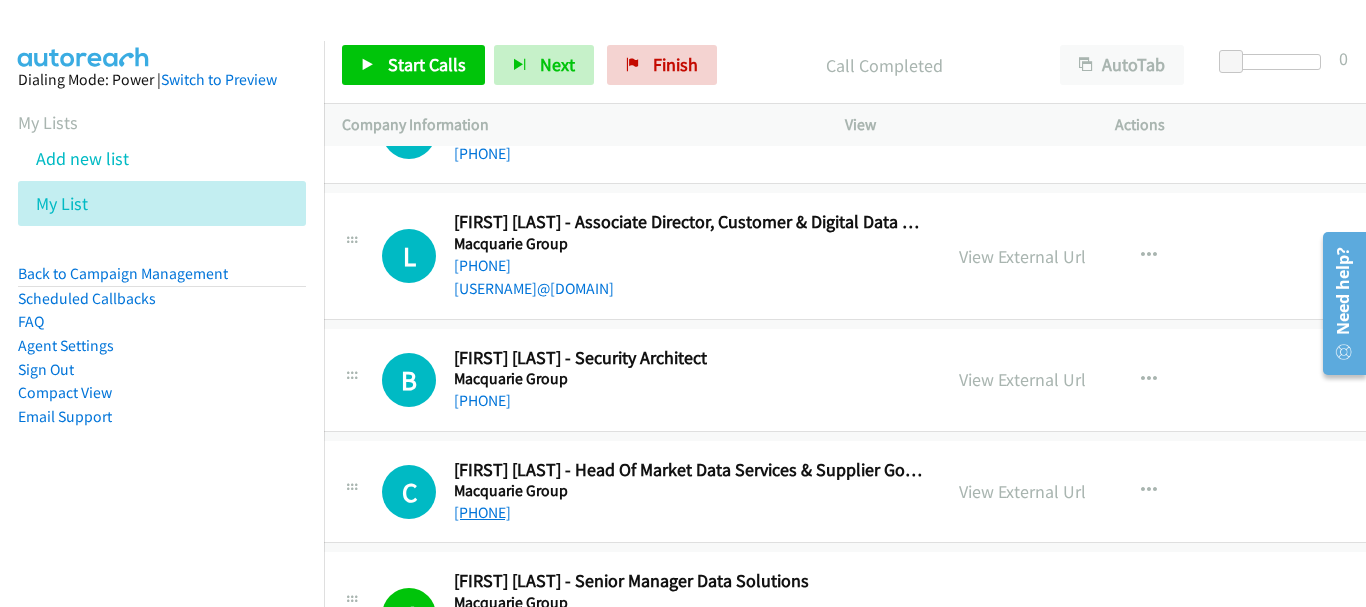 click on "[PHONE]" at bounding box center (482, 512) 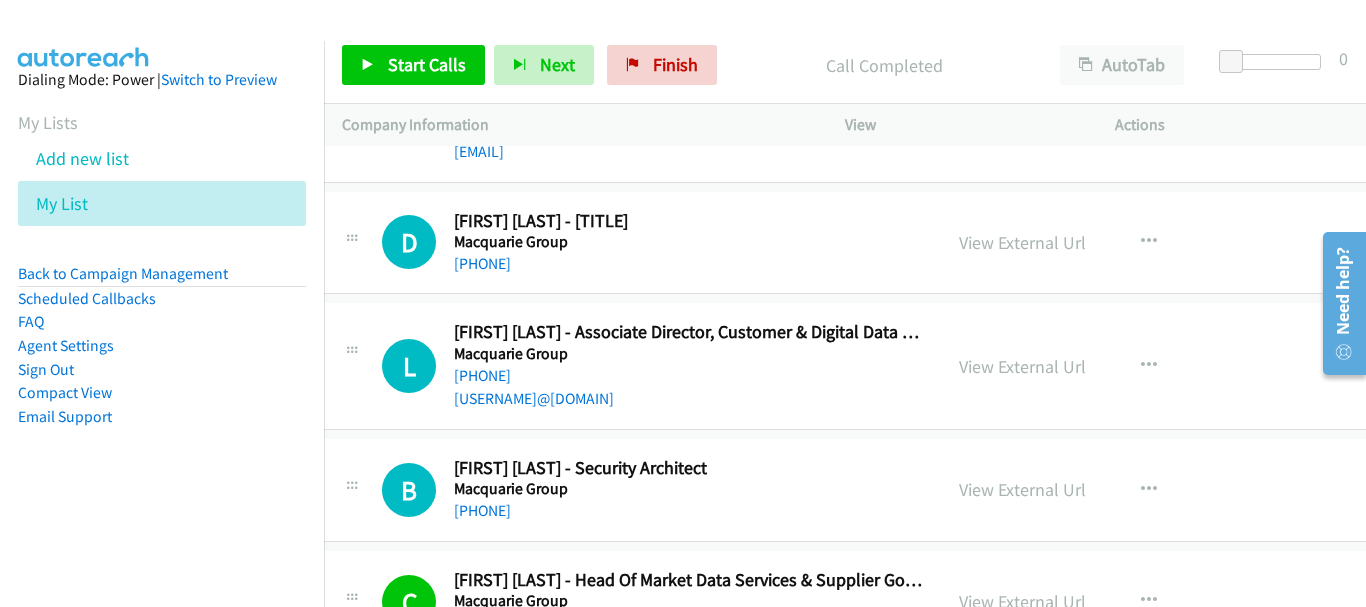 scroll, scrollTop: 49699, scrollLeft: 20, axis: both 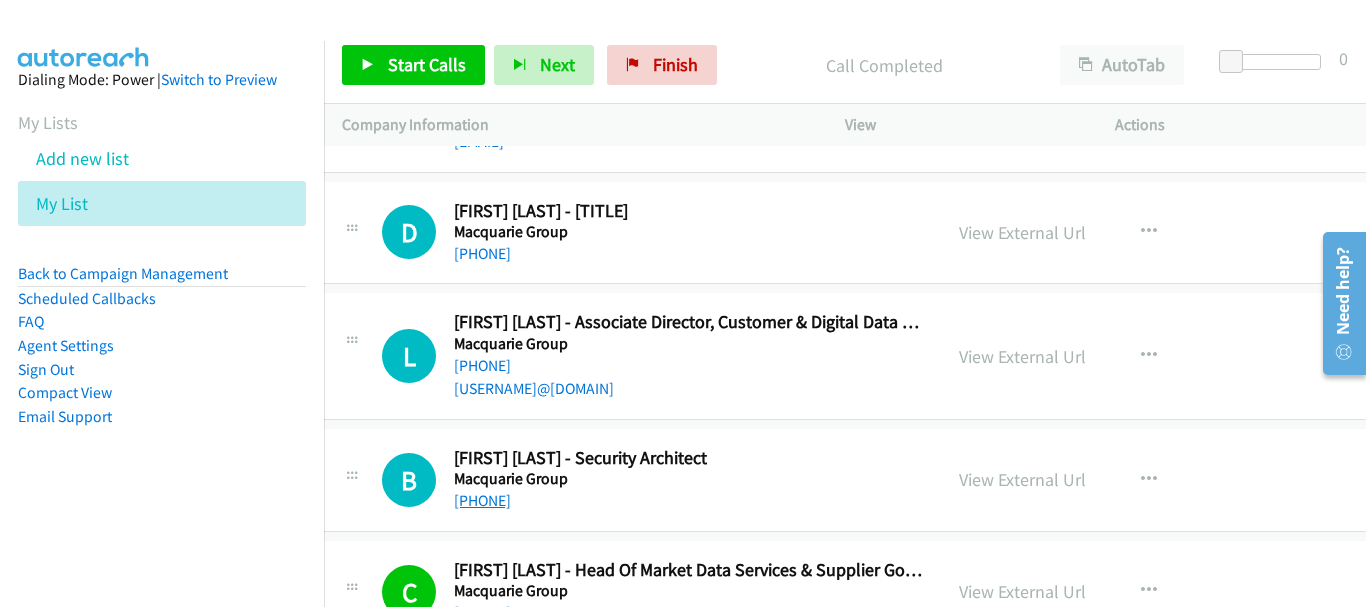 click on "[PHONE]" at bounding box center [482, 500] 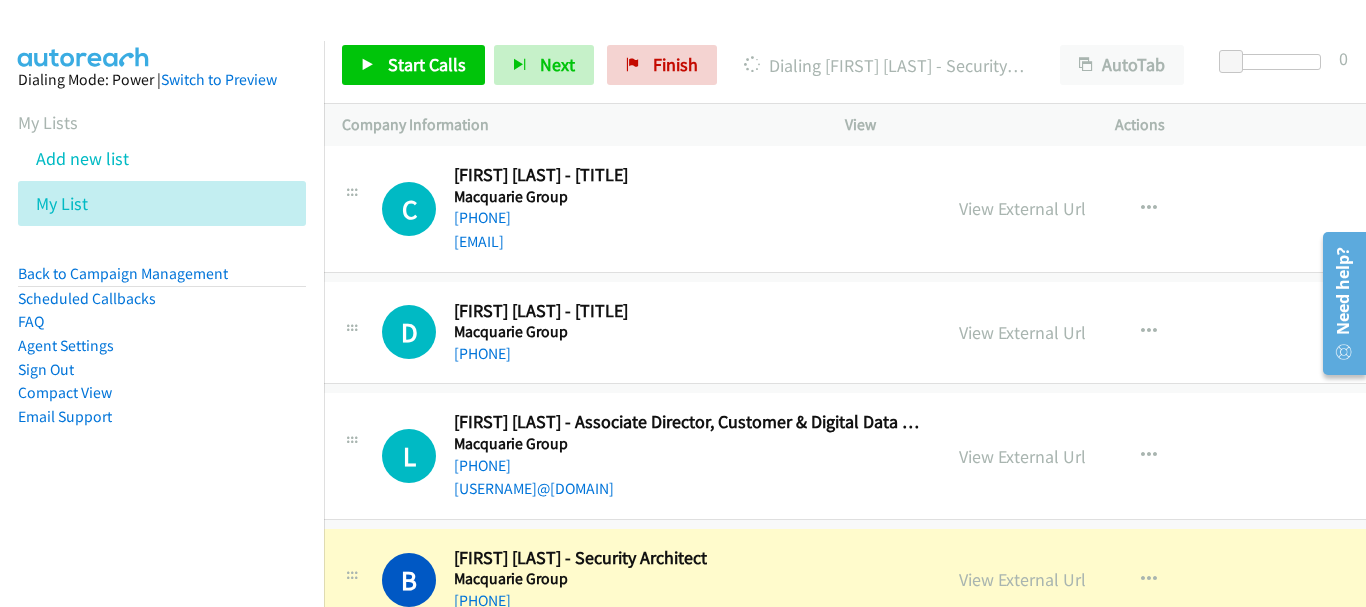 scroll, scrollTop: 49699, scrollLeft: 20, axis: both 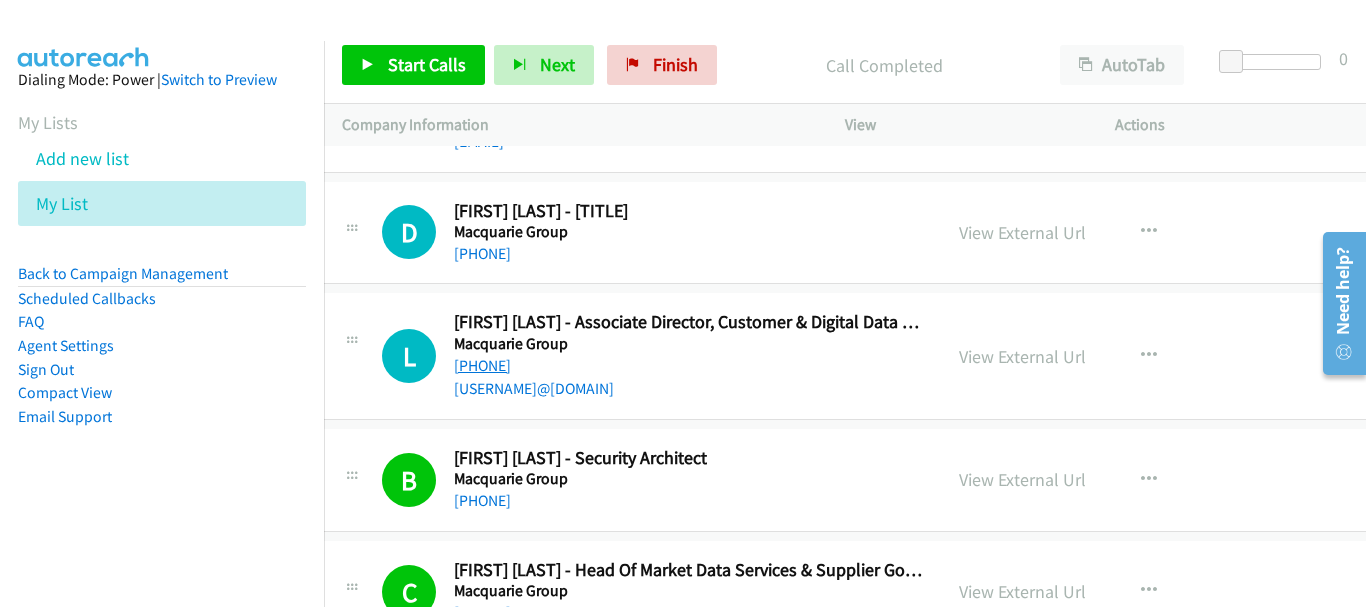click on "[PHONE]" at bounding box center (482, 365) 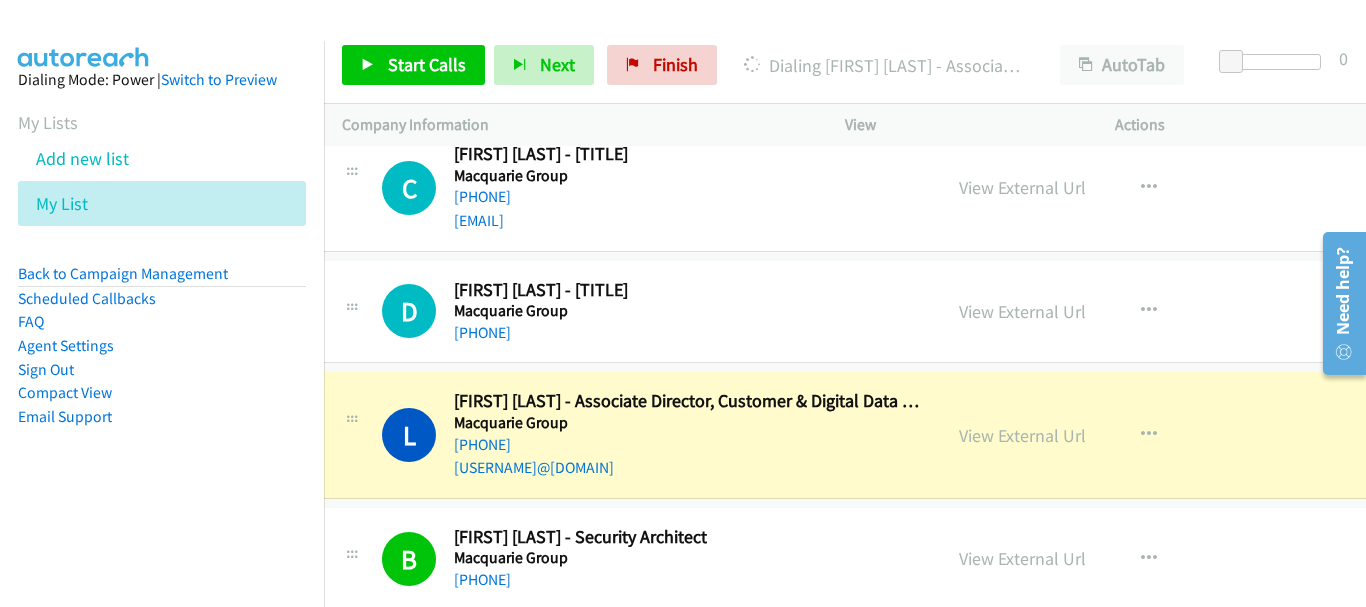 scroll, scrollTop: 49599, scrollLeft: 20, axis: both 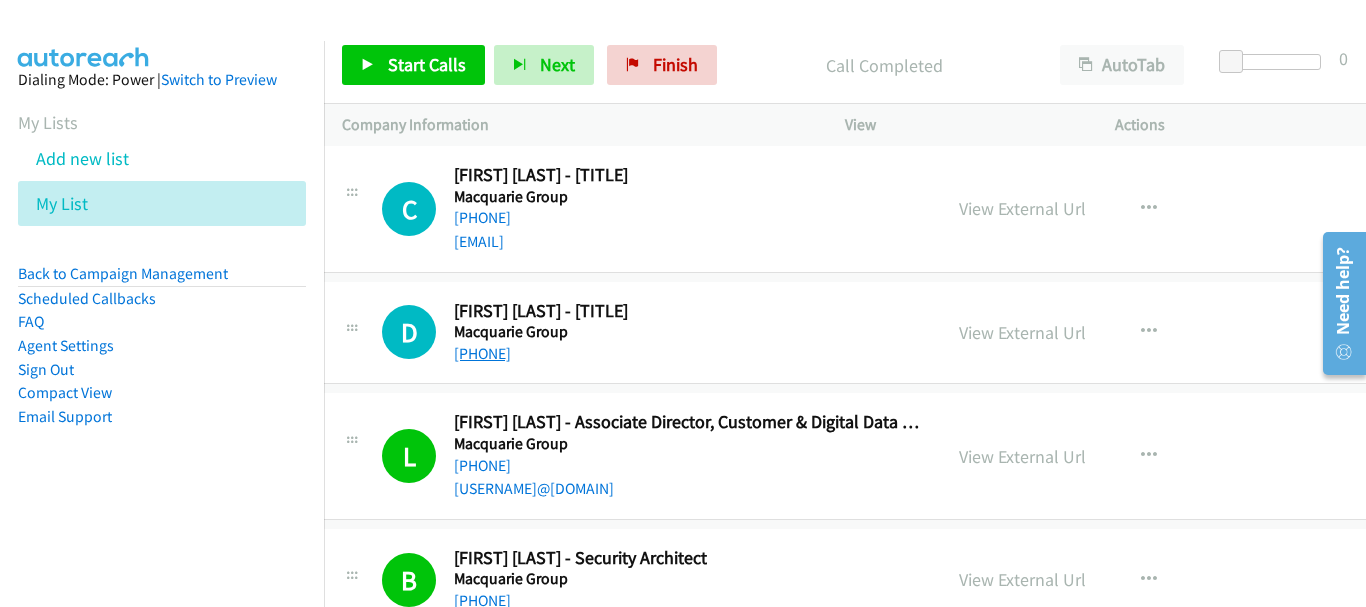 click on "[PHONE]" at bounding box center (482, 353) 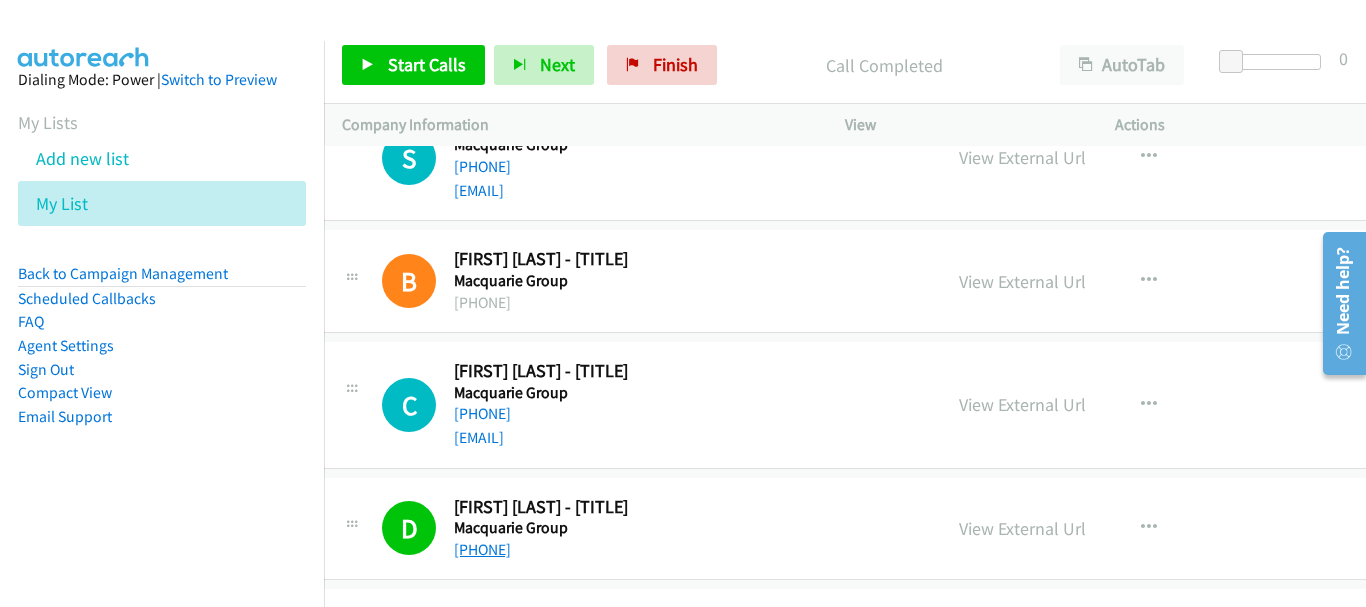 scroll, scrollTop: 49399, scrollLeft: 20, axis: both 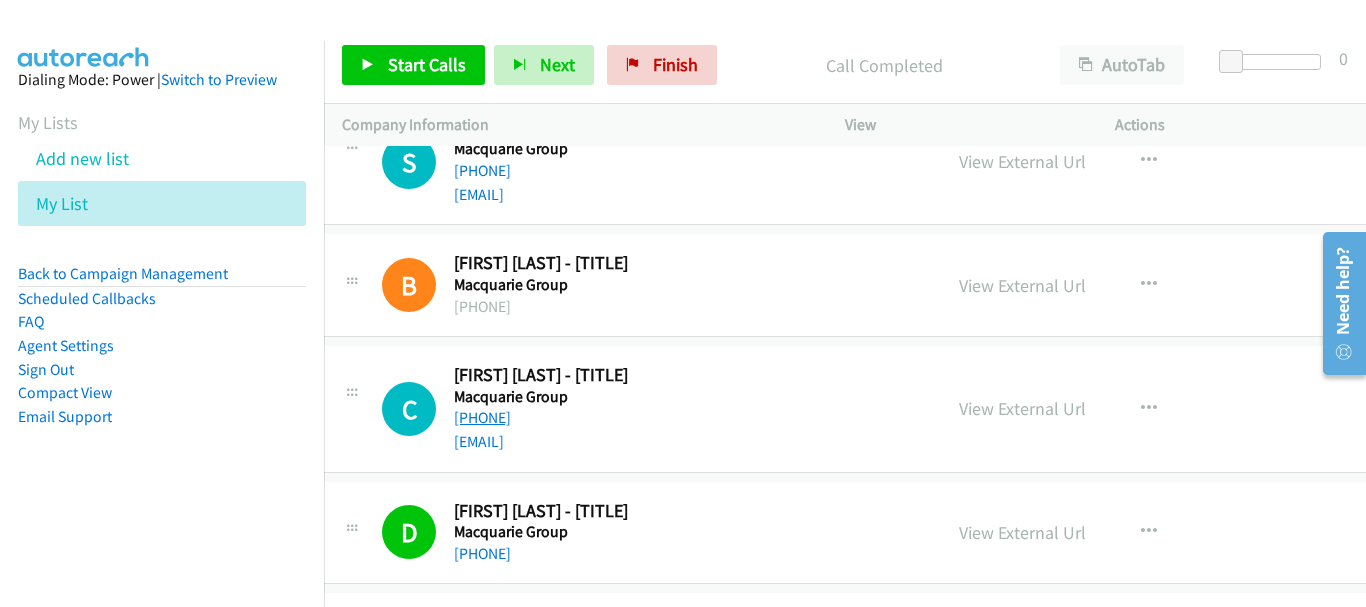 click on "[PHONE]" at bounding box center [482, 417] 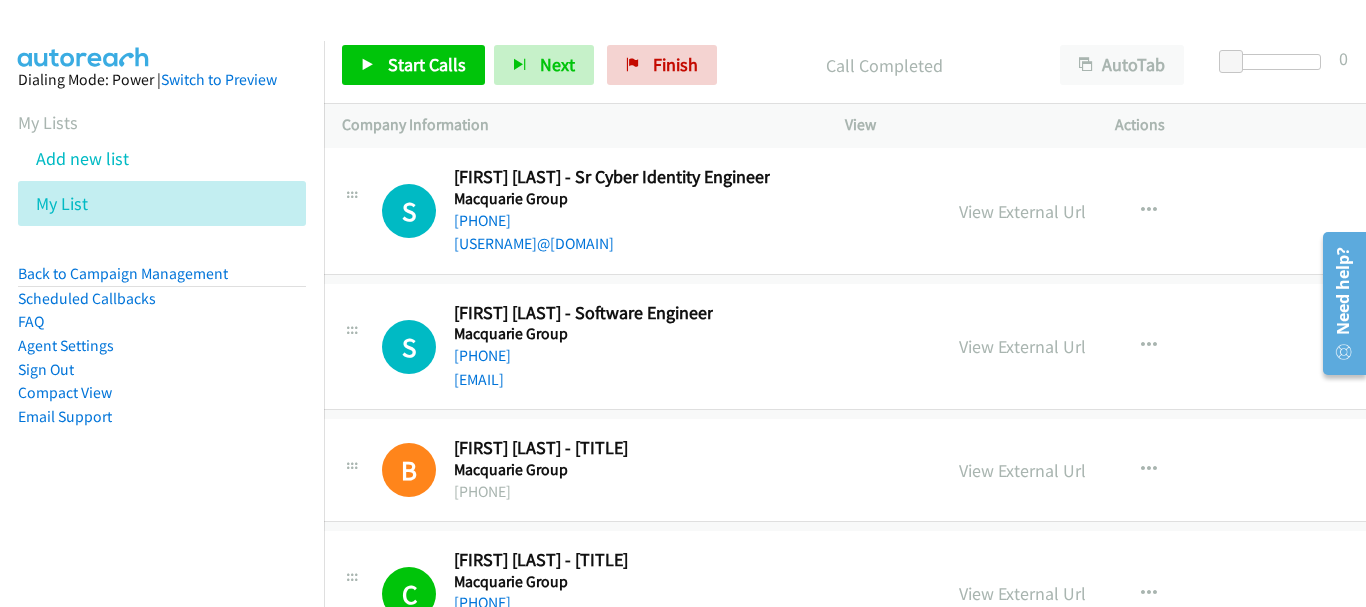 scroll, scrollTop: 49199, scrollLeft: 20, axis: both 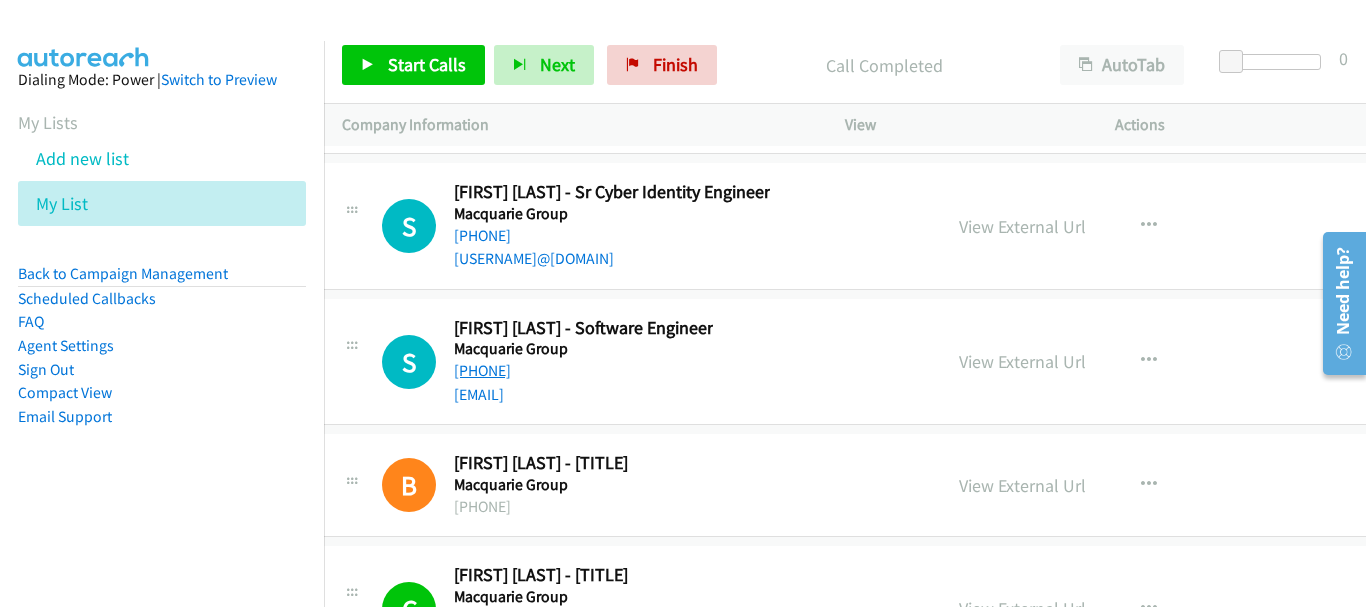 click on "[PHONE]" at bounding box center [482, 370] 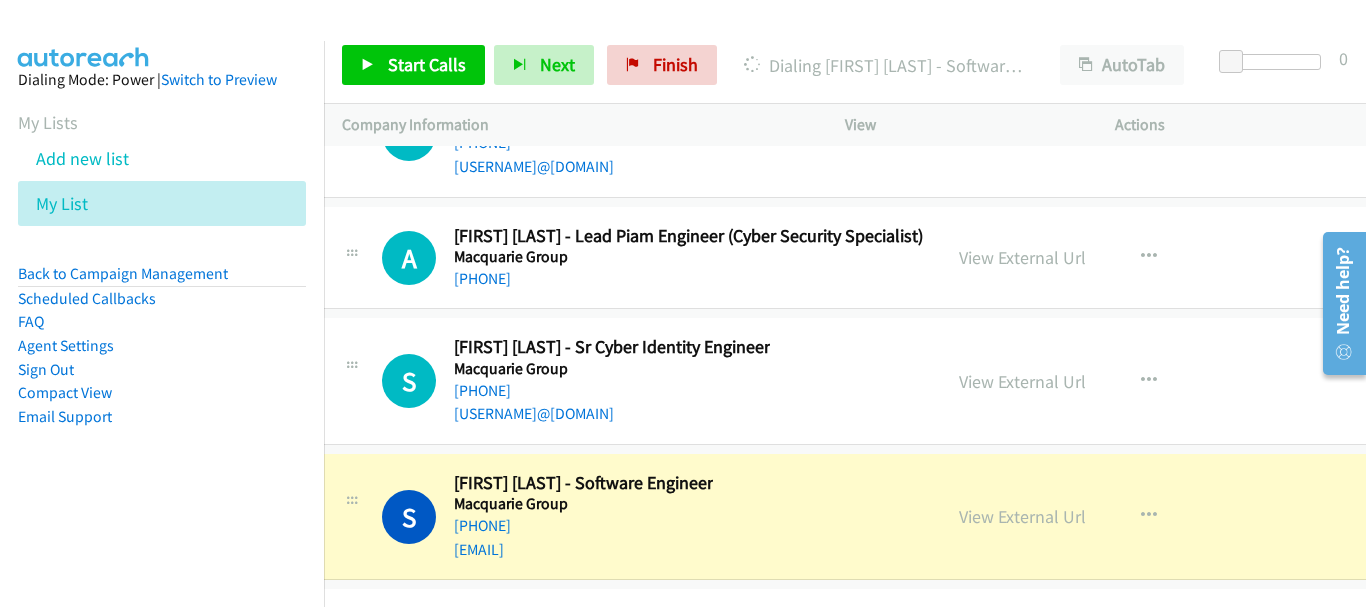 scroll, scrollTop: 48999, scrollLeft: 20, axis: both 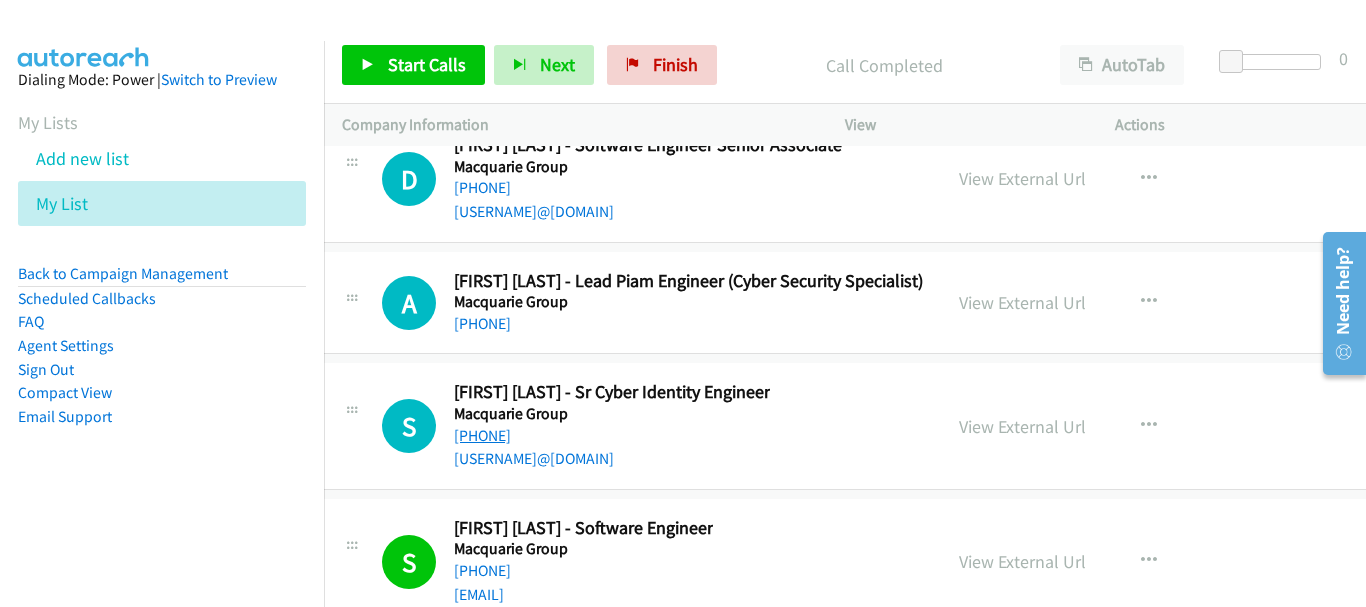 click on "[PHONE]" at bounding box center [482, 435] 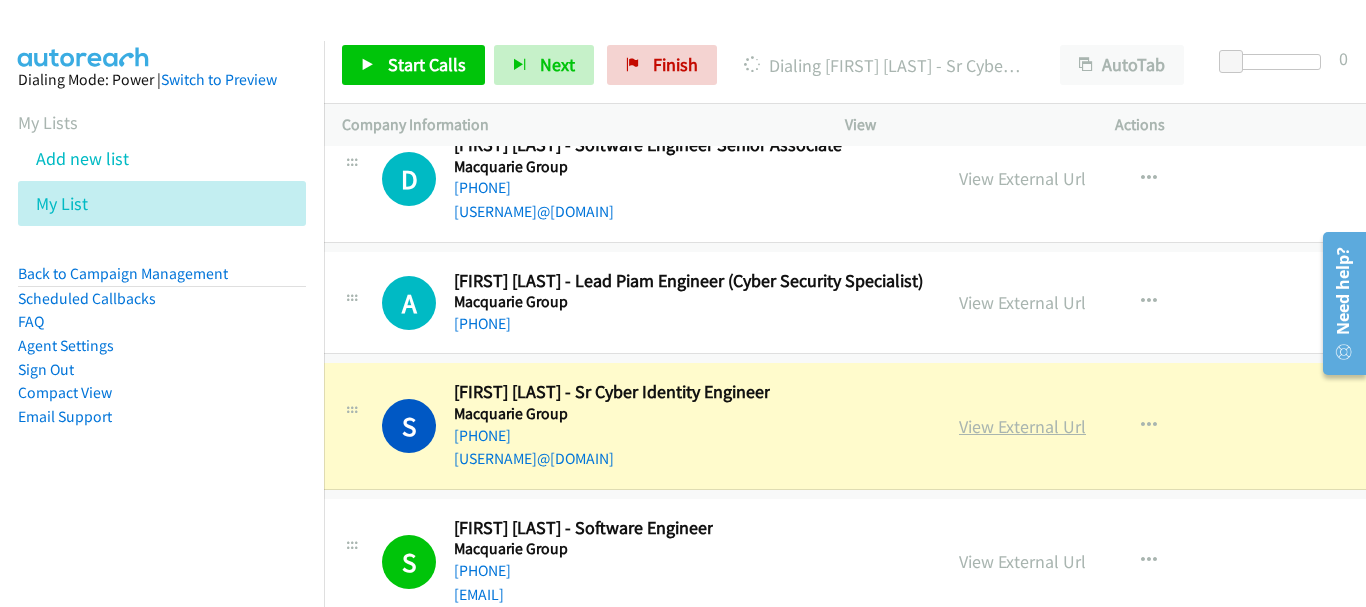 click on "View External Url" at bounding box center (1022, 426) 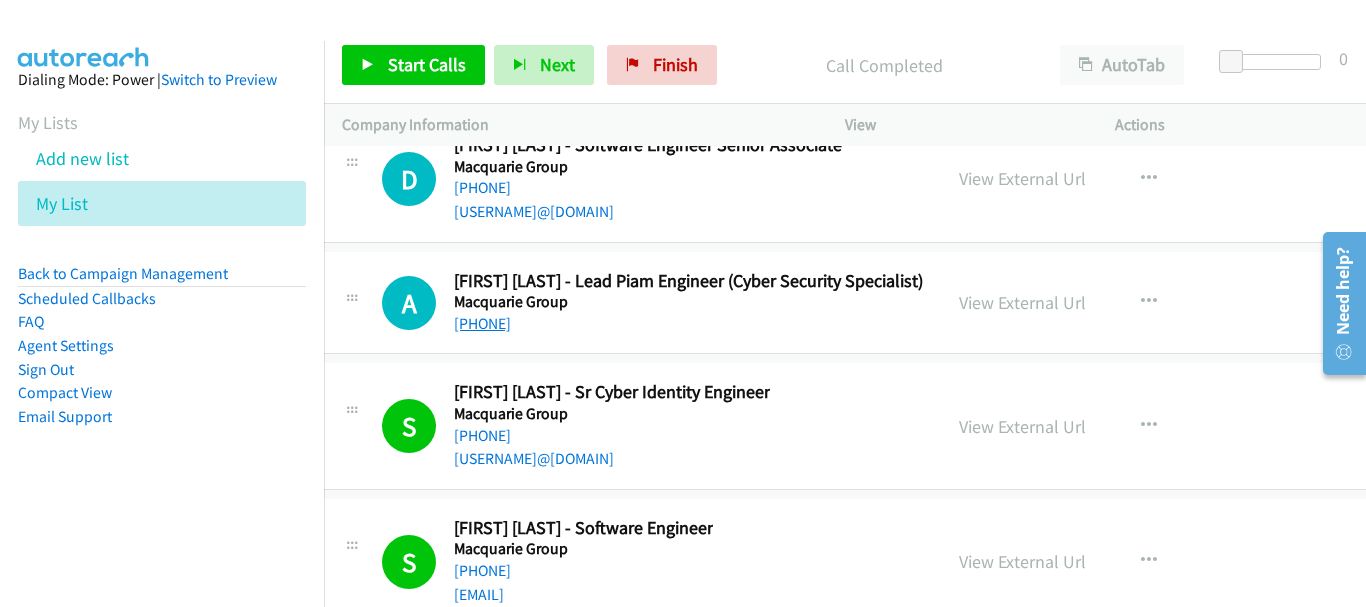 click on "[PHONE]" at bounding box center (482, 323) 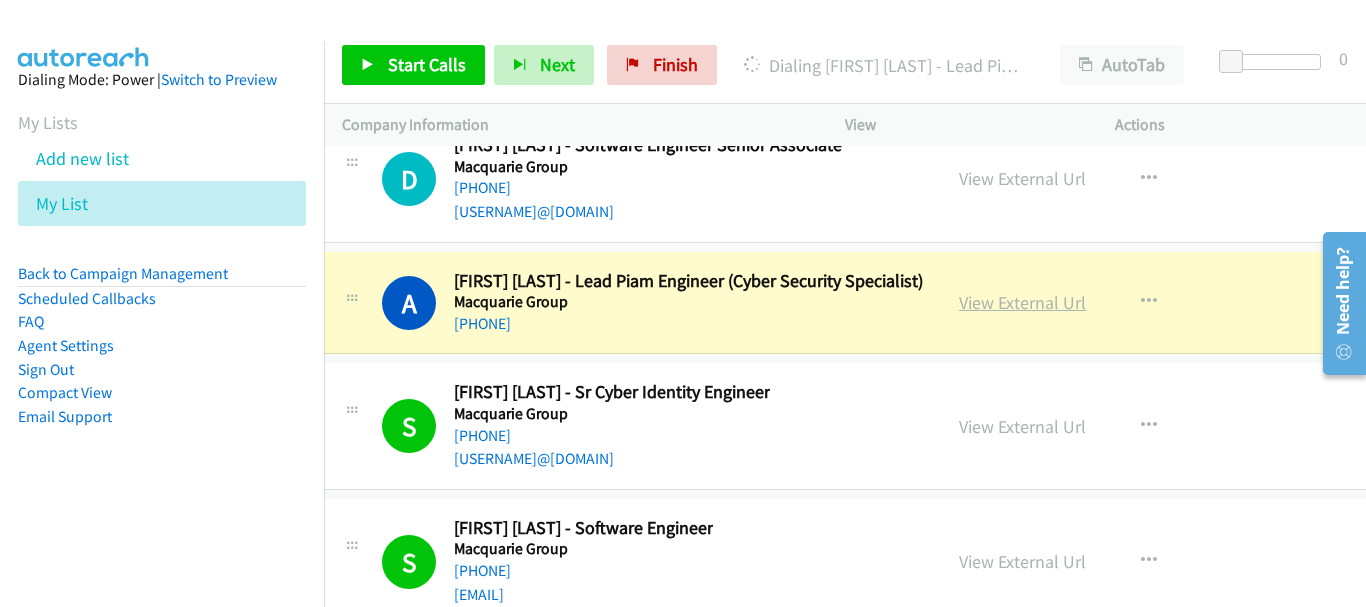 click on "View External Url" at bounding box center [1022, 302] 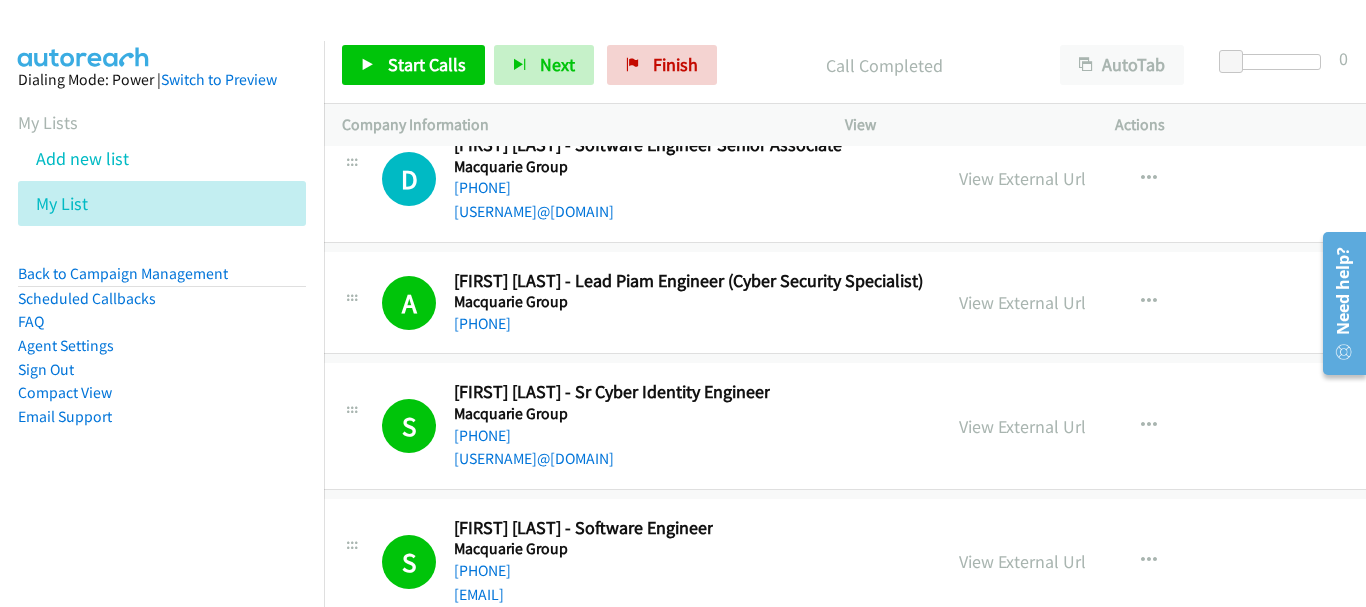 scroll, scrollTop: 48799, scrollLeft: 20, axis: both 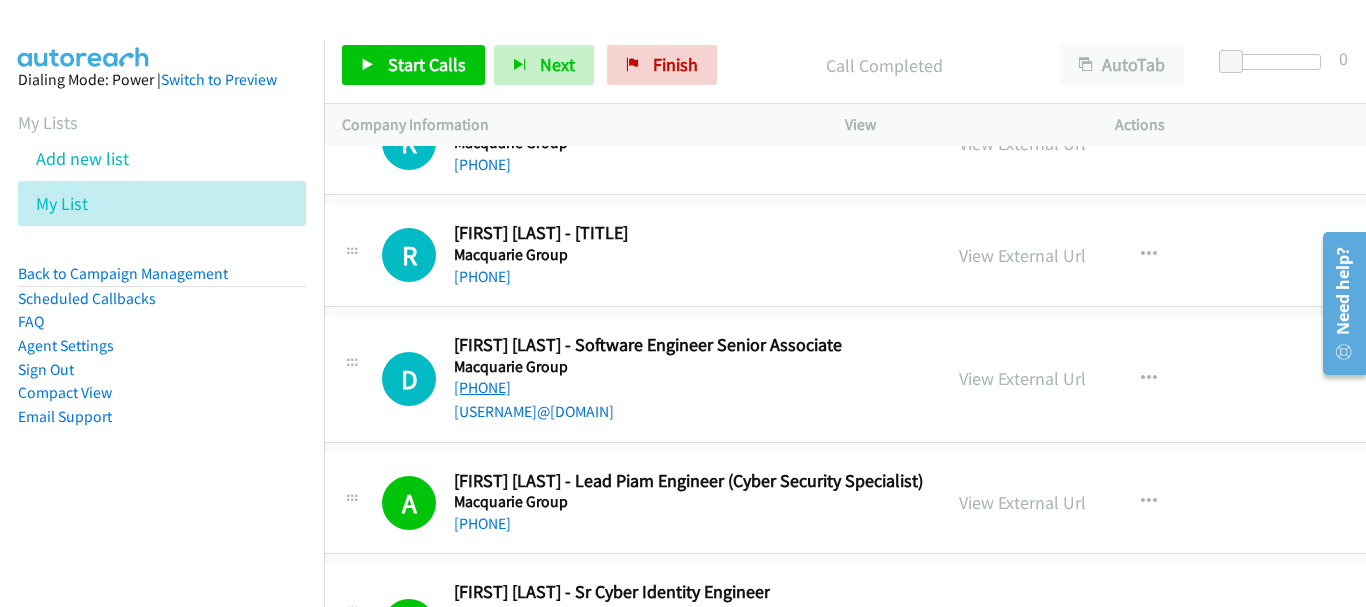 click on "[PHONE]" at bounding box center (482, 387) 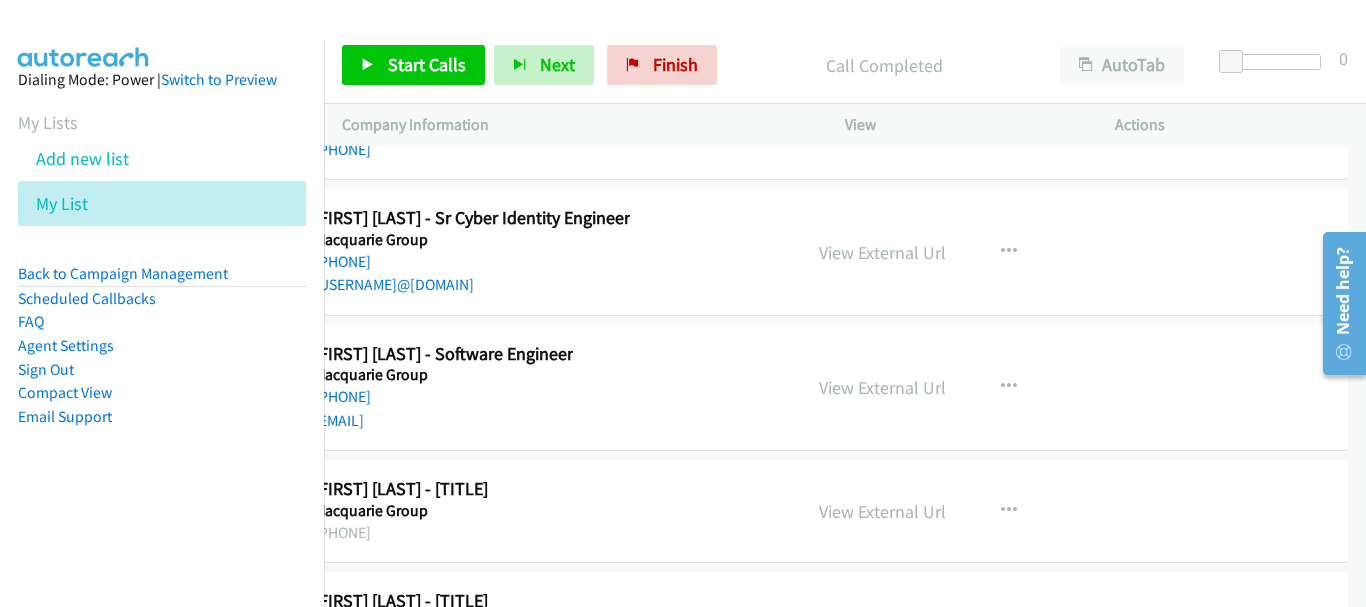 scroll, scrollTop: 49474, scrollLeft: 93, axis: both 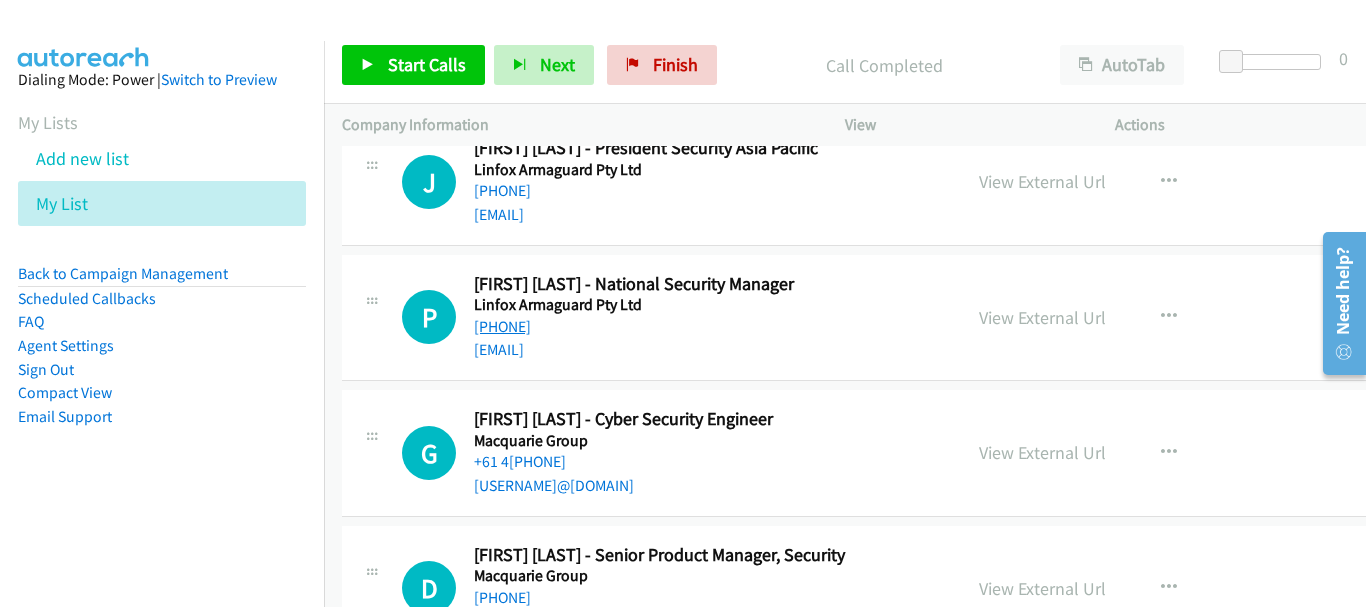 click on "[PHONE]" at bounding box center [502, 326] 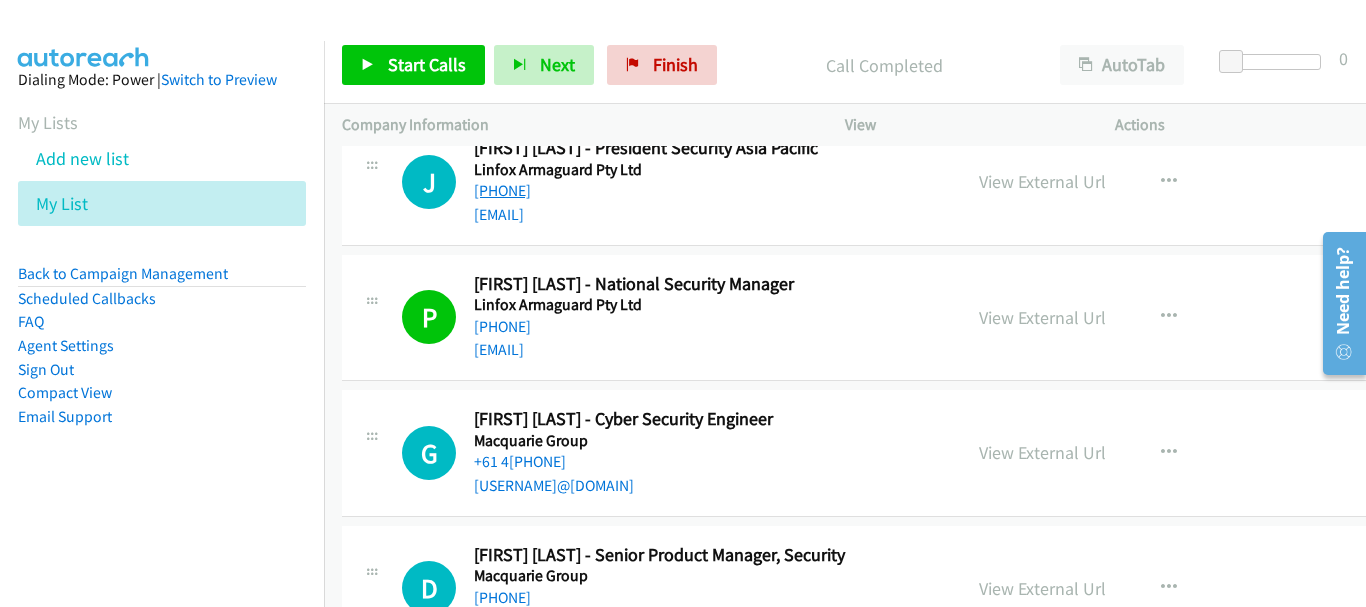 click on "[PHONE]" at bounding box center (502, 190) 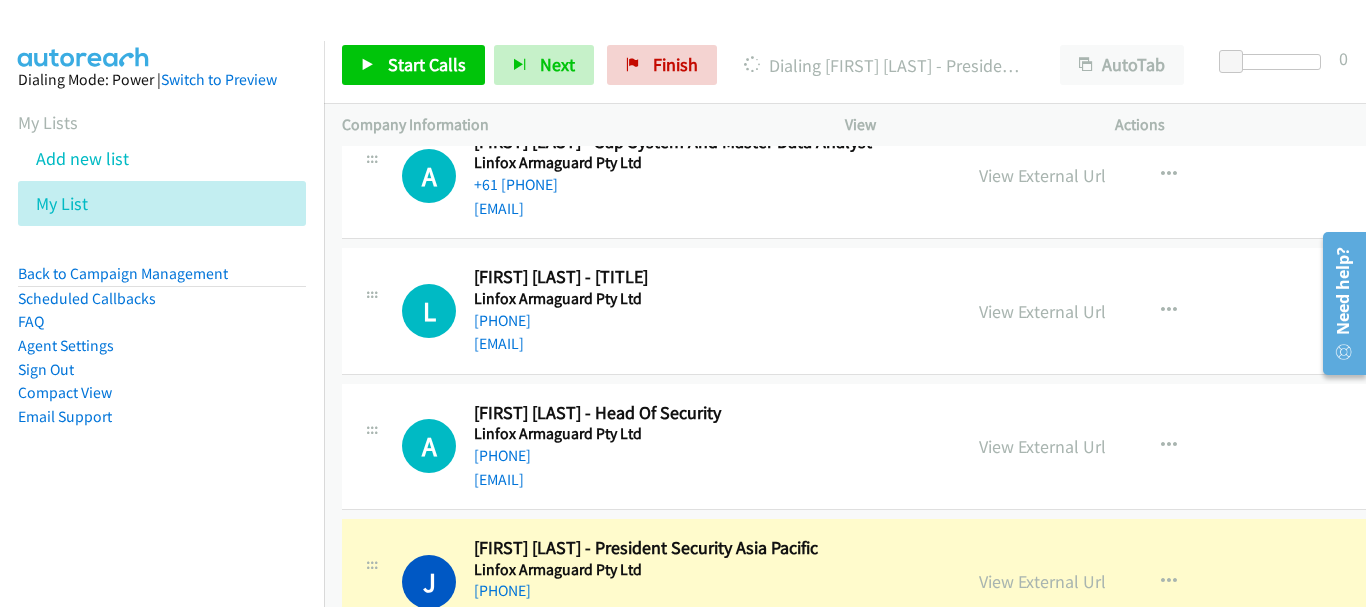 scroll, scrollTop: 18914, scrollLeft: 0, axis: vertical 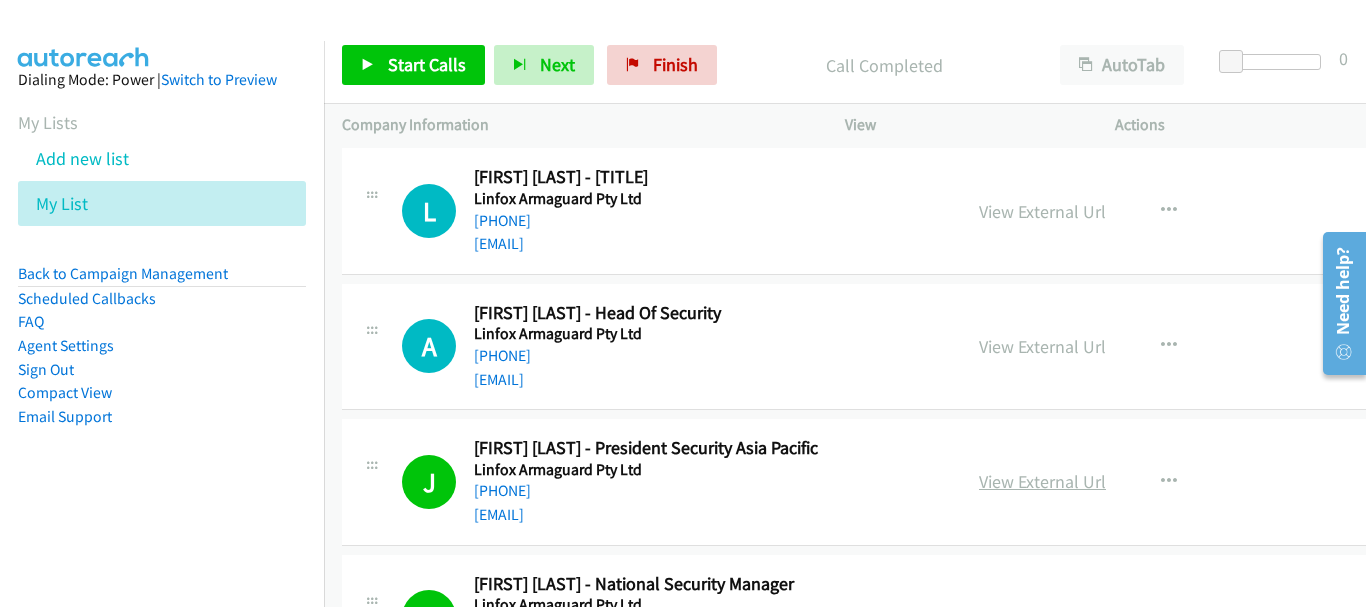 click on "View External Url" at bounding box center [1042, 481] 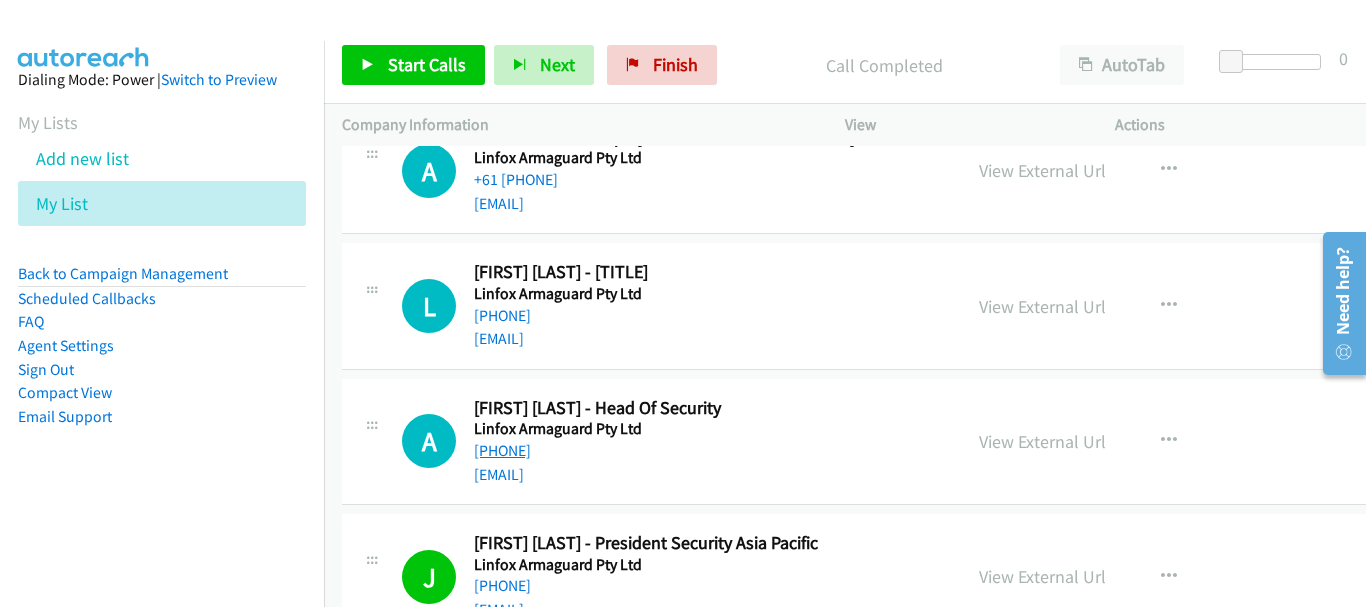scroll, scrollTop: 18814, scrollLeft: 0, axis: vertical 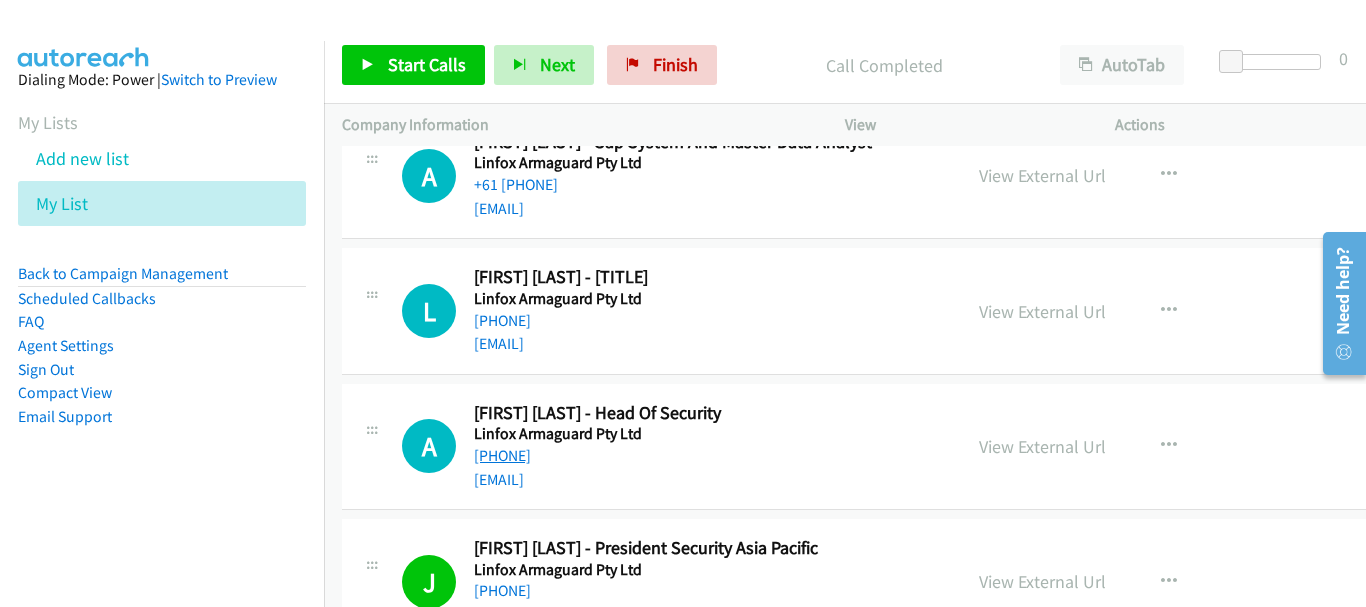 click on "[PHONE]" at bounding box center [502, 455] 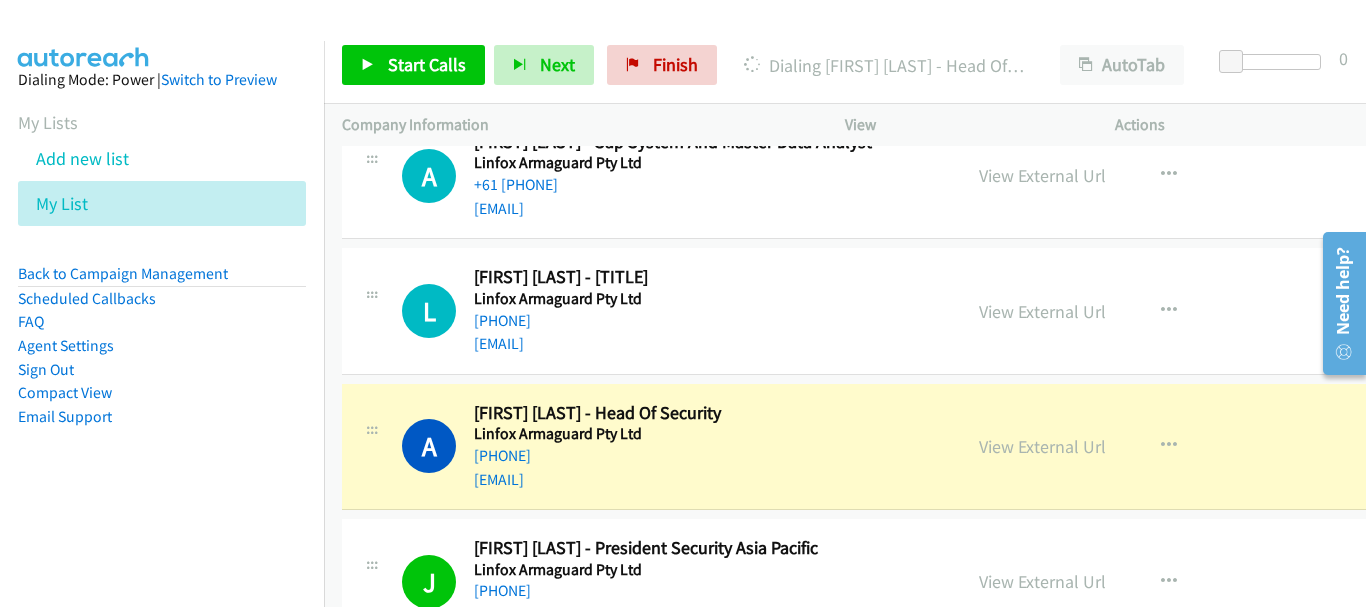scroll, scrollTop: 18714, scrollLeft: 0, axis: vertical 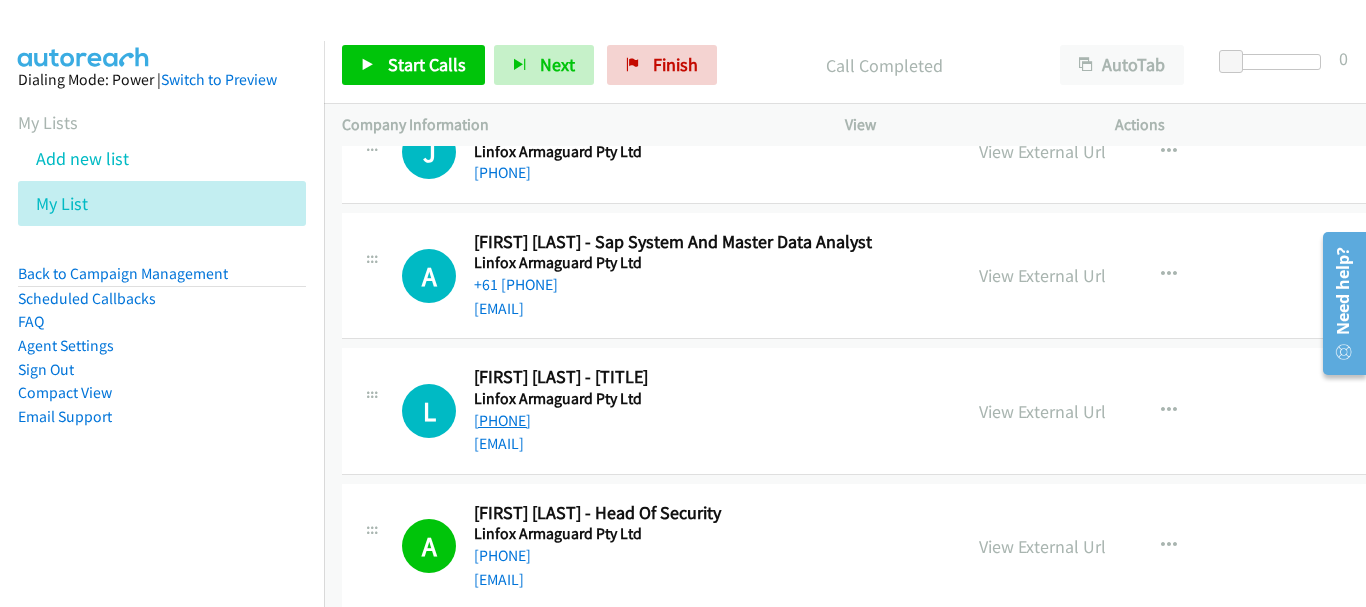 click on "[PHONE]" at bounding box center [502, 420] 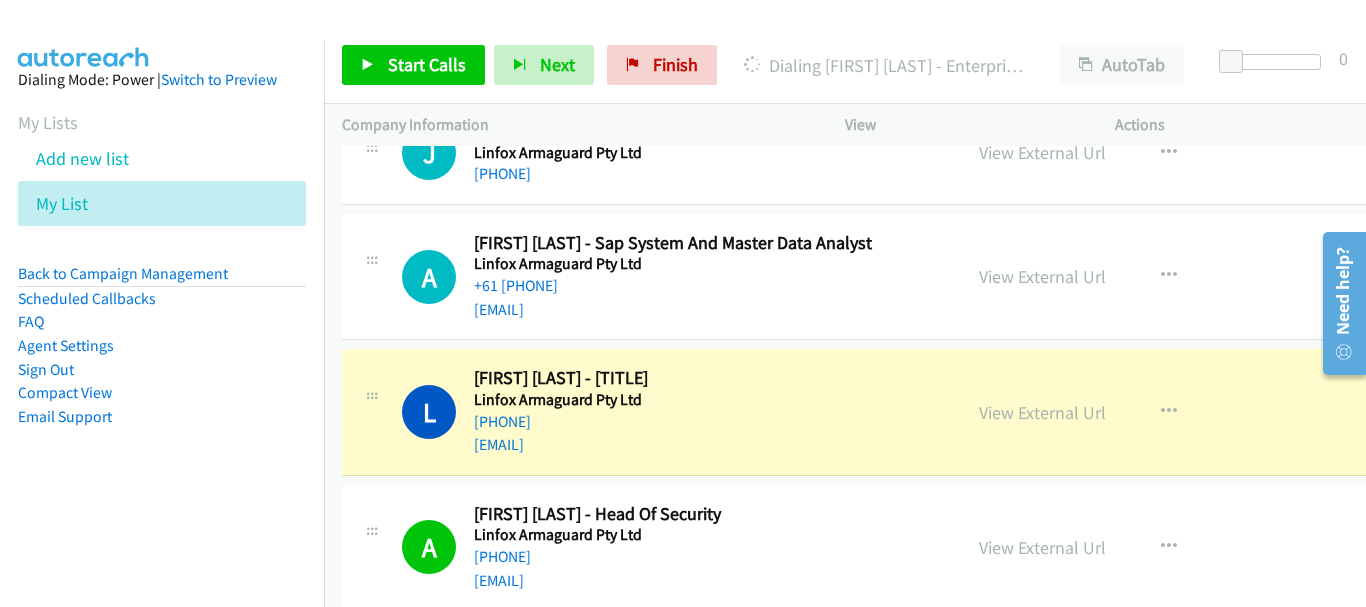 scroll, scrollTop: 18714, scrollLeft: 0, axis: vertical 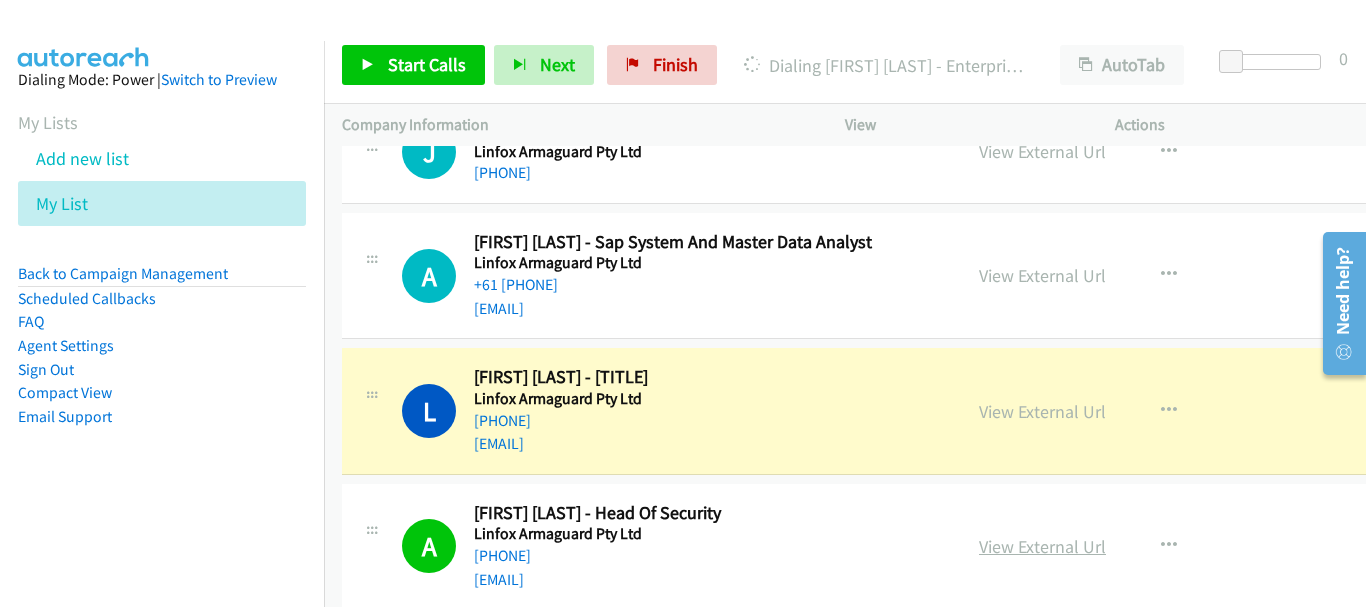 click on "View External Url" at bounding box center [1042, 546] 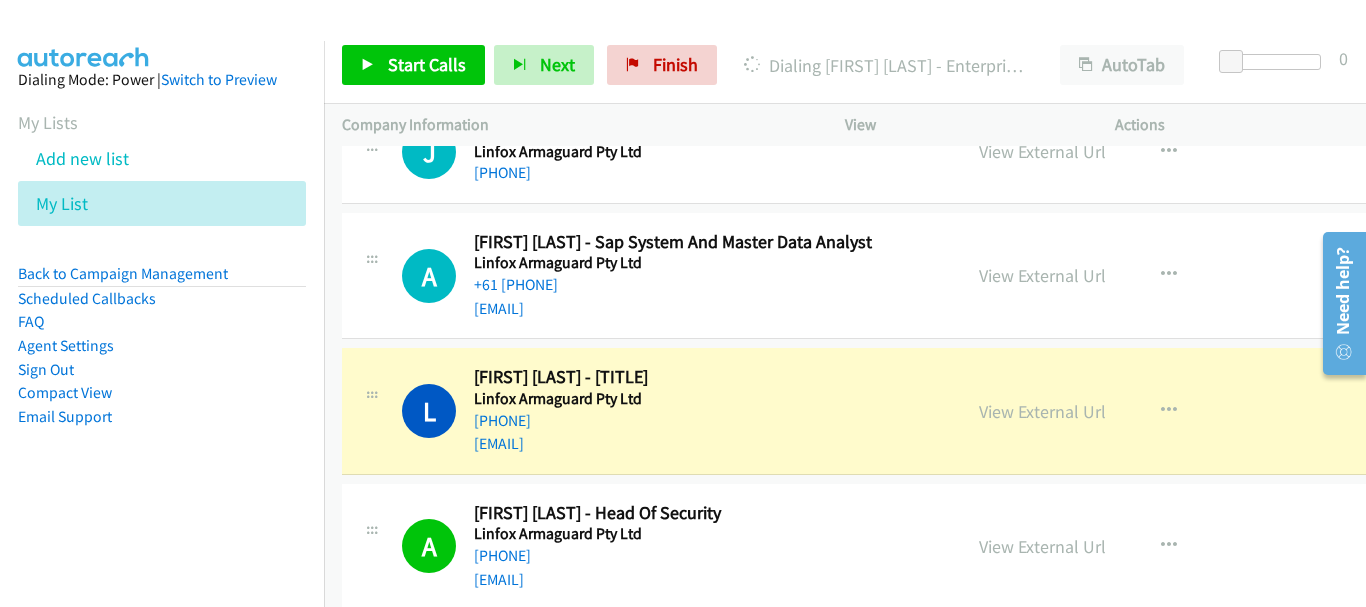 scroll, scrollTop: 18614, scrollLeft: 0, axis: vertical 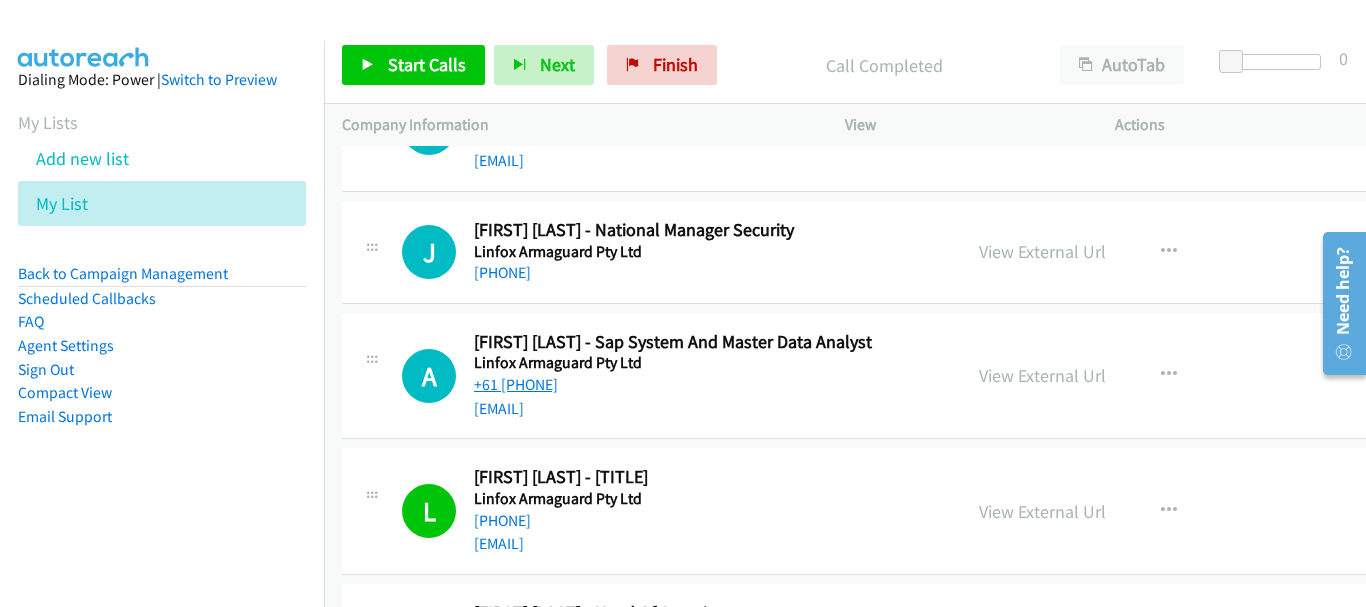 click on "+61 [PHONE]" at bounding box center [516, 384] 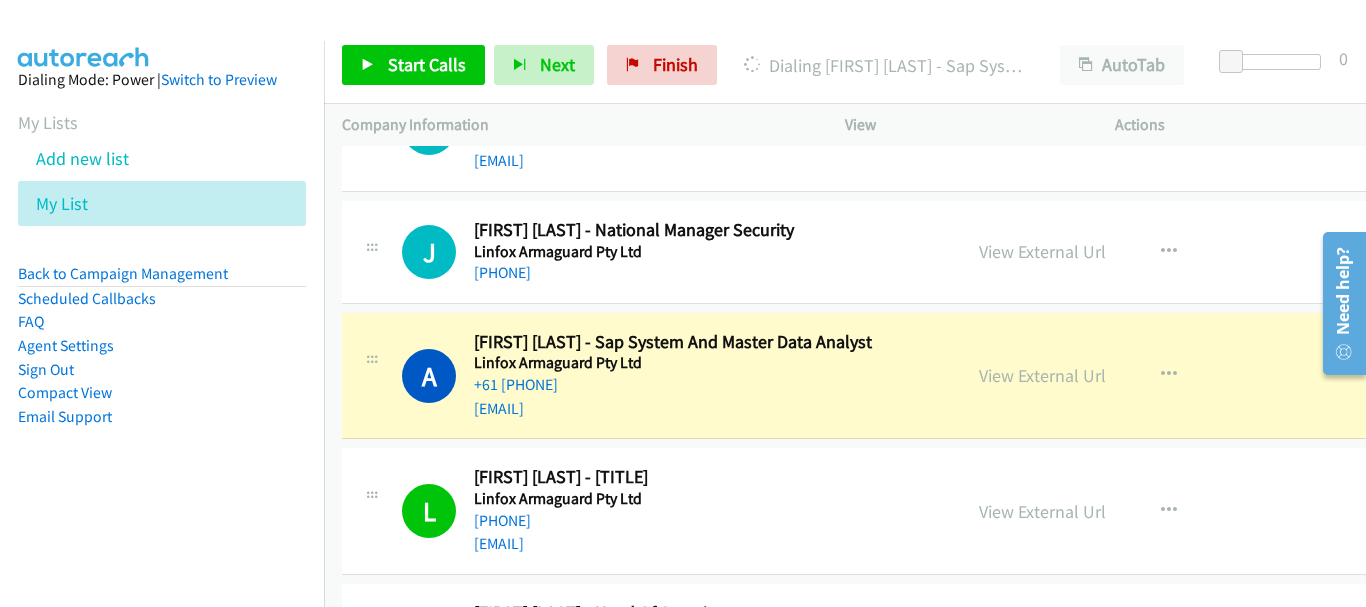 scroll, scrollTop: 18514, scrollLeft: 0, axis: vertical 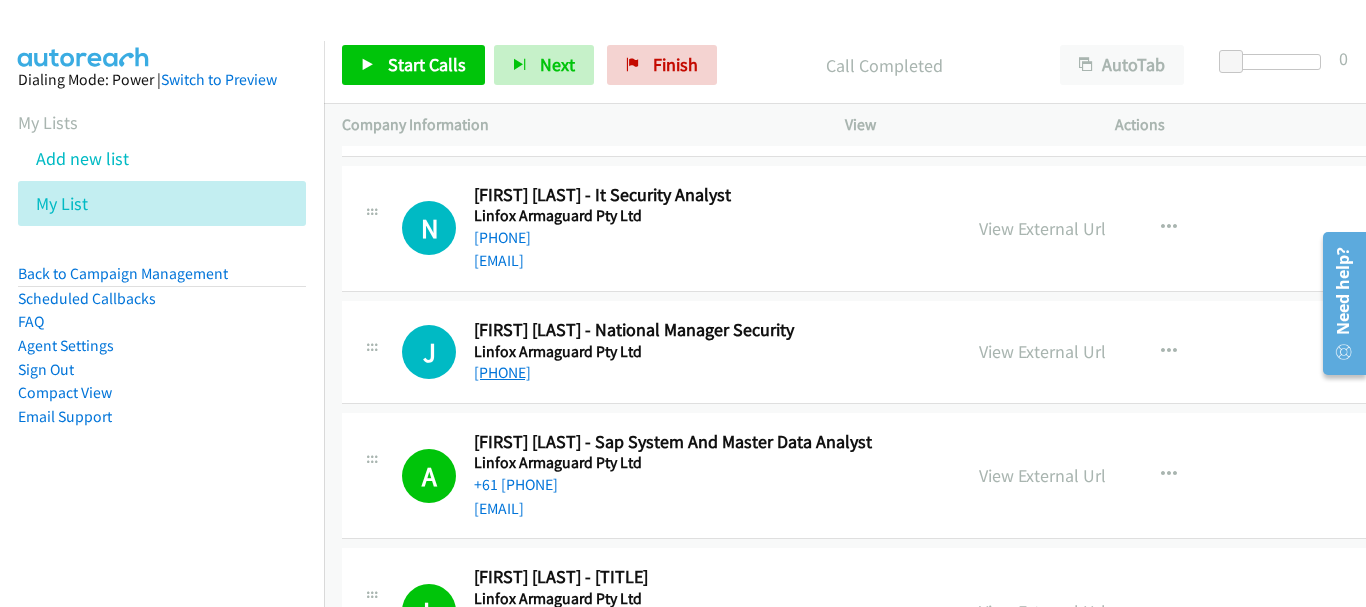 click on "[PHONE]" at bounding box center (502, 372) 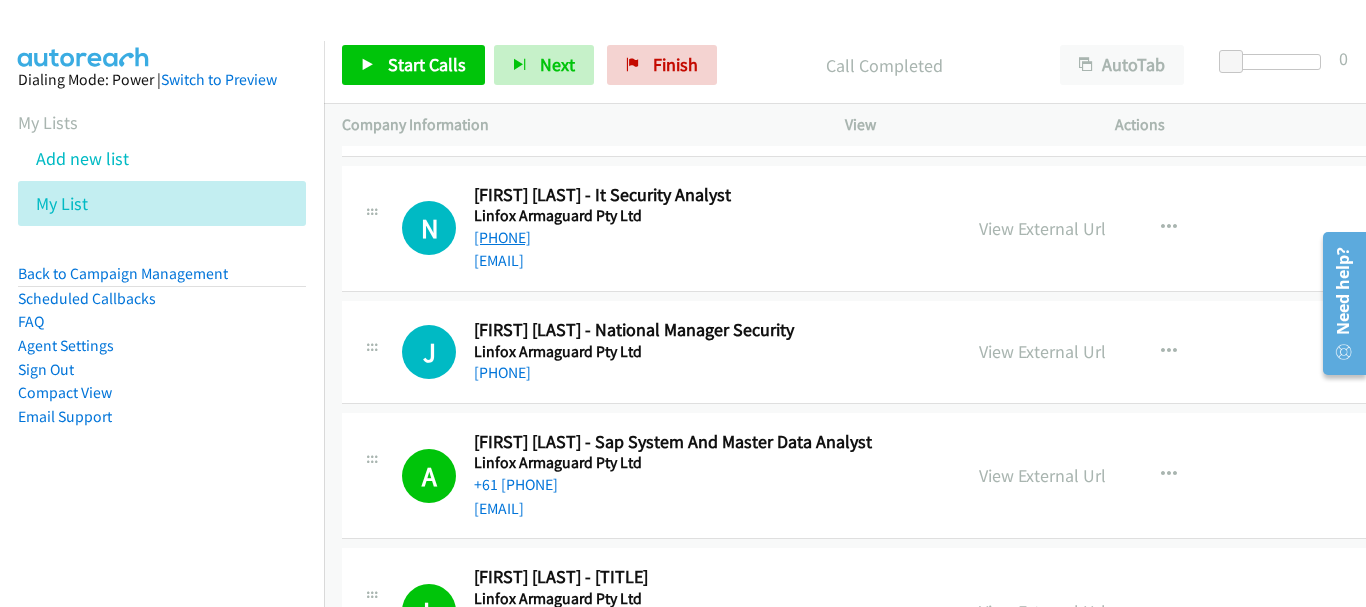 click on "[PHONE]" at bounding box center (502, 237) 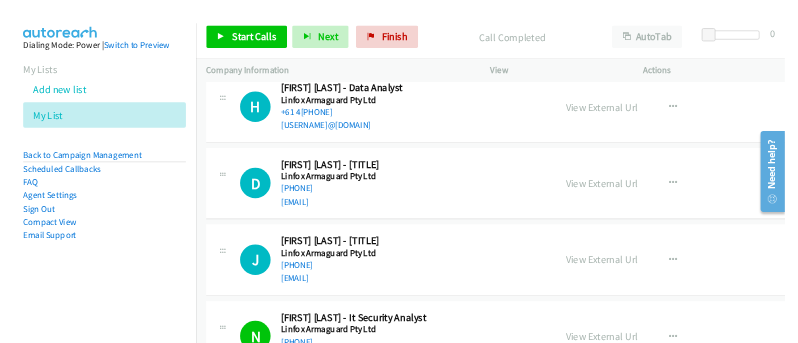 scroll, scrollTop: 18114, scrollLeft: 0, axis: vertical 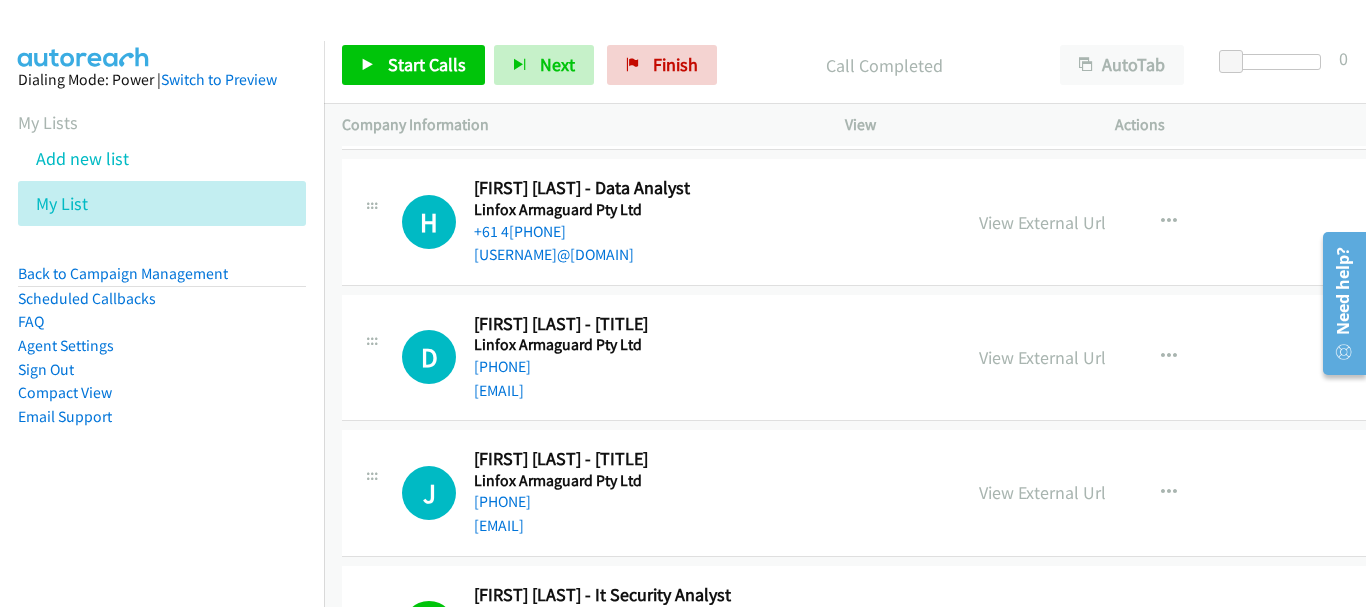 click on "Linfox Armaguard Pty Ltd" at bounding box center (708, 210) 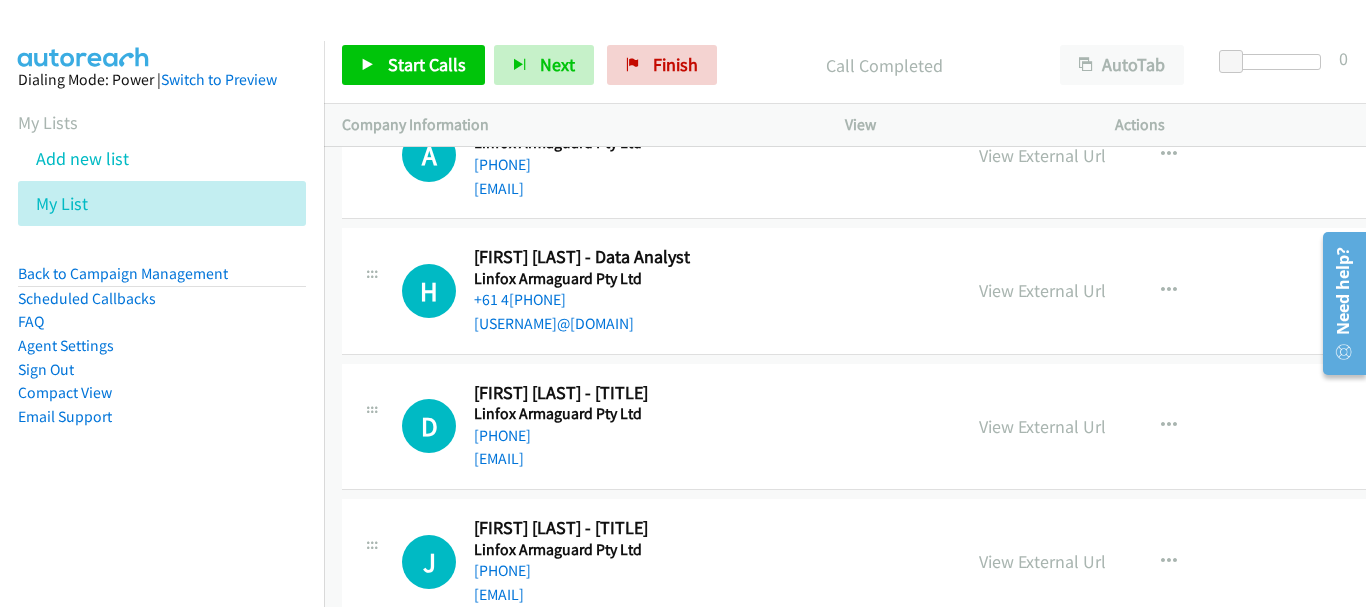 scroll, scrollTop: 18014, scrollLeft: 0, axis: vertical 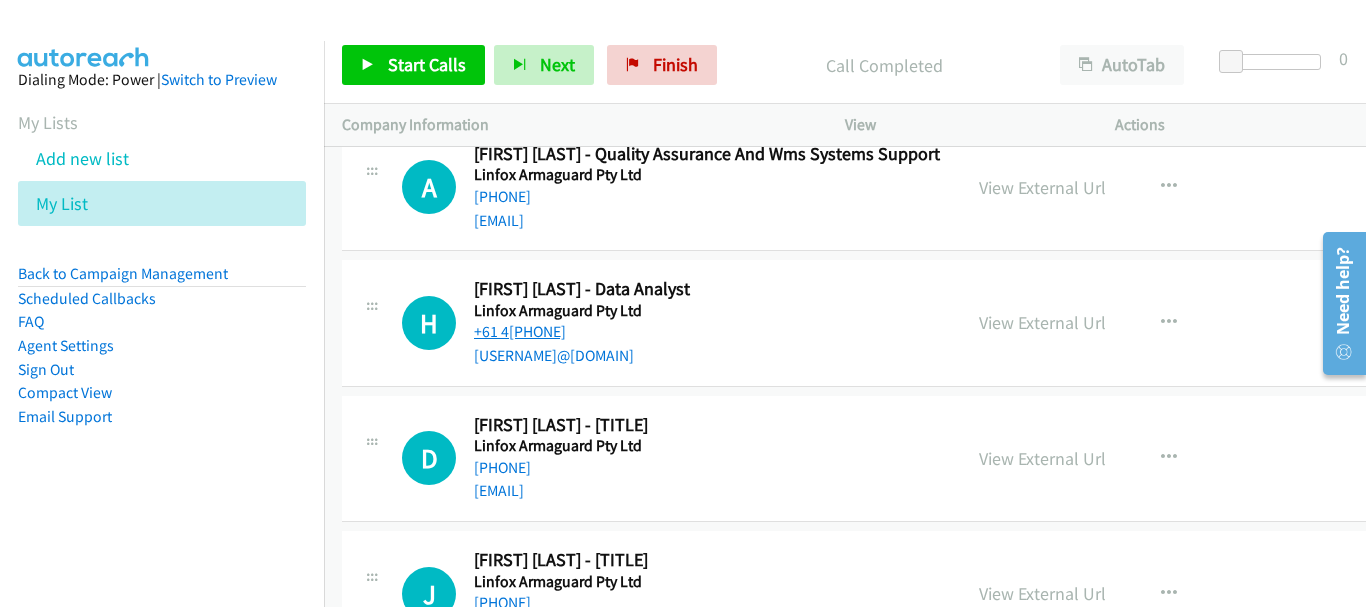 click on "+61 4[PHONE]" at bounding box center (520, 331) 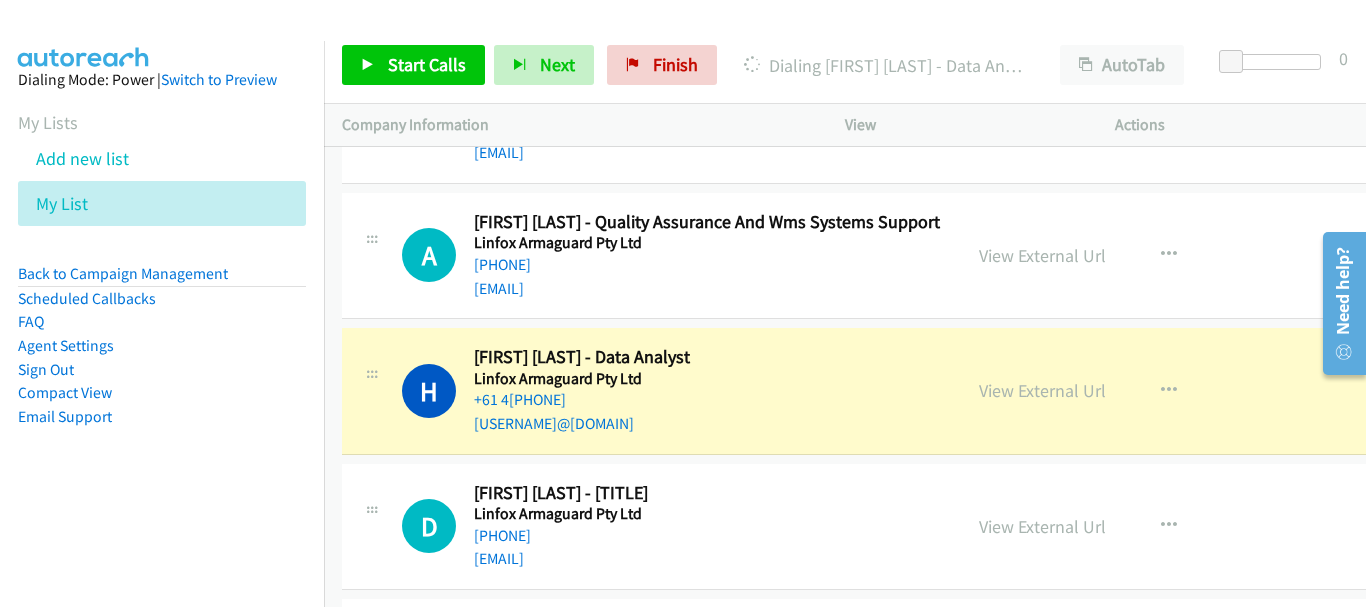 scroll, scrollTop: 17914, scrollLeft: 0, axis: vertical 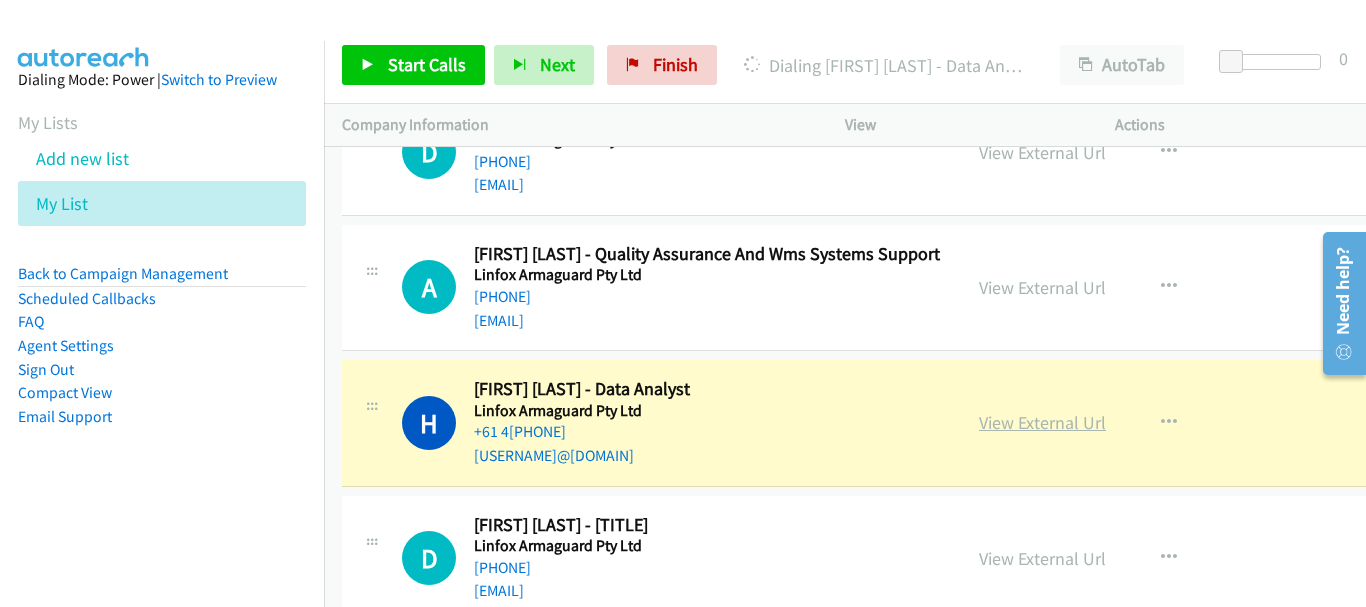 drag, startPoint x: 1060, startPoint y: 419, endPoint x: 1048, endPoint y: 412, distance: 13.892444 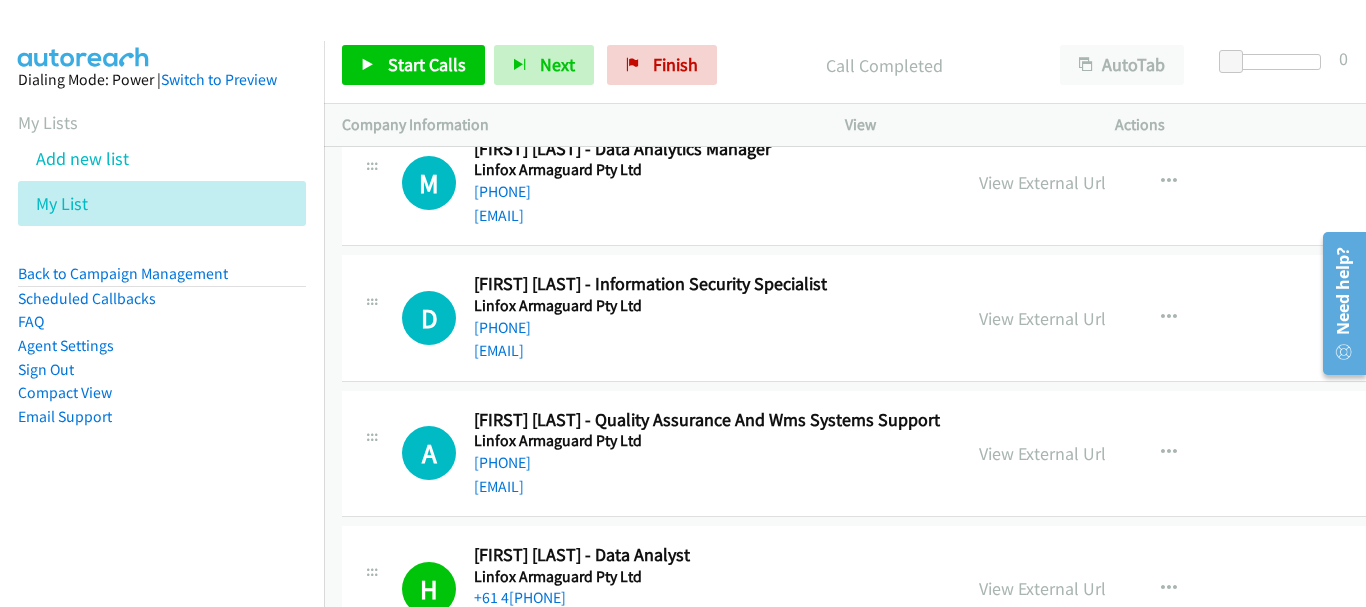 scroll, scrollTop: 17714, scrollLeft: 0, axis: vertical 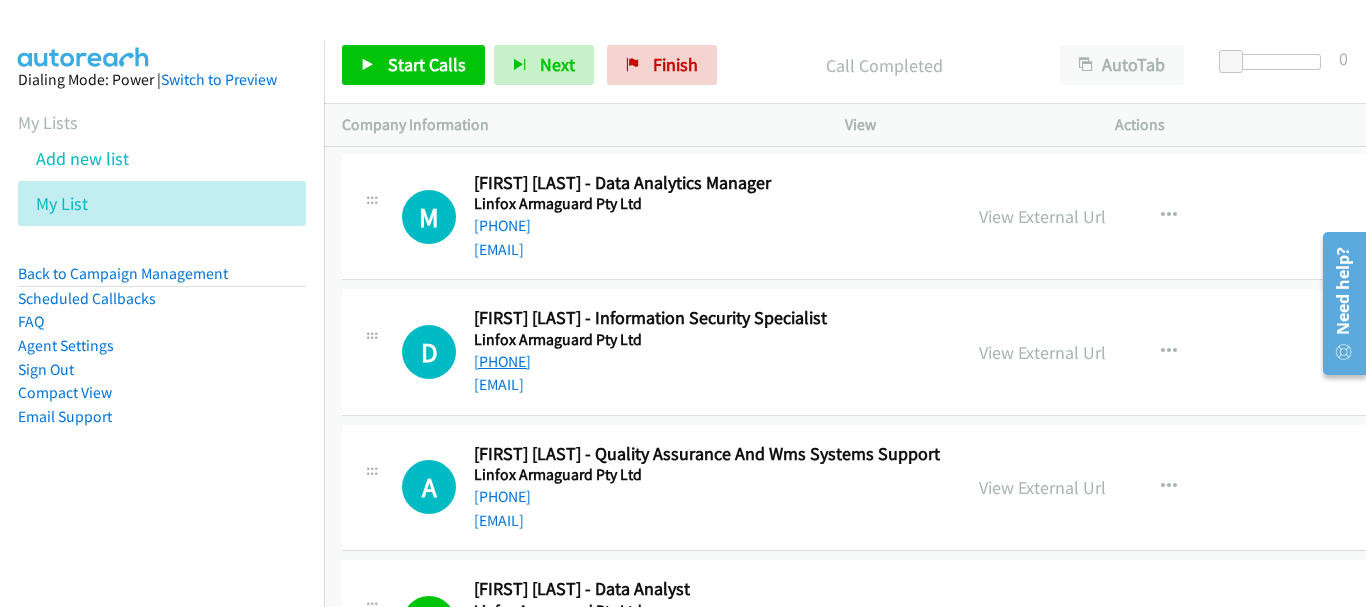 click on "[PHONE]" at bounding box center [502, 361] 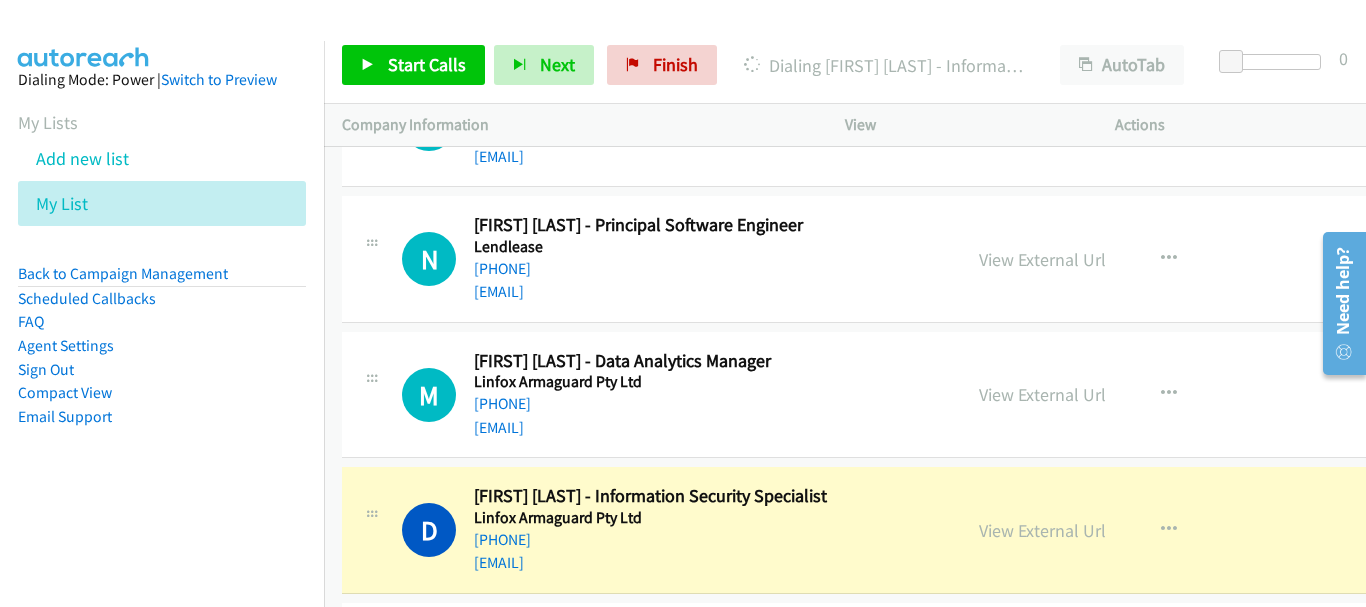 scroll, scrollTop: 17514, scrollLeft: 0, axis: vertical 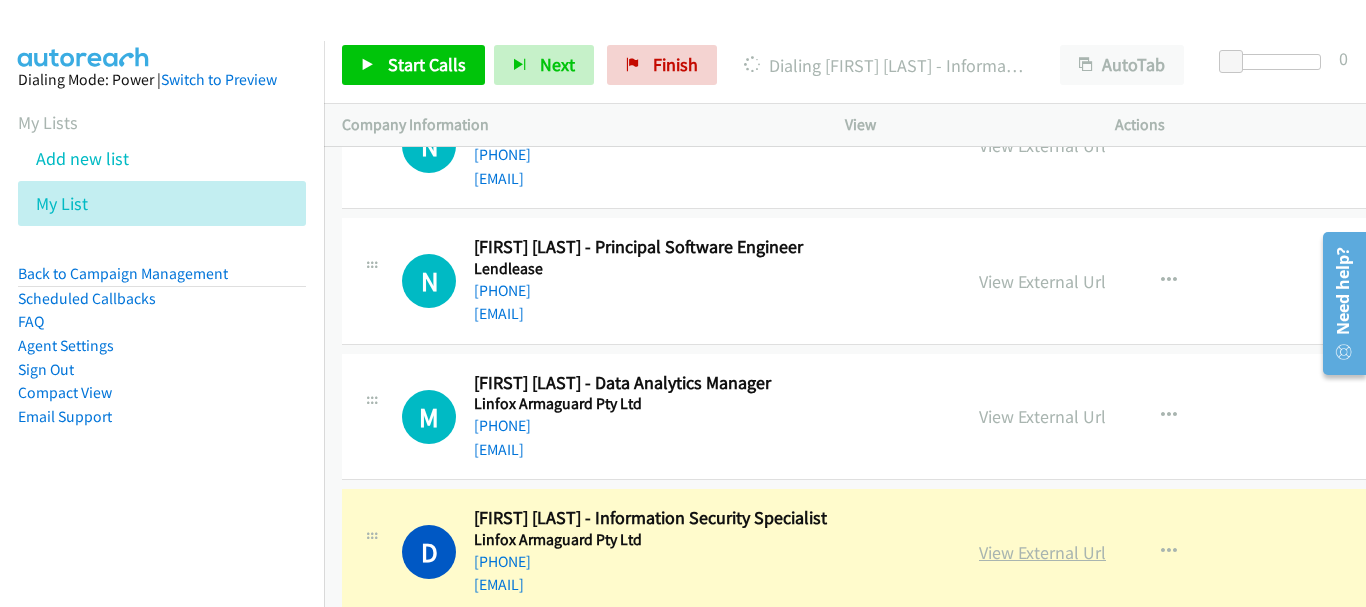 click on "View External Url" at bounding box center (1042, 552) 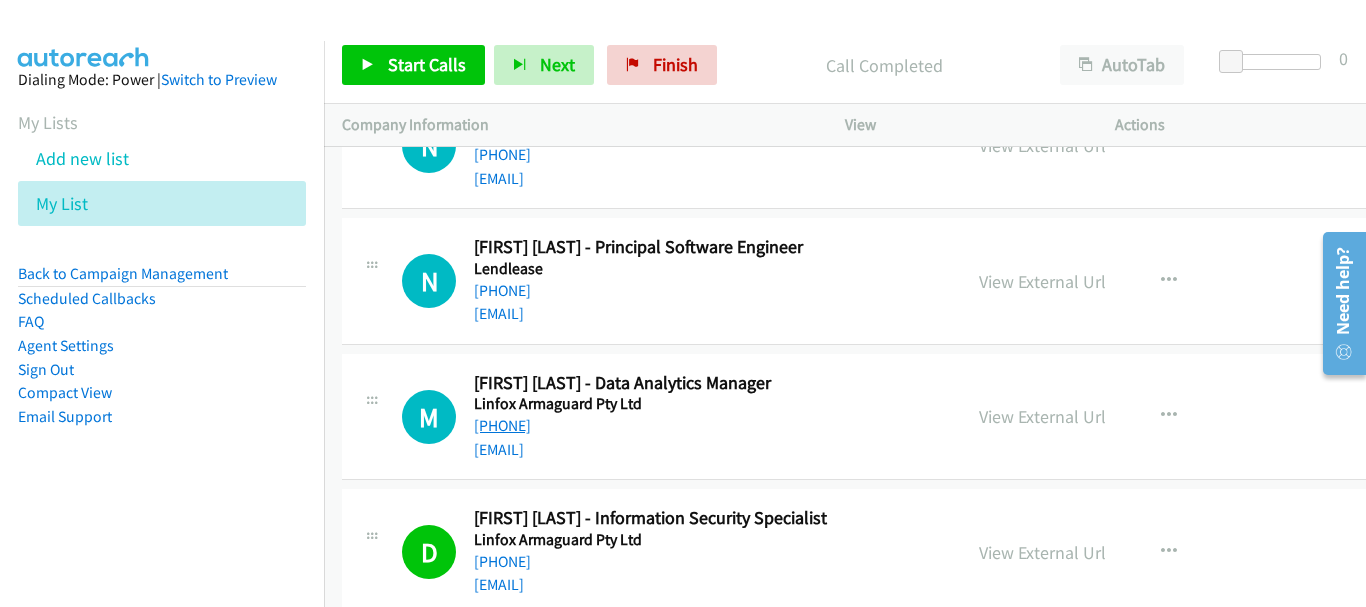 click on "[PHONE]" at bounding box center (502, 425) 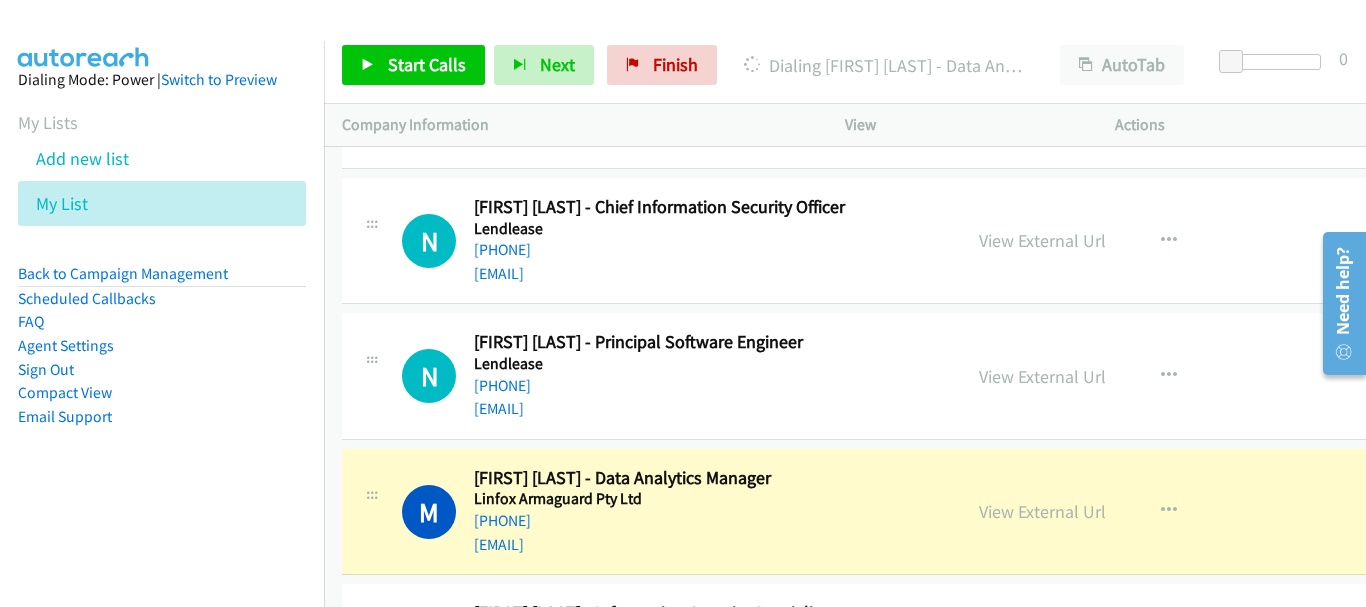 scroll, scrollTop: 17414, scrollLeft: 0, axis: vertical 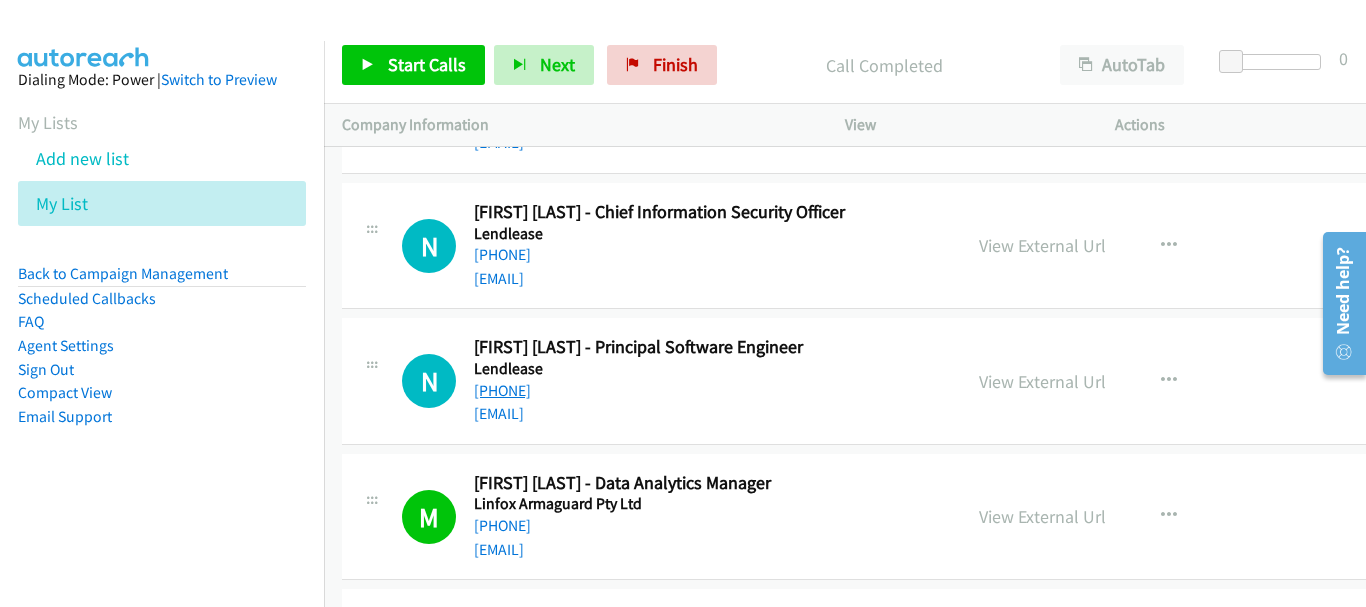 click on "[PHONE]" at bounding box center [502, 390] 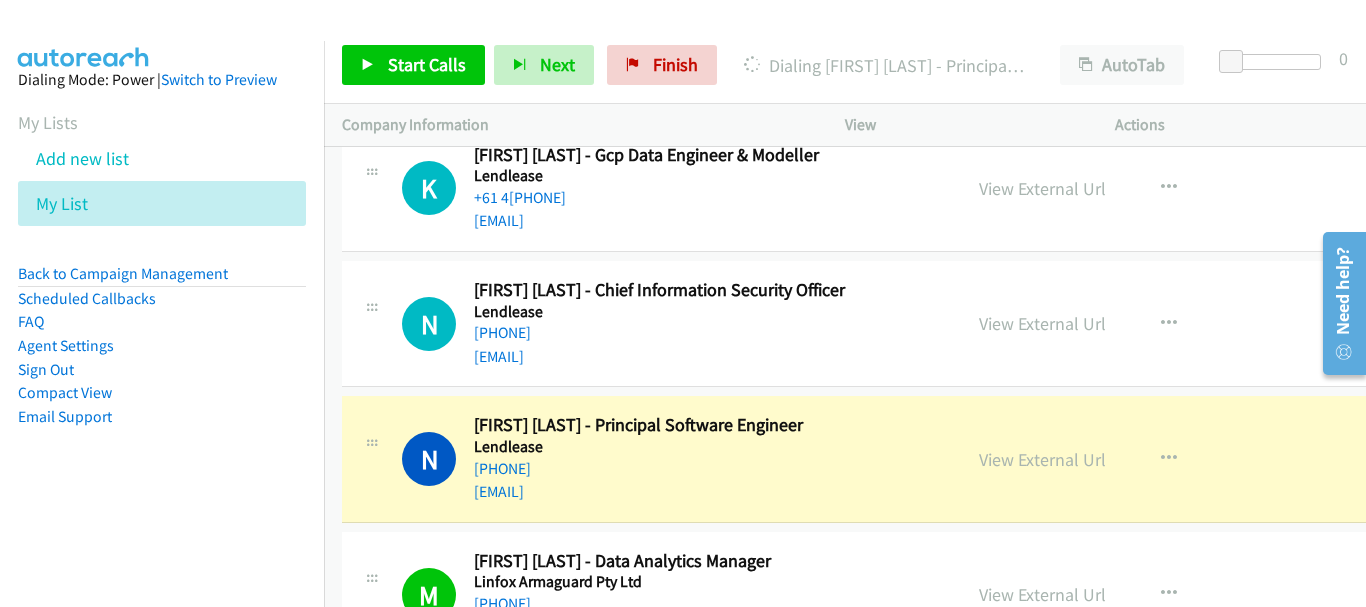 scroll, scrollTop: 17314, scrollLeft: 0, axis: vertical 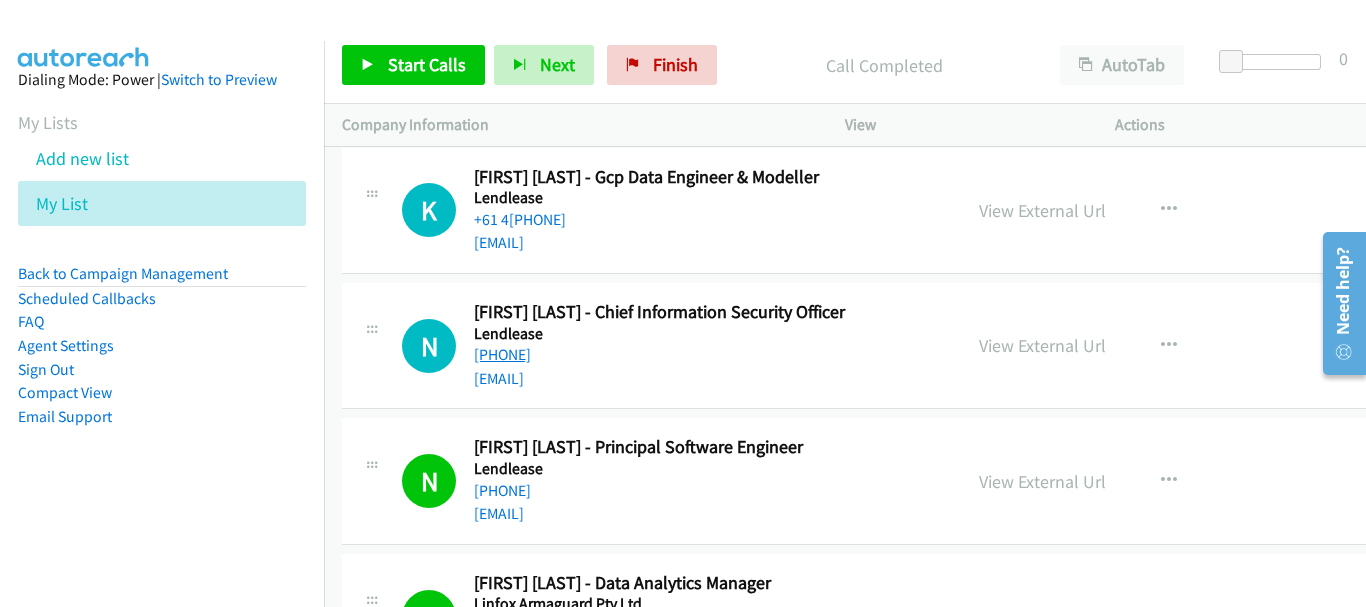 click on "[PHONE]" at bounding box center (502, 354) 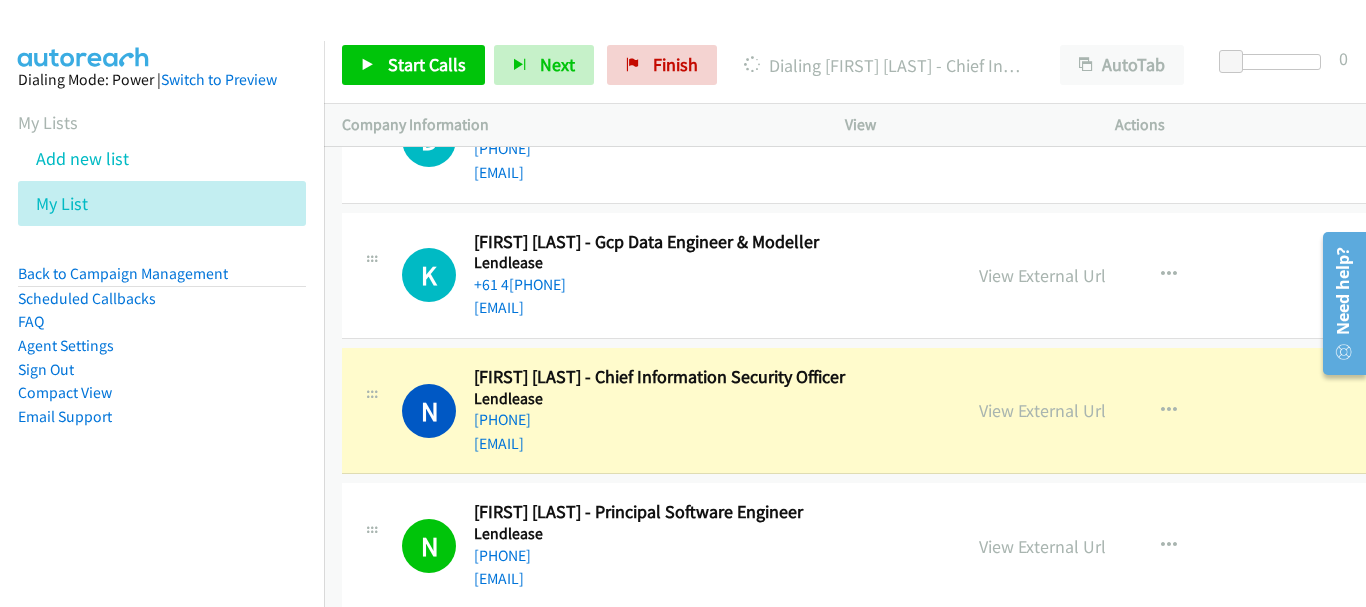 scroll, scrollTop: 17214, scrollLeft: 0, axis: vertical 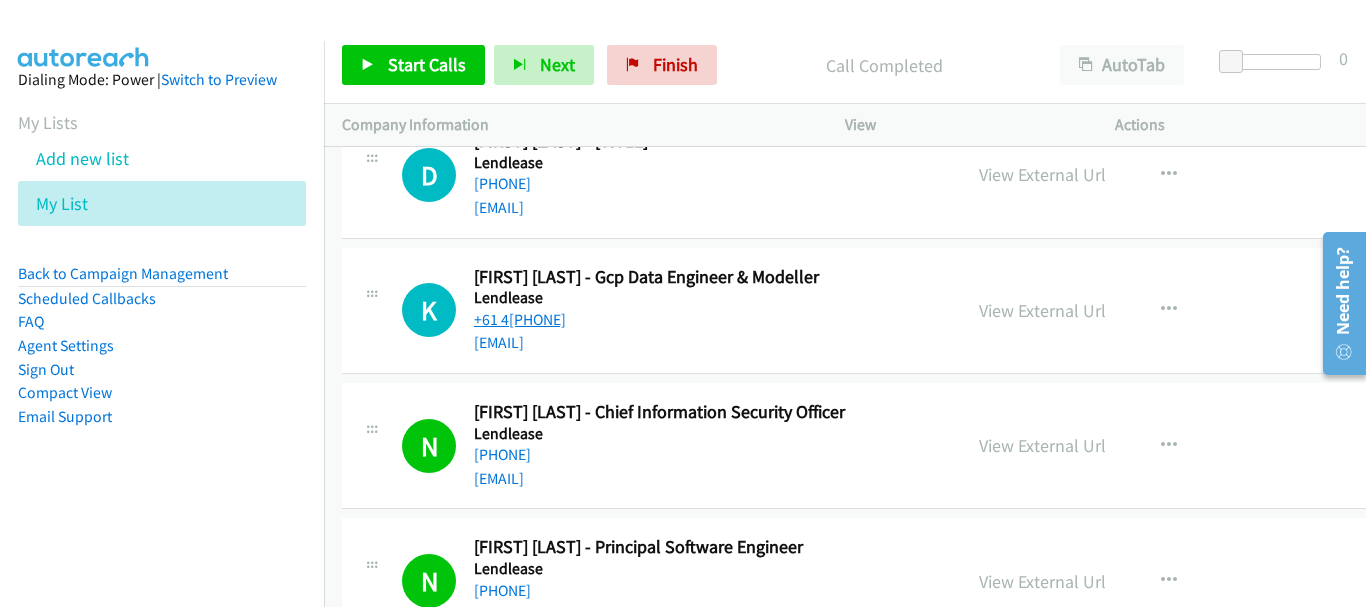 click on "+61 4[PHONE]" at bounding box center (520, 319) 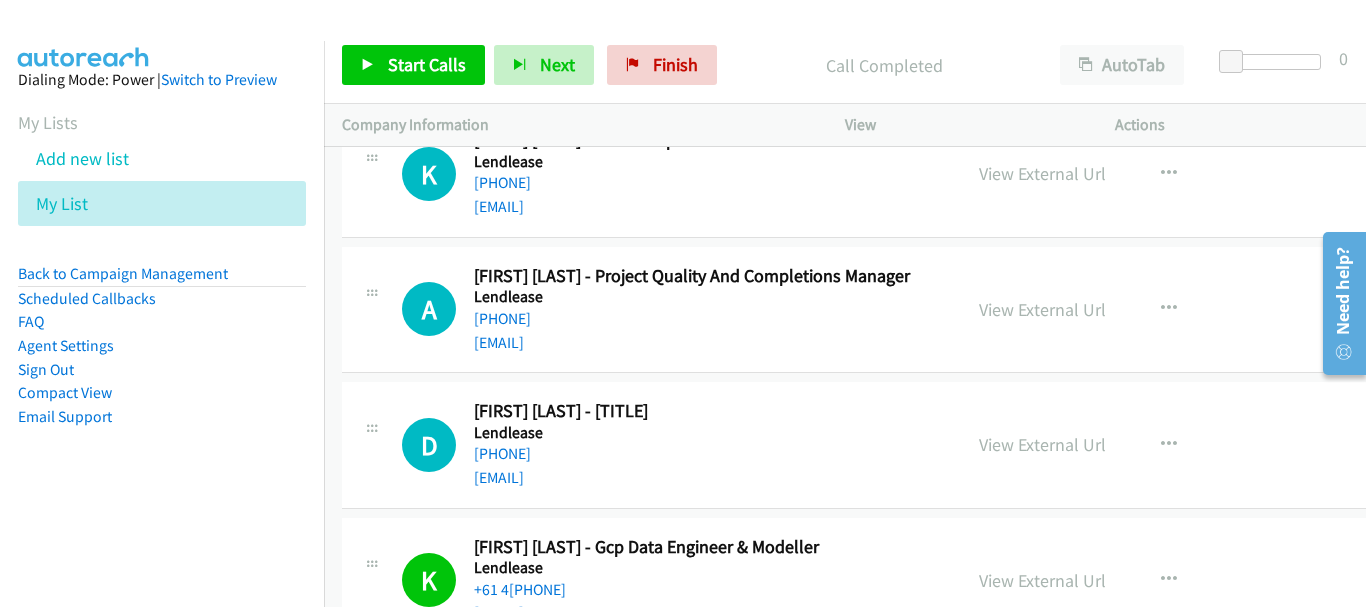 scroll, scrollTop: 16914, scrollLeft: 0, axis: vertical 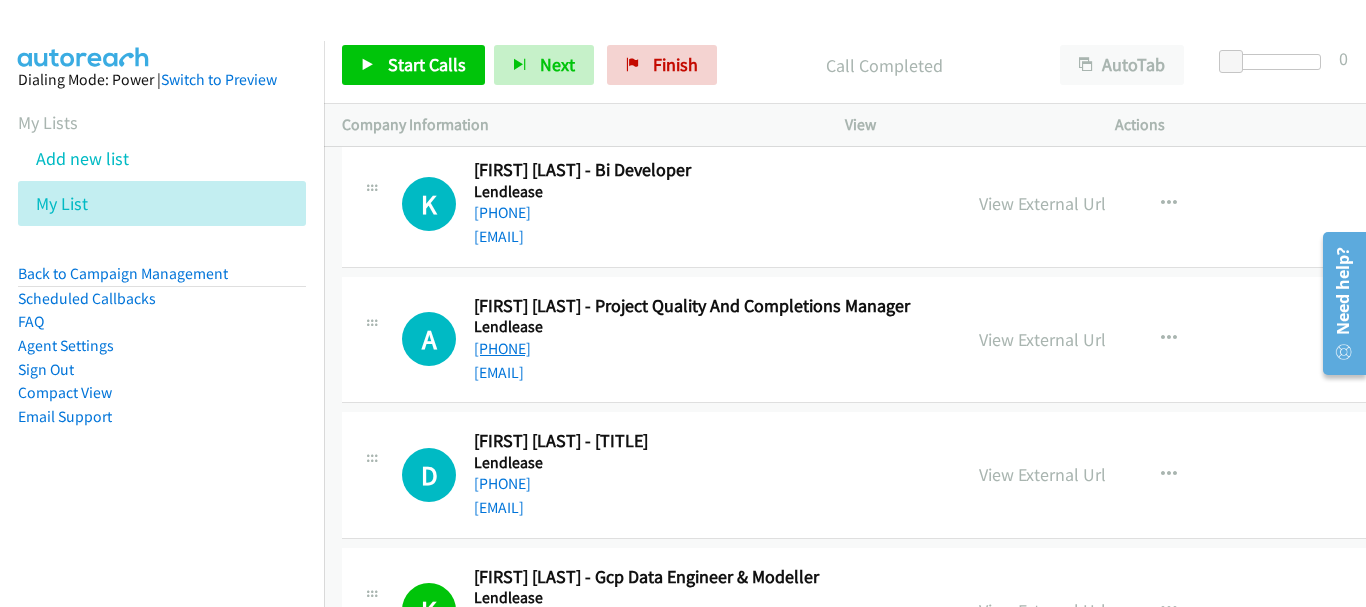 click on "[PHONE]" at bounding box center (502, 348) 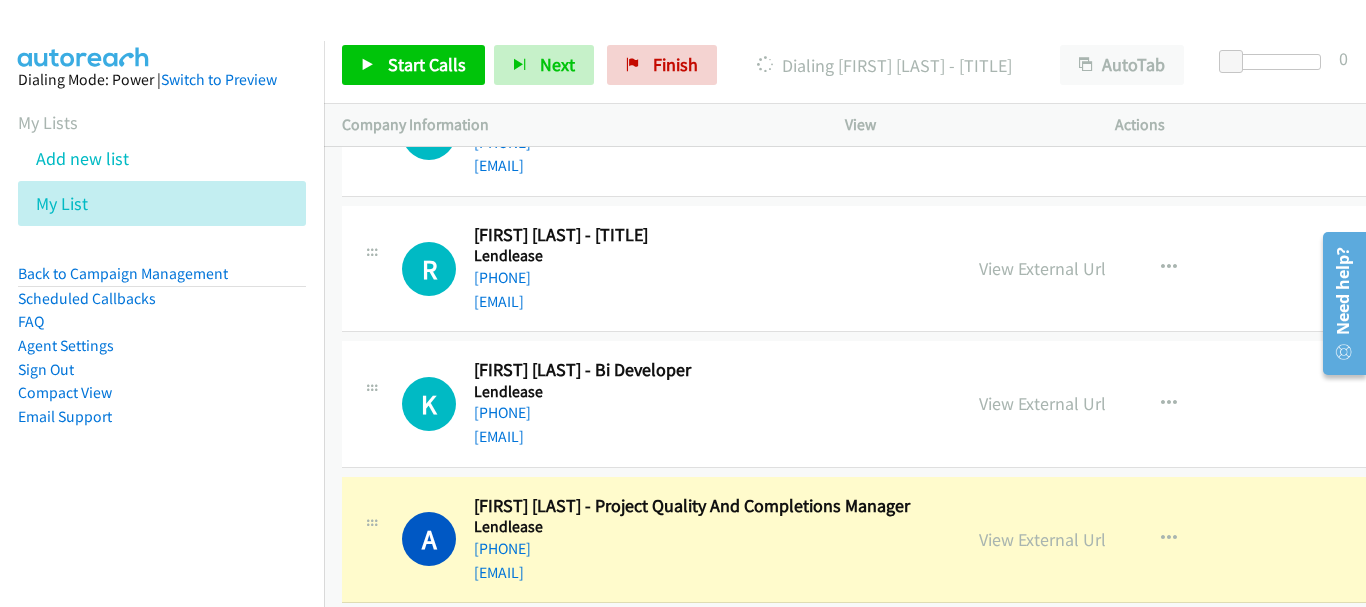 scroll, scrollTop: 16814, scrollLeft: 0, axis: vertical 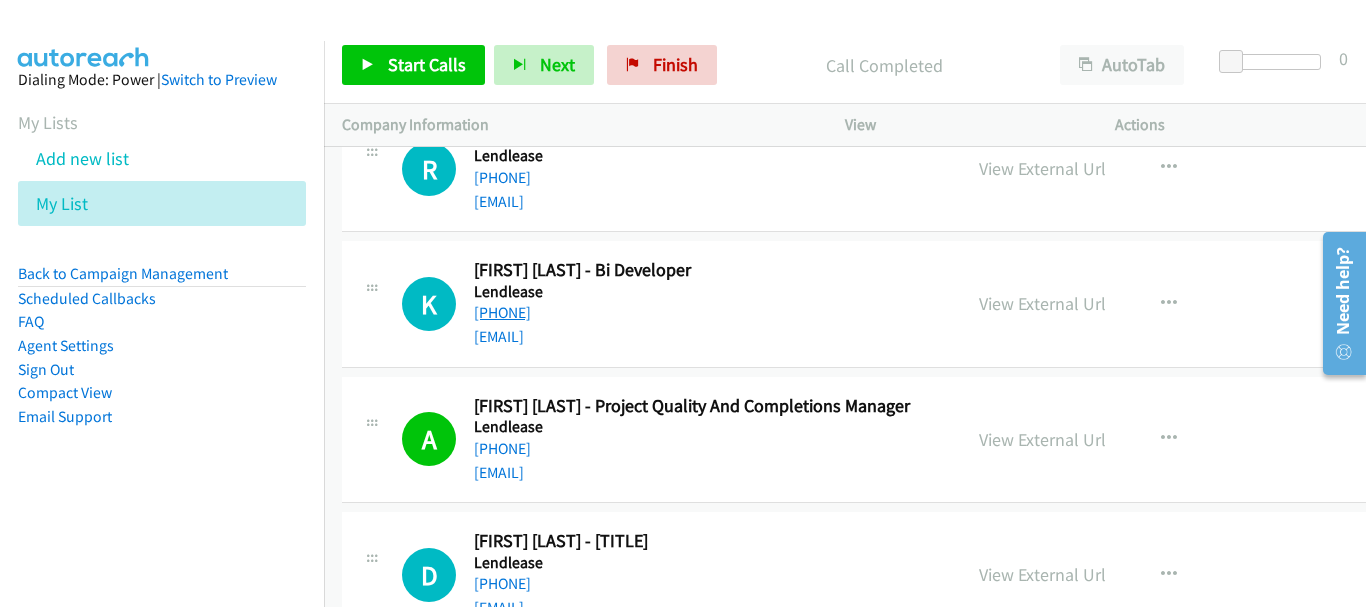 click on "[PHONE]" at bounding box center (502, 312) 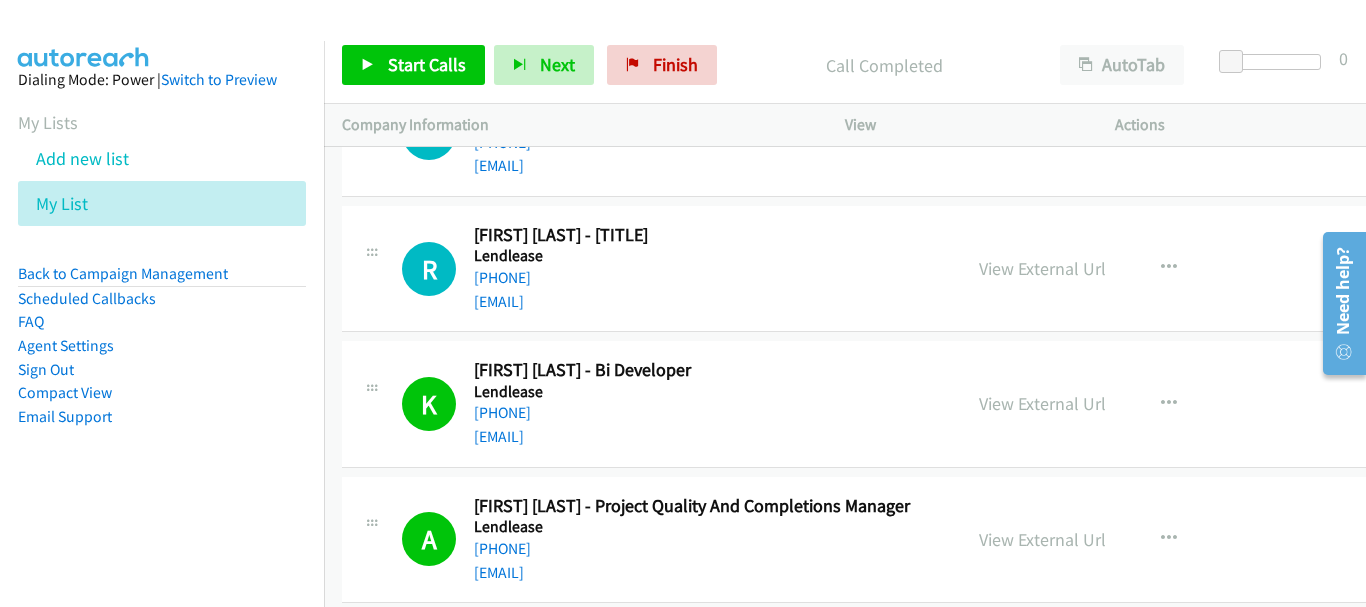 scroll, scrollTop: 16614, scrollLeft: 0, axis: vertical 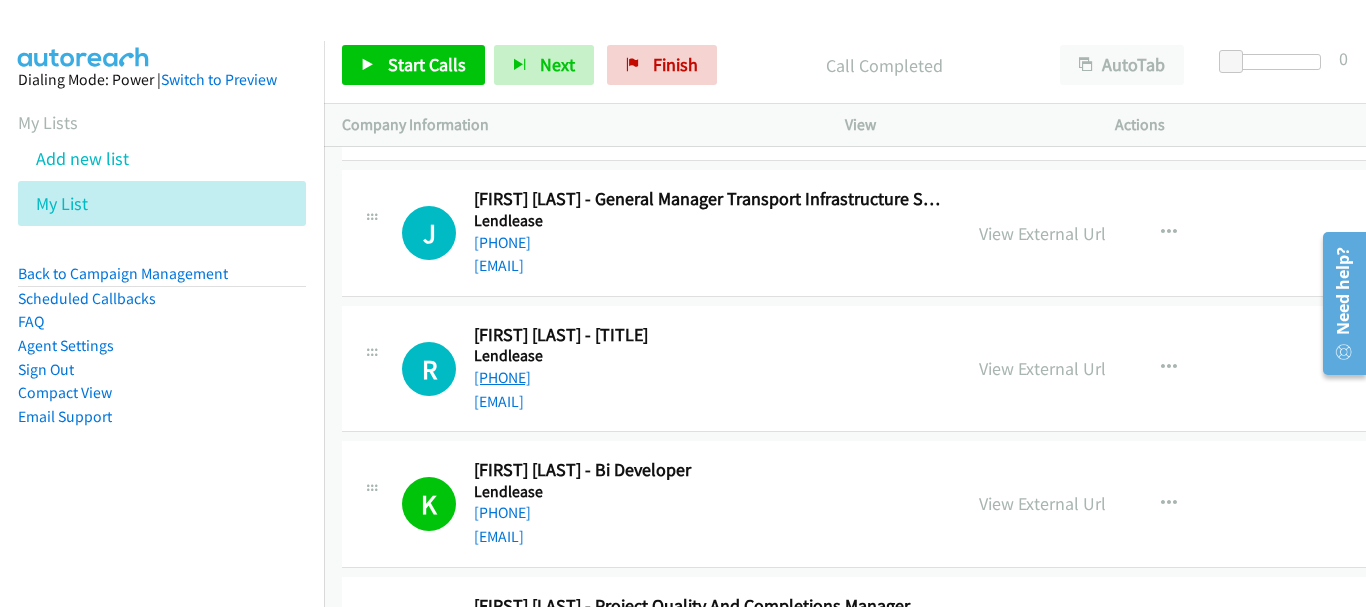 click on "[PHONE]" at bounding box center (502, 377) 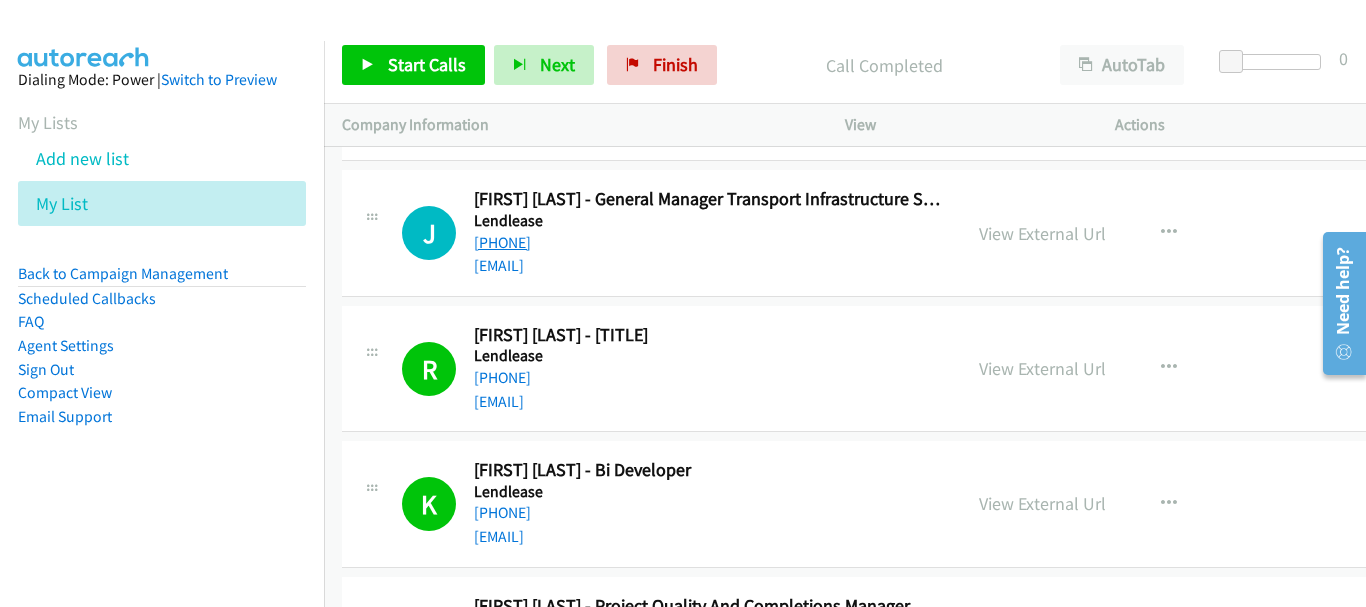 drag, startPoint x: 571, startPoint y: 232, endPoint x: 567, endPoint y: 247, distance: 15.524175 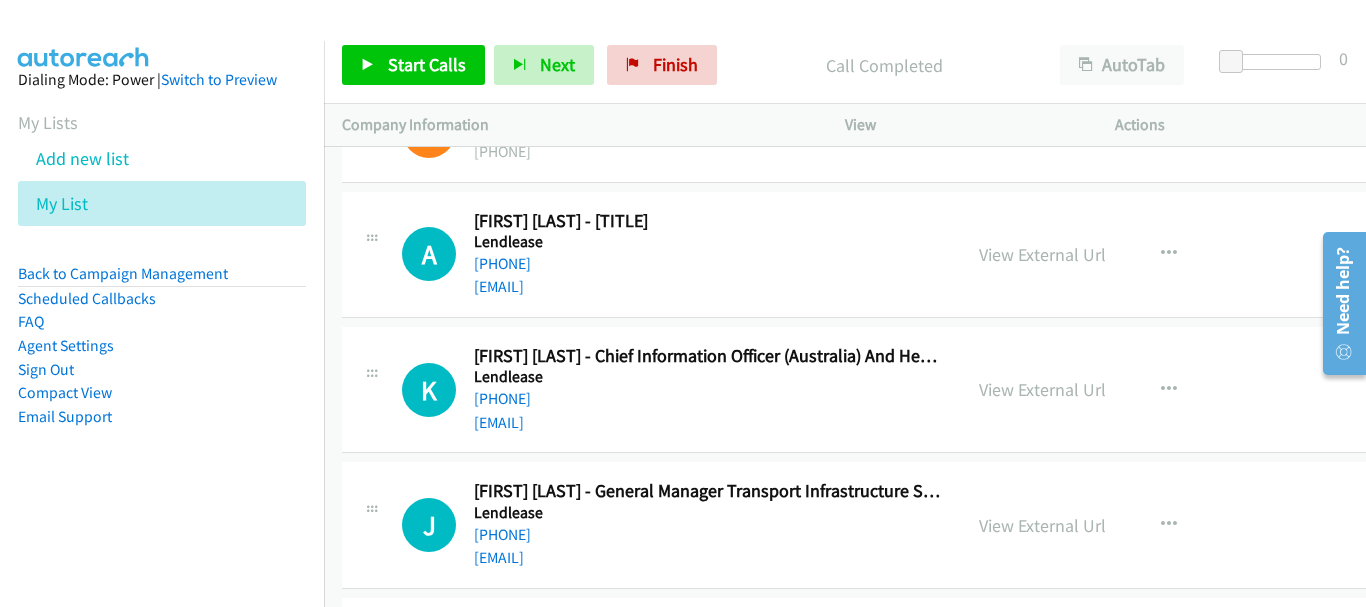 scroll, scrollTop: 16314, scrollLeft: 0, axis: vertical 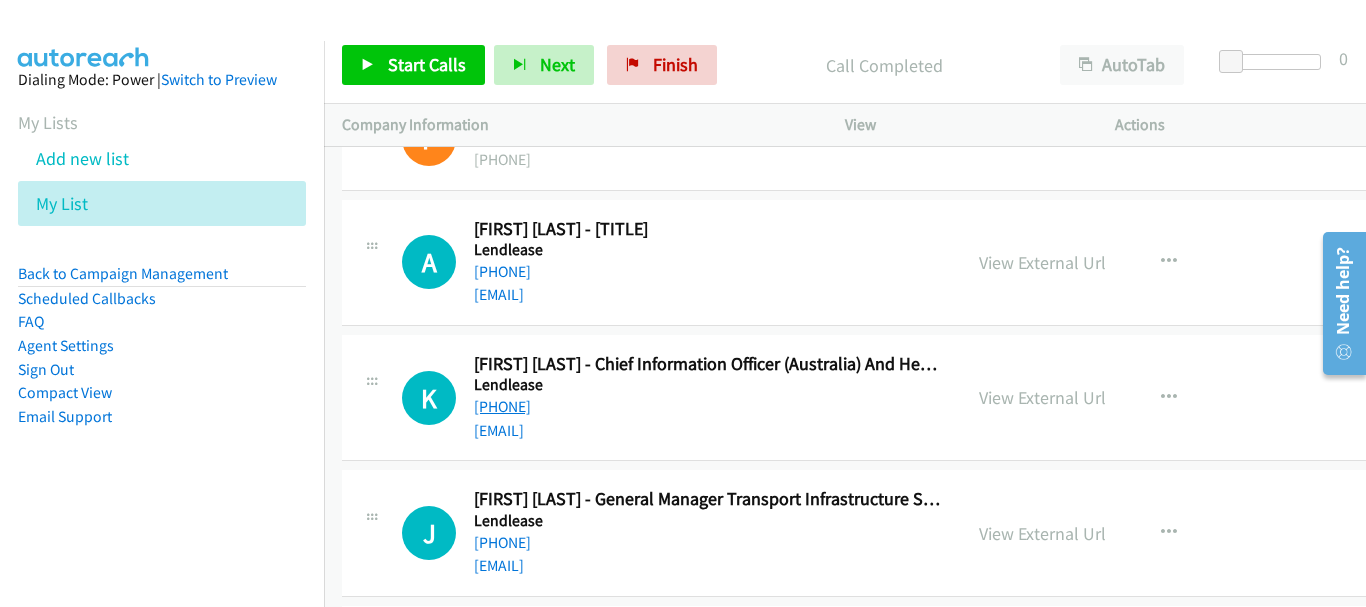 click on "[PHONE]" at bounding box center [502, 406] 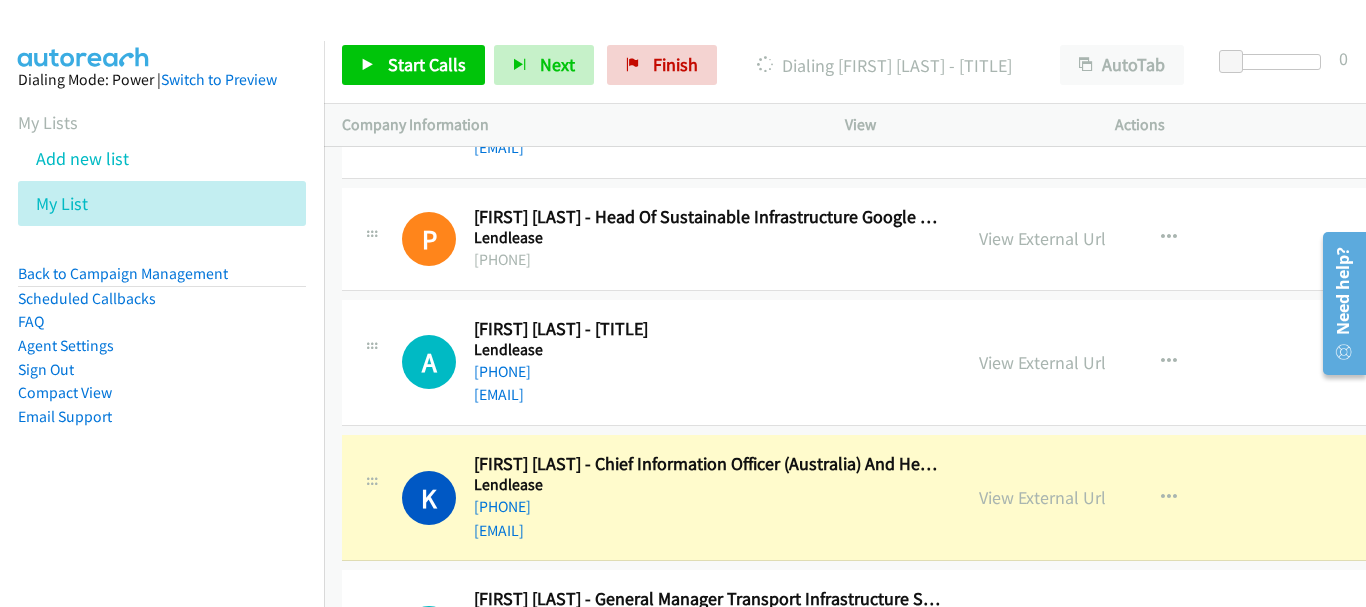 scroll, scrollTop: 16114, scrollLeft: 0, axis: vertical 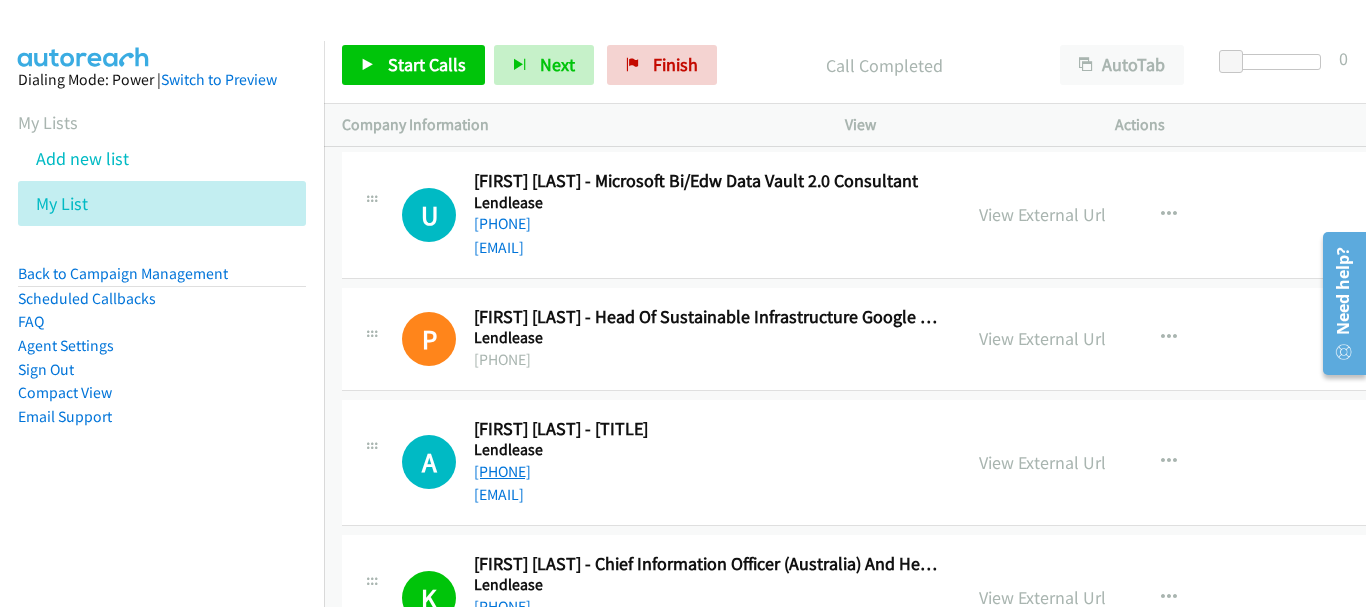 click on "[PHONE]" at bounding box center [502, 471] 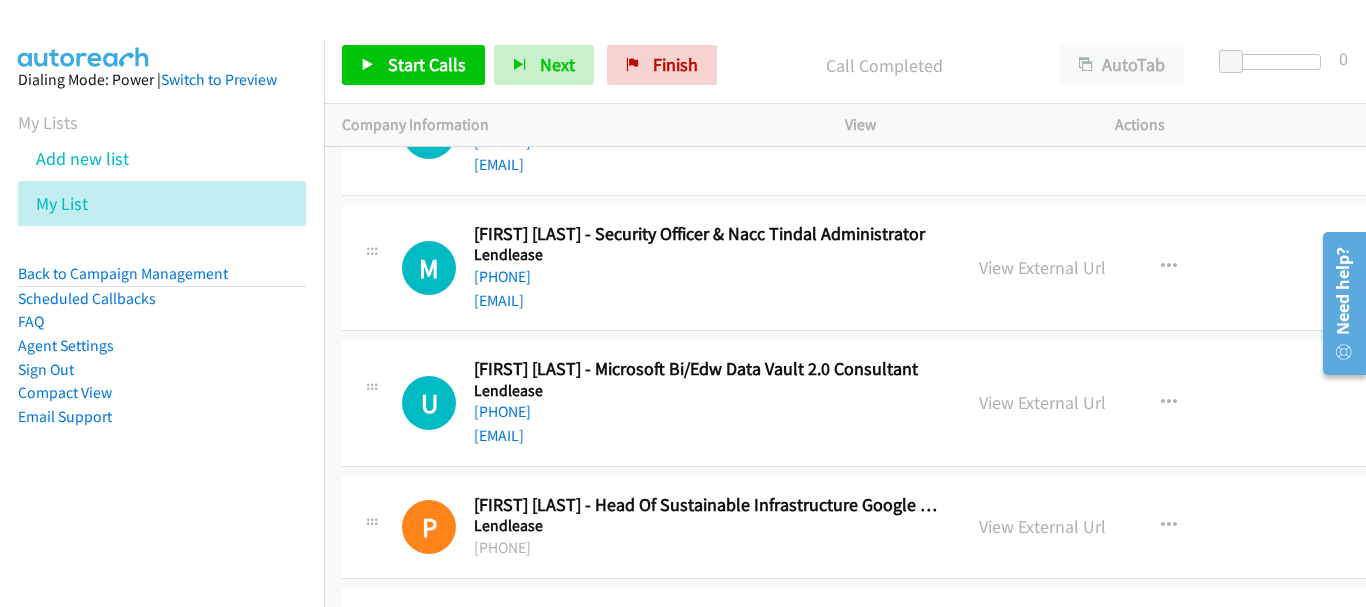 scroll, scrollTop: 15914, scrollLeft: 0, axis: vertical 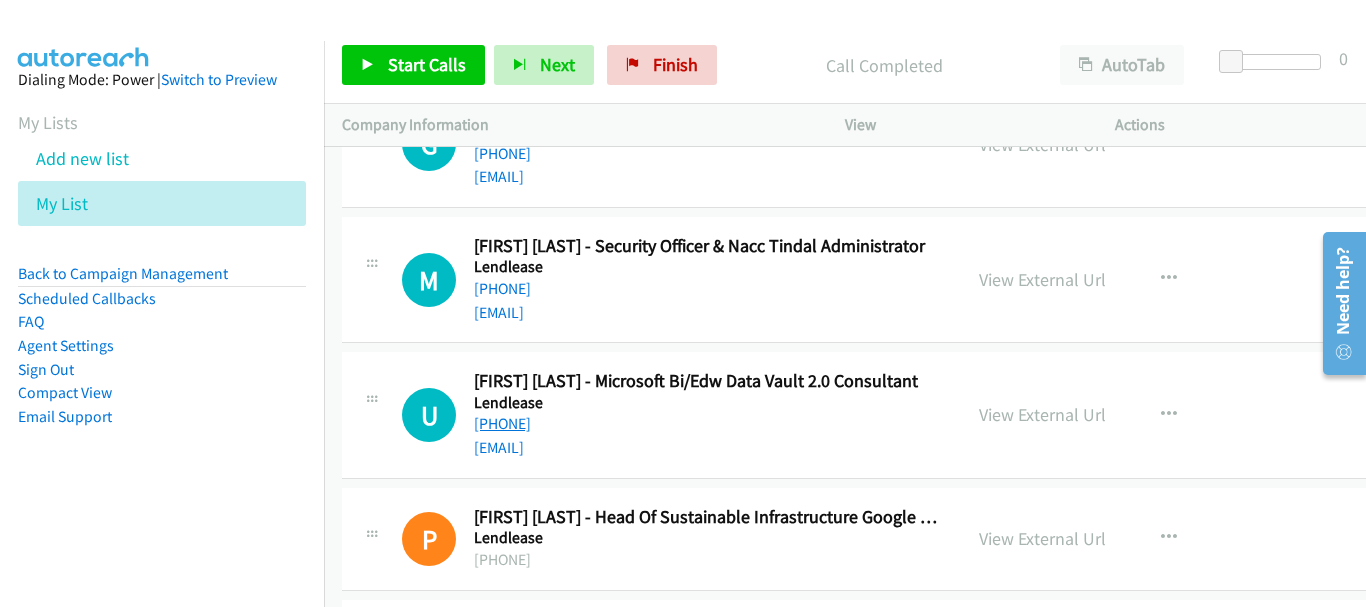 click on "[PHONE]" at bounding box center (502, 423) 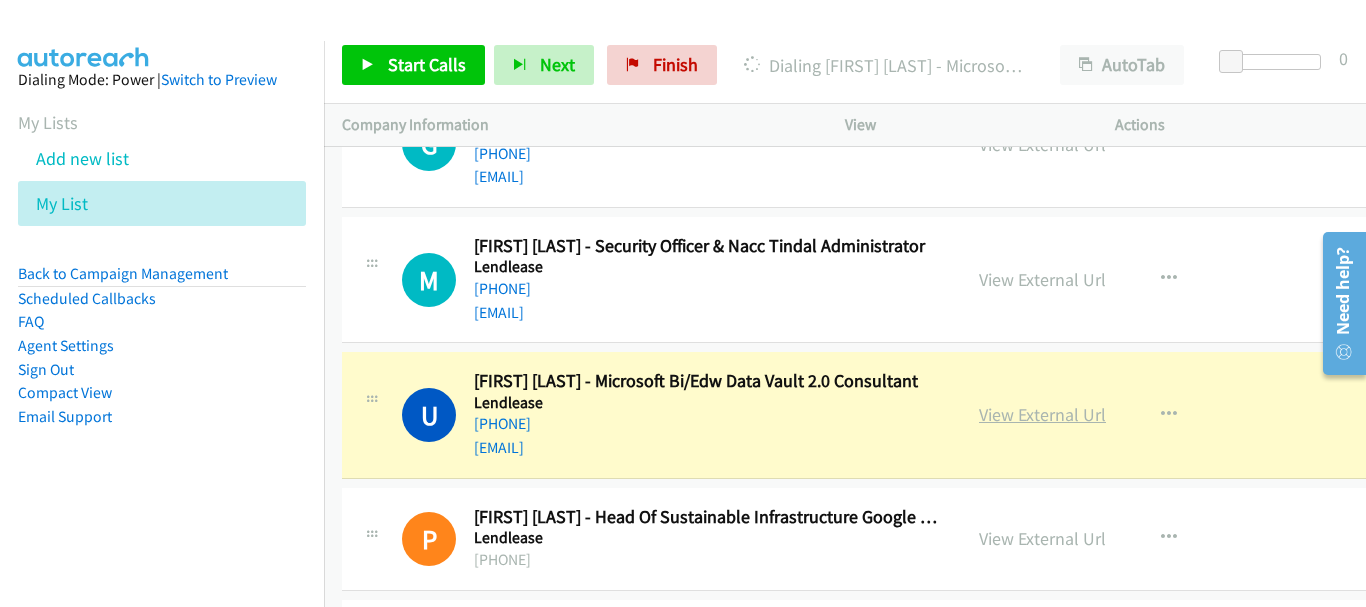 click on "View External Url" at bounding box center [1042, 414] 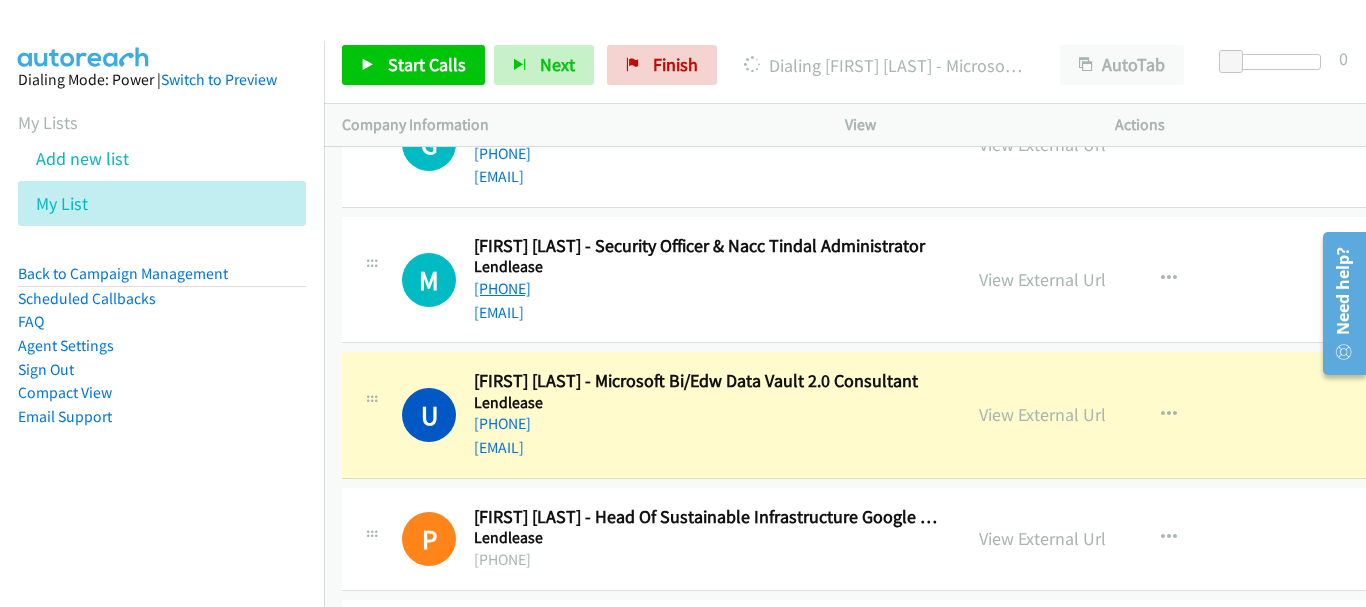 click on "[PHONE]" at bounding box center (502, 288) 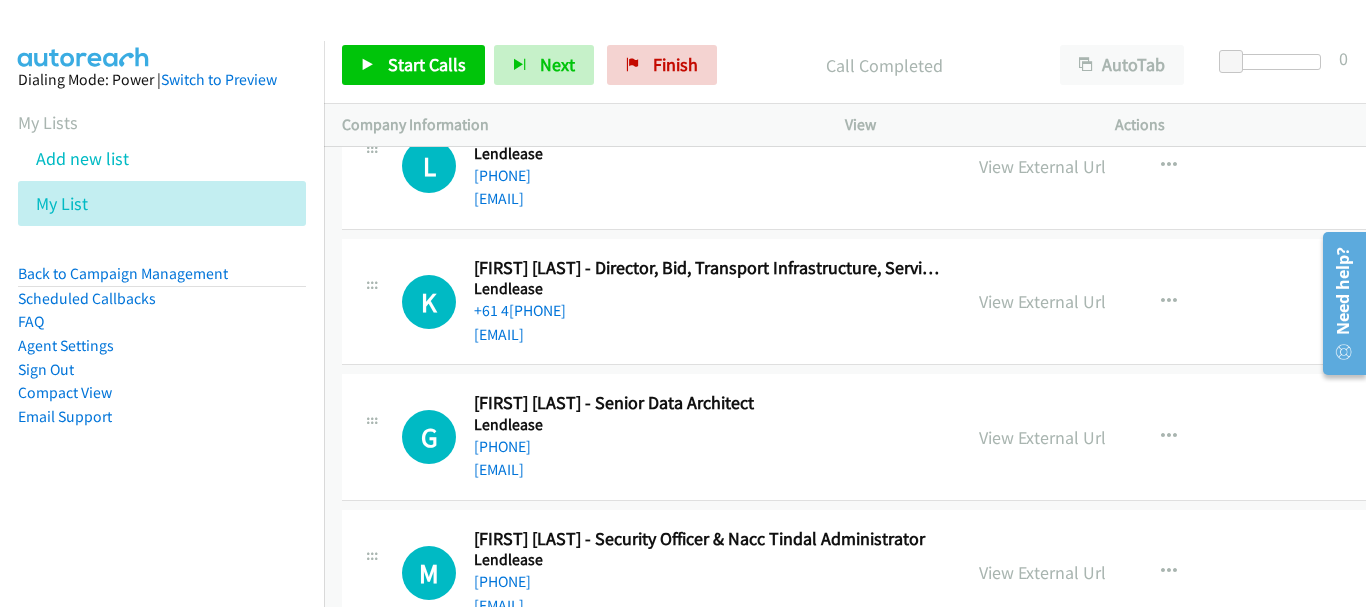 scroll, scrollTop: 15614, scrollLeft: 0, axis: vertical 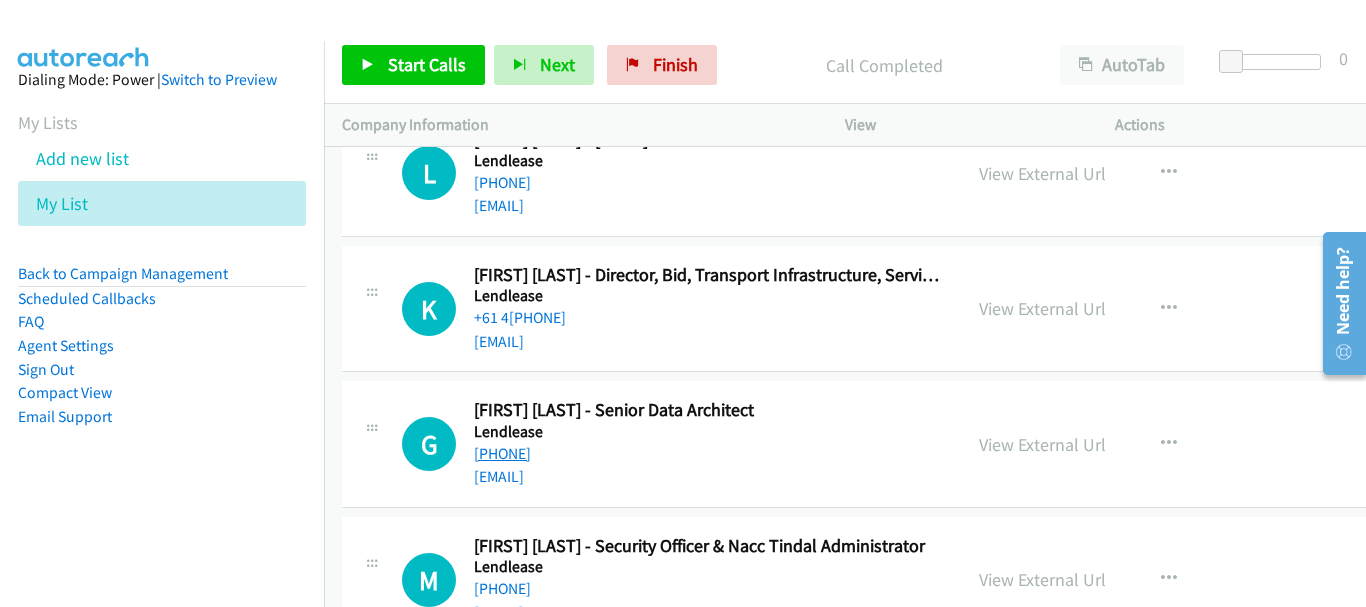 click on "[PHONE]" at bounding box center [502, 453] 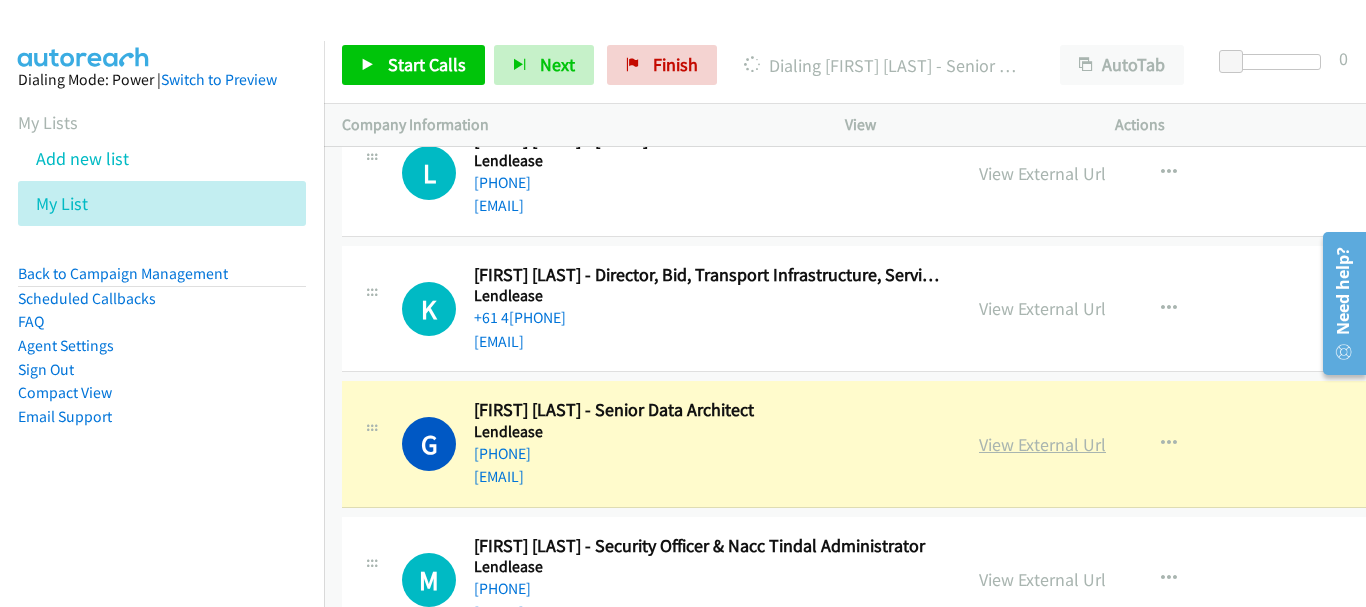 click on "View External Url" at bounding box center [1042, 444] 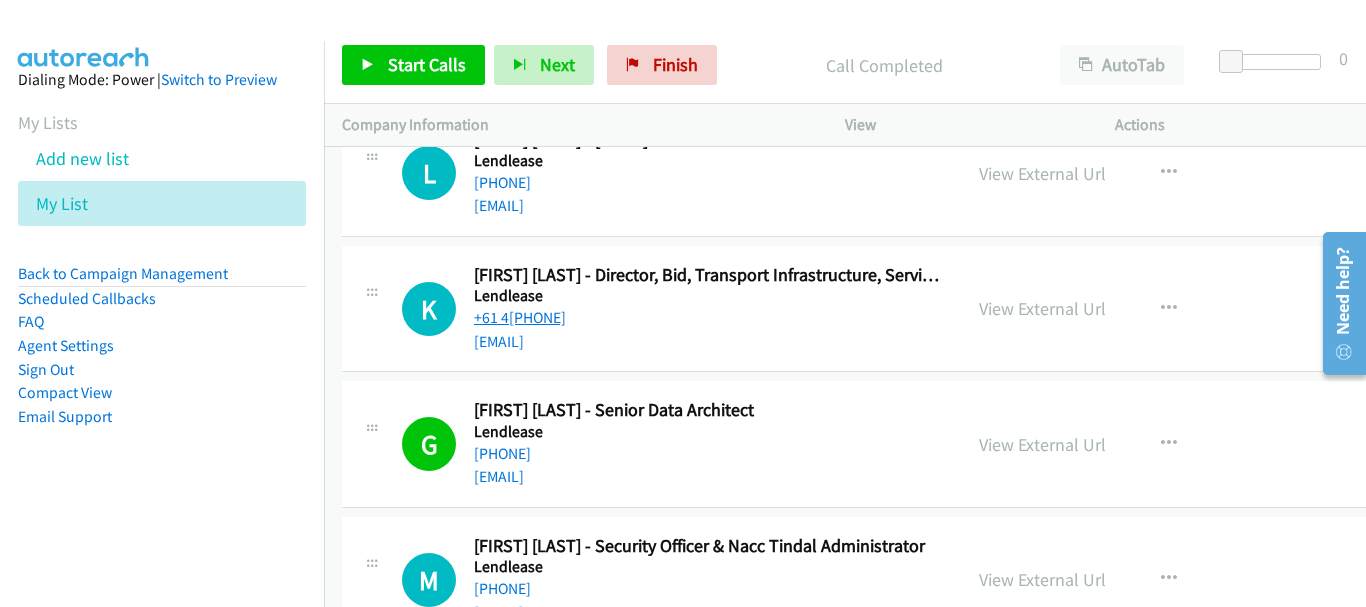 click on "+61 4[PHONE]" at bounding box center [520, 317] 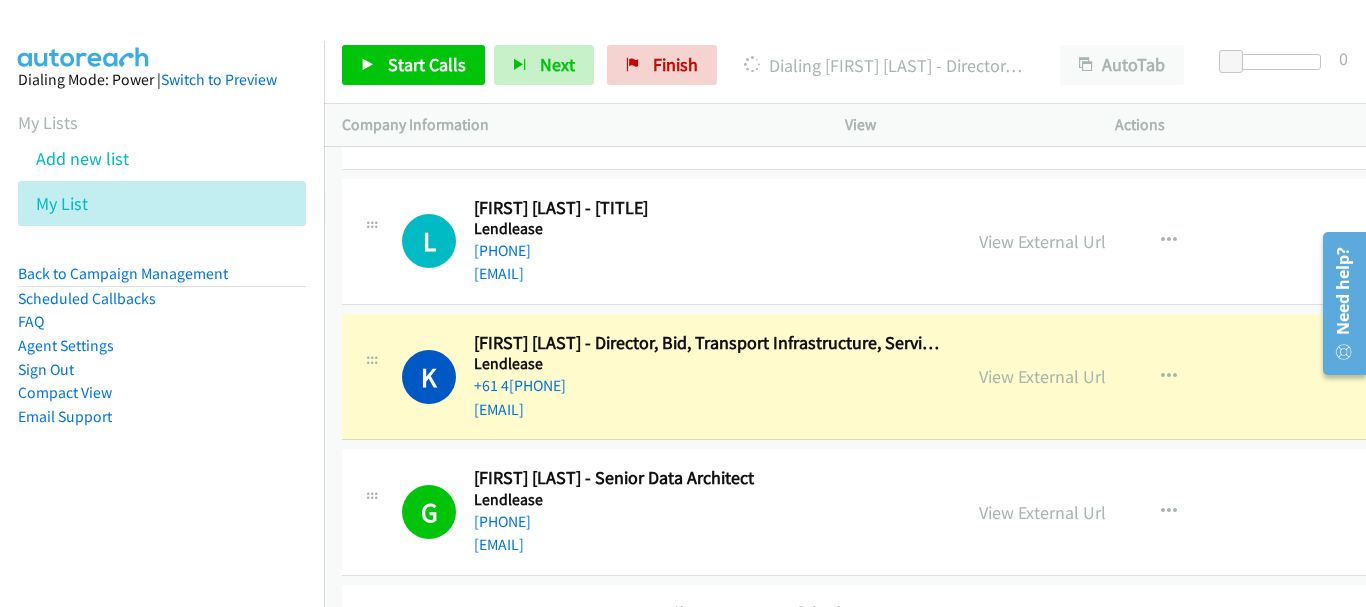 scroll, scrollTop: 15514, scrollLeft: 0, axis: vertical 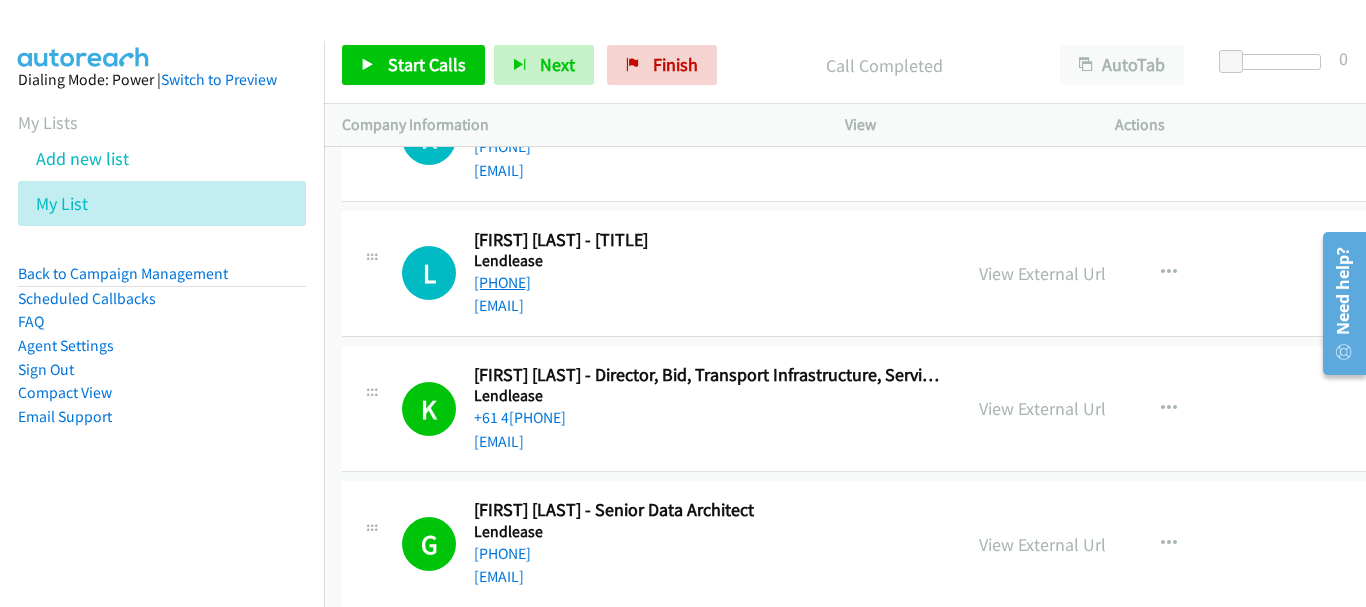 click on "[PHONE]" at bounding box center (502, 282) 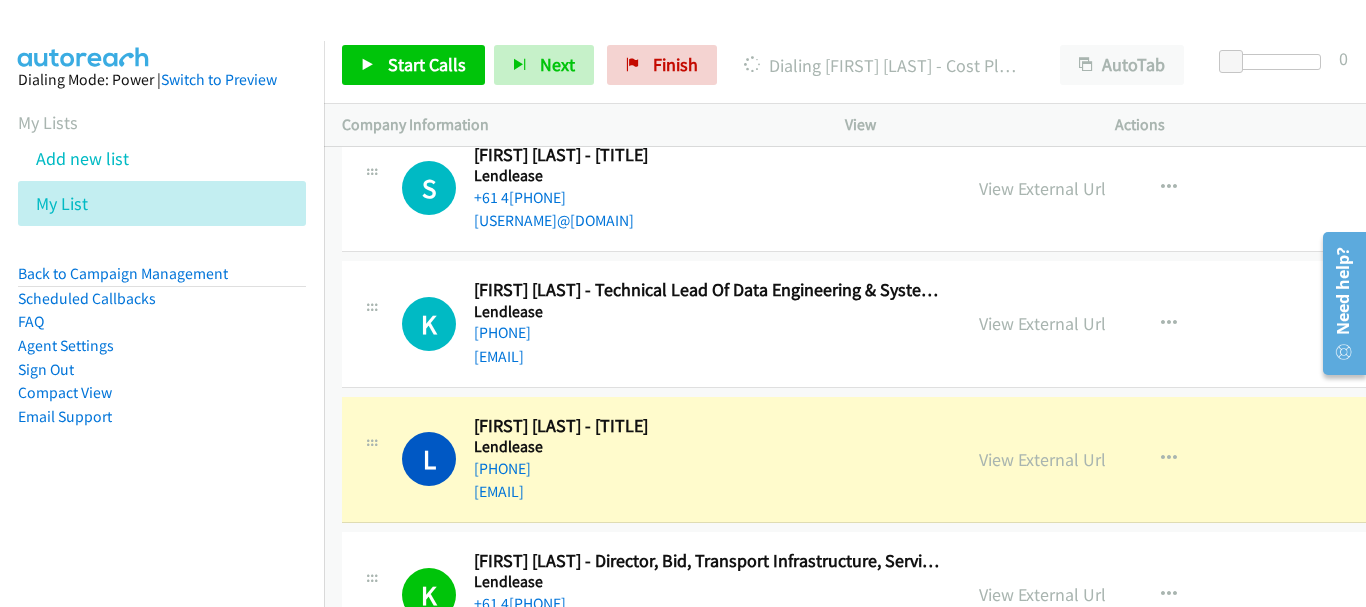 scroll, scrollTop: 15314, scrollLeft: 0, axis: vertical 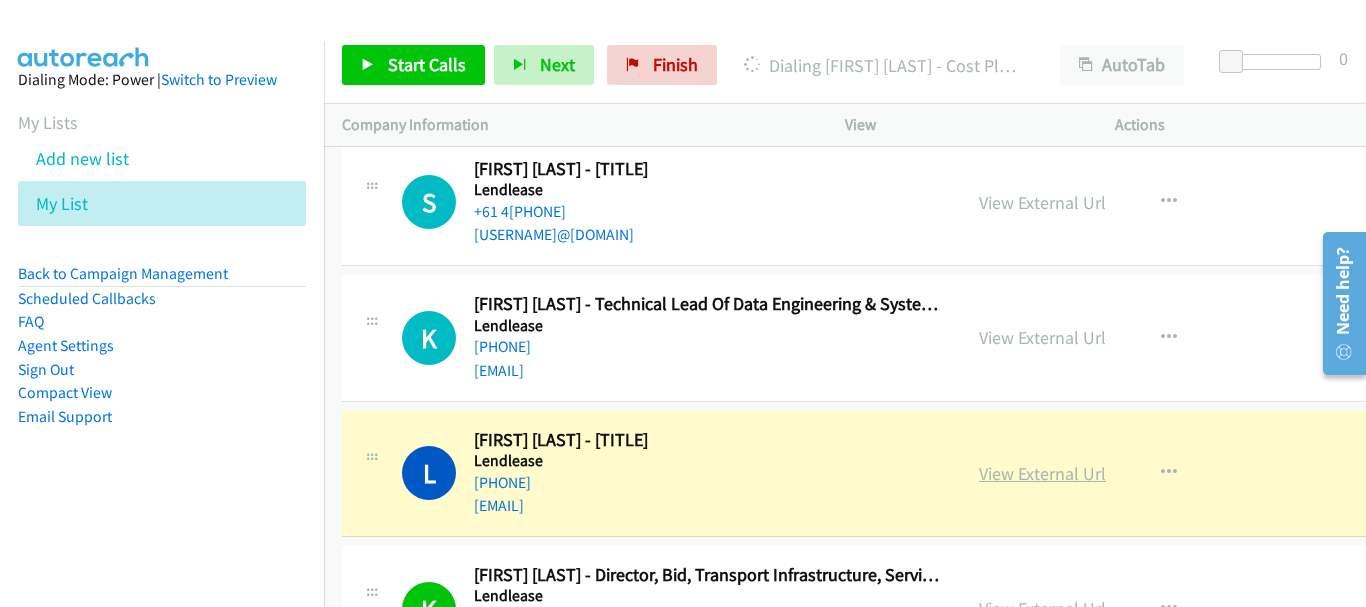 click on "View External Url" at bounding box center (1042, 473) 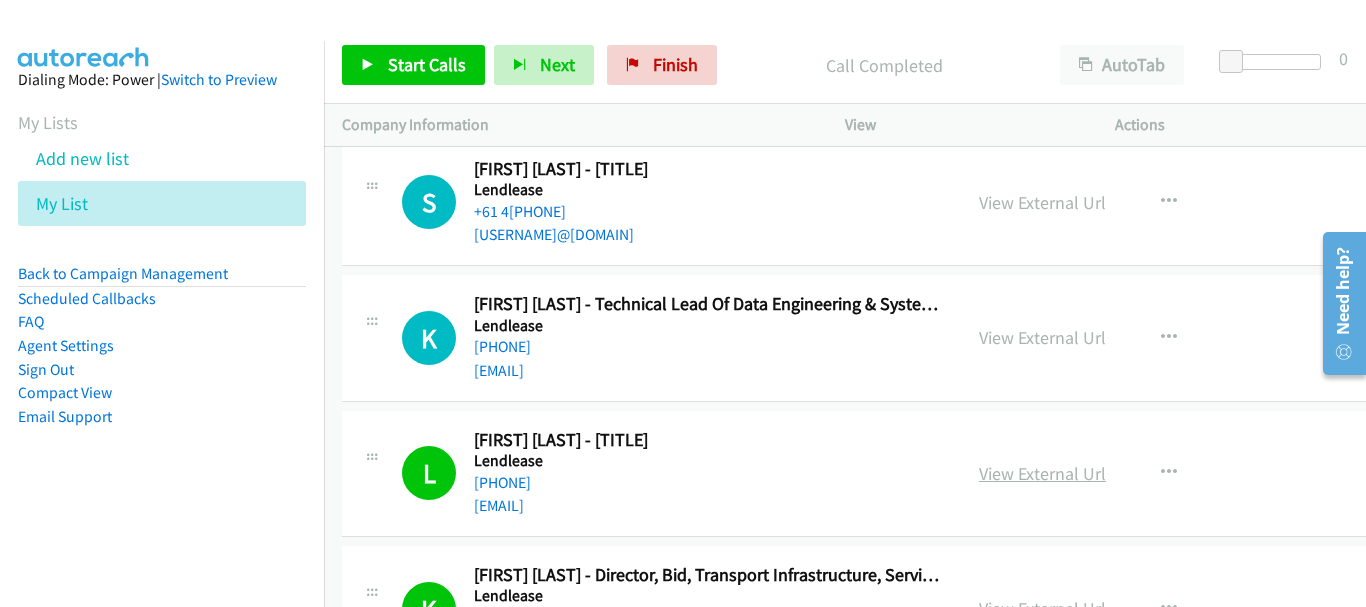 click on "View External Url" at bounding box center [1042, 473] 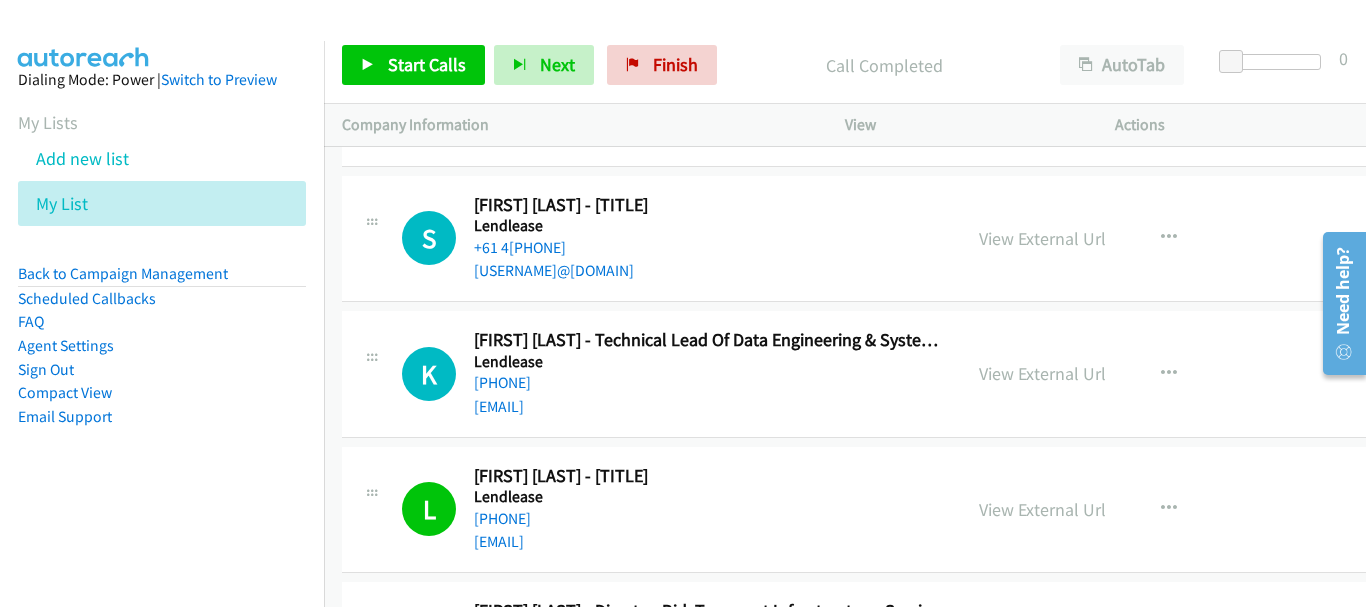 scroll, scrollTop: 15214, scrollLeft: 0, axis: vertical 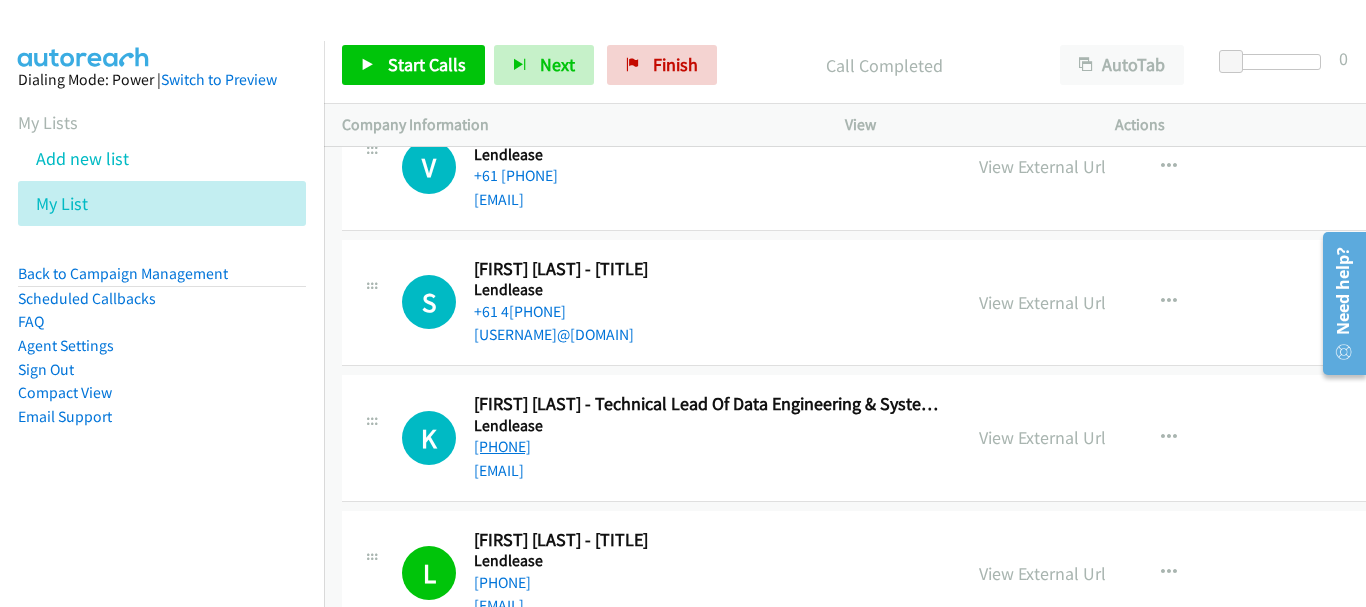click on "[PHONE]" at bounding box center [502, 446] 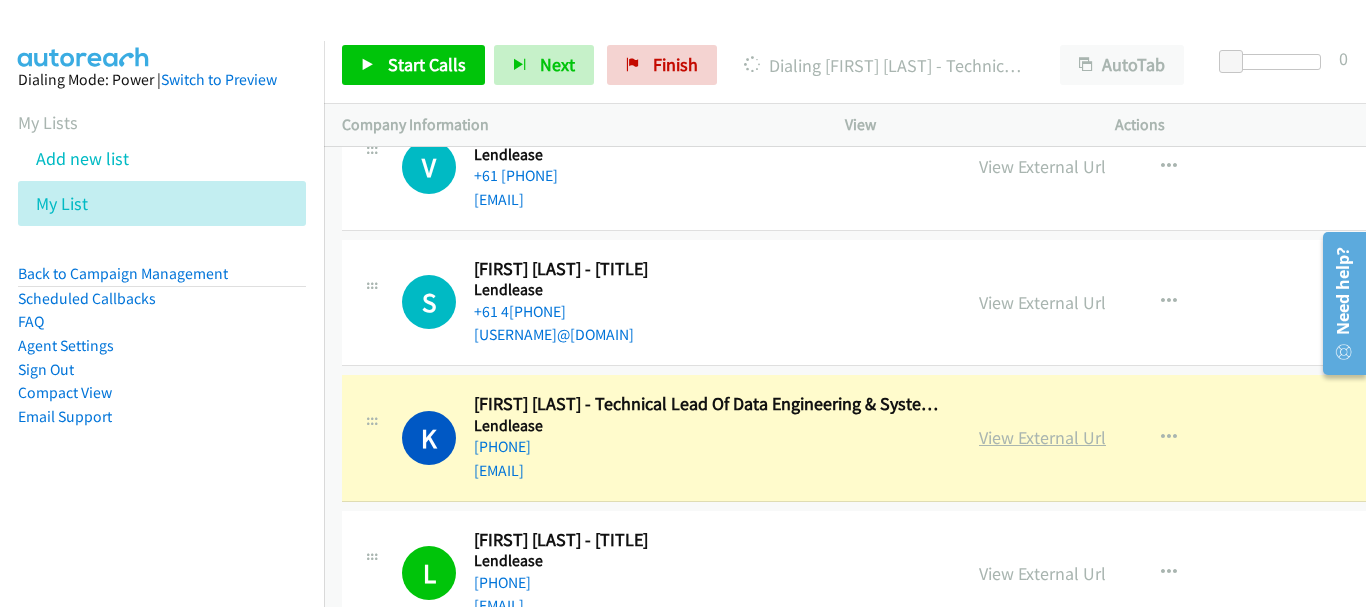 click on "View External Url" at bounding box center [1042, 437] 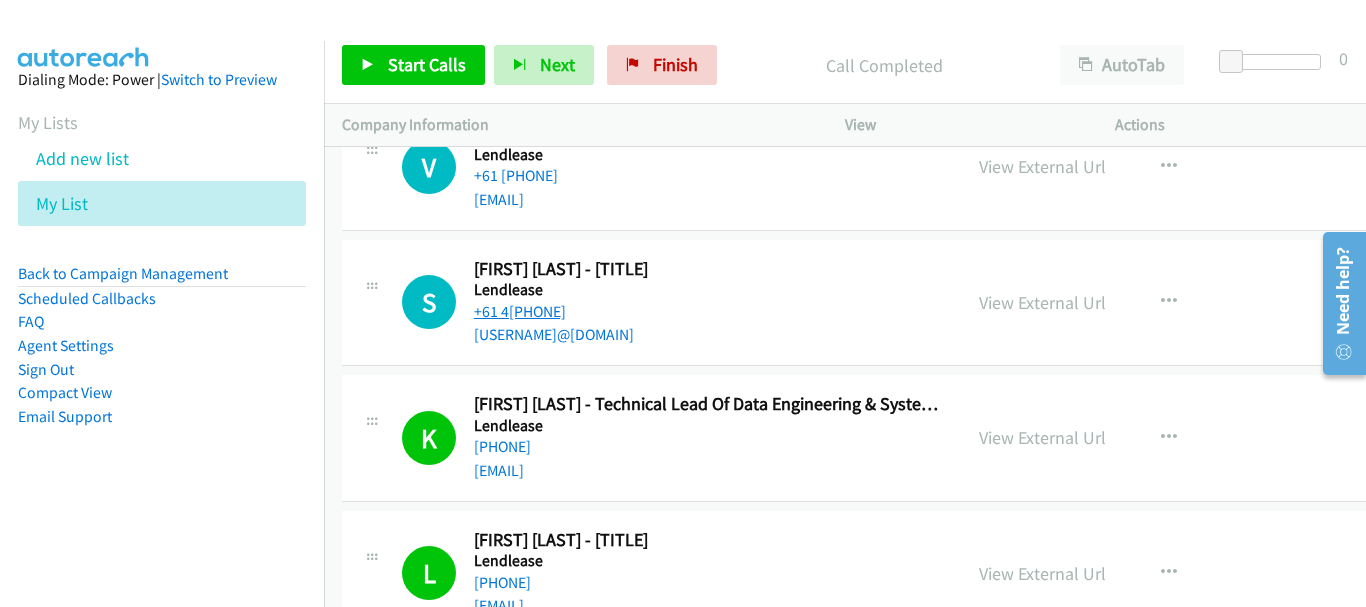 click on "+61 4[PHONE]" at bounding box center (520, 311) 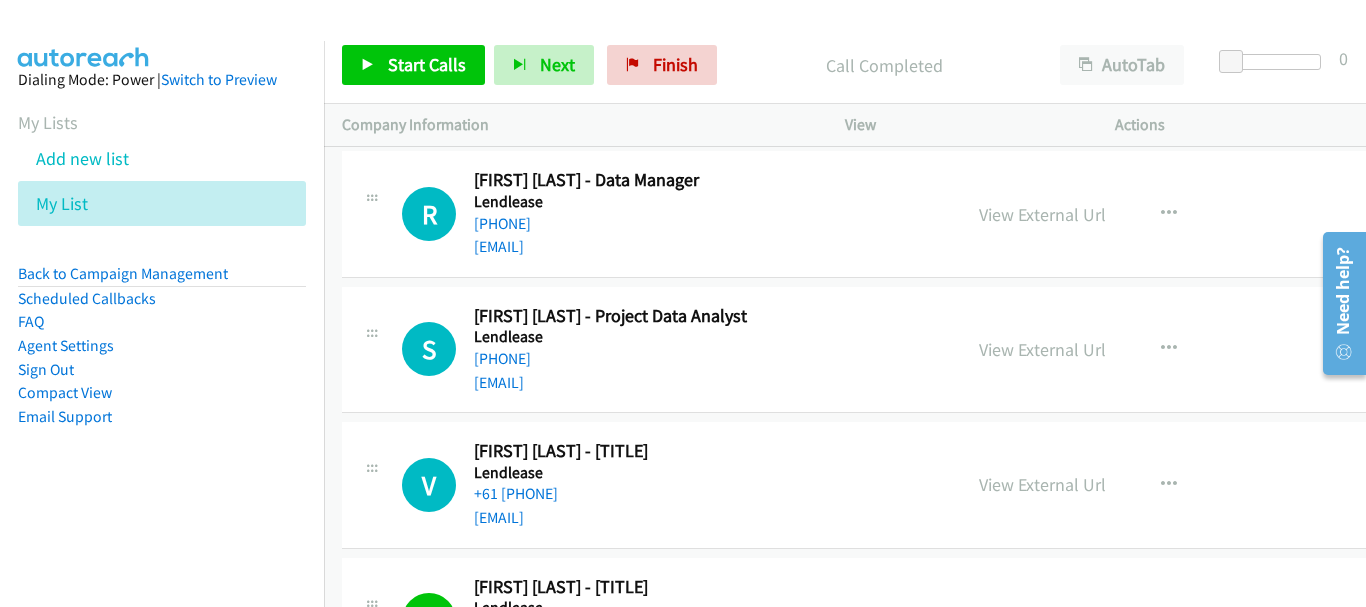 scroll, scrollTop: 14914, scrollLeft: 0, axis: vertical 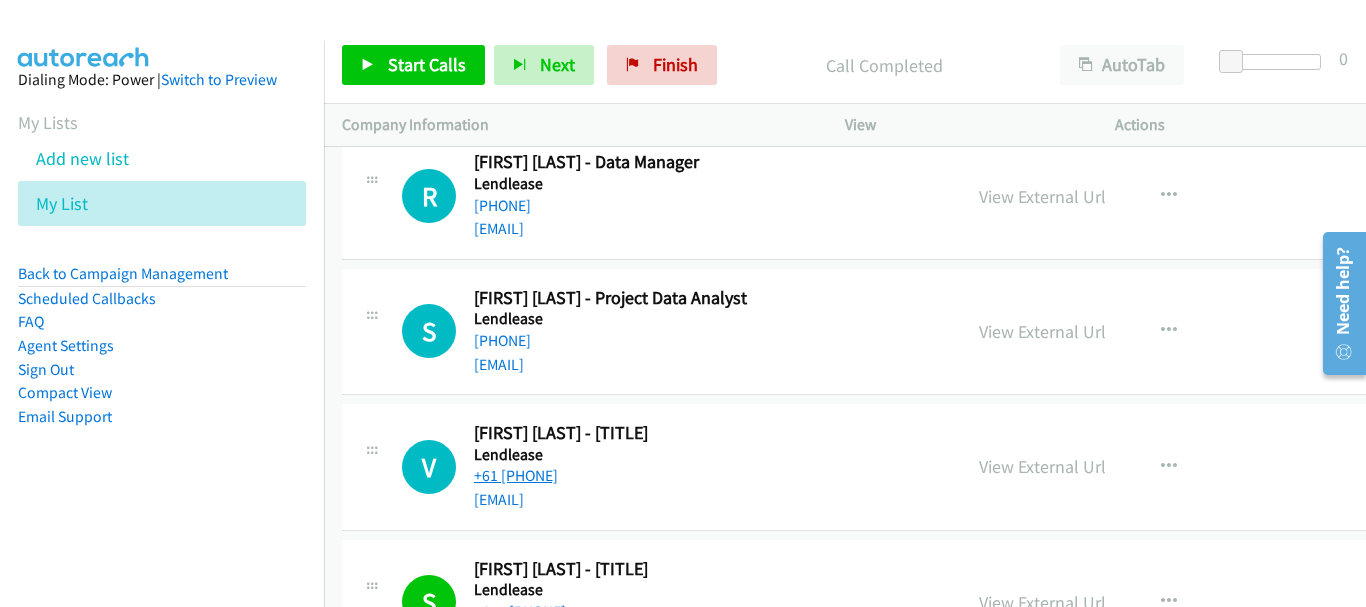 click on "+61 [PHONE]" at bounding box center (516, 475) 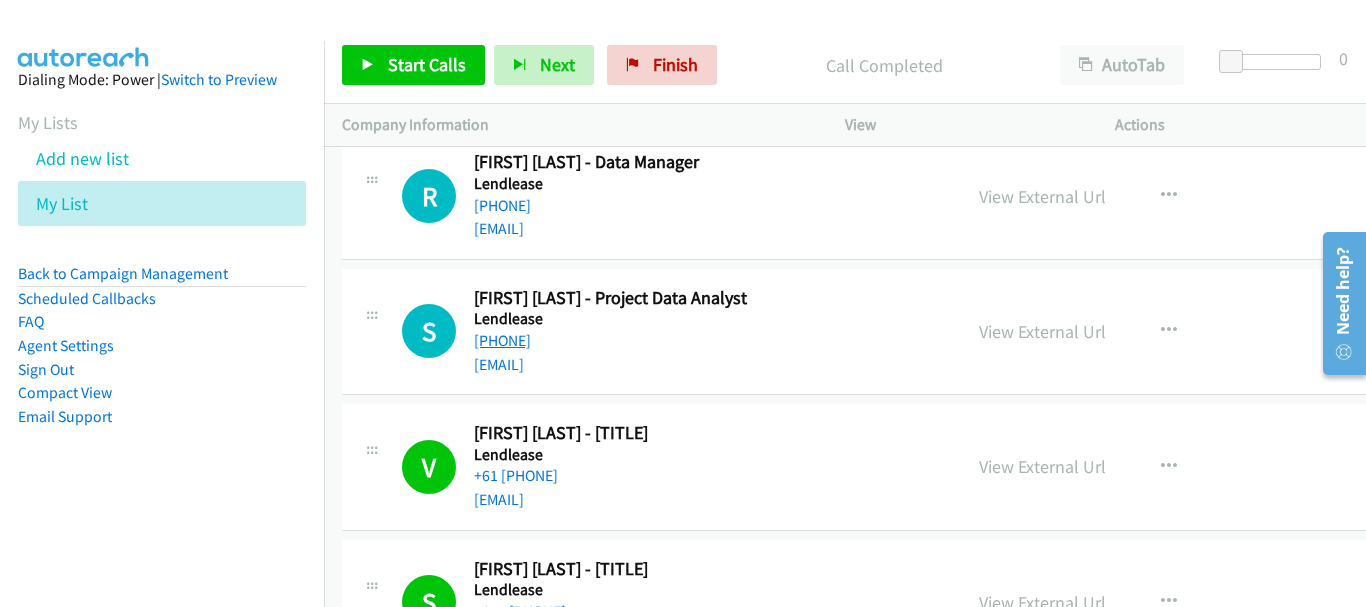 click on "[PHONE]" at bounding box center (502, 340) 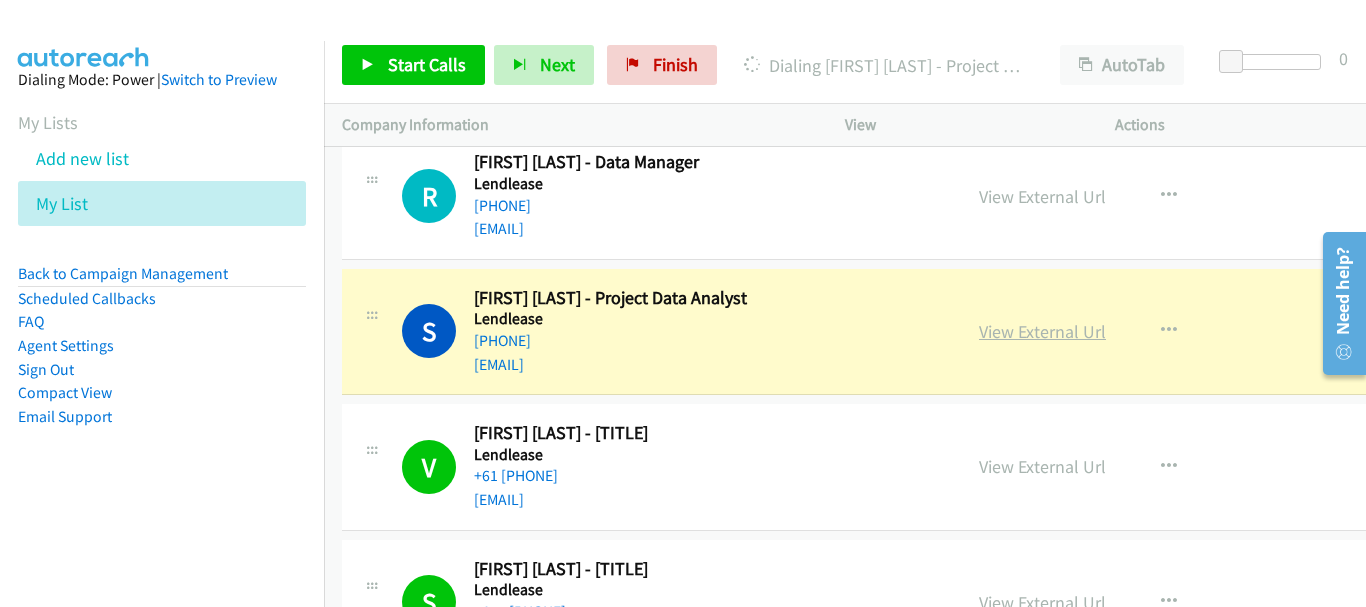 click on "View External Url" at bounding box center [1042, 331] 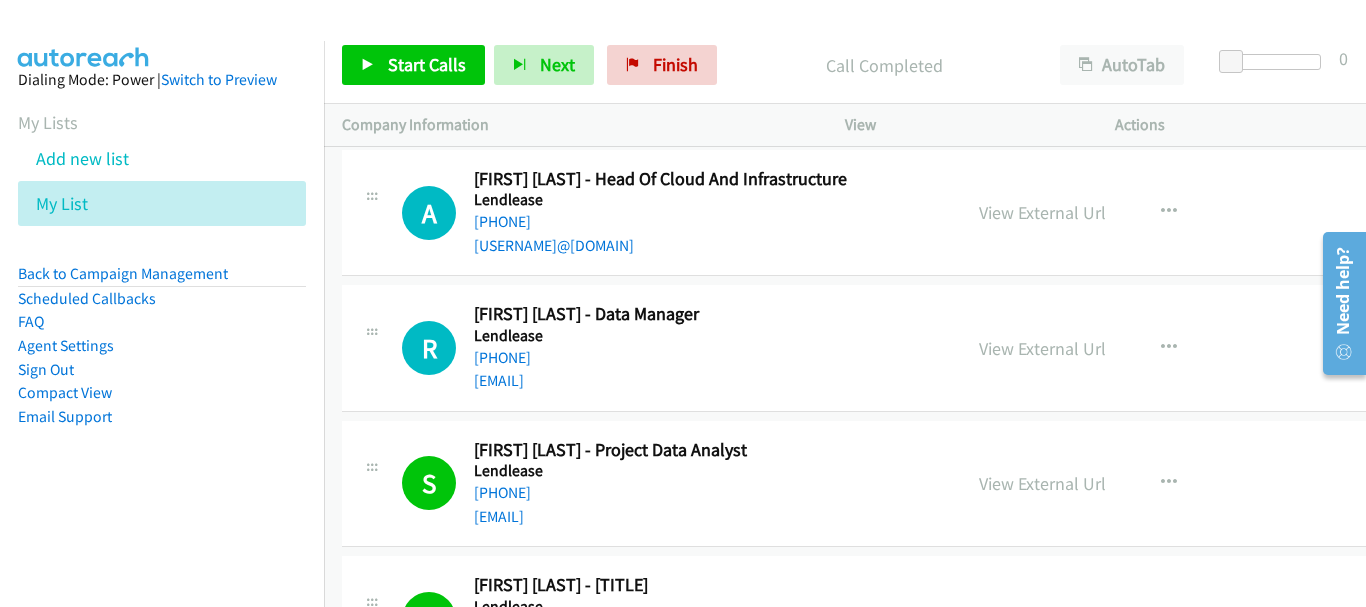 scroll, scrollTop: 14714, scrollLeft: 0, axis: vertical 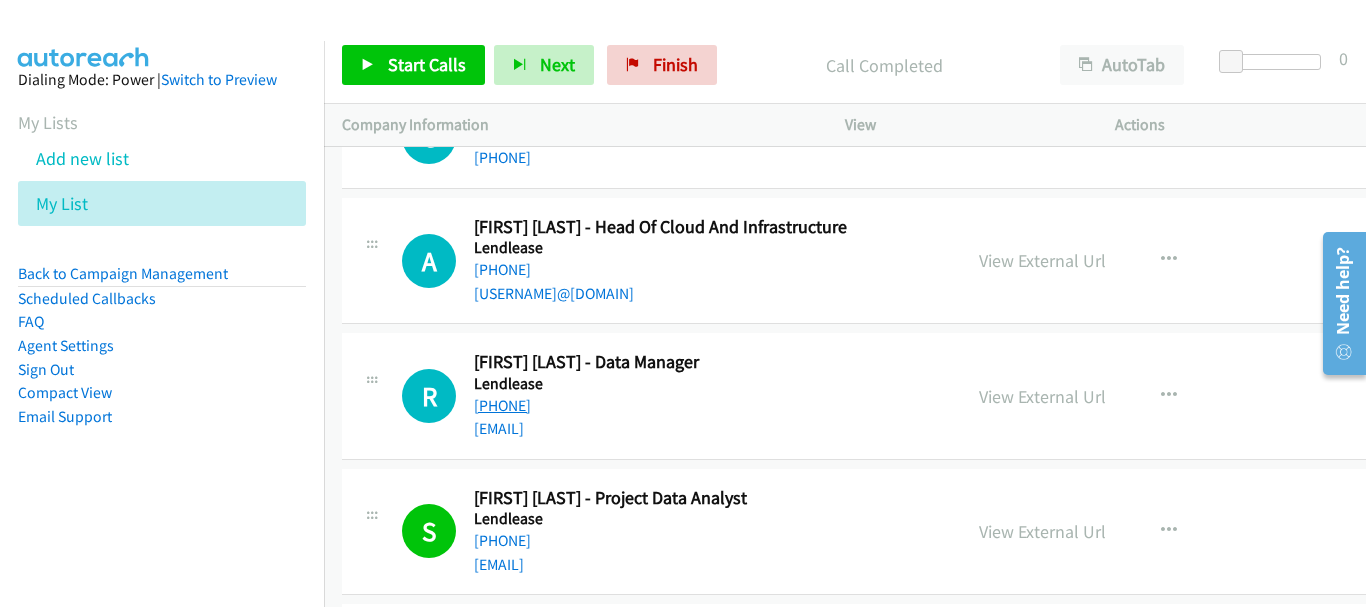 click on "[PHONE]" at bounding box center [502, 405] 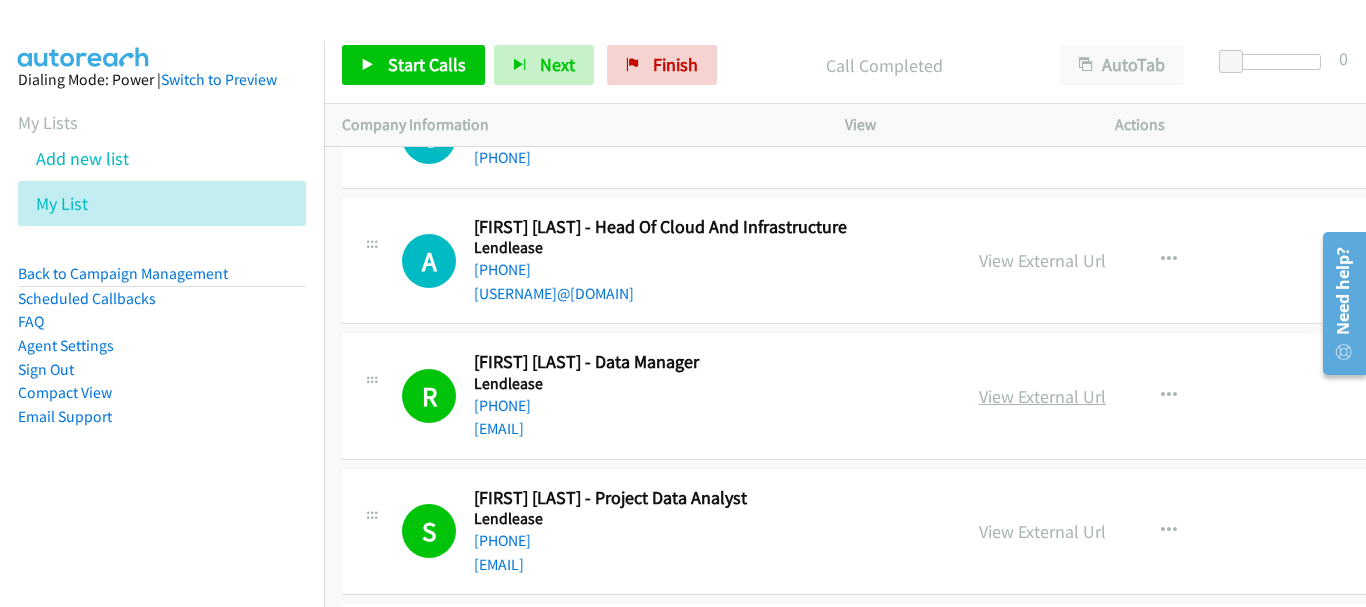 click on "View External Url" at bounding box center [1042, 396] 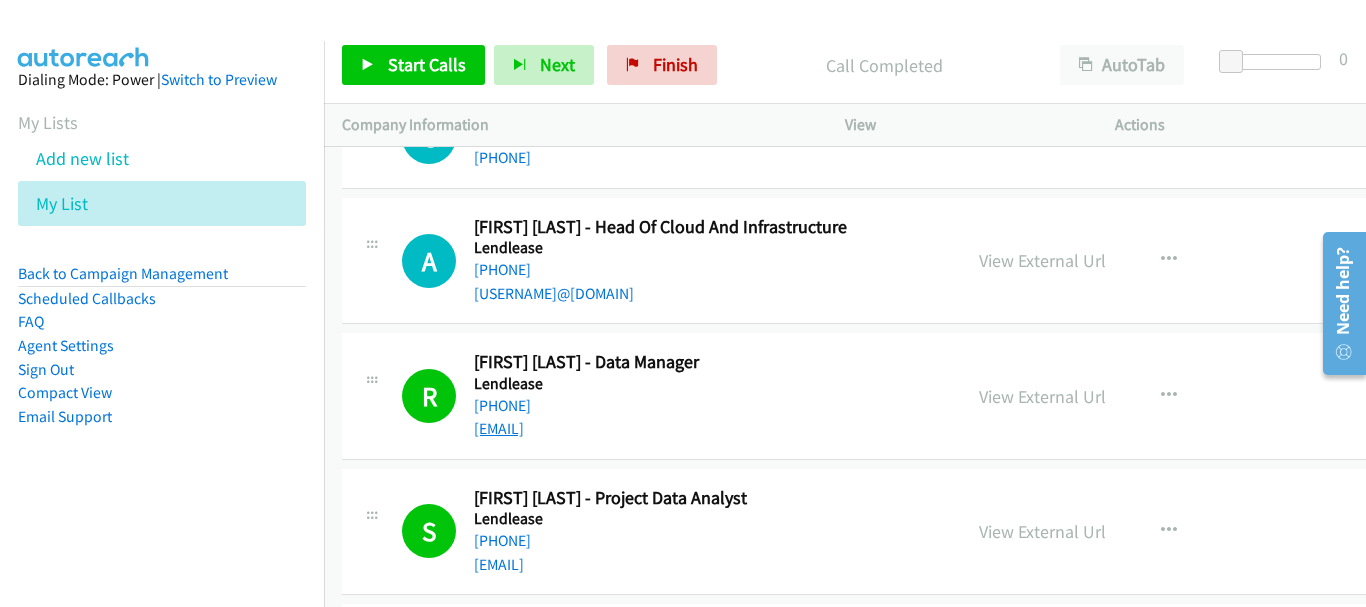 scroll, scrollTop: 14614, scrollLeft: 0, axis: vertical 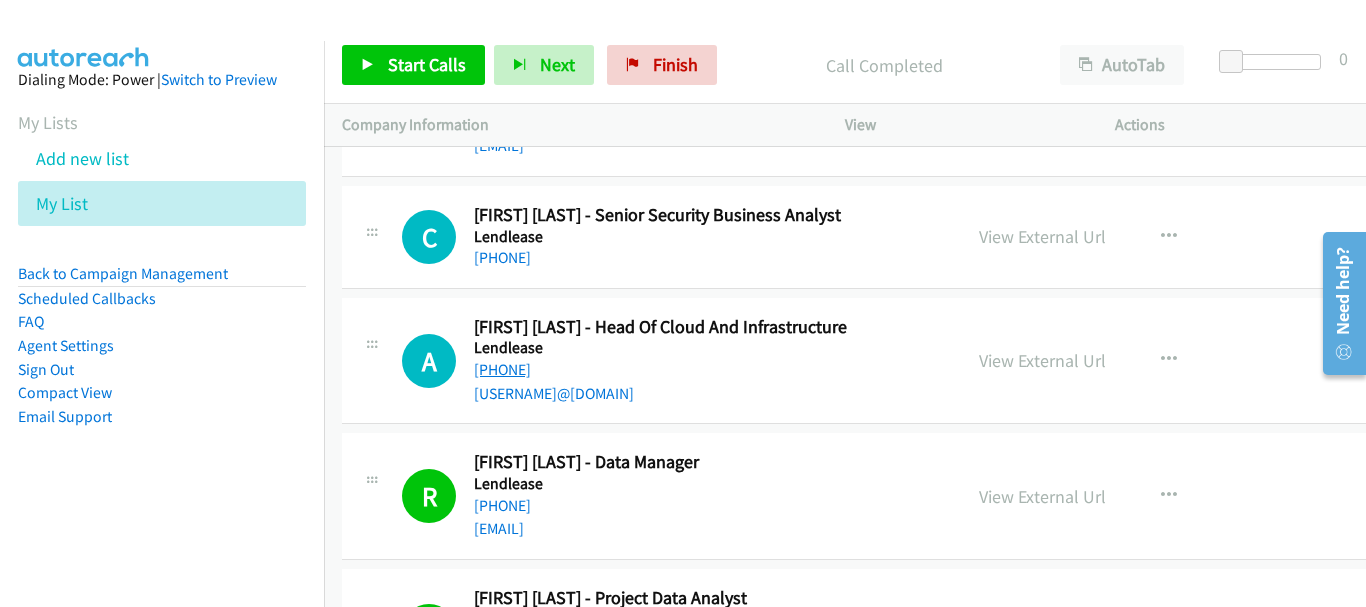 click on "[PHONE]" at bounding box center [502, 369] 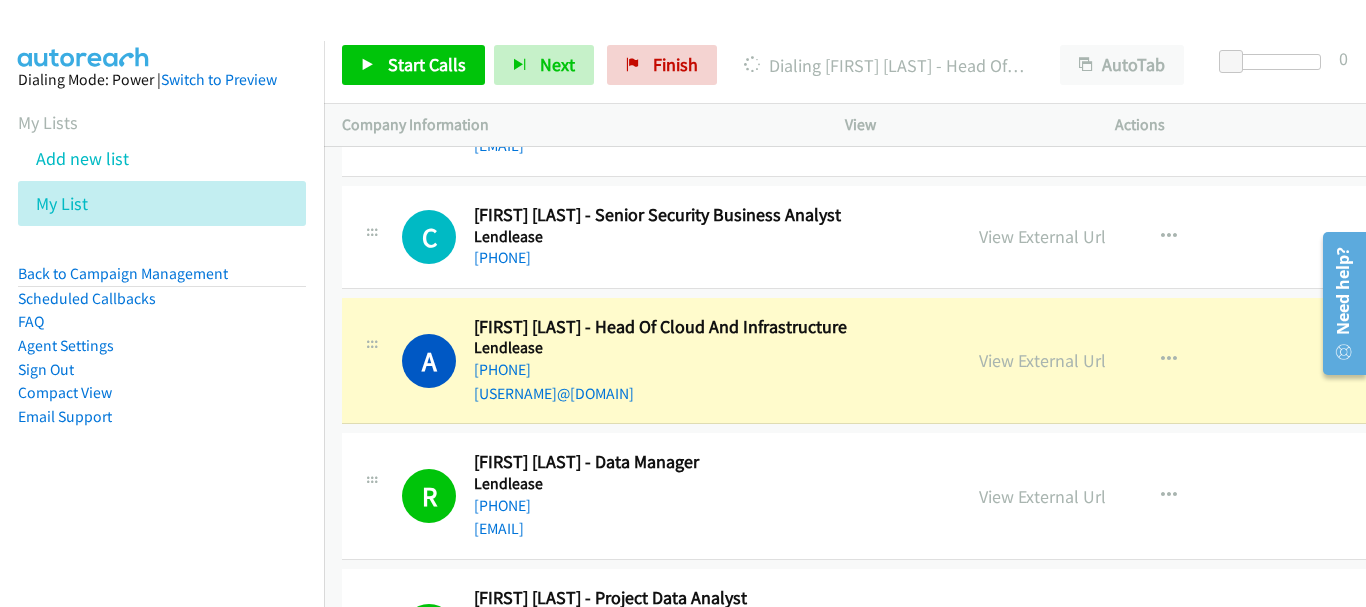 scroll, scrollTop: 14514, scrollLeft: 0, axis: vertical 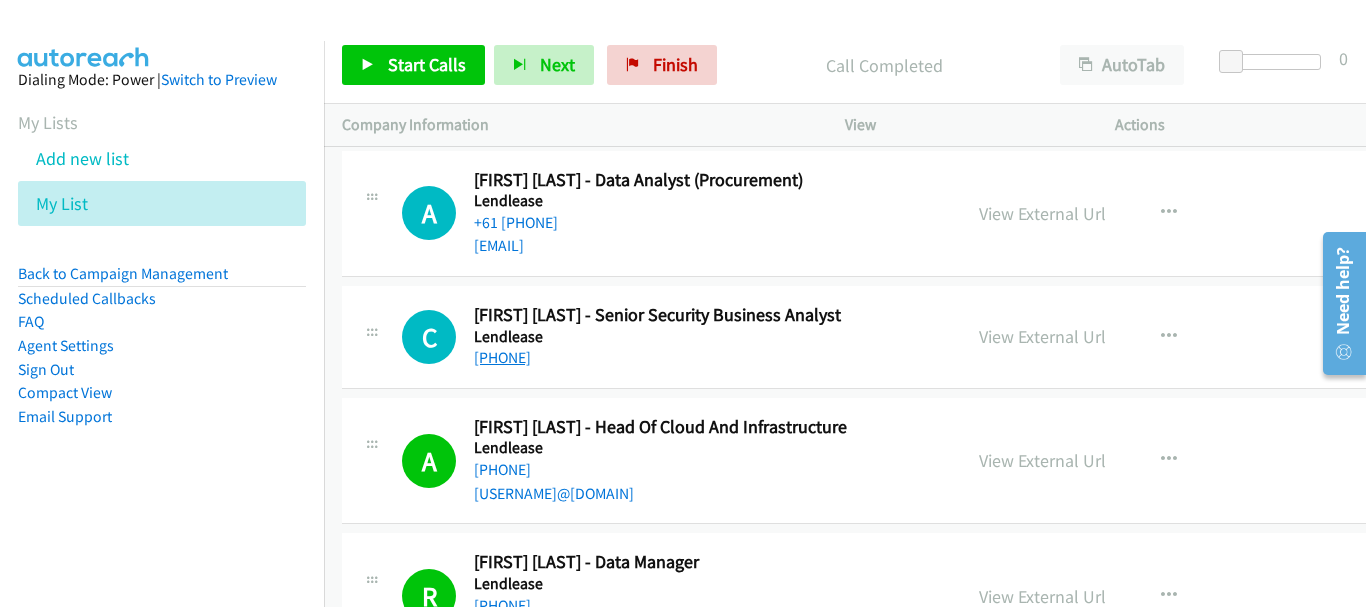 click on "[PHONE]" at bounding box center [502, 357] 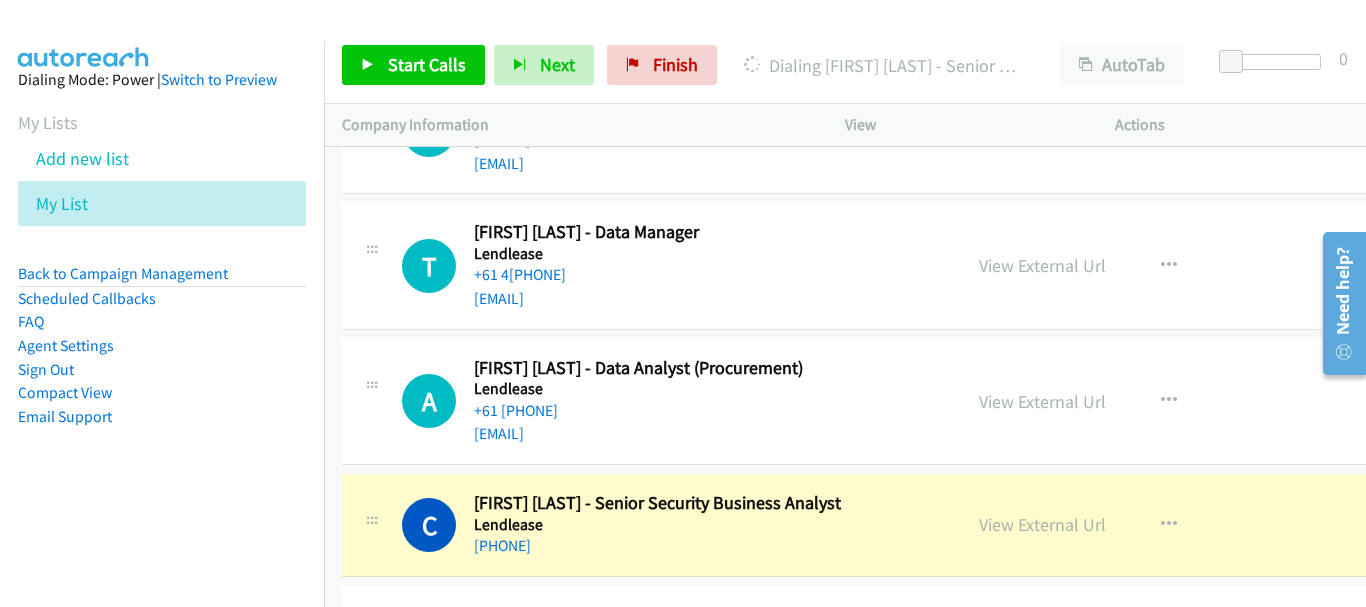 scroll, scrollTop: 14314, scrollLeft: 0, axis: vertical 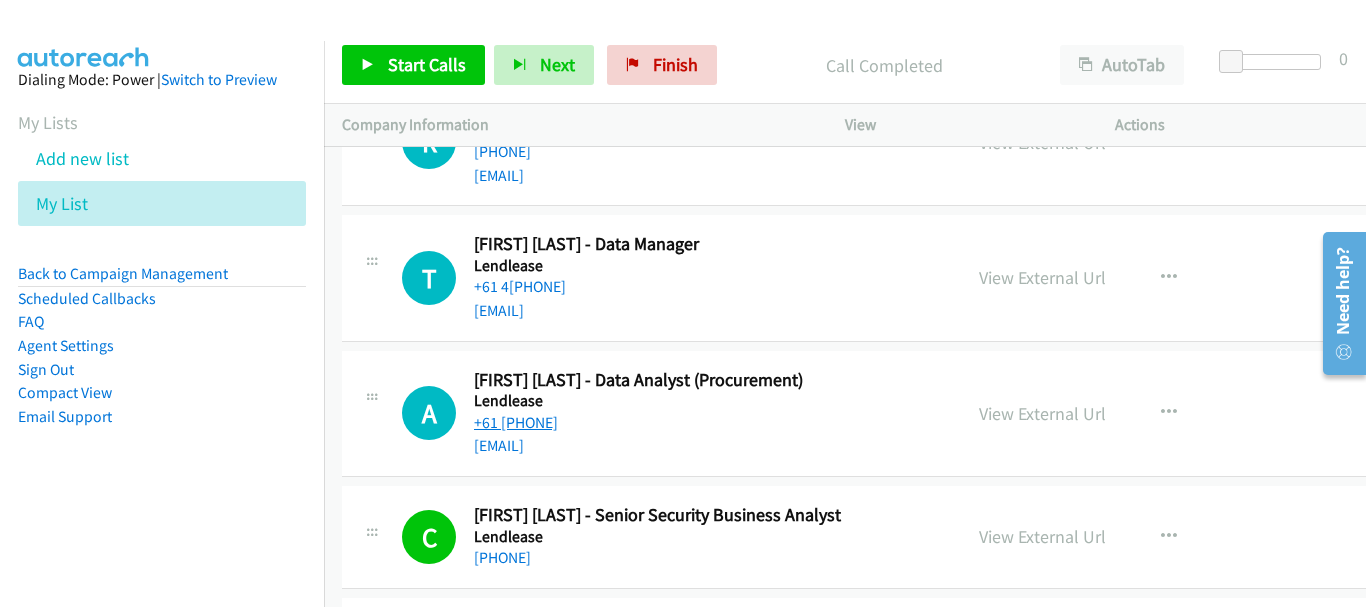 click on "+61 [PHONE]" at bounding box center (516, 422) 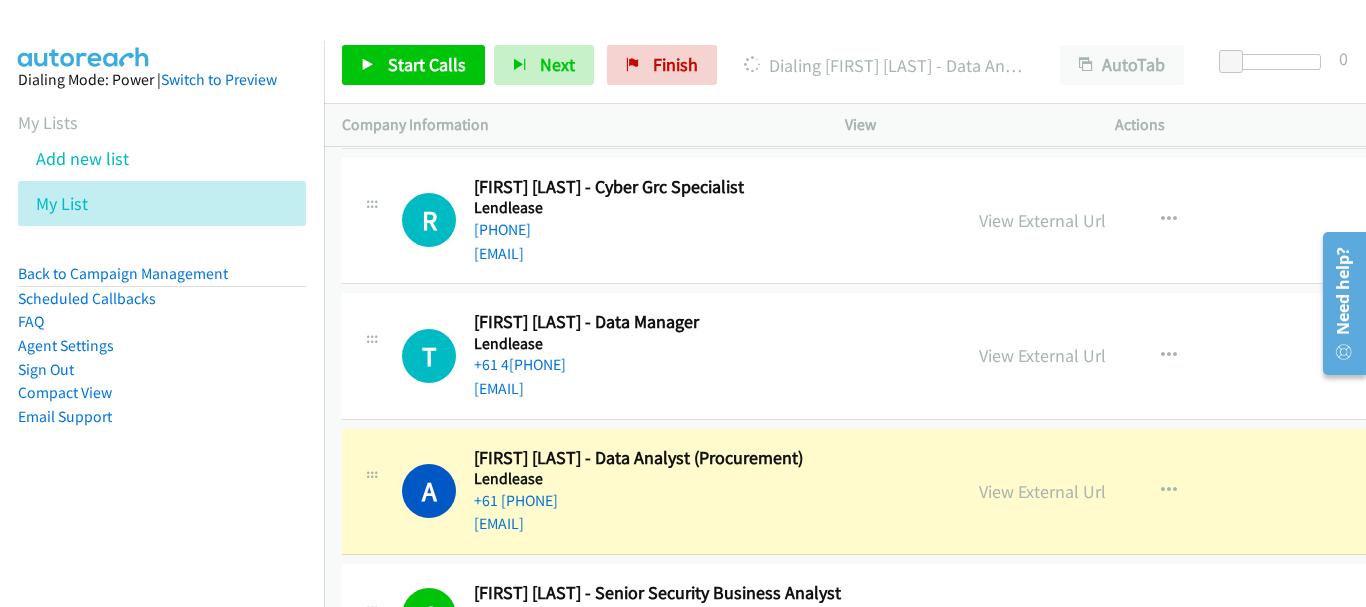 scroll, scrollTop: 14214, scrollLeft: 0, axis: vertical 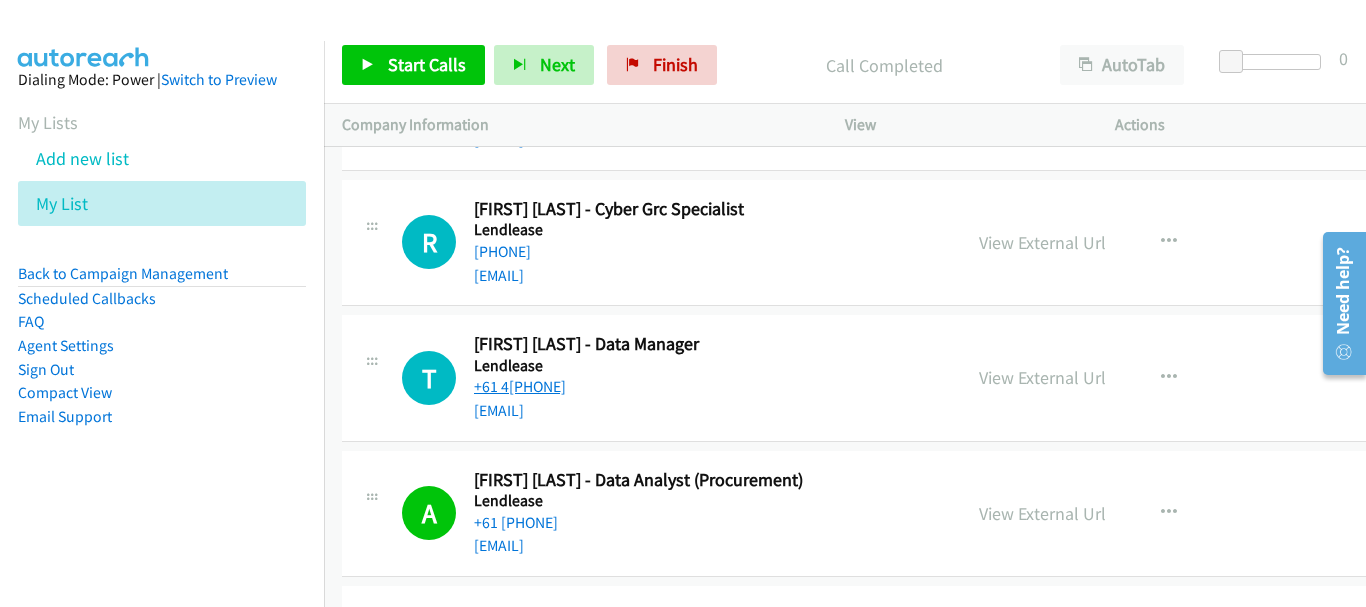click on "+61 4[PHONE]" at bounding box center (520, 386) 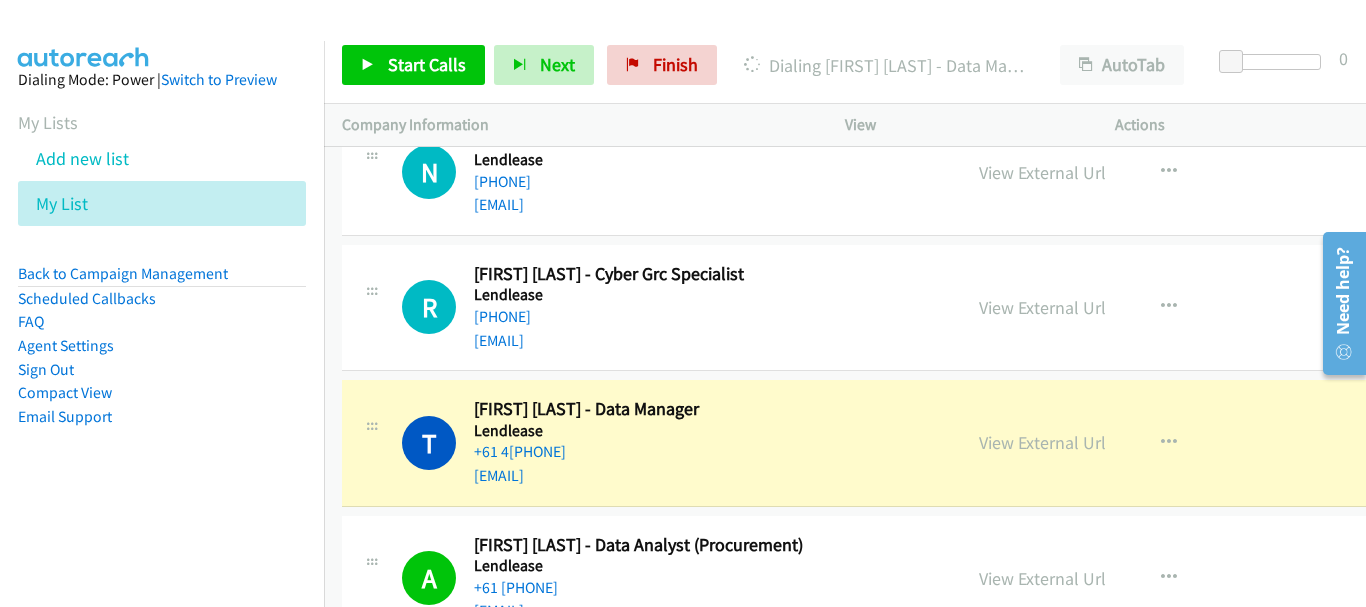 scroll, scrollTop: 14114, scrollLeft: 0, axis: vertical 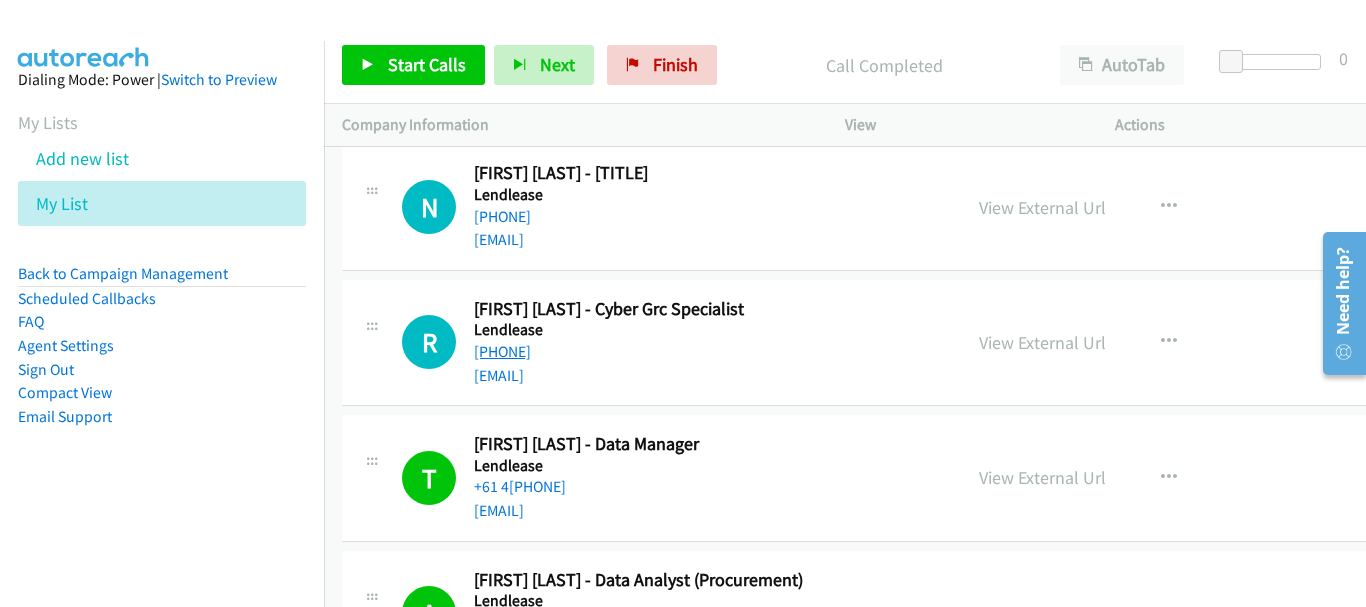 click on "[PHONE]" at bounding box center (502, 351) 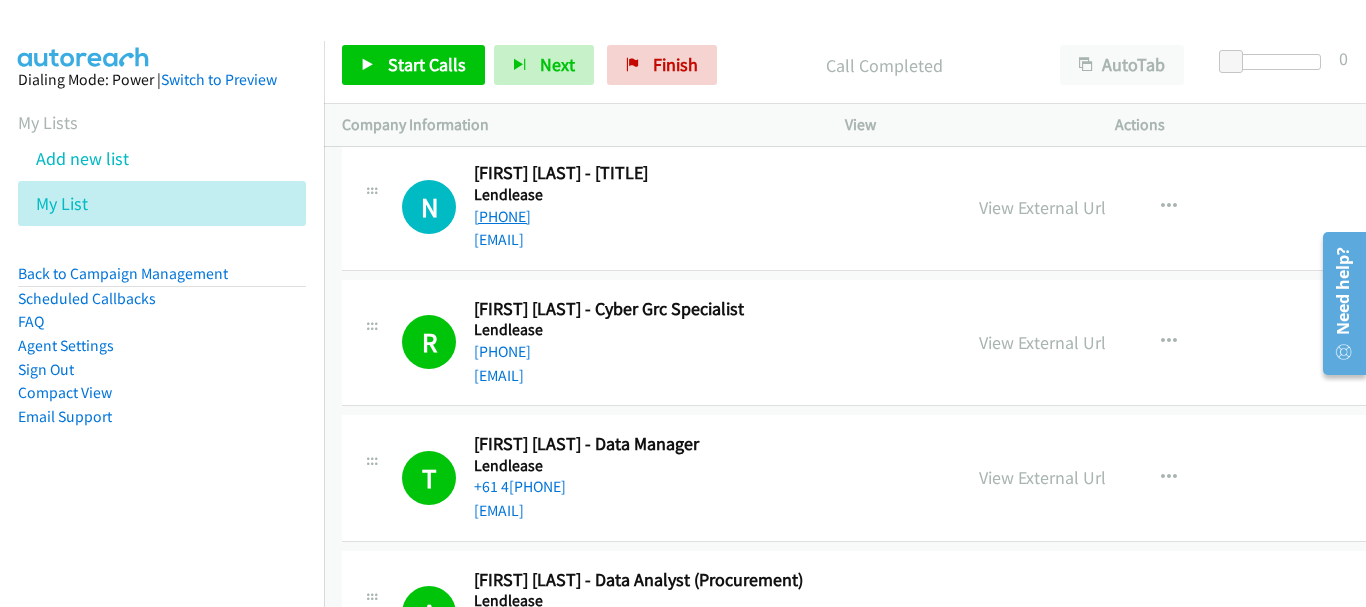 click on "[PHONE]" at bounding box center (502, 216) 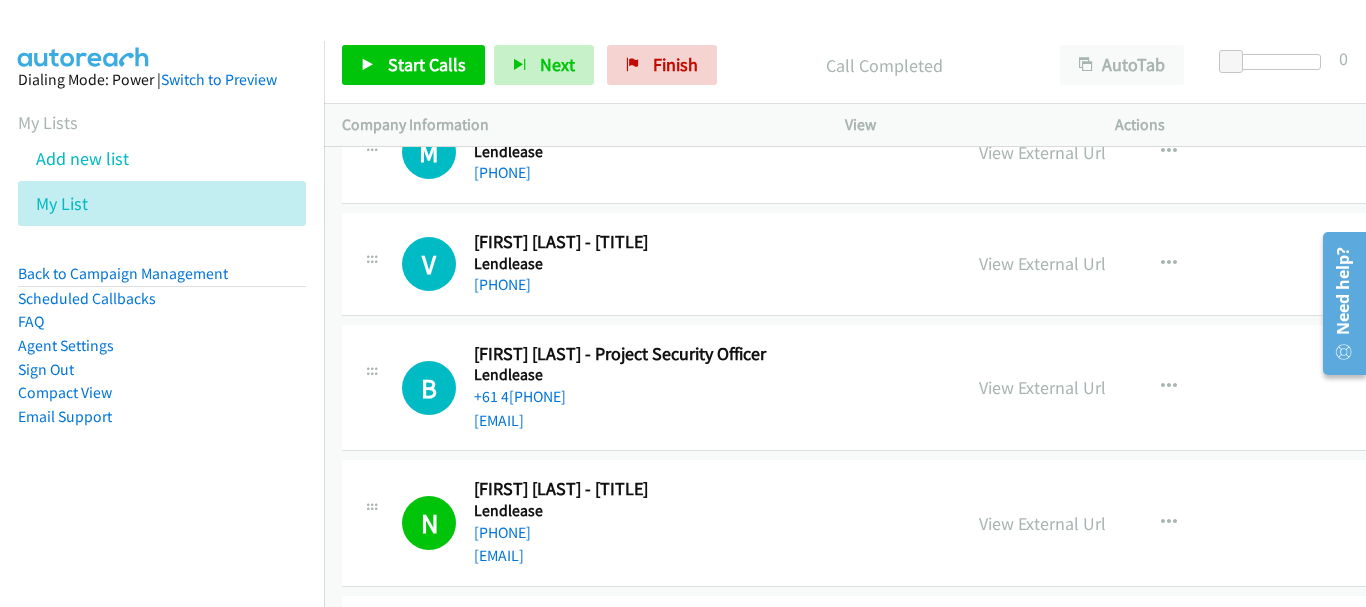 scroll, scrollTop: 13714, scrollLeft: 0, axis: vertical 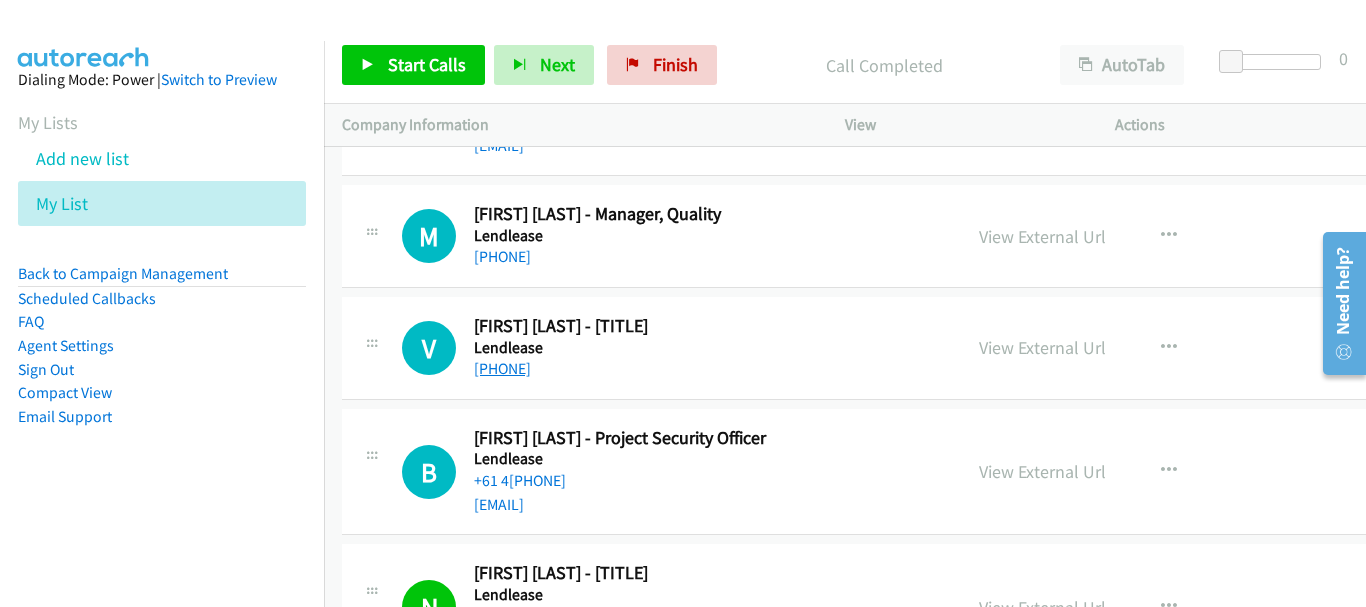 click on "[PHONE]" at bounding box center (502, 368) 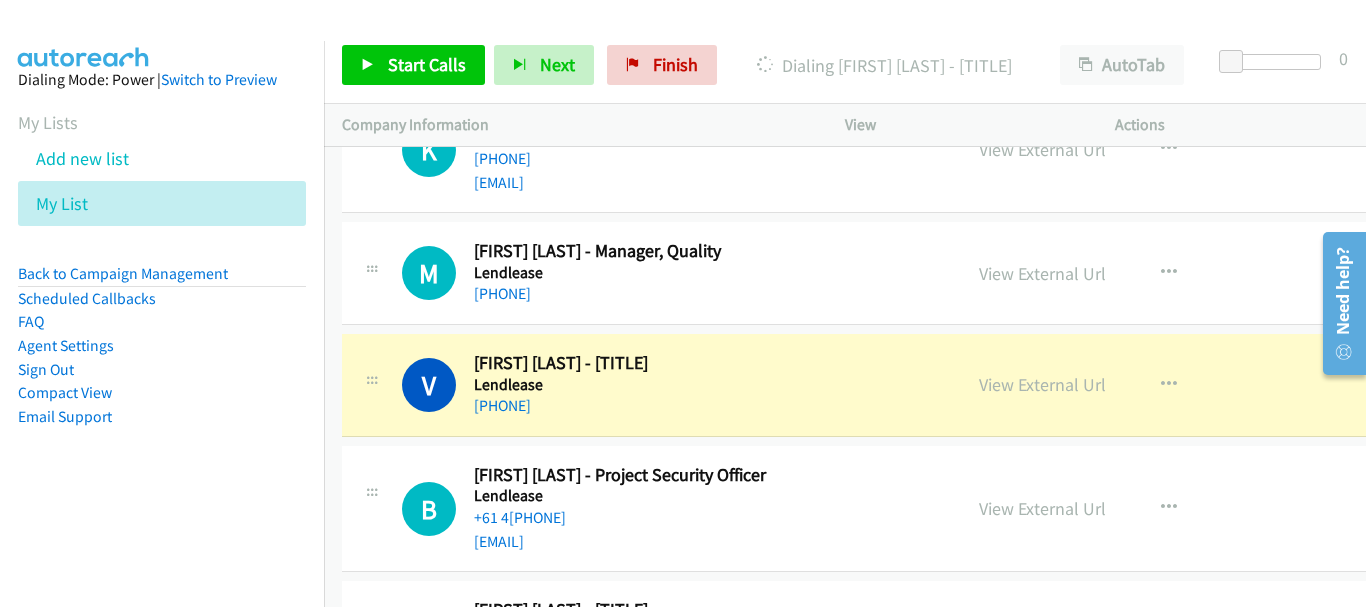 scroll, scrollTop: 13614, scrollLeft: 0, axis: vertical 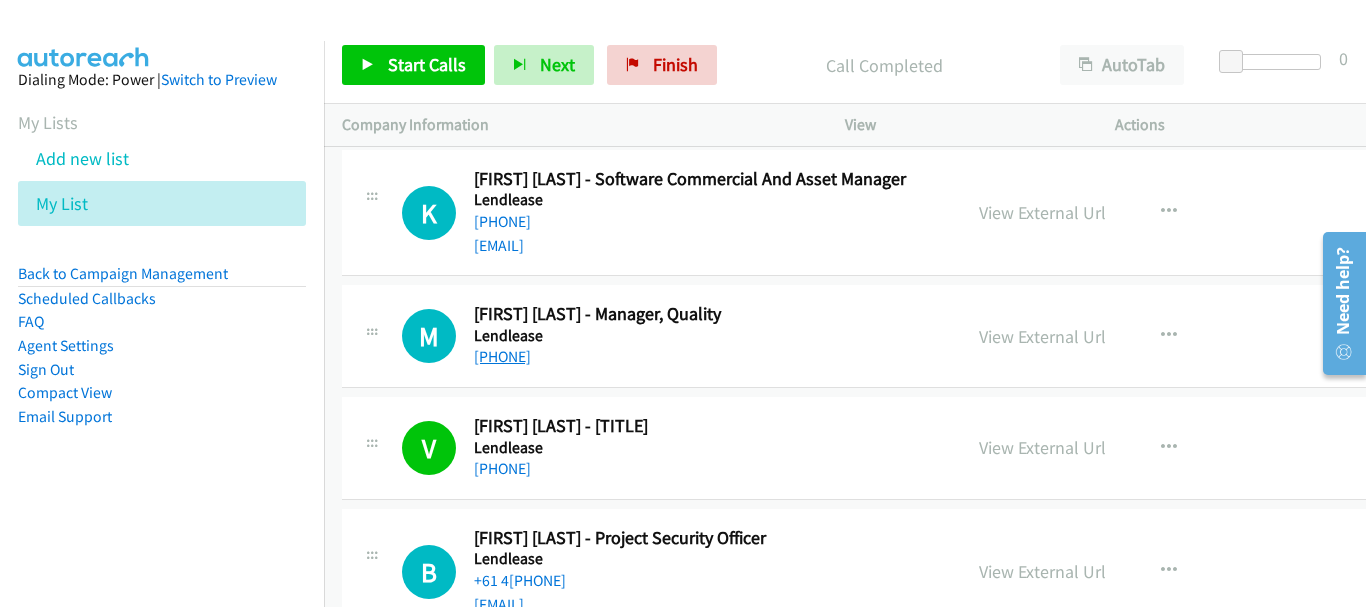 click on "[PHONE]" at bounding box center (502, 356) 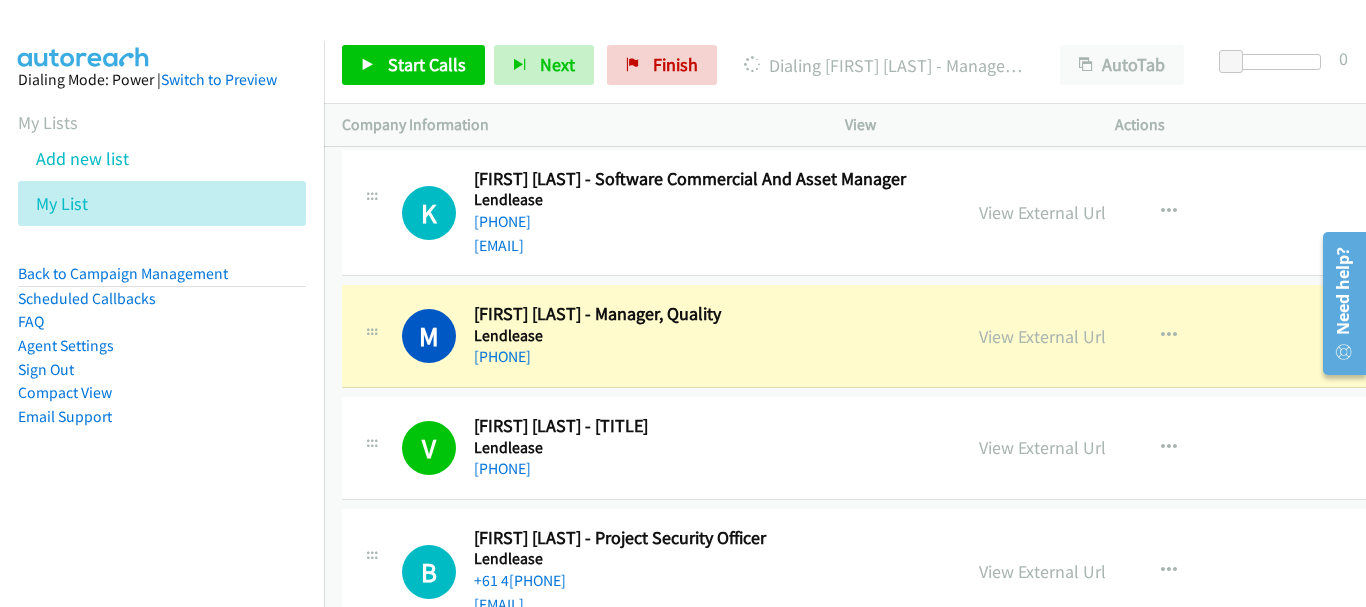 scroll, scrollTop: 13514, scrollLeft: 0, axis: vertical 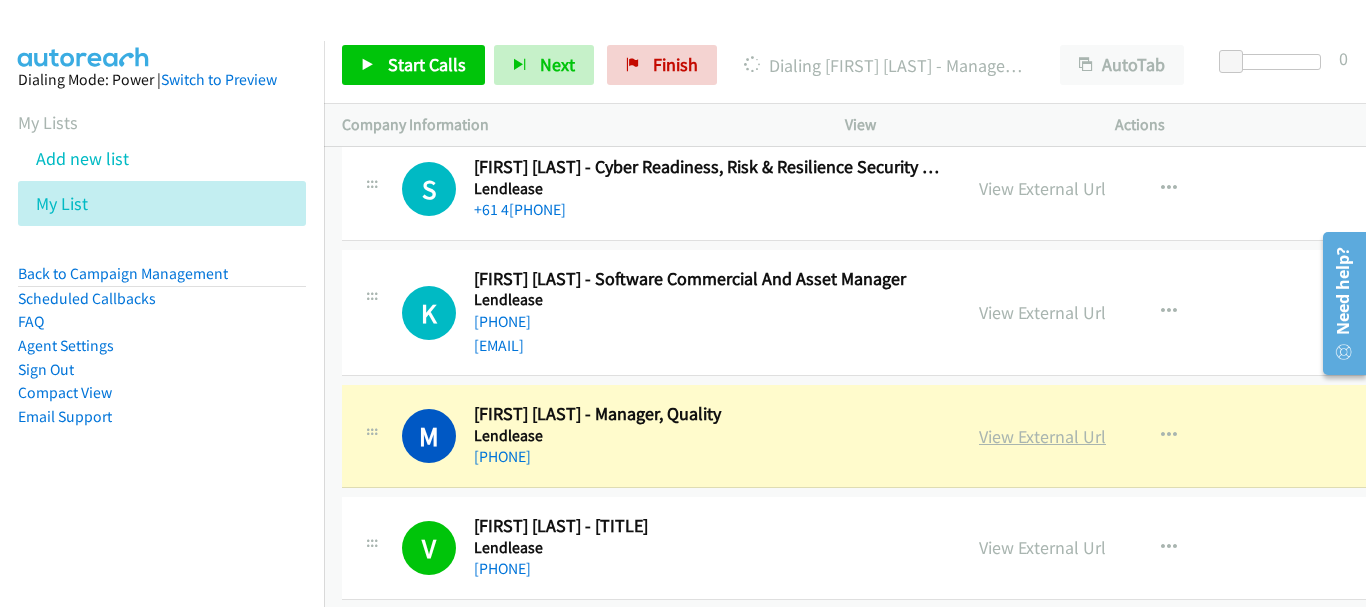 click on "View External Url" at bounding box center (1042, 436) 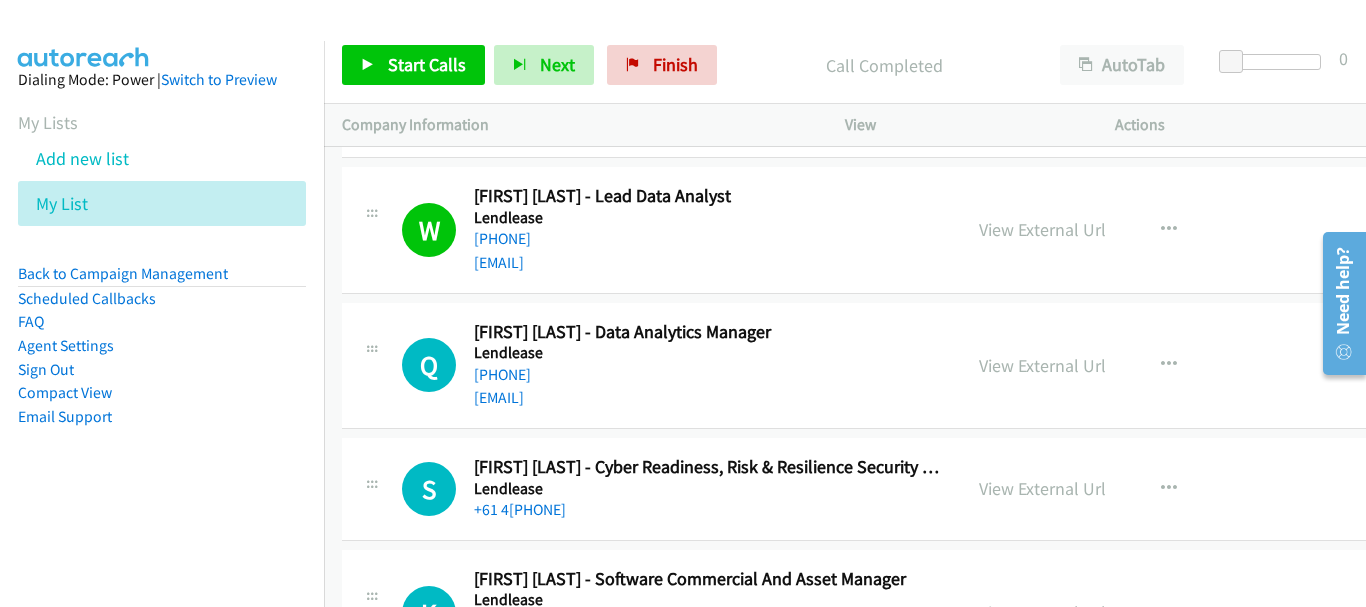 scroll, scrollTop: 13314, scrollLeft: 0, axis: vertical 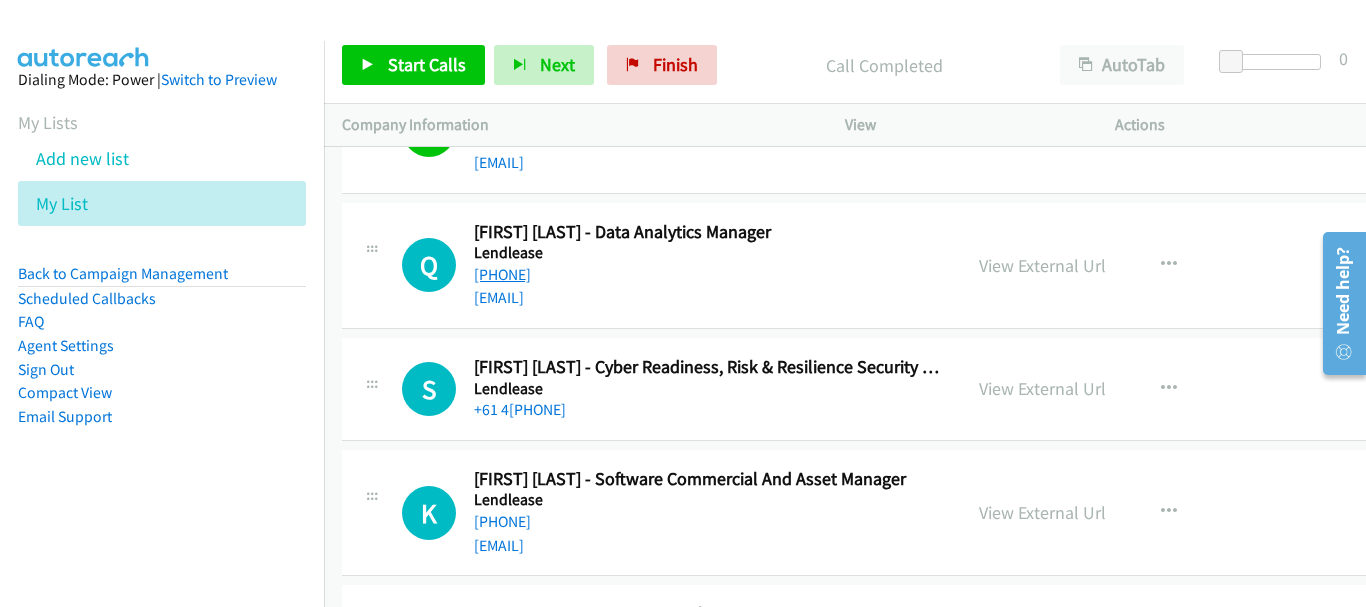 click on "[PHONE]" at bounding box center [502, 274] 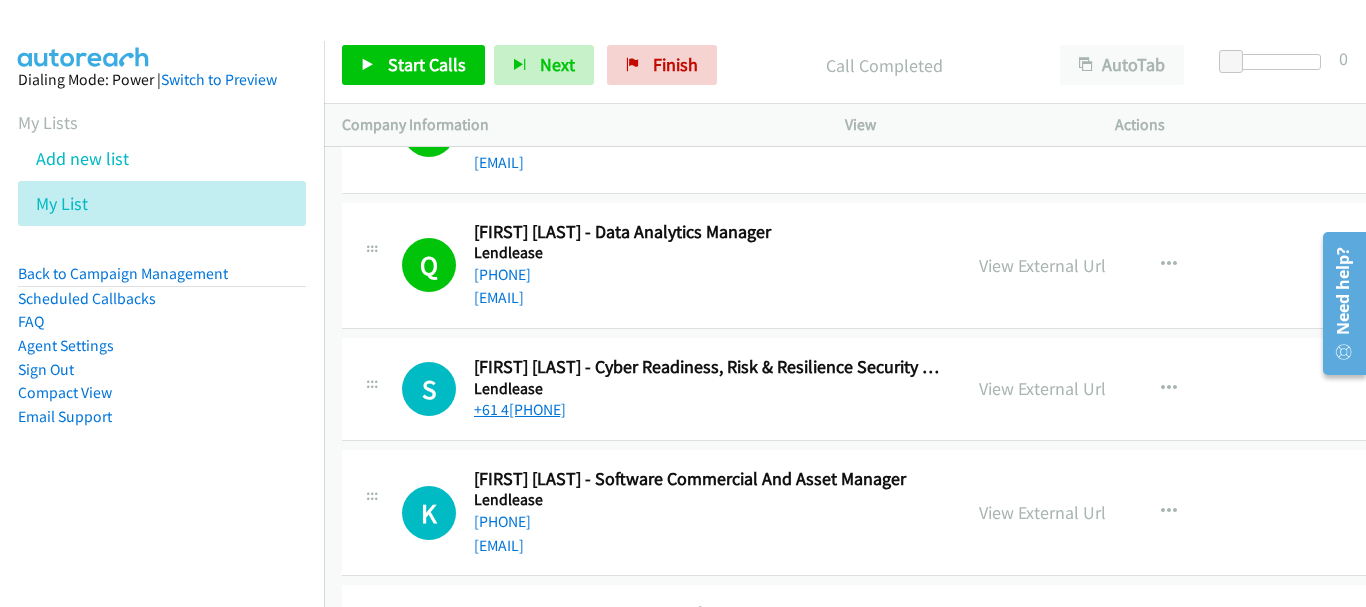 click on "+61 4[PHONE]" at bounding box center (520, 409) 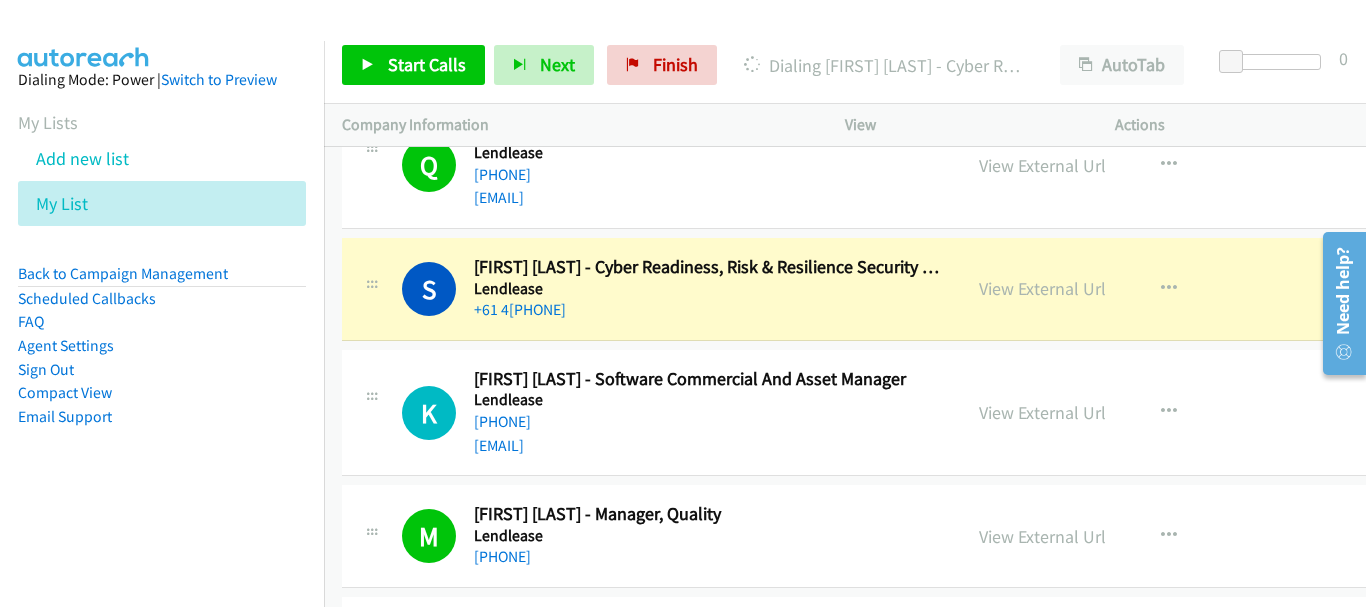scroll, scrollTop: 13514, scrollLeft: 0, axis: vertical 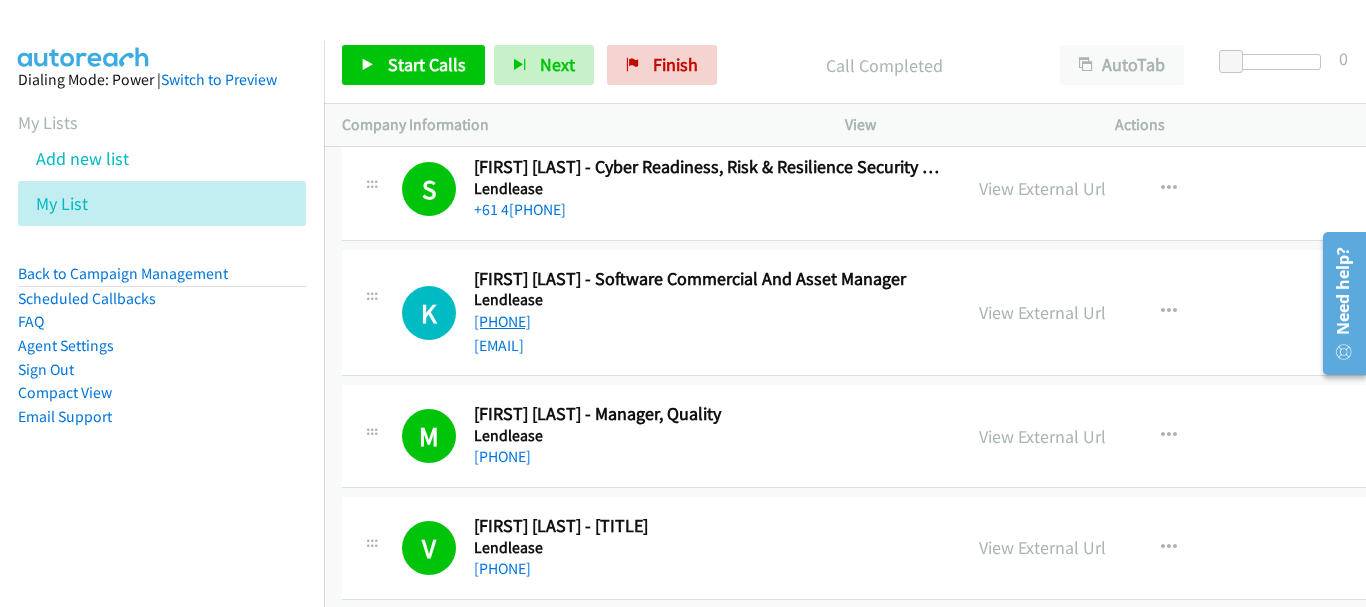 click on "[PHONE]" at bounding box center (502, 321) 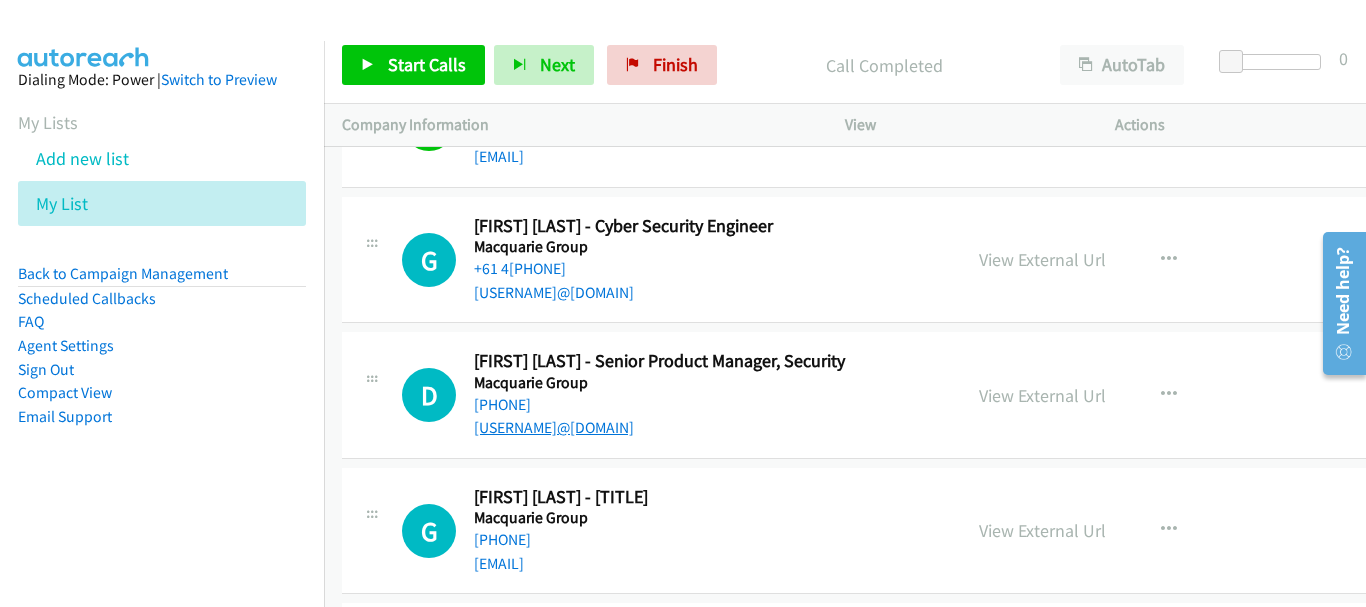 scroll, scrollTop: 19314, scrollLeft: 0, axis: vertical 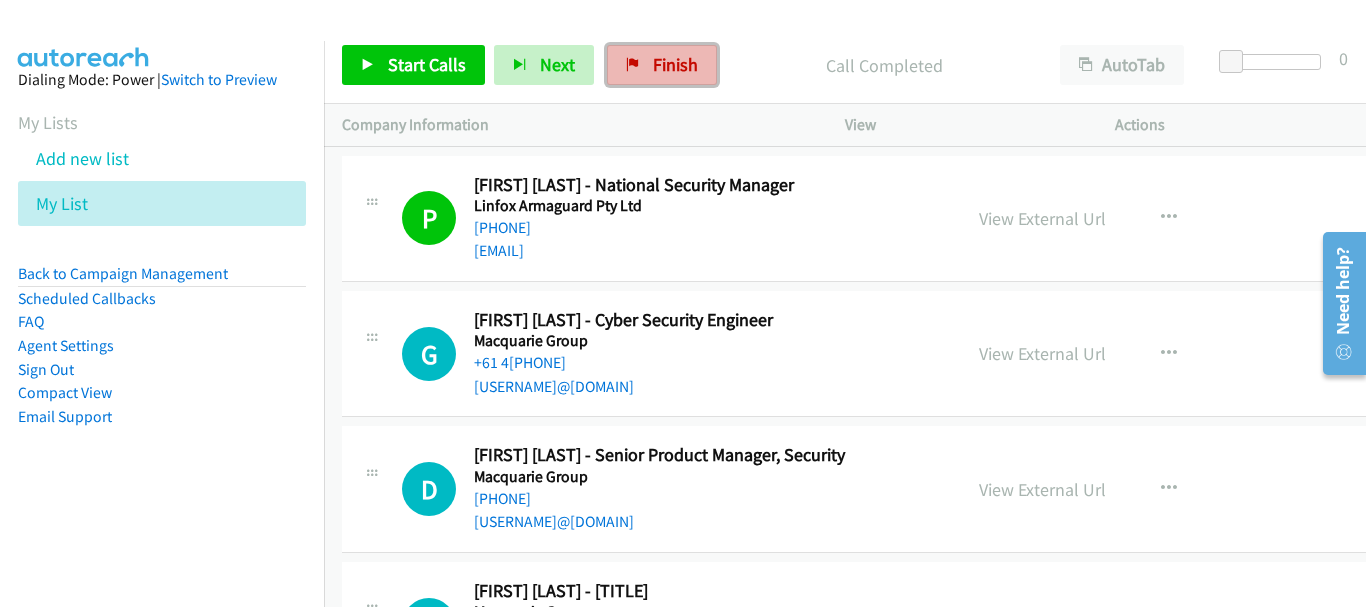 click on "Finish" at bounding box center (662, 65) 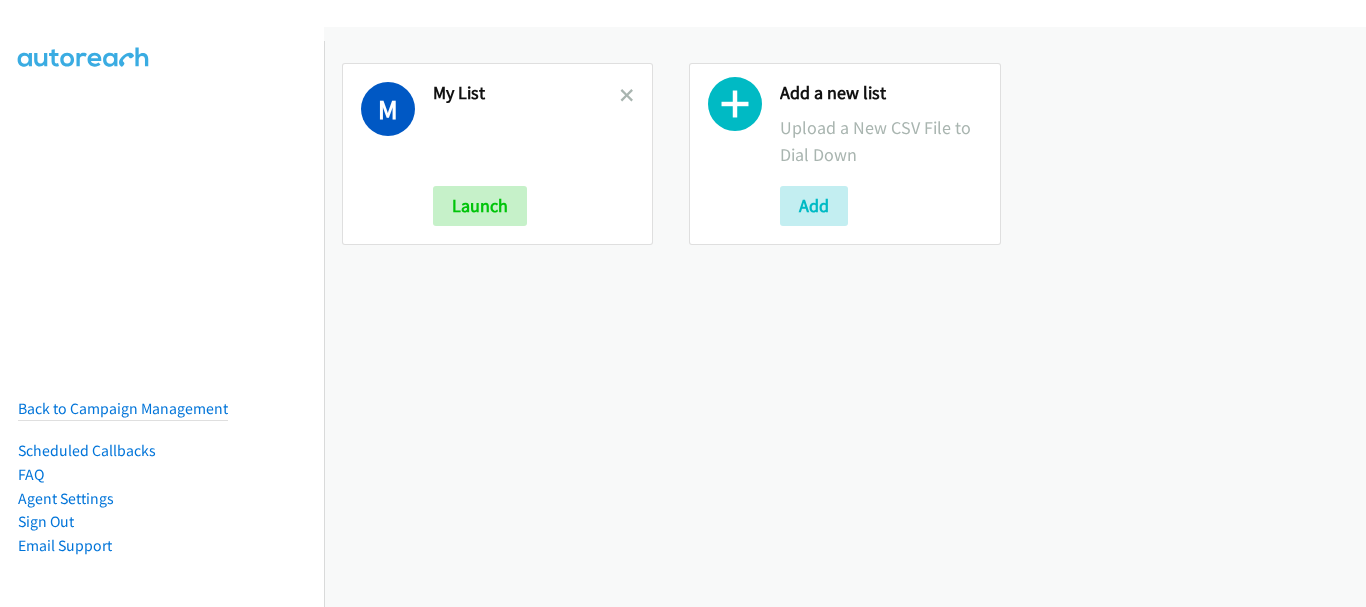 scroll, scrollTop: 0, scrollLeft: 0, axis: both 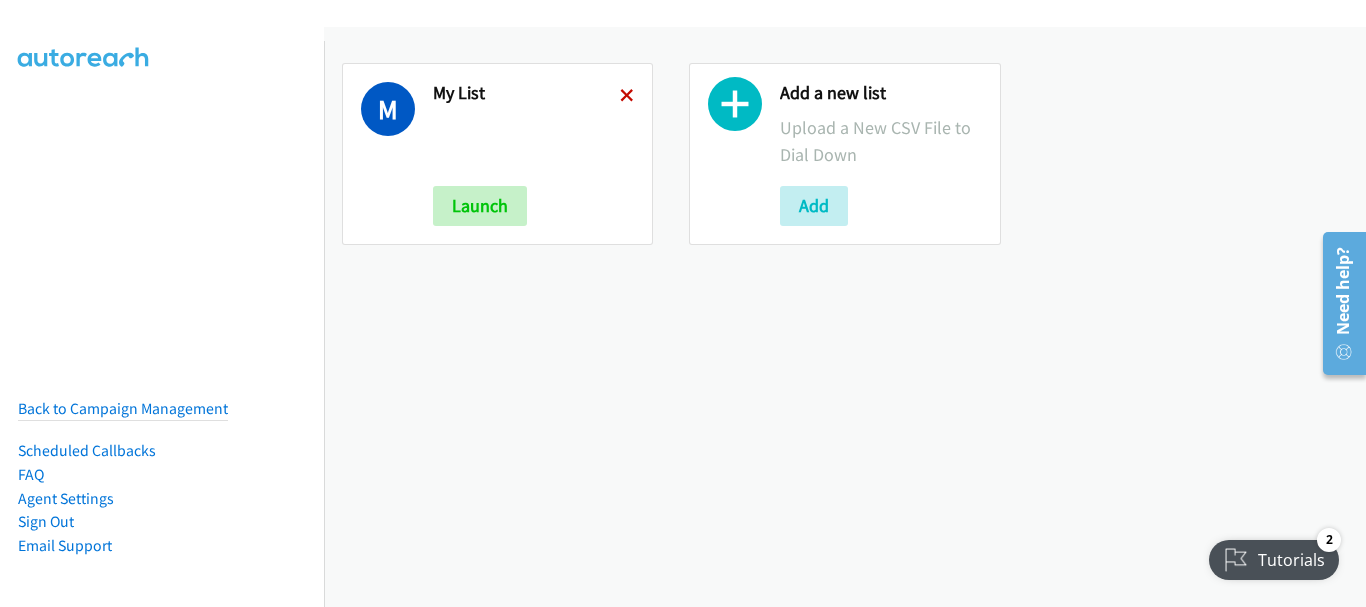 click at bounding box center [627, 97] 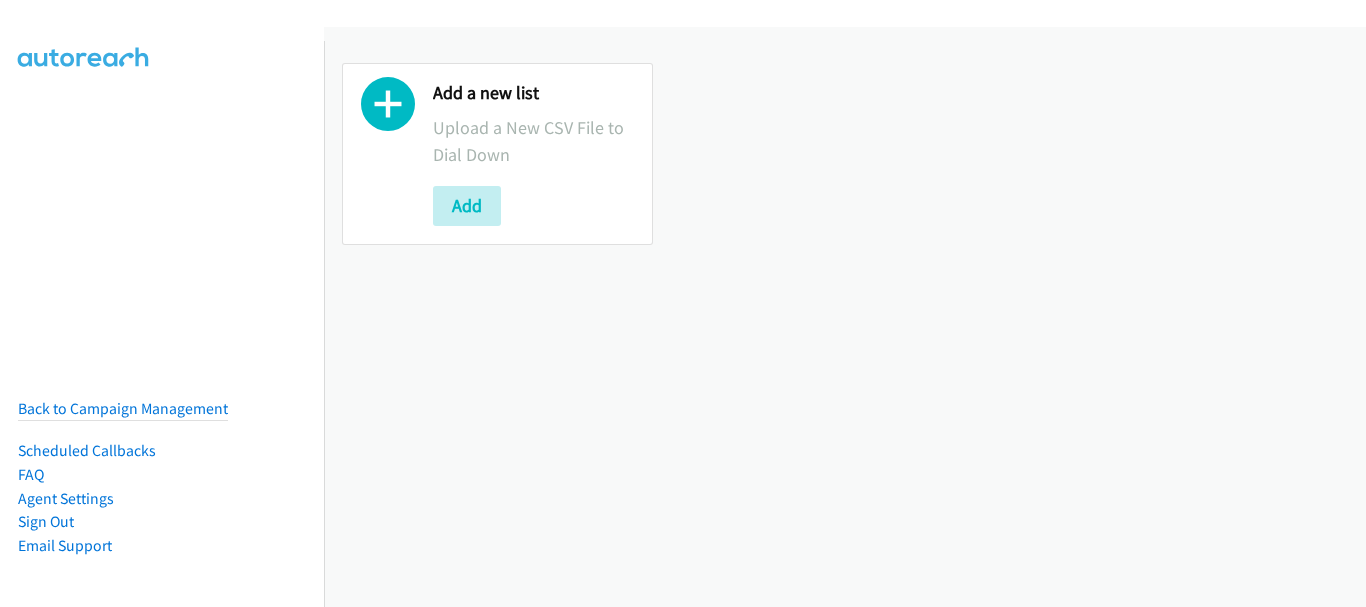 scroll, scrollTop: 0, scrollLeft: 0, axis: both 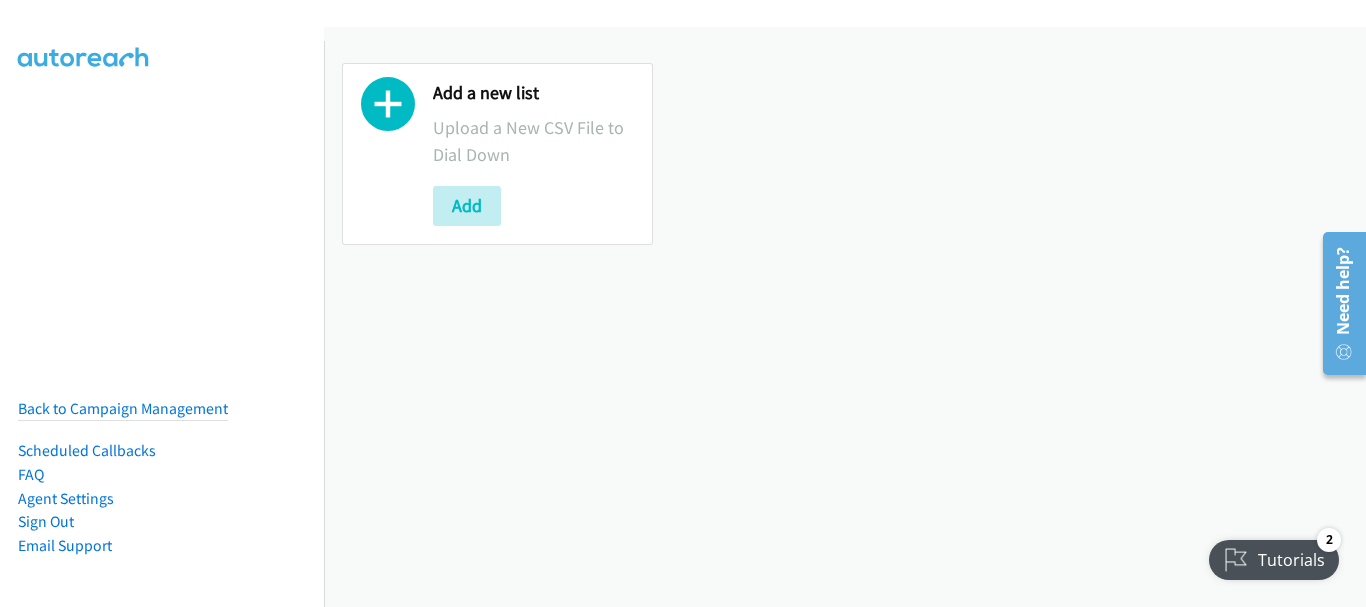 click on "Add" at bounding box center (533, 206) 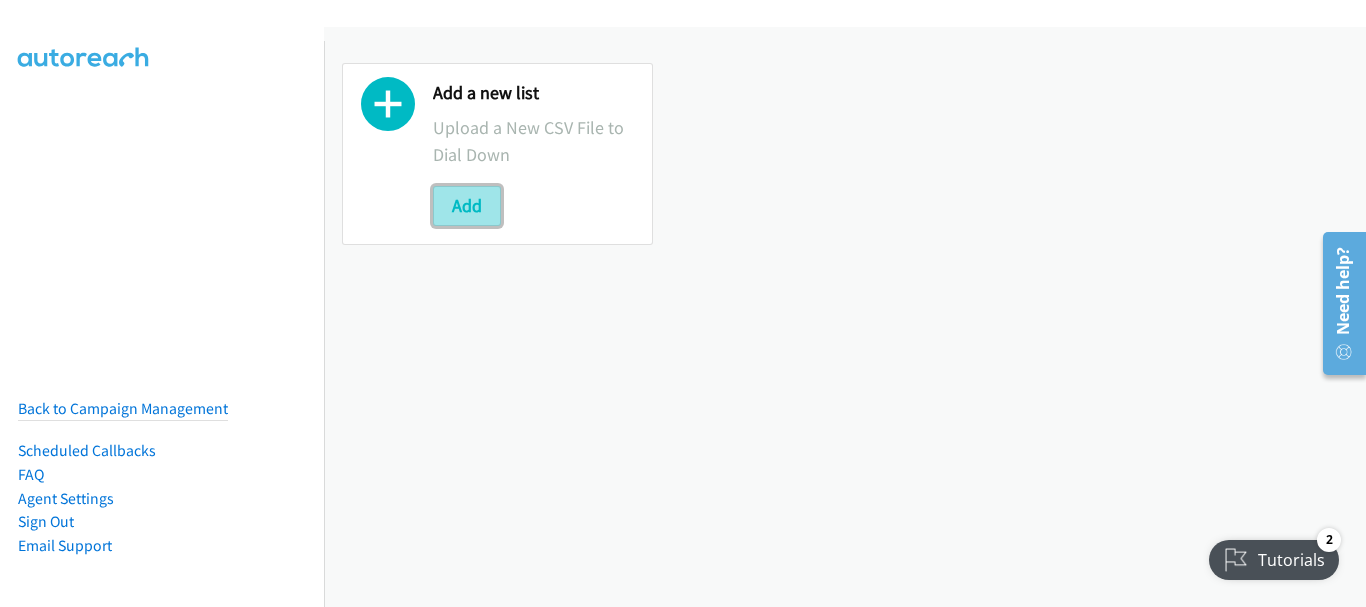 click on "Add" at bounding box center (467, 206) 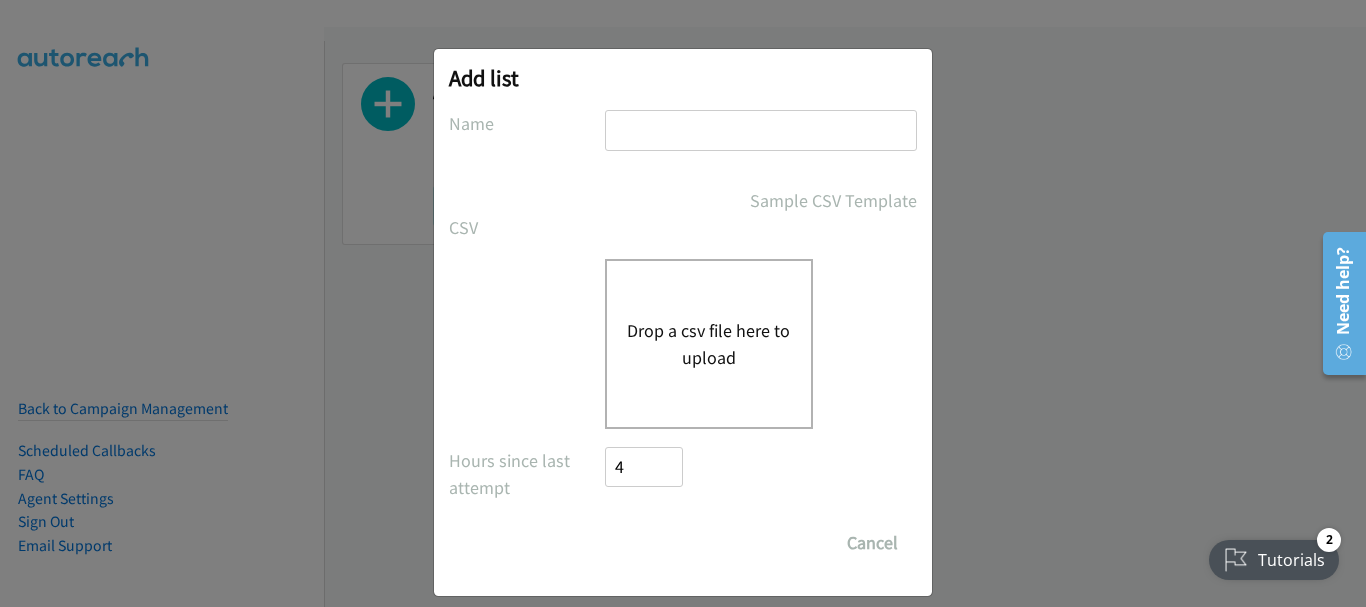 click at bounding box center (761, 130) 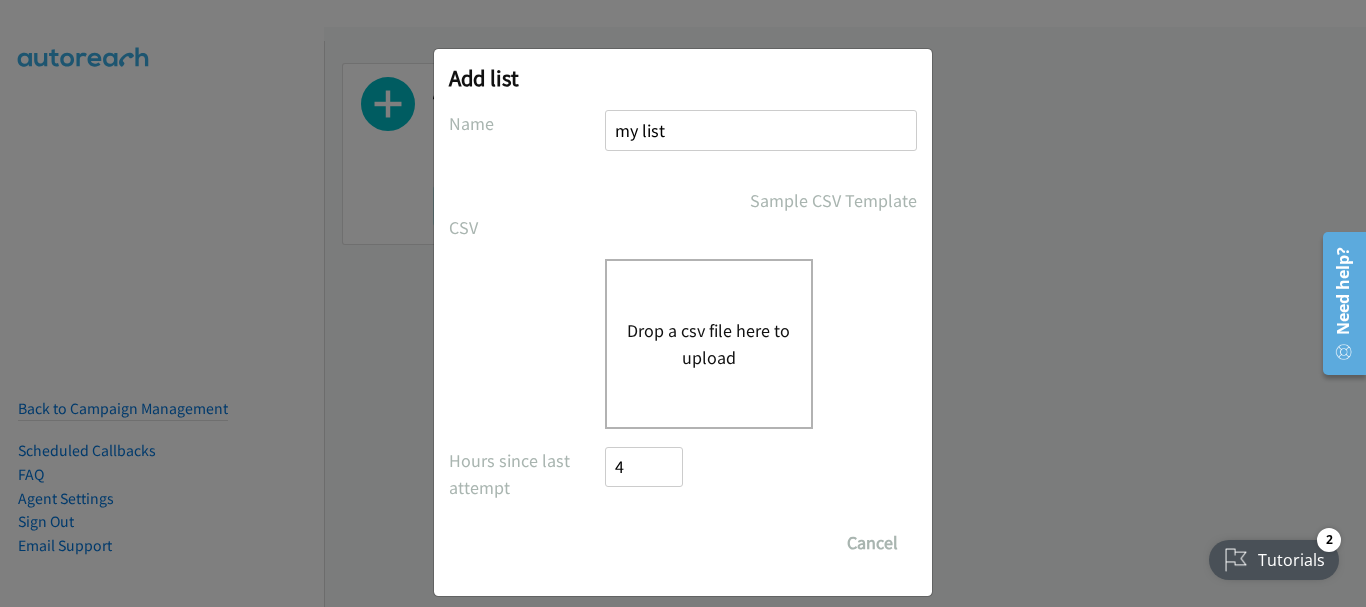 click on "Drop a csv file here to upload" at bounding box center (709, 344) 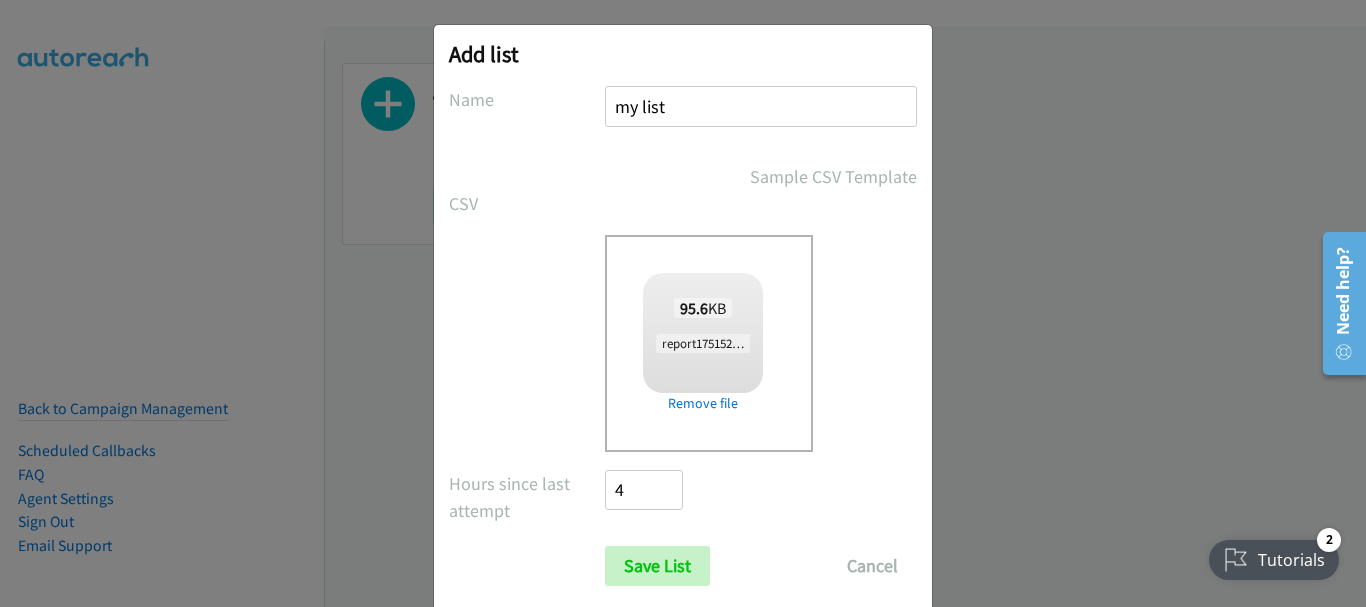 scroll, scrollTop: 67, scrollLeft: 0, axis: vertical 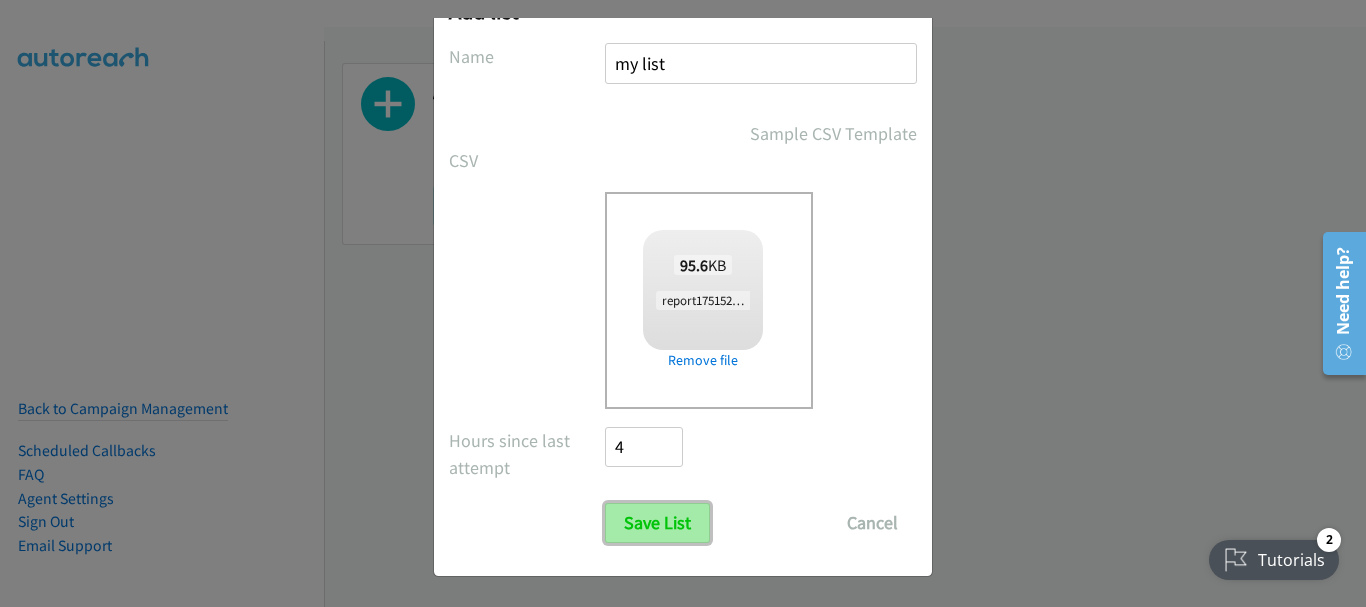 click on "Save List" at bounding box center (657, 523) 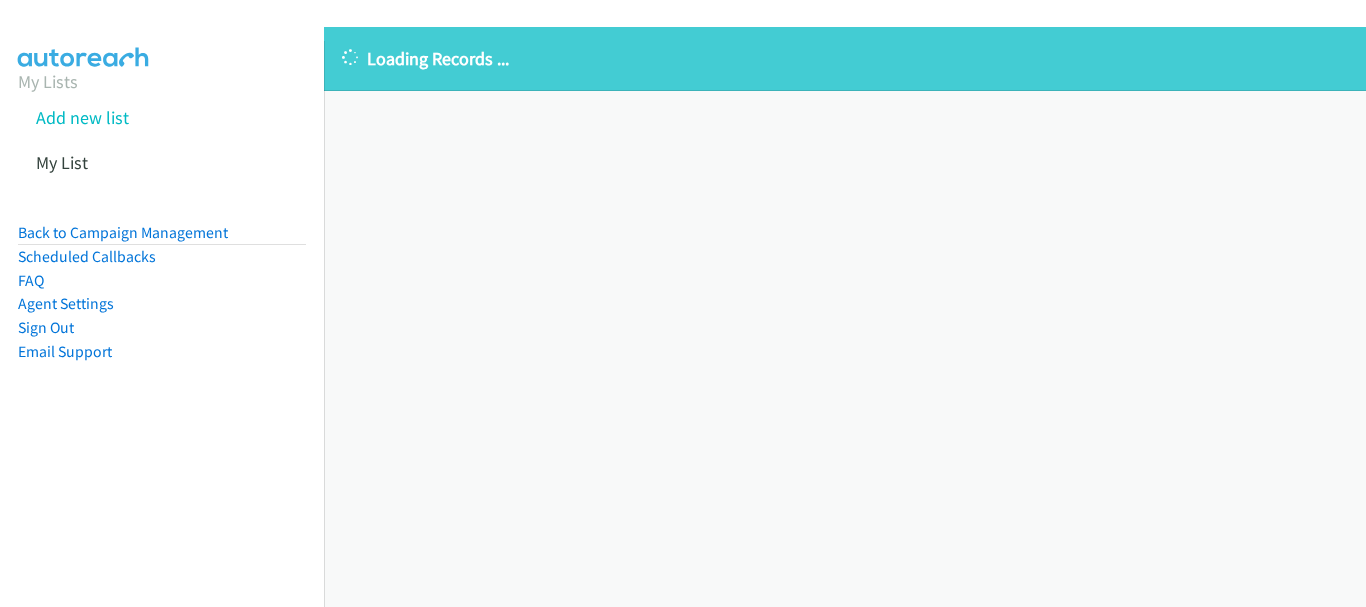 scroll, scrollTop: 0, scrollLeft: 0, axis: both 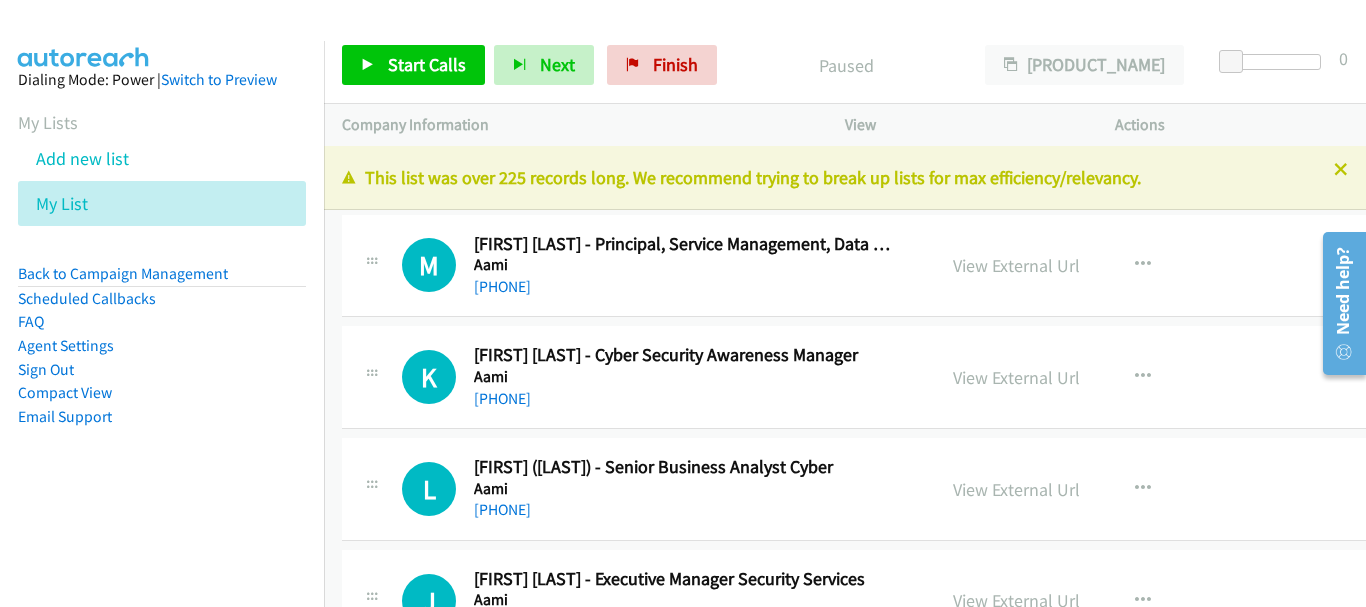 click on "This list was over 225 records long. We recommend trying to break up lists for max efficiency/relevancy." at bounding box center [845, 177] 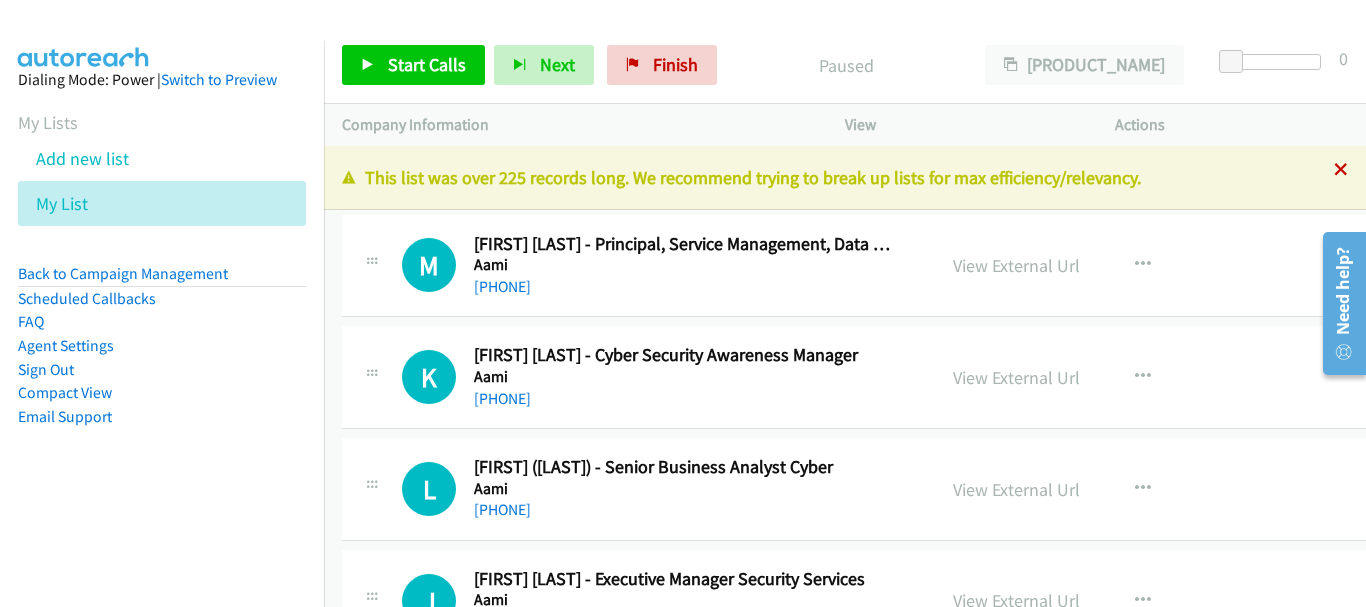 click at bounding box center (1341, 171) 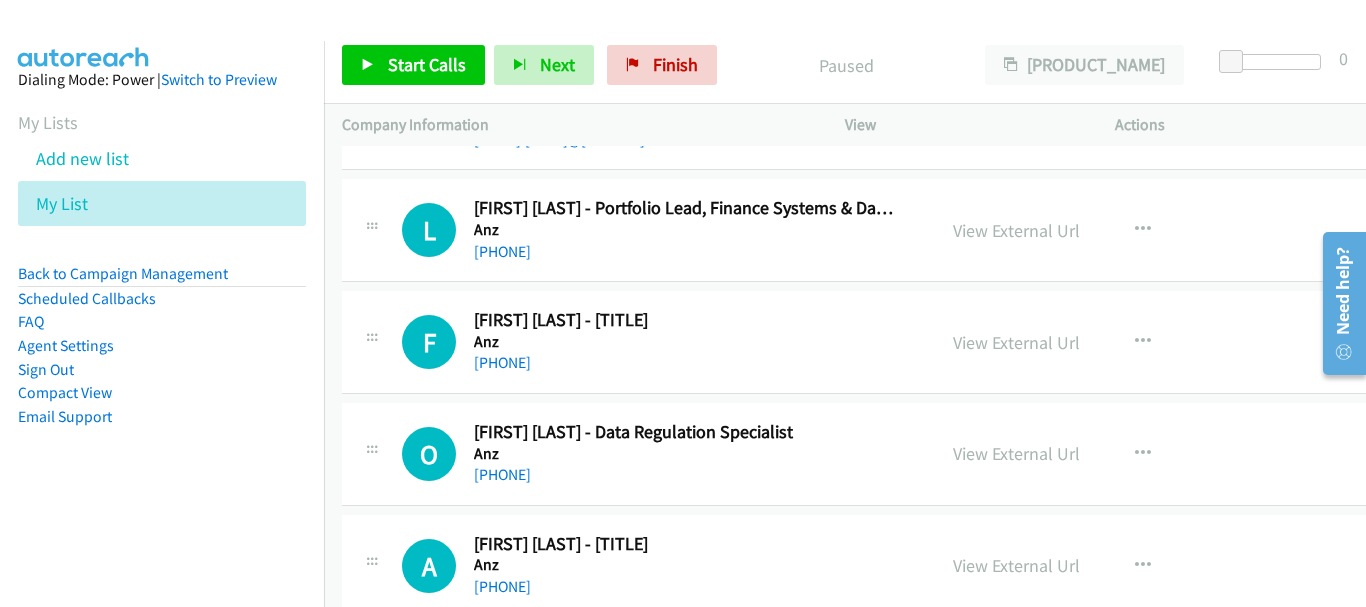scroll, scrollTop: 7200, scrollLeft: 0, axis: vertical 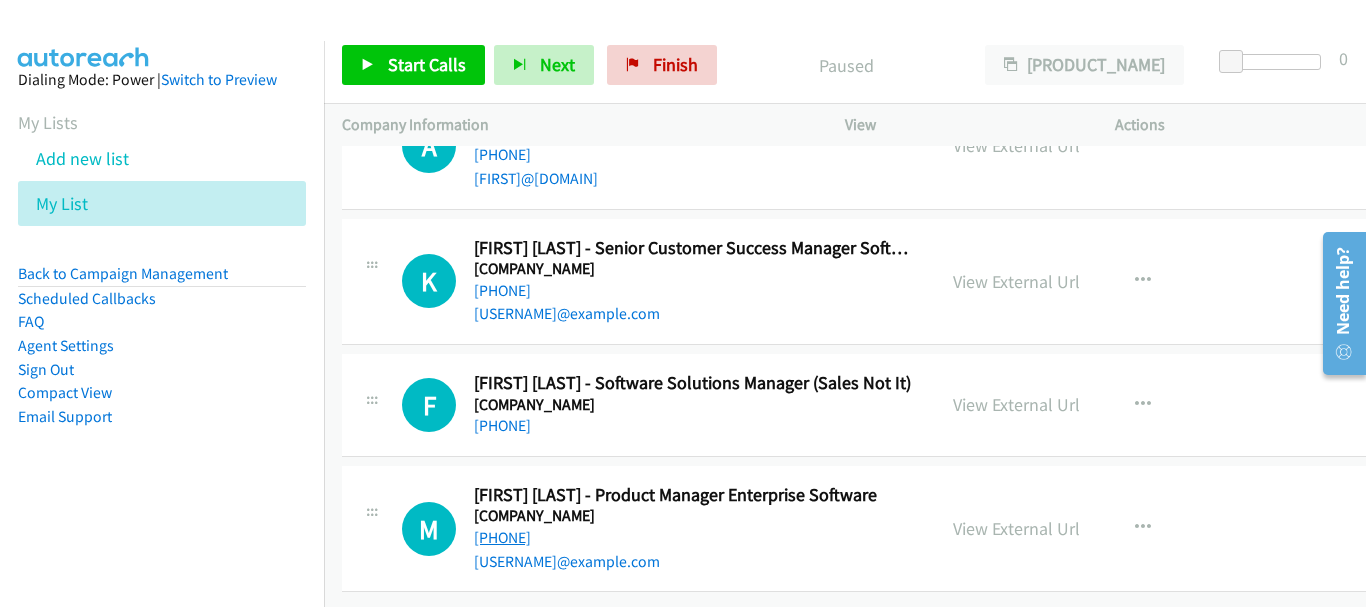 click on "+61 401 560 232" at bounding box center [502, 537] 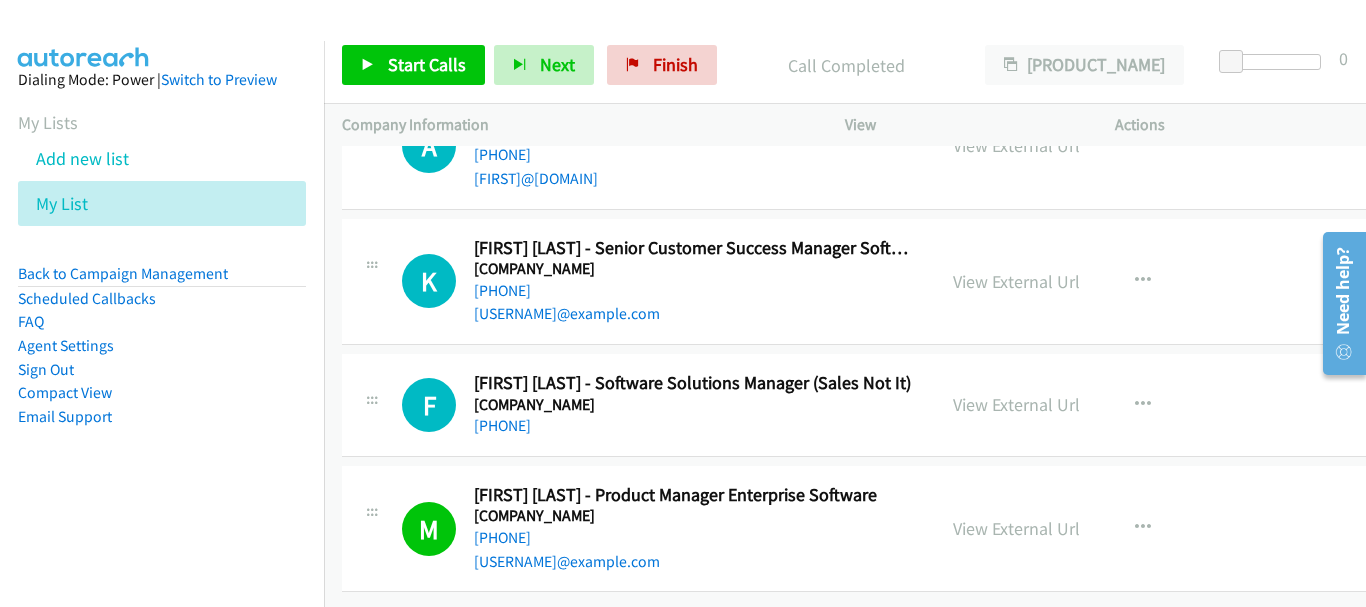 drag, startPoint x: 513, startPoint y: 411, endPoint x: 5, endPoint y: 433, distance: 508.47617 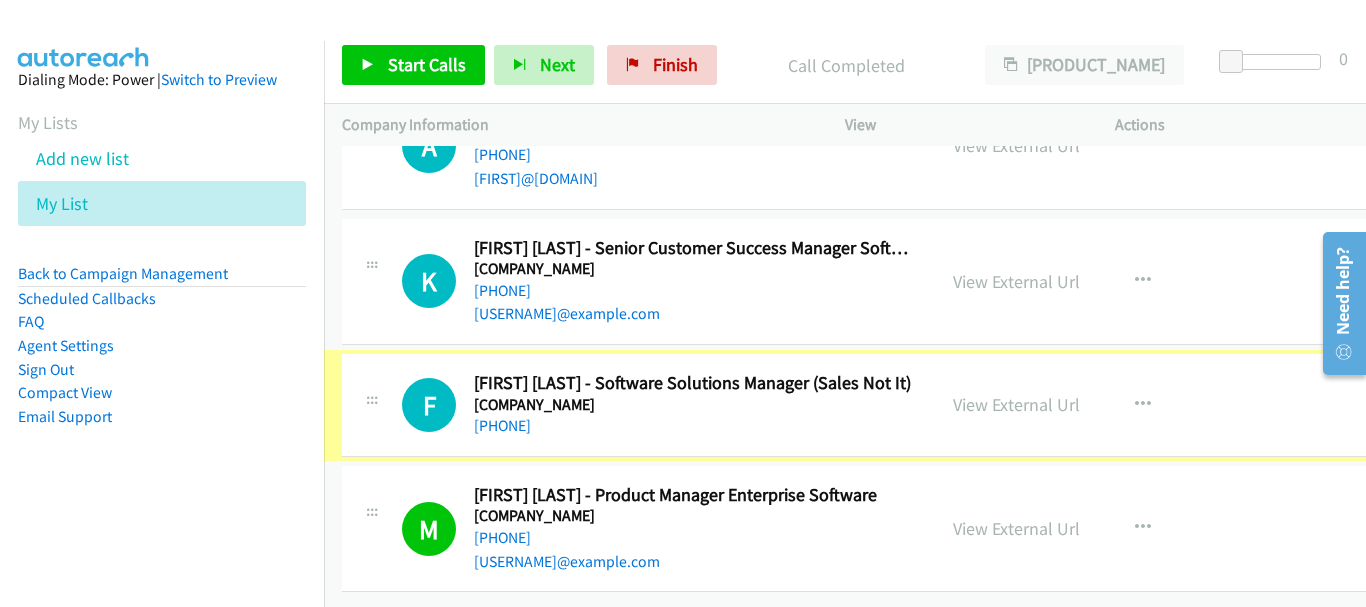 scroll, scrollTop: 54038, scrollLeft: 0, axis: vertical 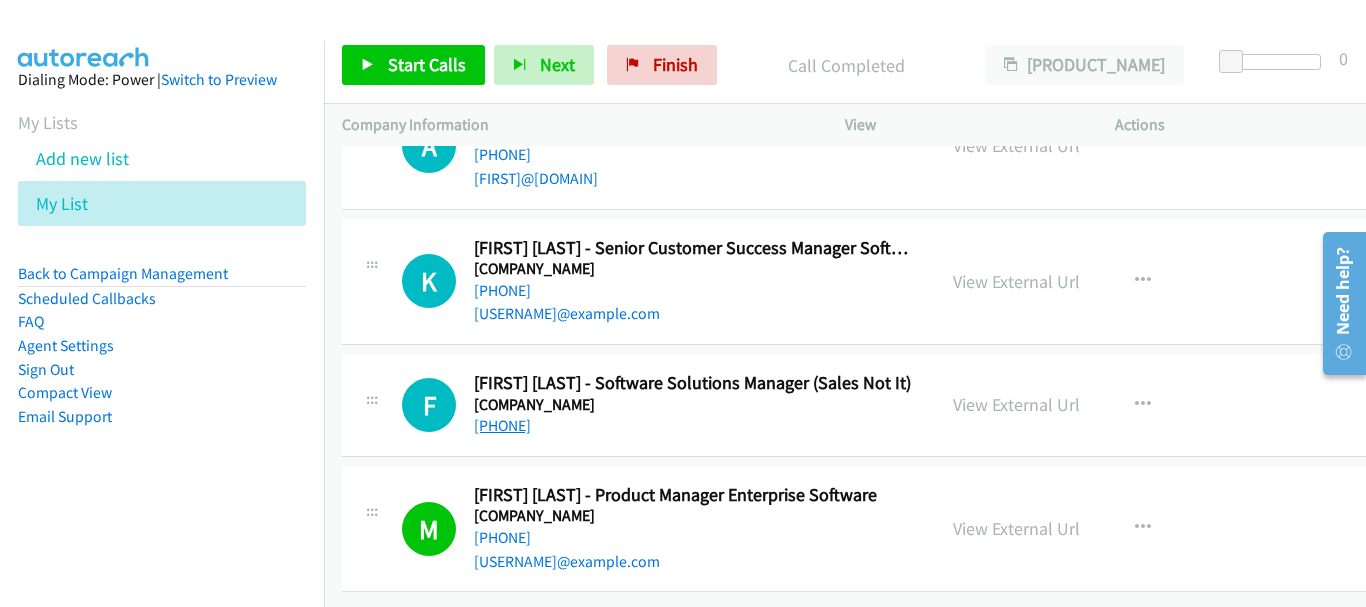 click on "+61 422 340 340" at bounding box center [502, 425] 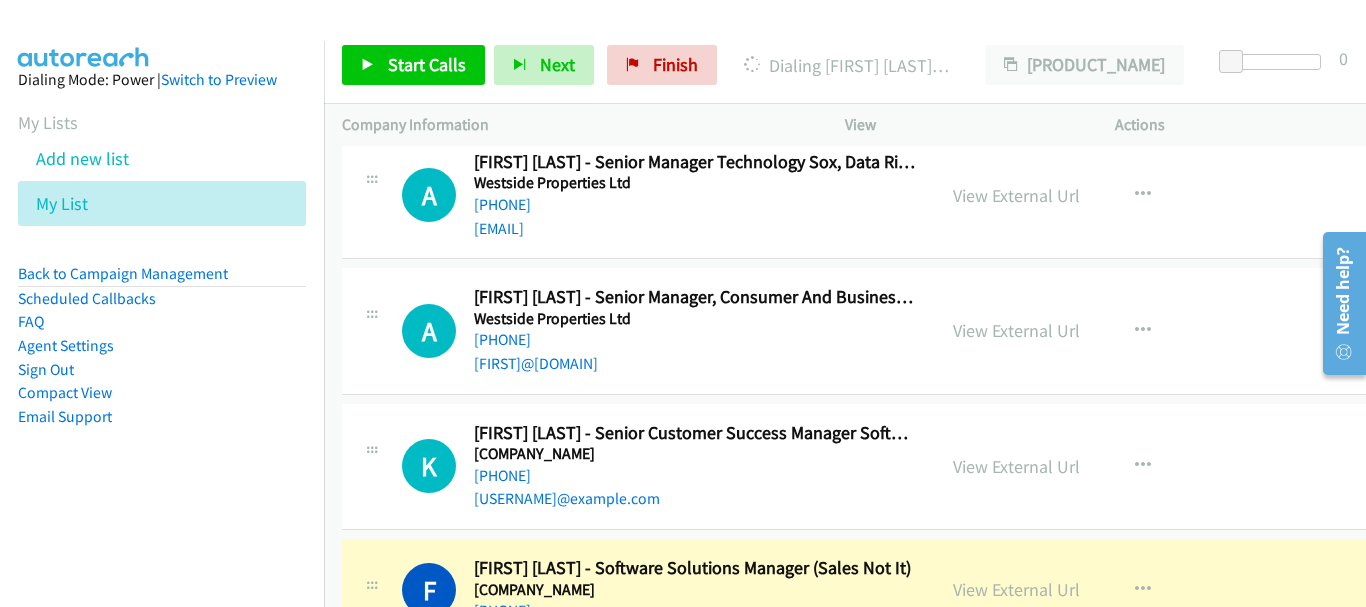scroll, scrollTop: 53938, scrollLeft: 0, axis: vertical 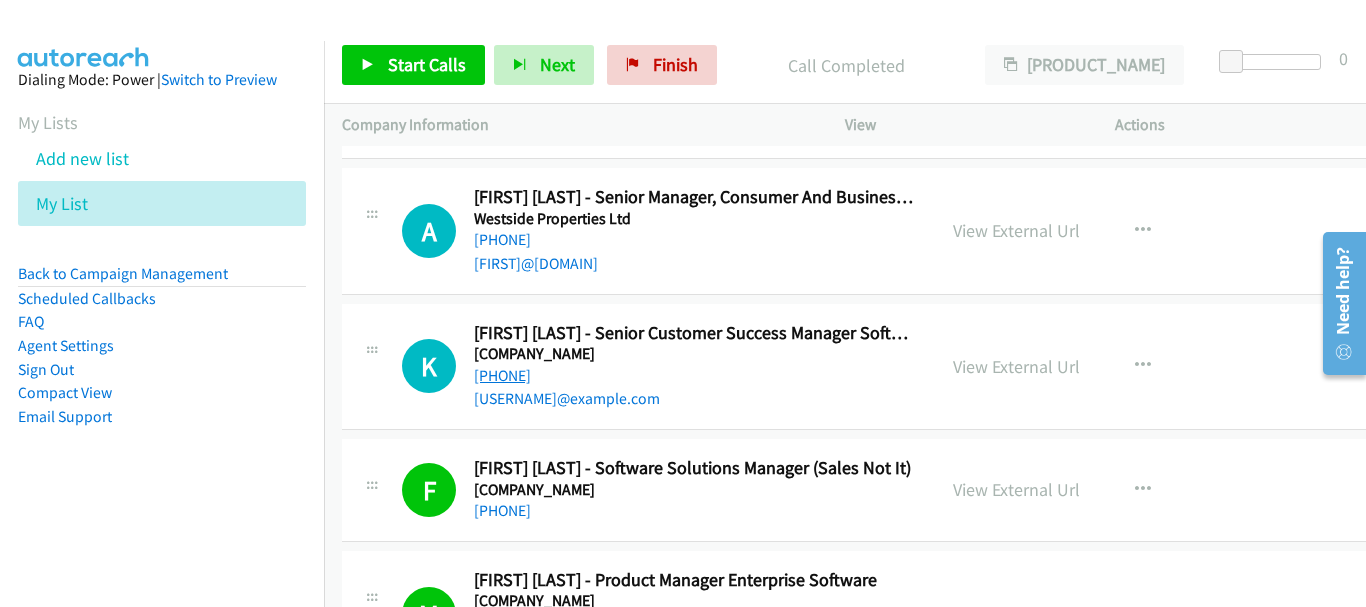 click on "+61 452 210 206" at bounding box center [502, 375] 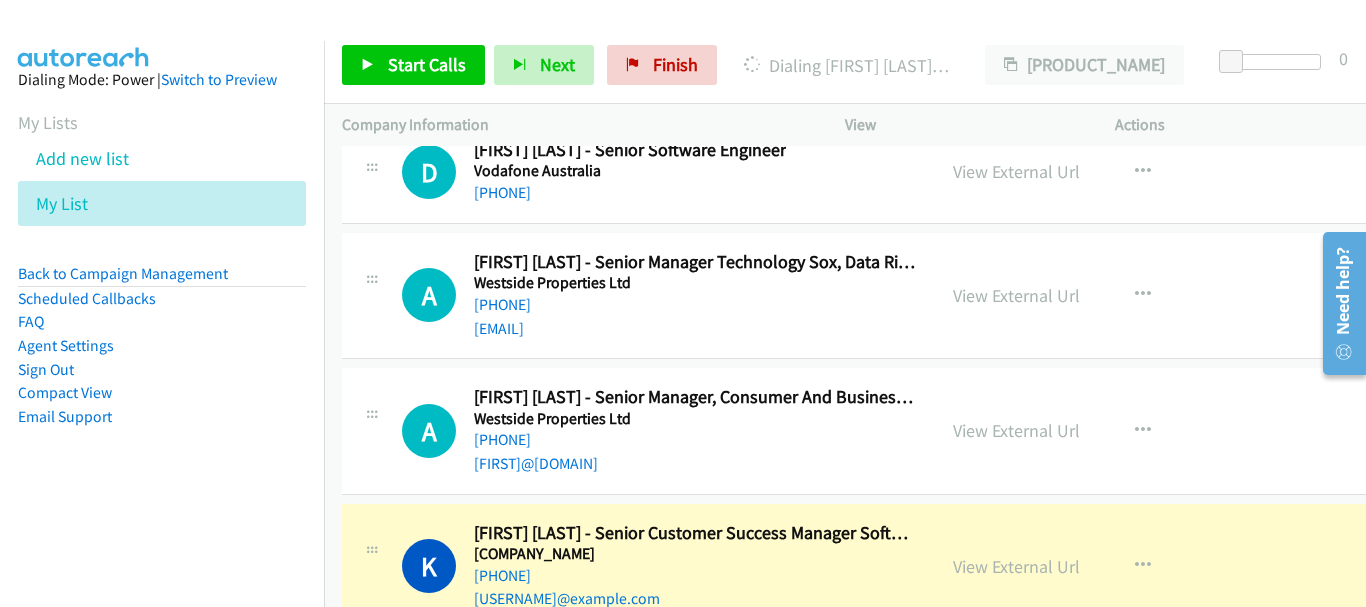 scroll, scrollTop: 53838, scrollLeft: 0, axis: vertical 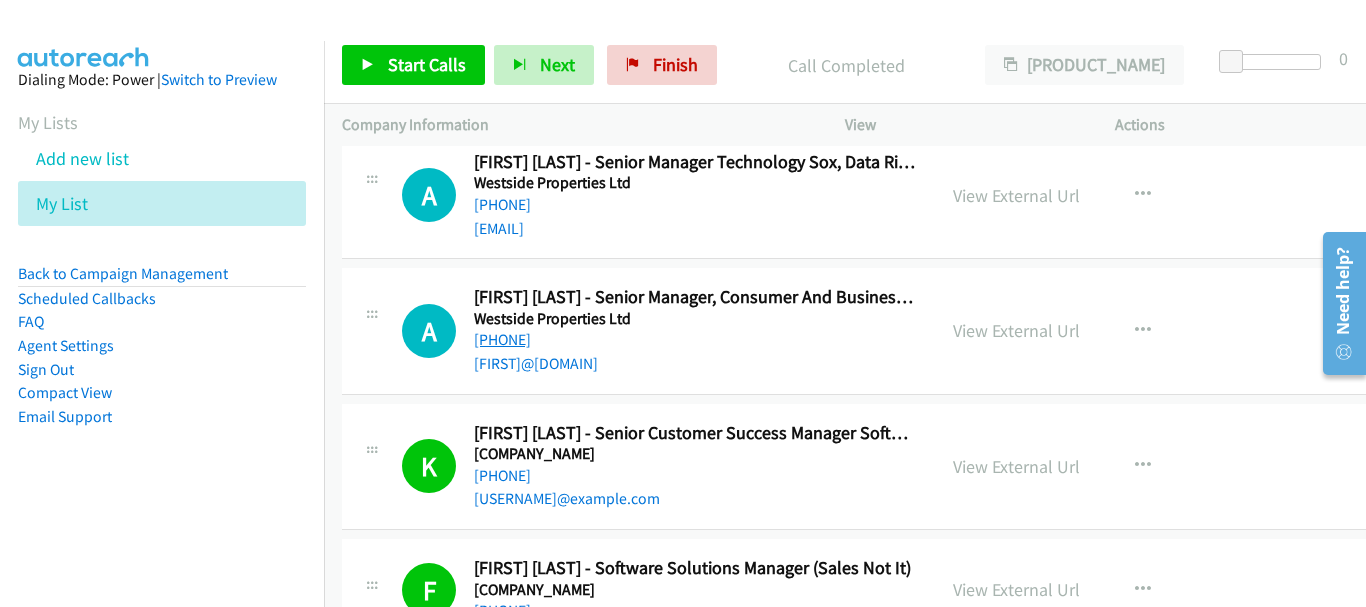 click on "+61 466 868 972" at bounding box center (502, 339) 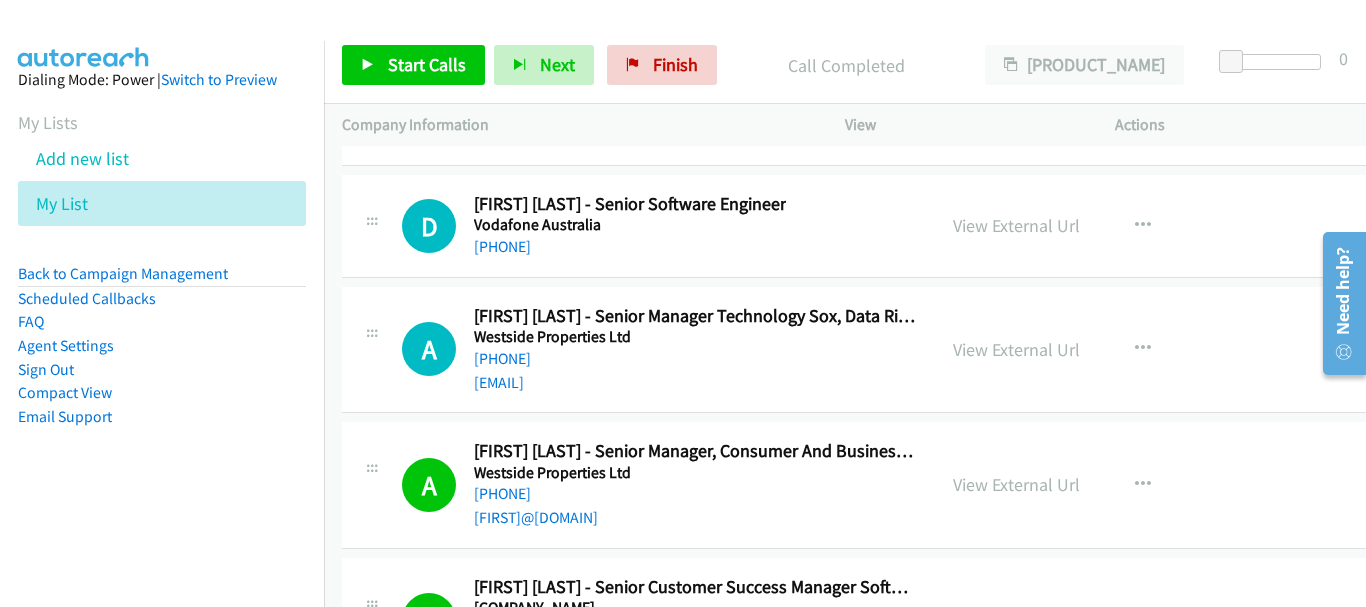 scroll, scrollTop: 53638, scrollLeft: 0, axis: vertical 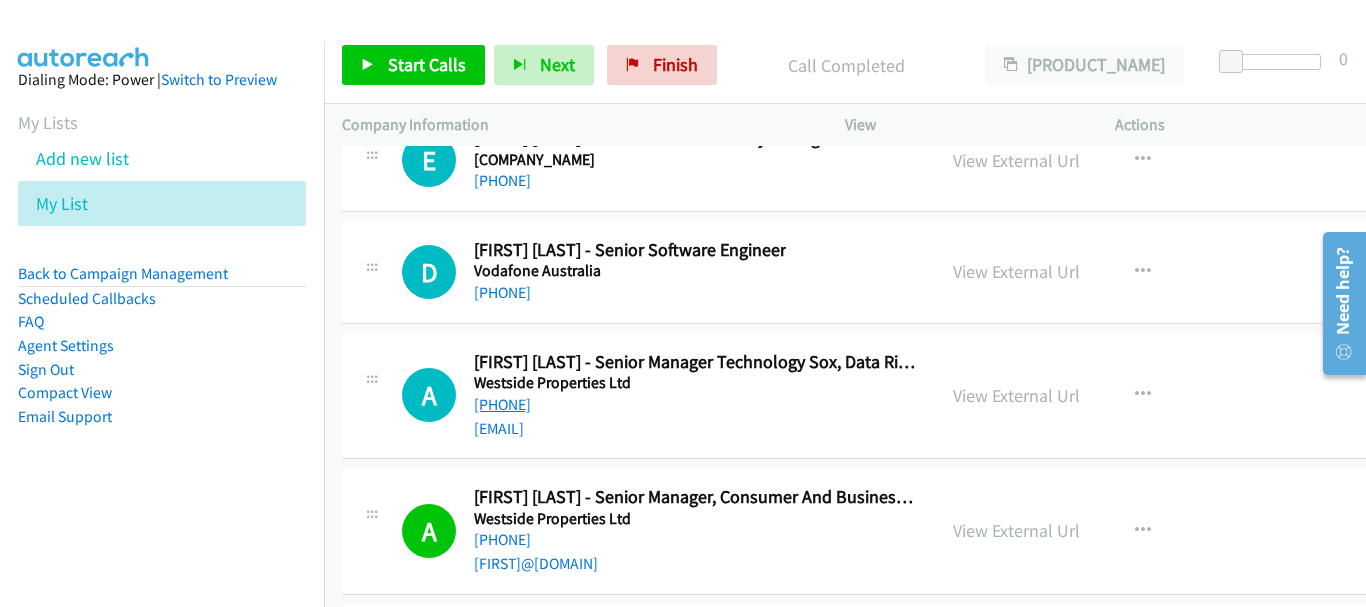 click on "+61 432 731 771" at bounding box center (502, 404) 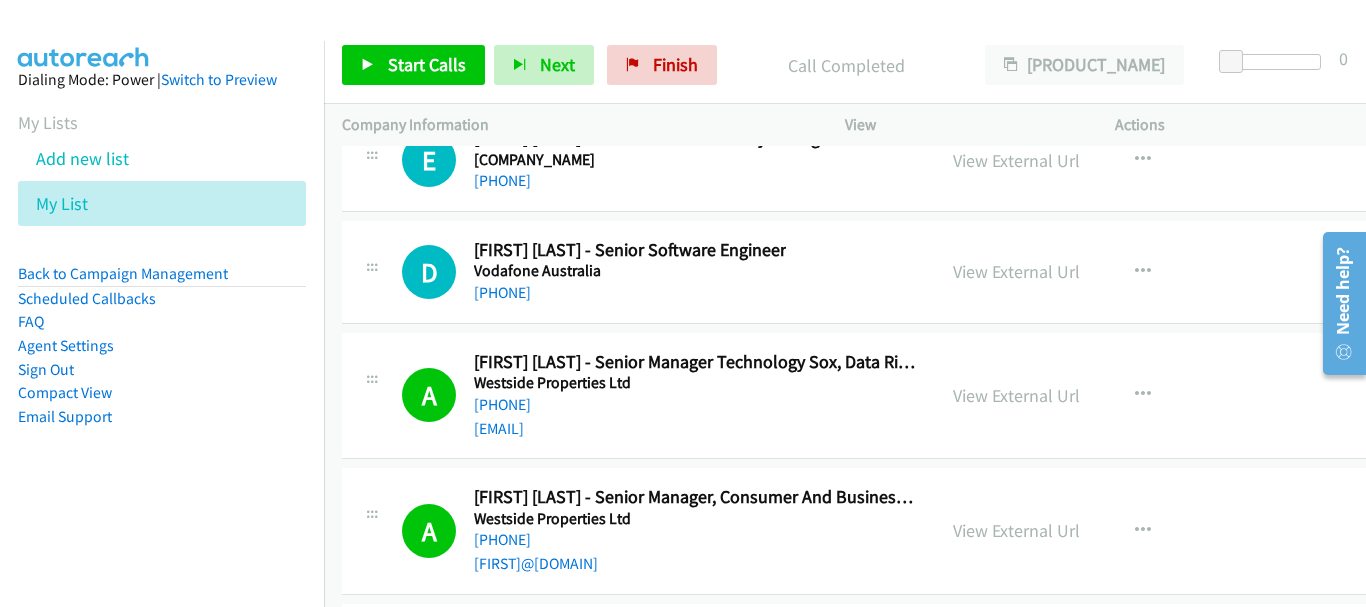 scroll, scrollTop: 53538, scrollLeft: 0, axis: vertical 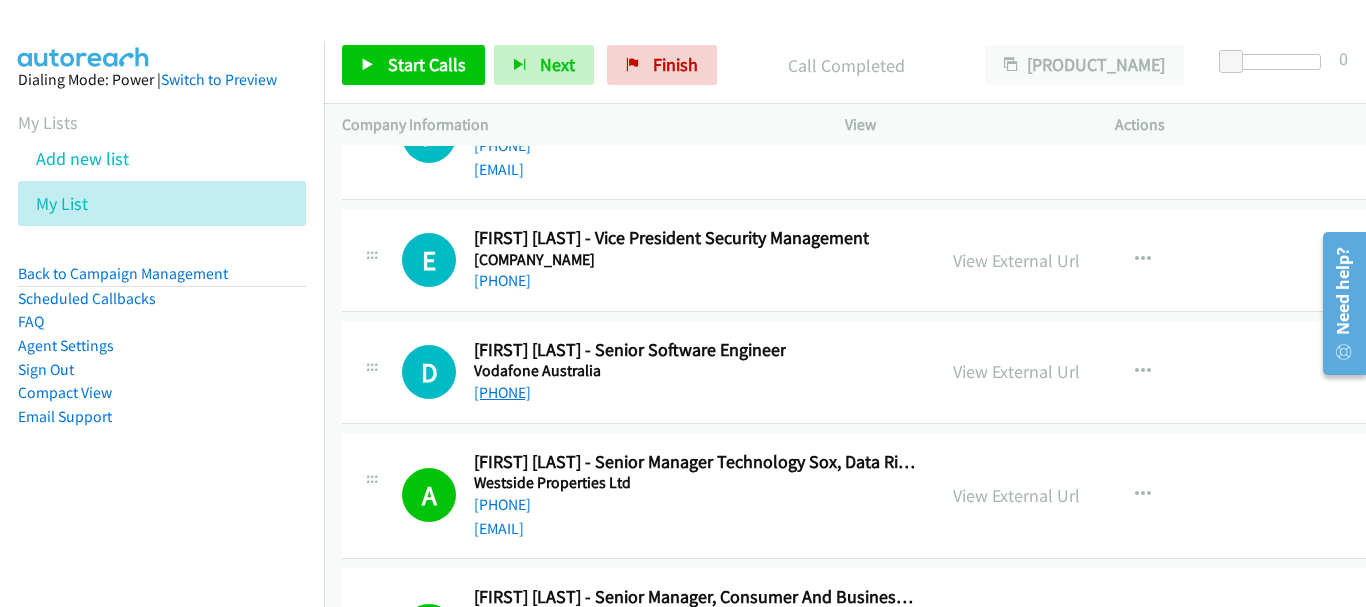click on "+61 432 719 740" at bounding box center [502, 392] 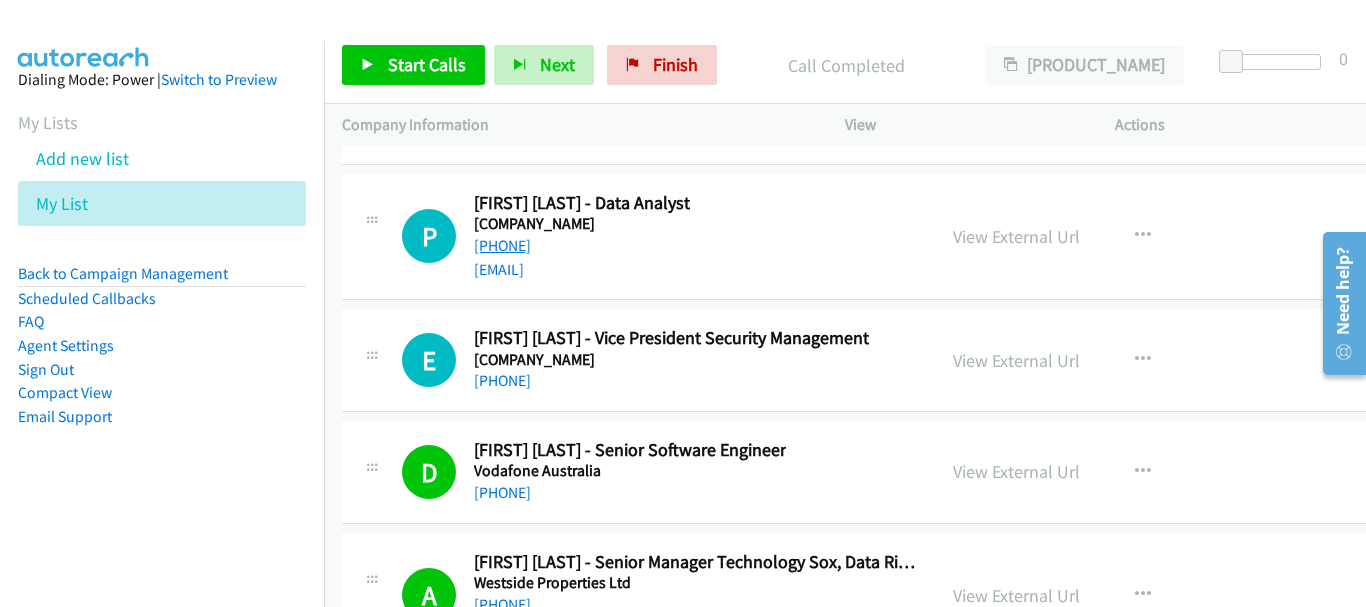scroll, scrollTop: 53338, scrollLeft: 0, axis: vertical 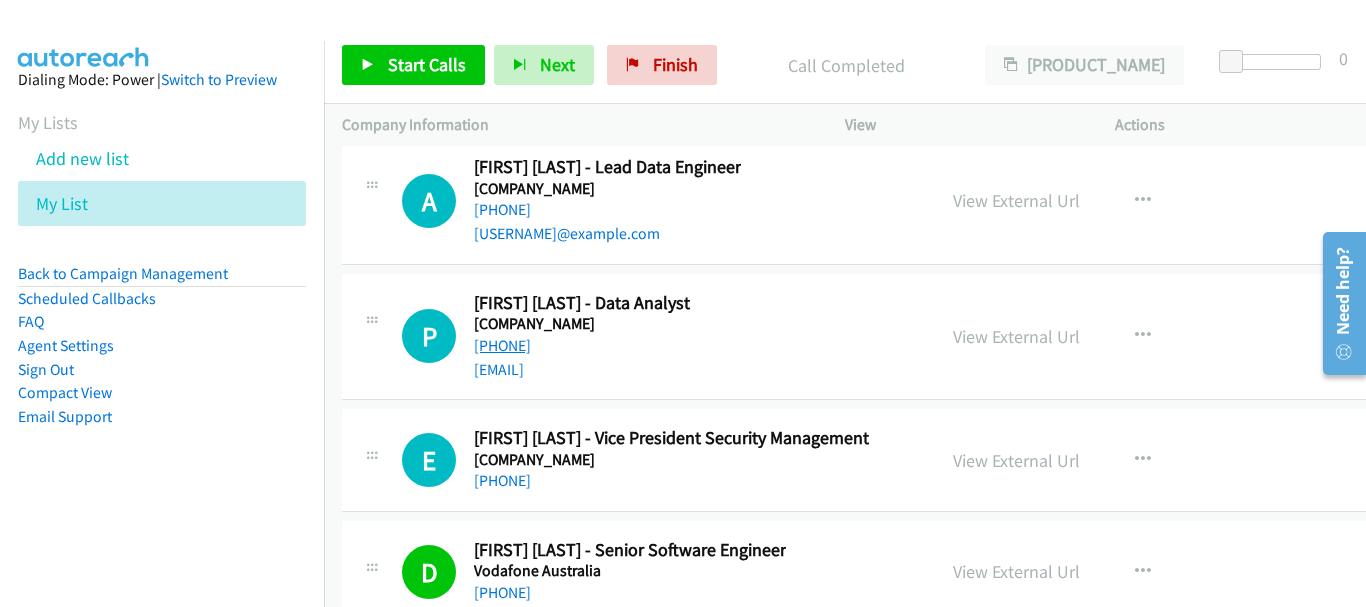 click on "+61 410 075 372" at bounding box center (502, 345) 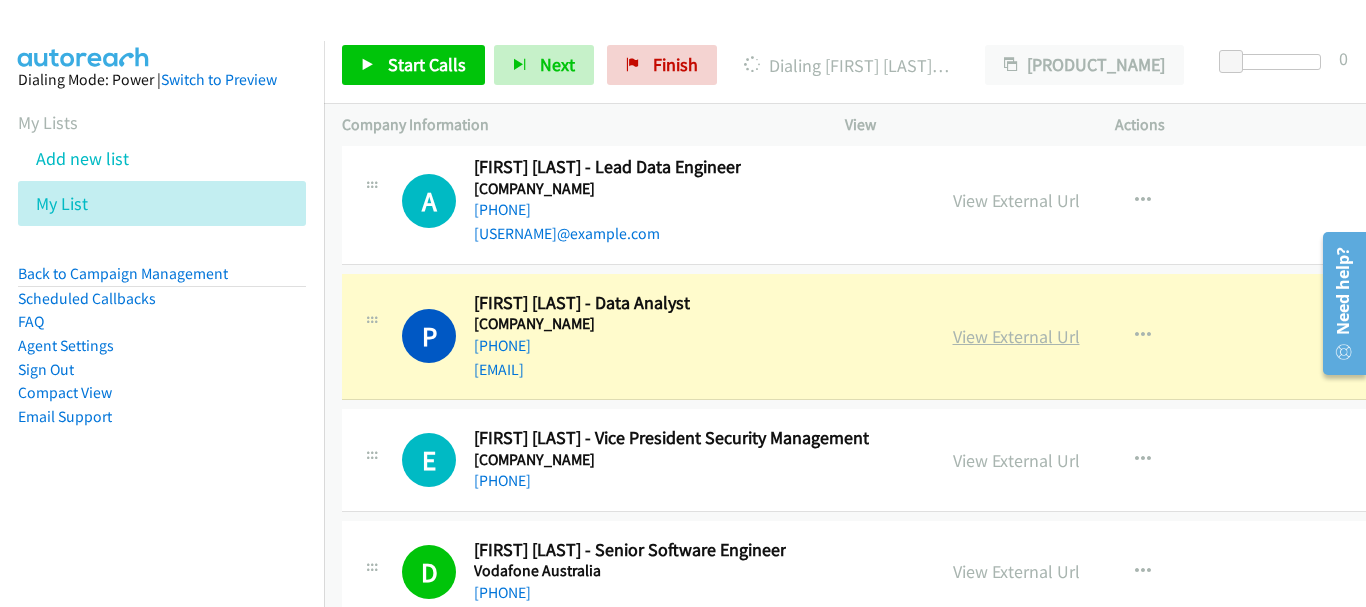 click on "View External Url" at bounding box center [1016, 336] 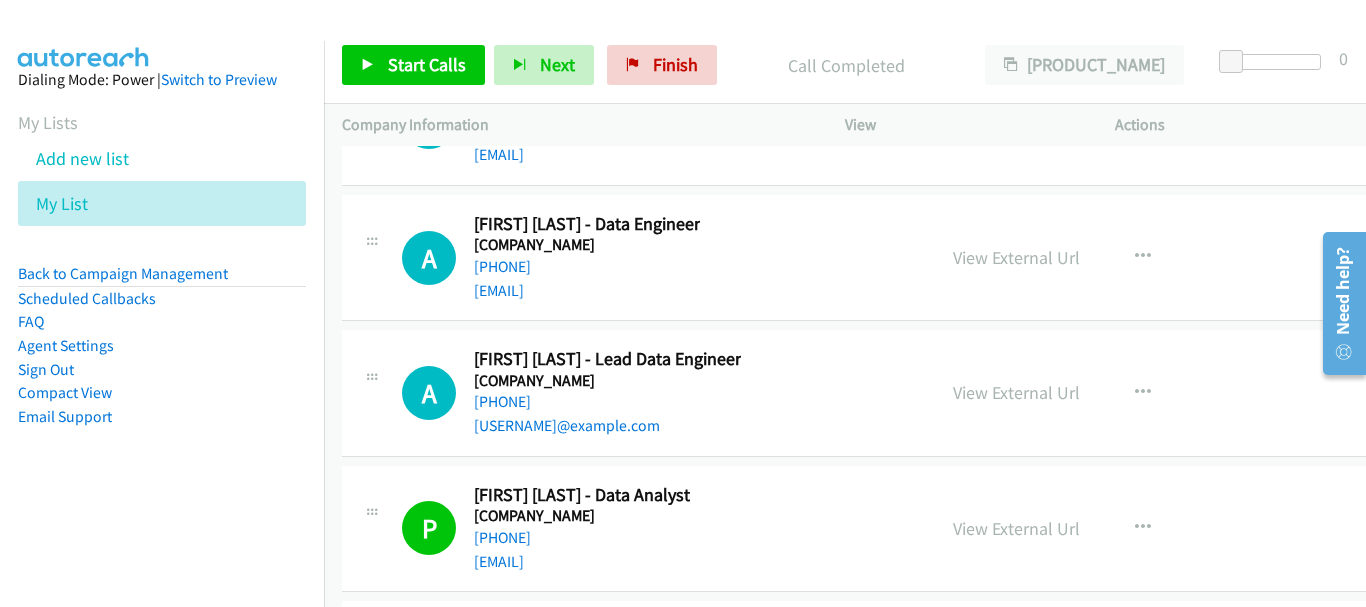 scroll, scrollTop: 53138, scrollLeft: 0, axis: vertical 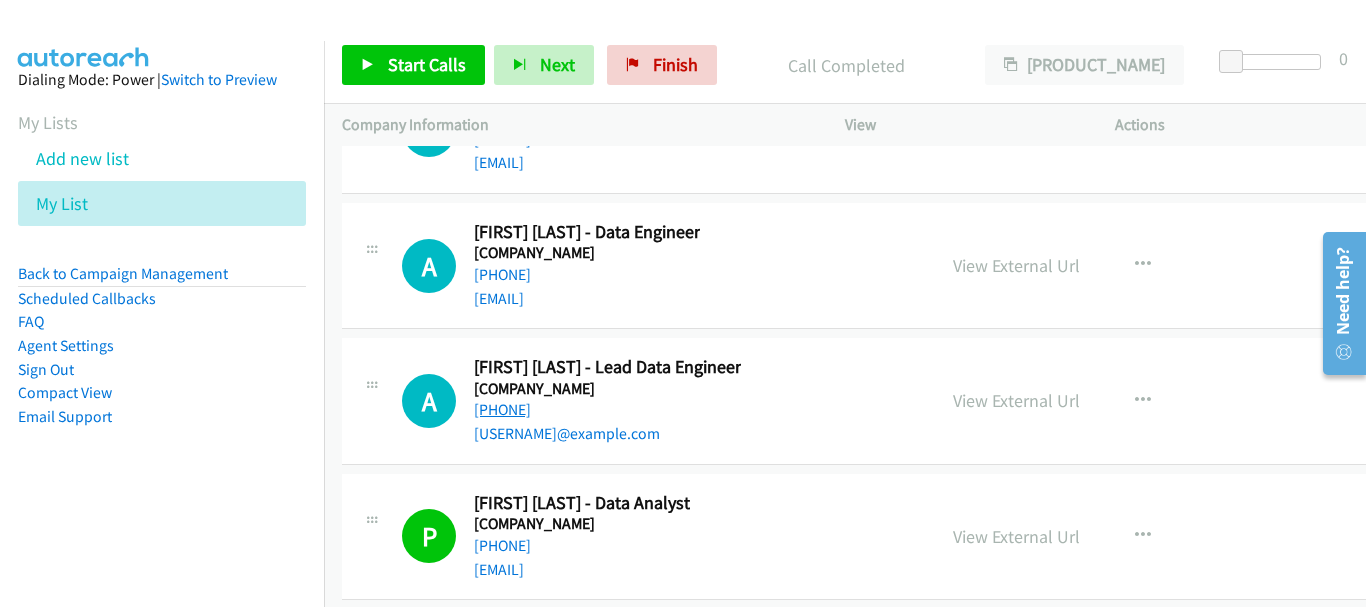 click on "+61 426 970 608" at bounding box center (502, 409) 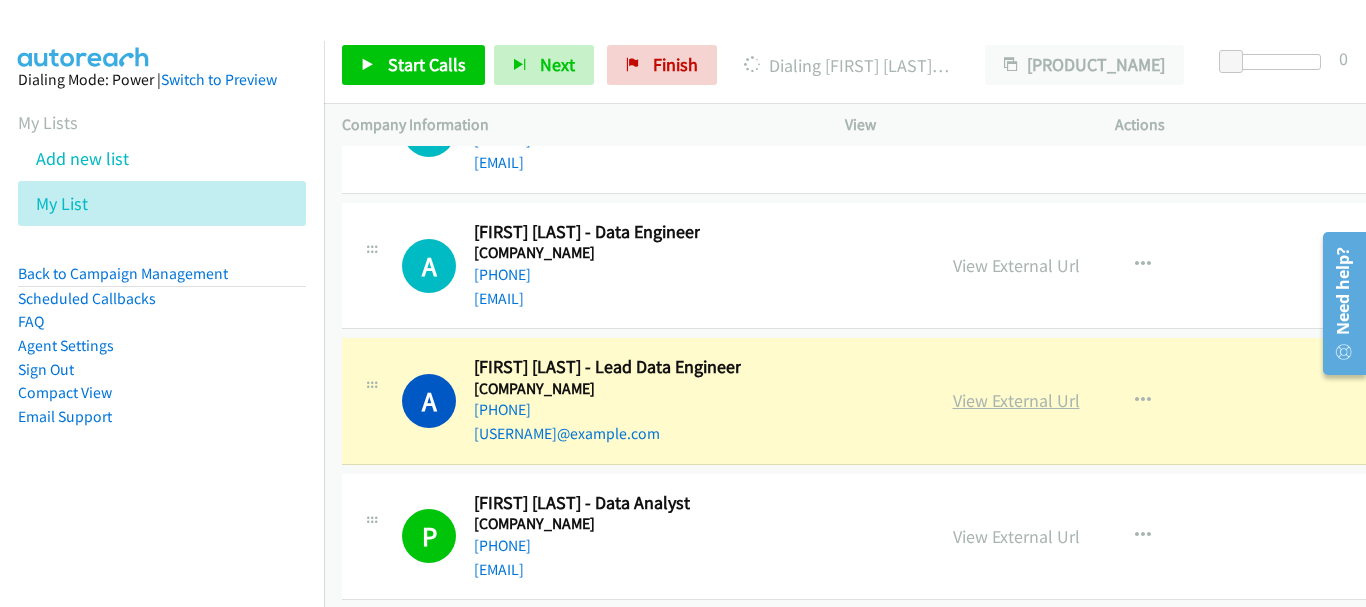 click on "View External Url" at bounding box center [1016, 400] 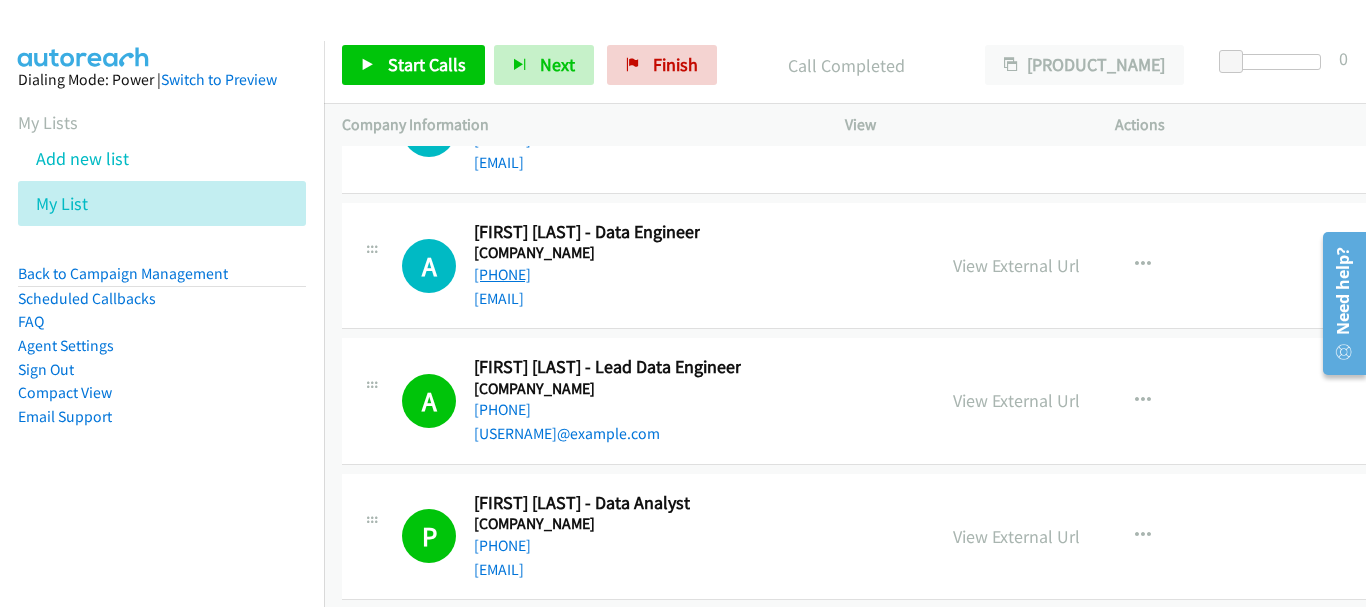 click on "+61 424 728 307" at bounding box center [502, 274] 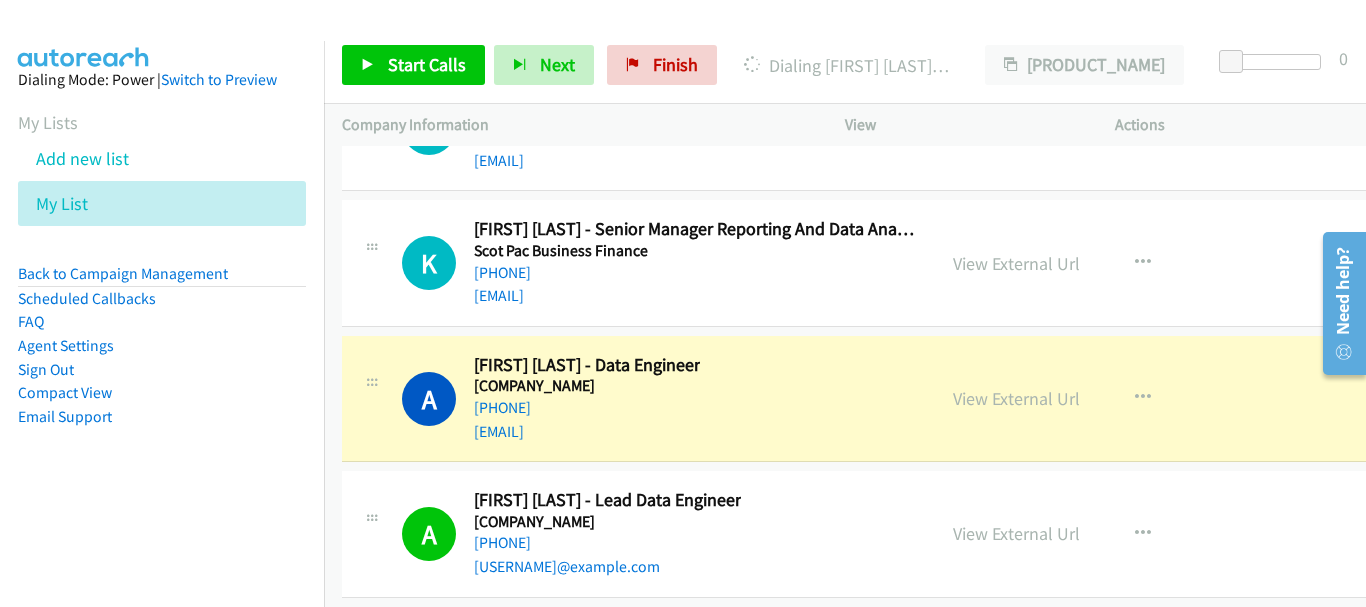 scroll, scrollTop: 52938, scrollLeft: 0, axis: vertical 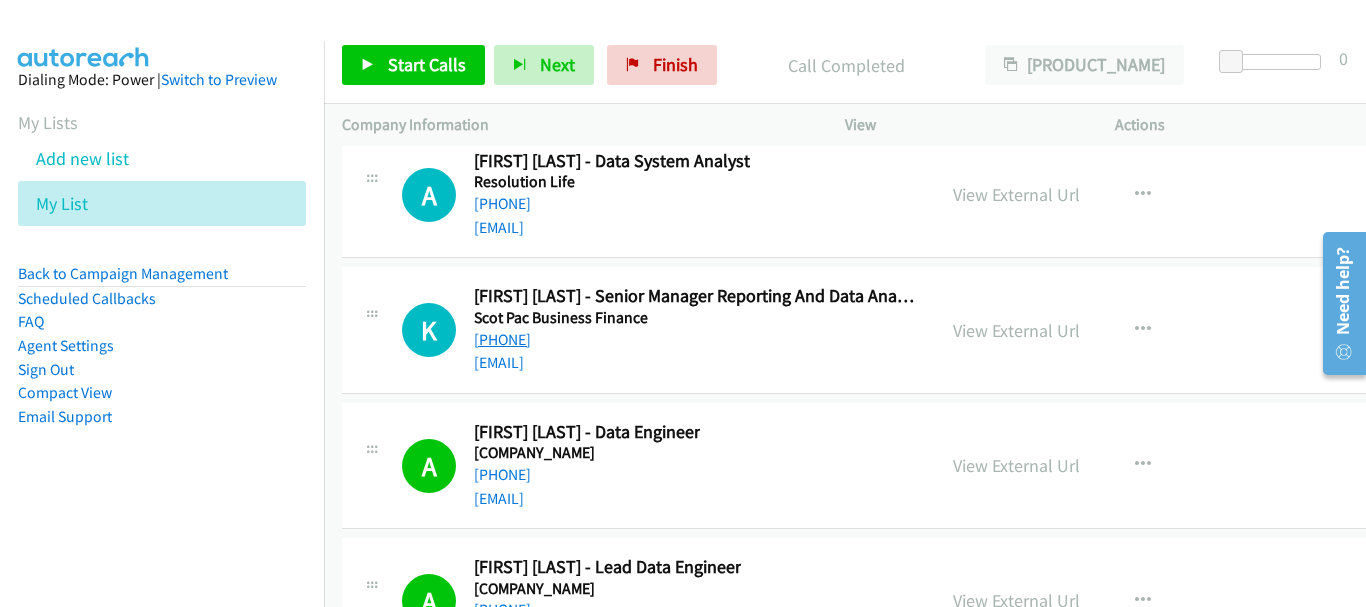 click on "+61 434 692 771" at bounding box center (502, 339) 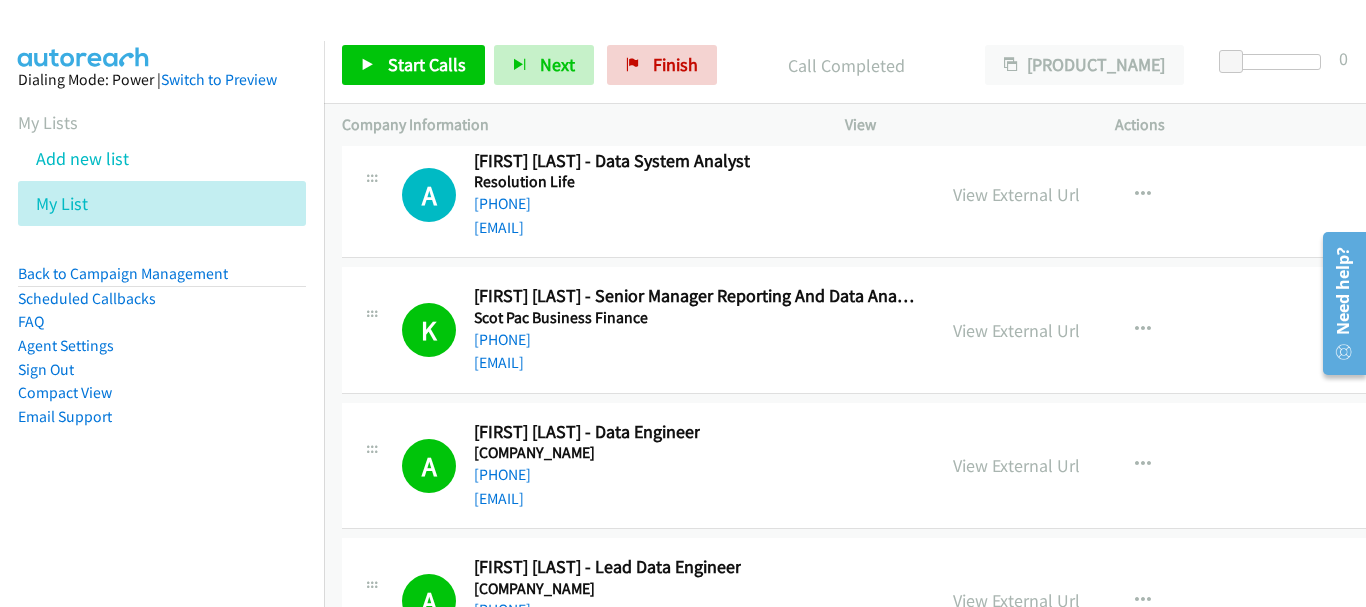 scroll, scrollTop: 52838, scrollLeft: 0, axis: vertical 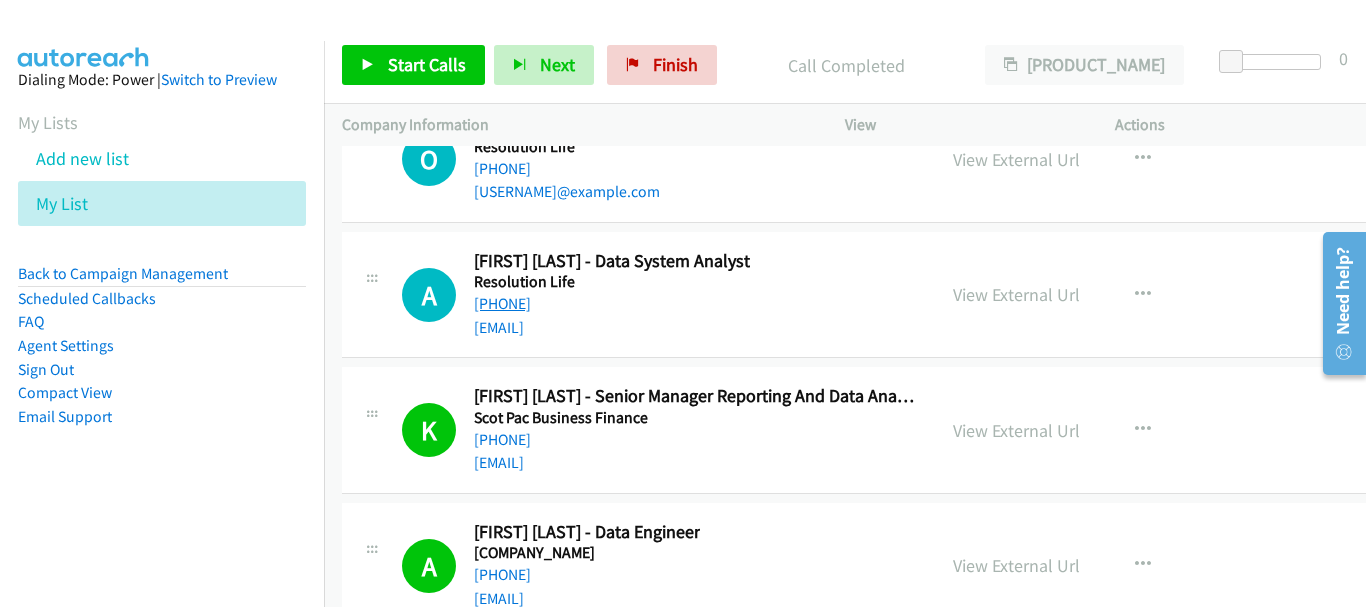 click on "+61 404 484 232" at bounding box center (502, 303) 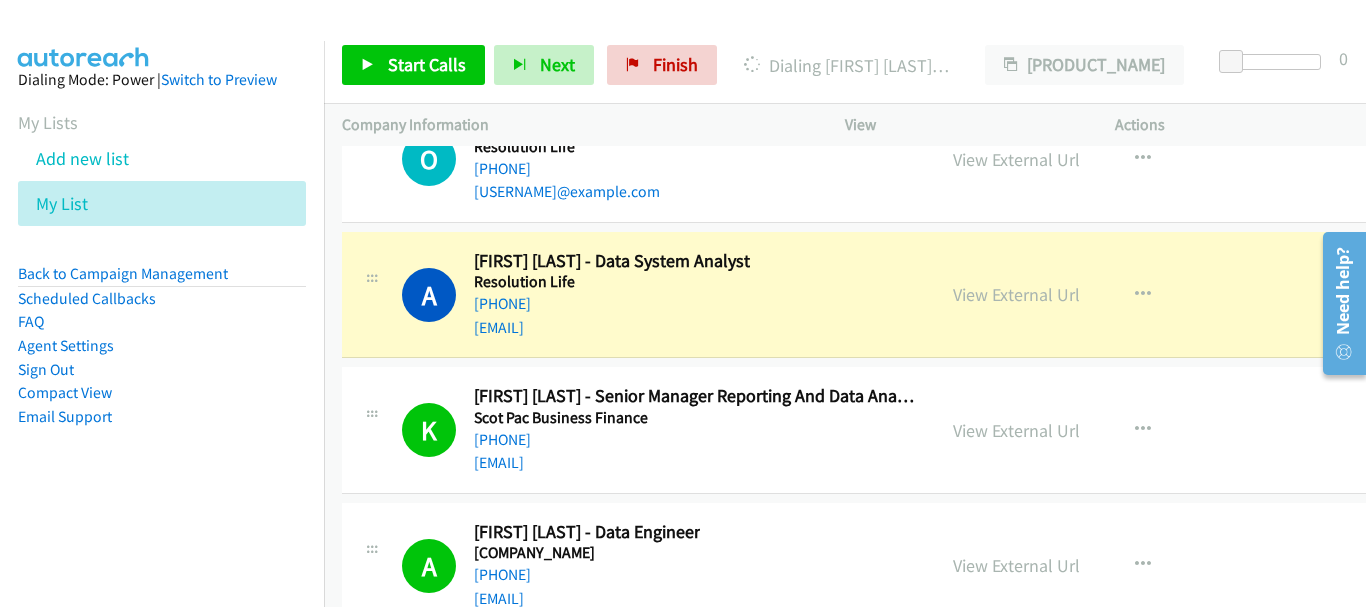 scroll, scrollTop: 52738, scrollLeft: 0, axis: vertical 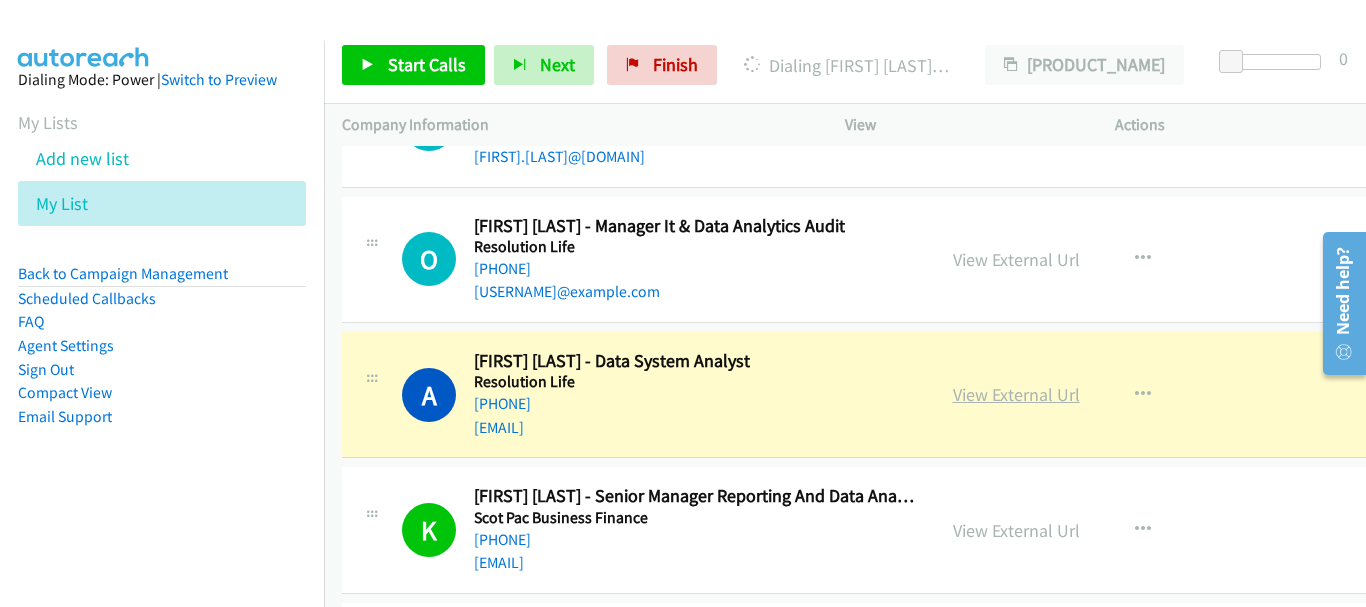 click on "View External Url" at bounding box center [1016, 394] 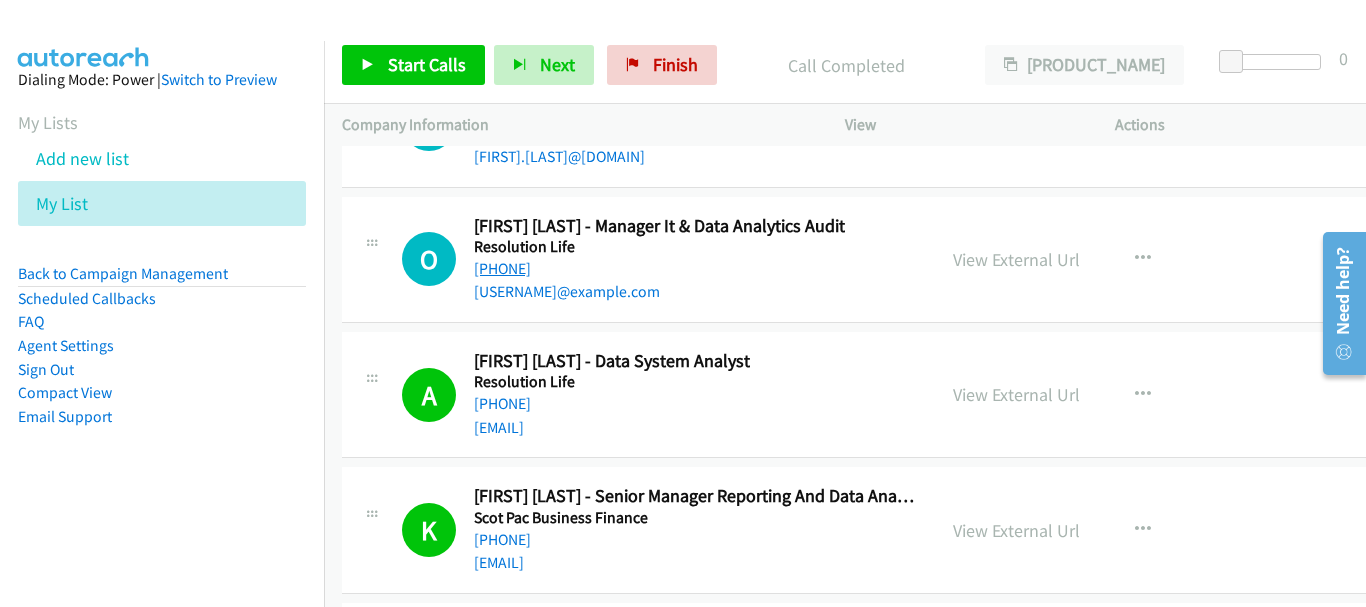 click on "+61 435 262 555" at bounding box center (502, 268) 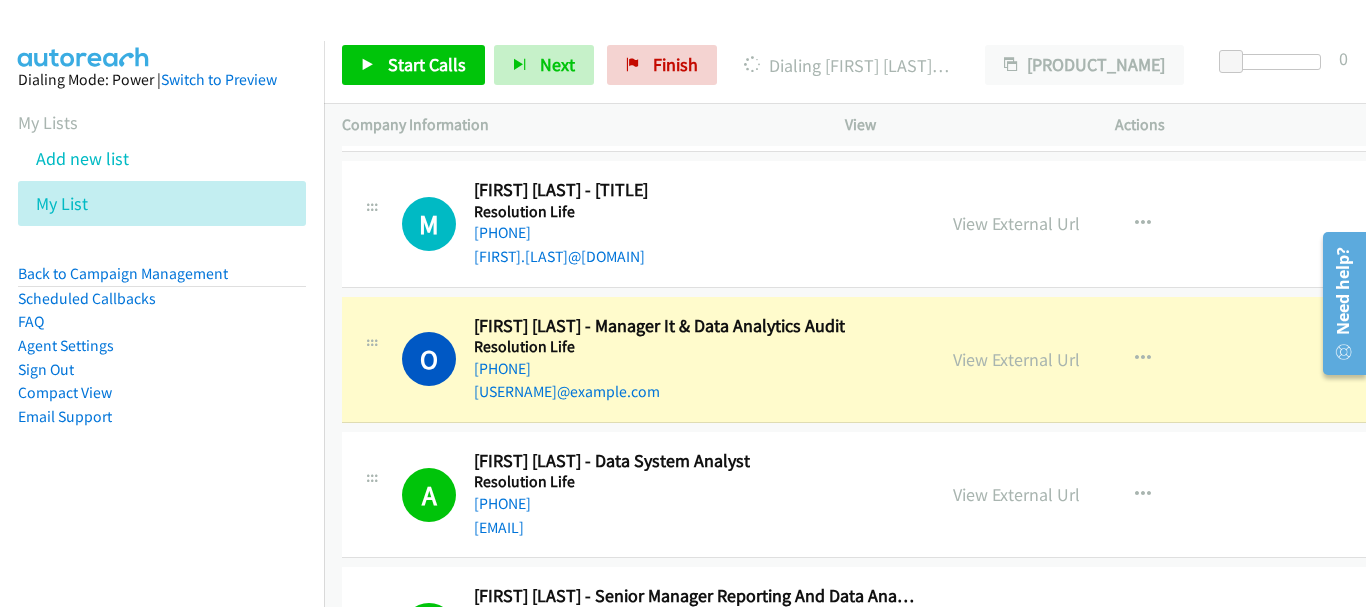 scroll, scrollTop: 52538, scrollLeft: 0, axis: vertical 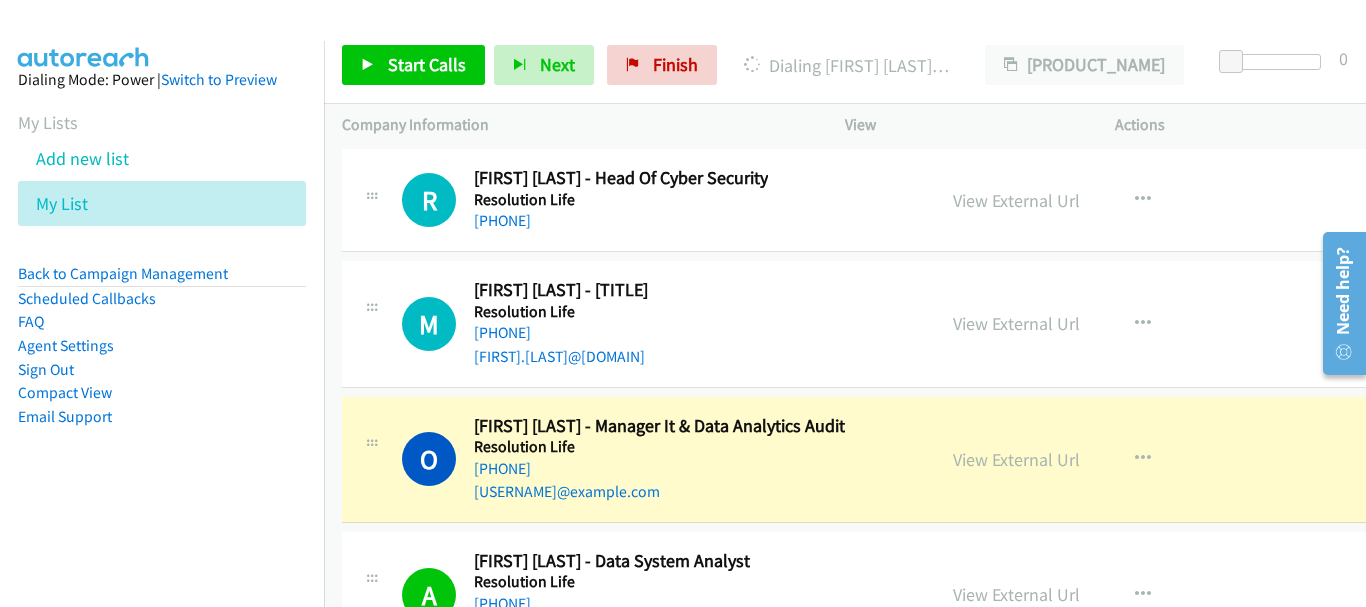 drag, startPoint x: 1050, startPoint y: 463, endPoint x: 677, endPoint y: 6, distance: 589.8966 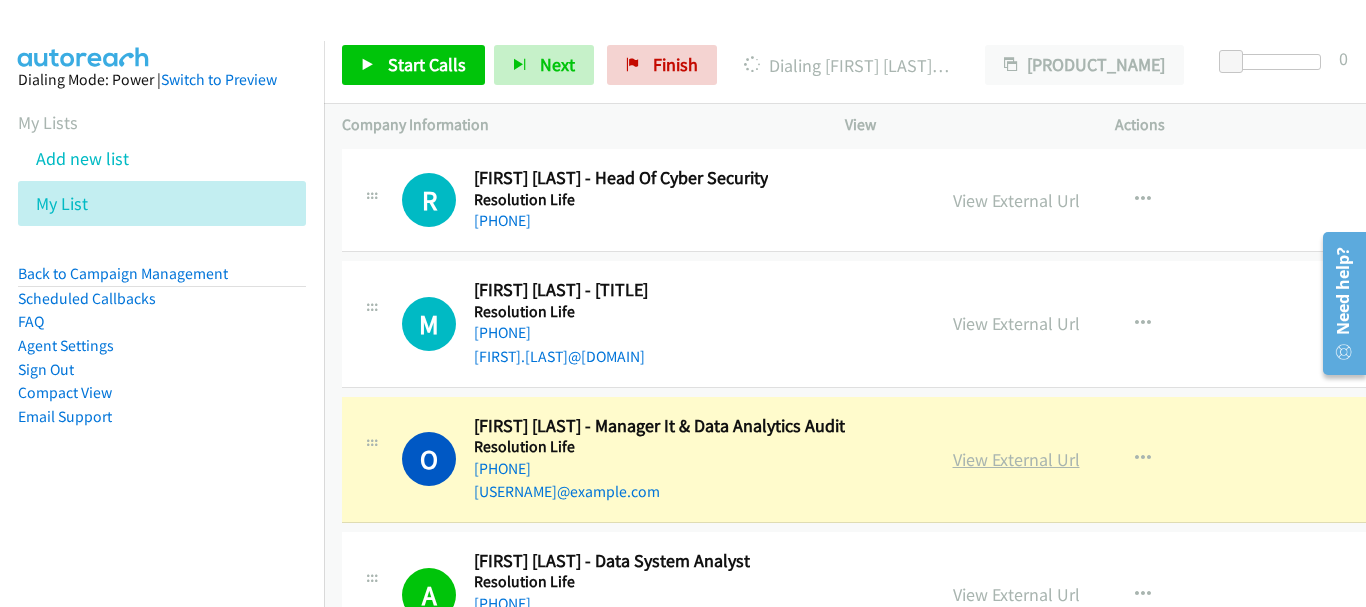 click on "View External Url" at bounding box center (1016, 459) 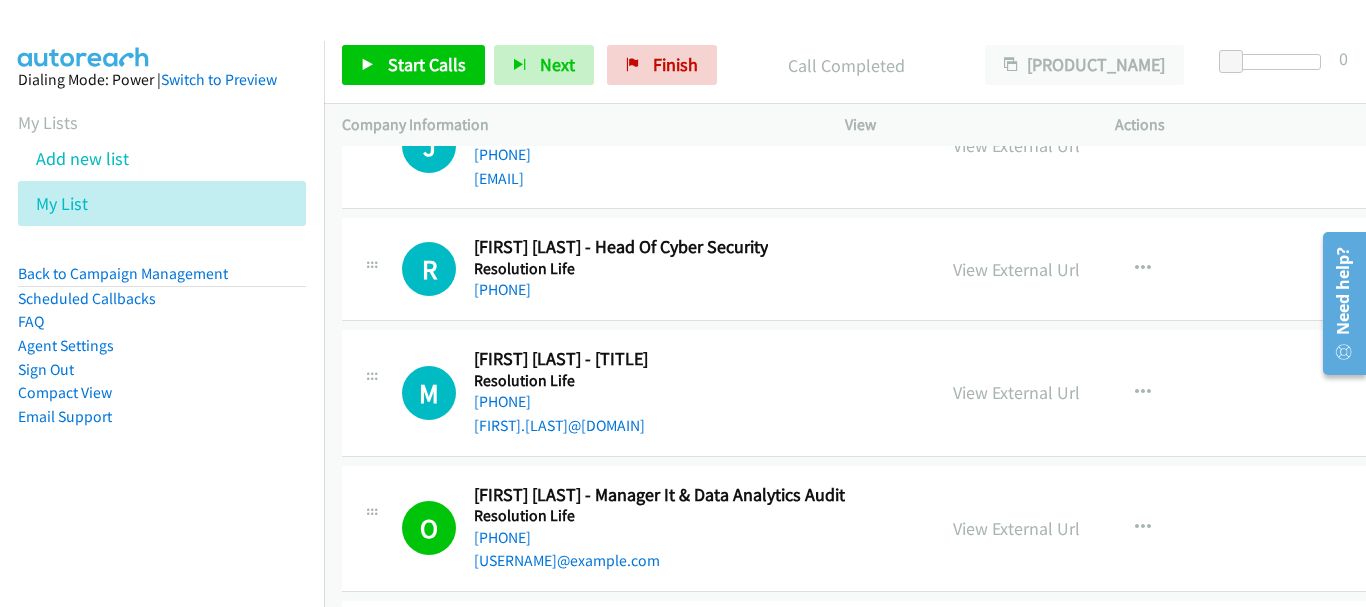 scroll, scrollTop: 52438, scrollLeft: 0, axis: vertical 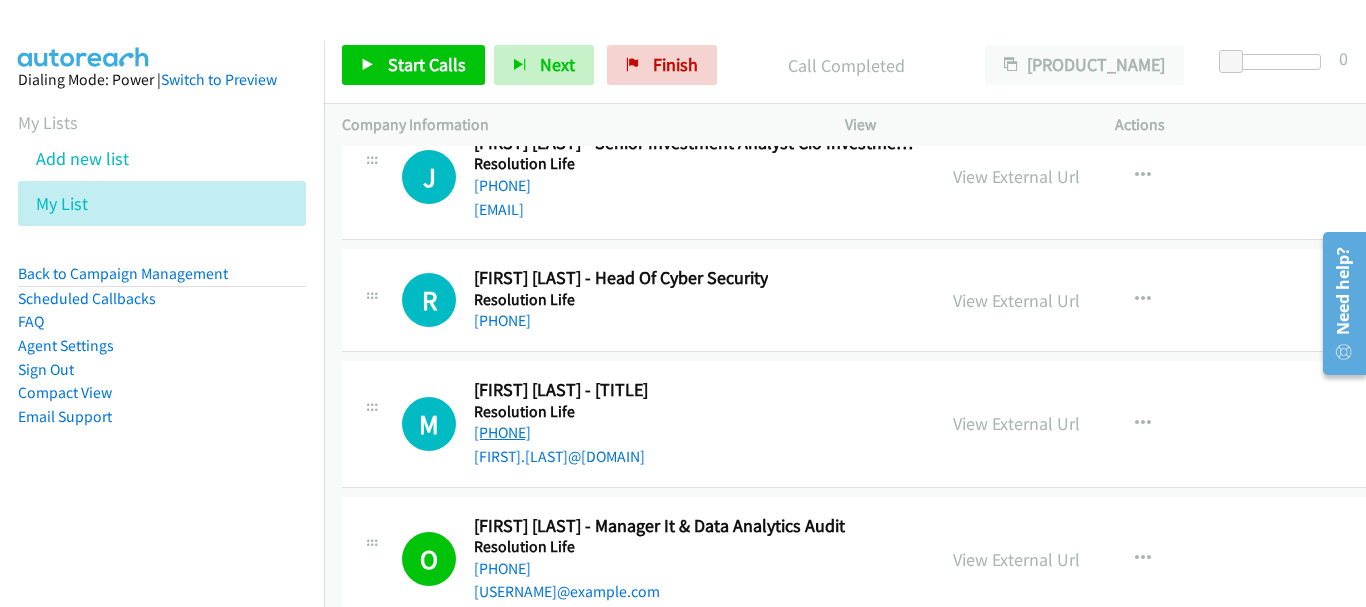click on "+61 405 380 431" at bounding box center [502, 432] 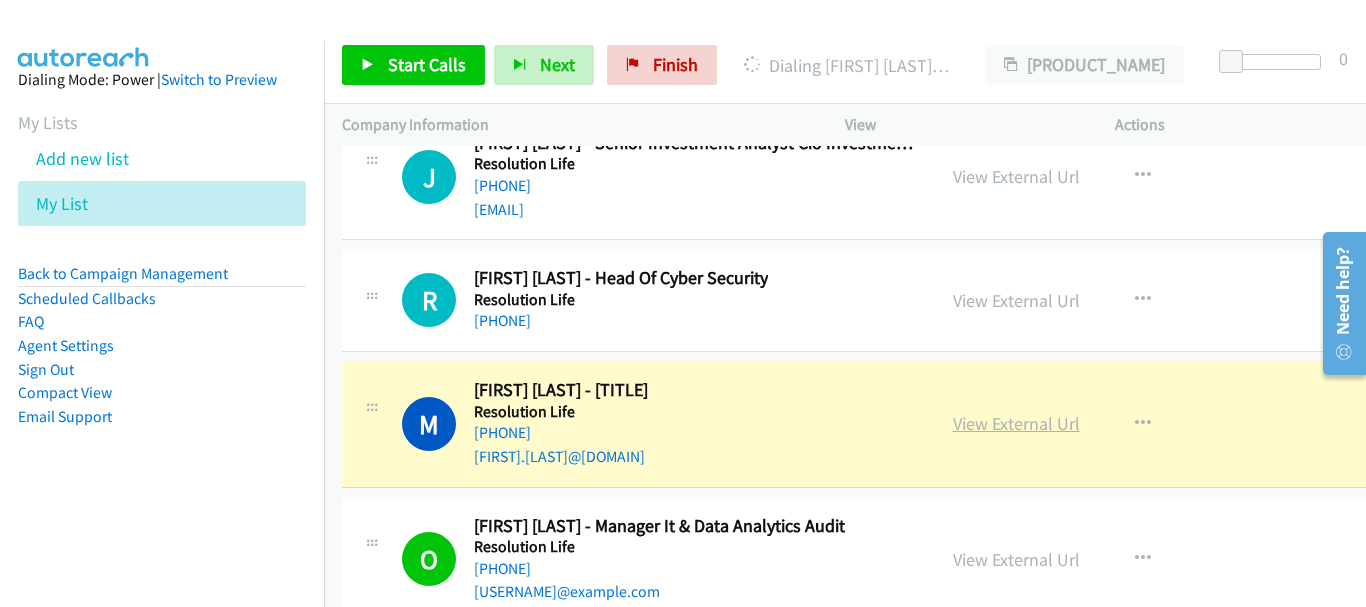 click on "View External Url" at bounding box center (1016, 423) 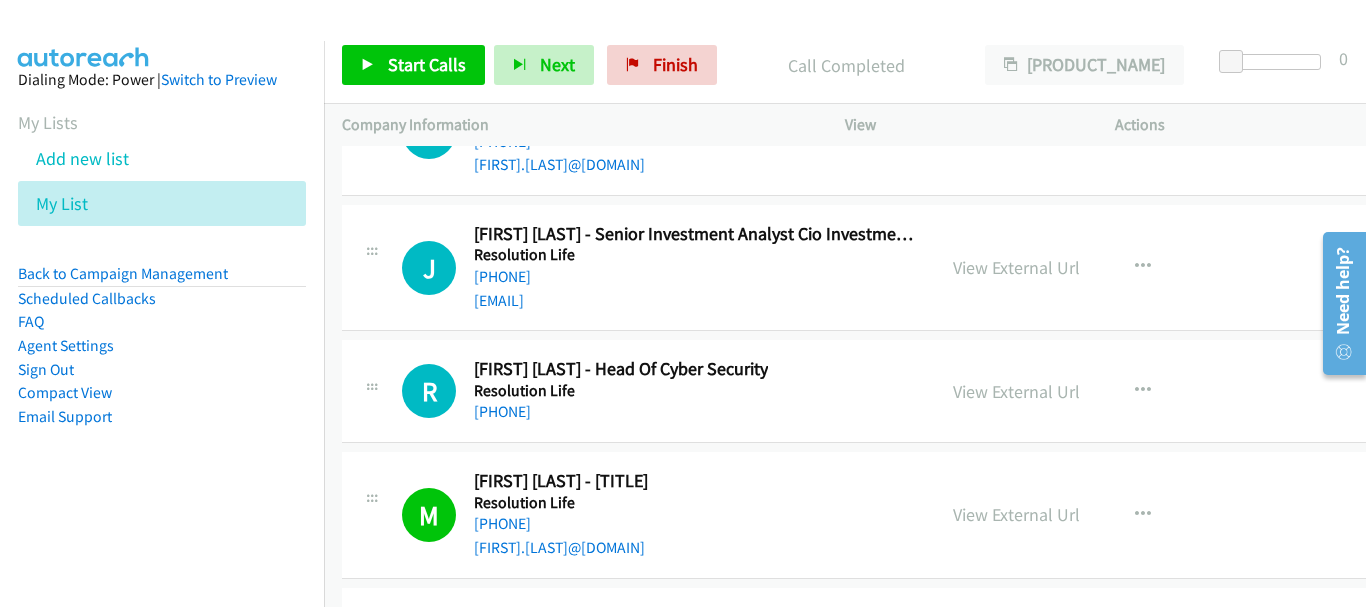 scroll, scrollTop: 52338, scrollLeft: 0, axis: vertical 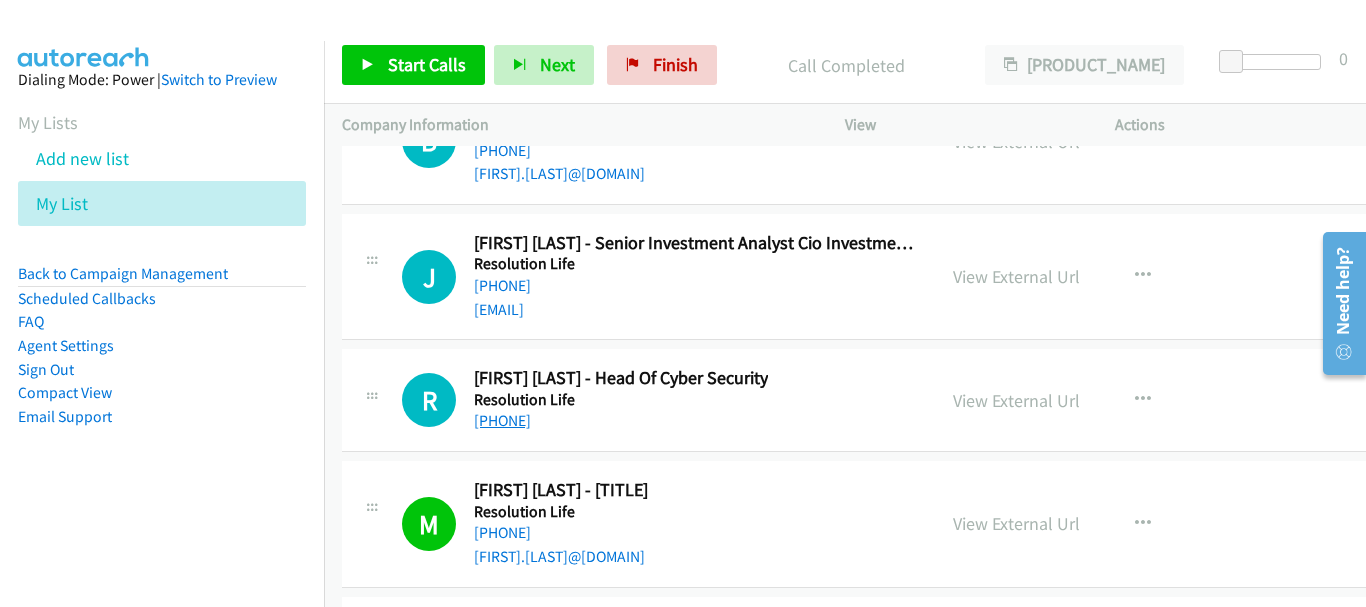 click on "+61 402 211 118" at bounding box center [502, 420] 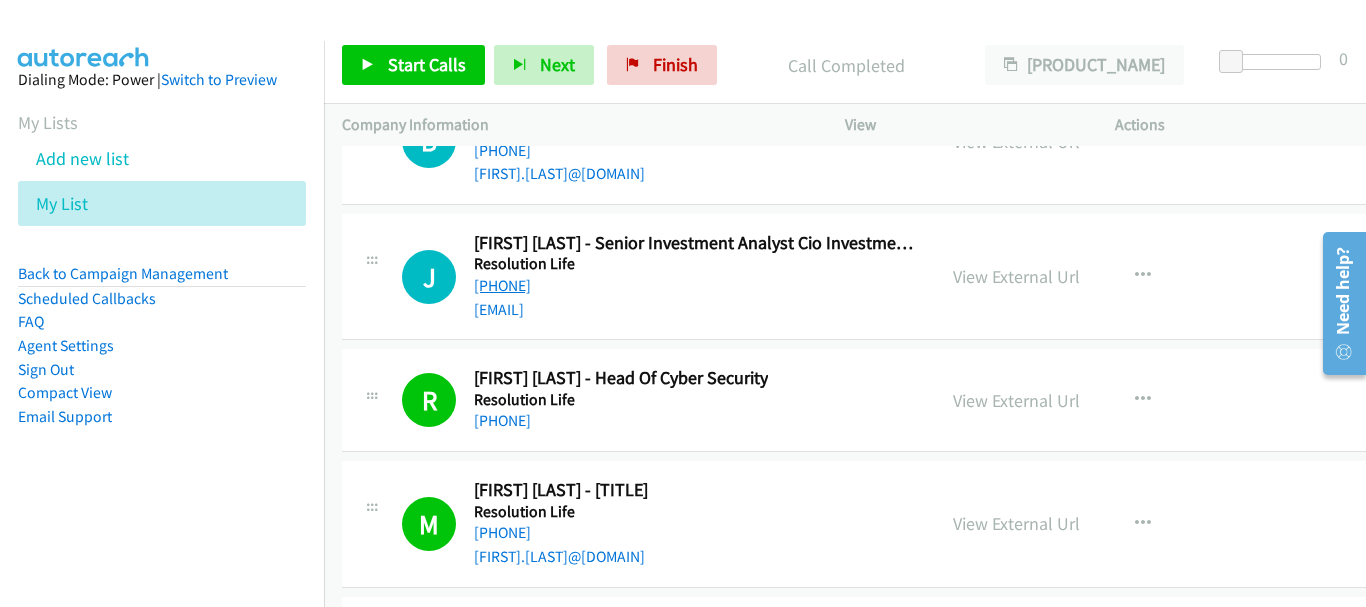 click on "+61 434 207 917" at bounding box center [502, 285] 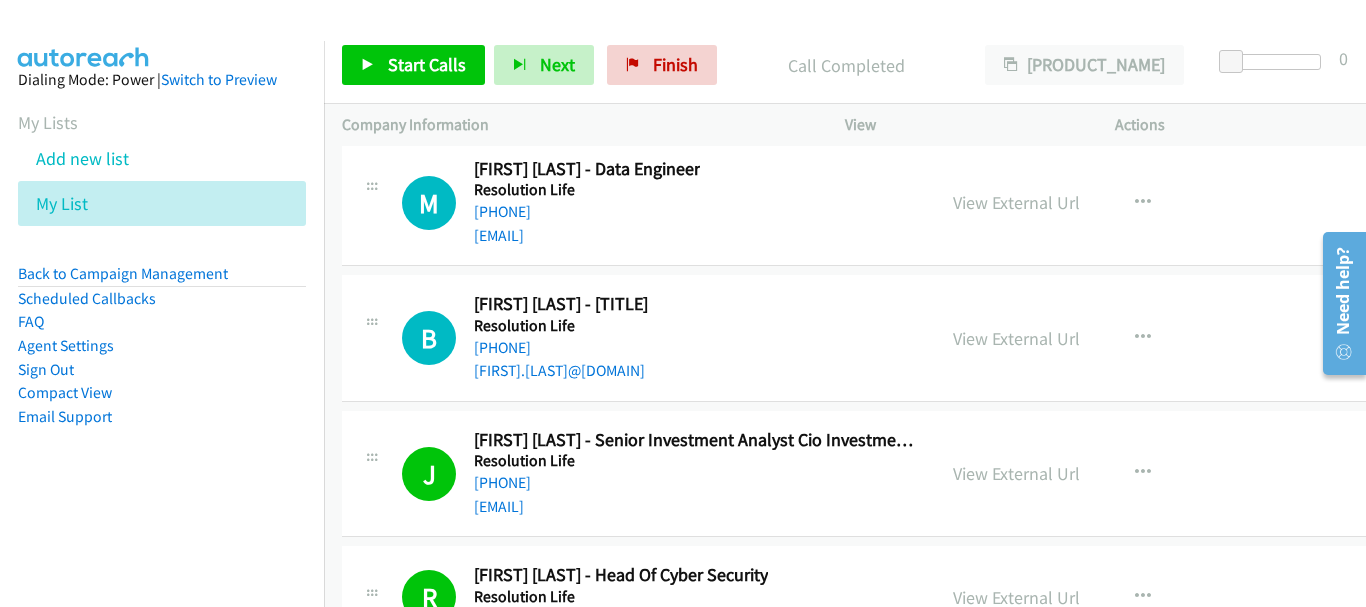 scroll, scrollTop: 52138, scrollLeft: 0, axis: vertical 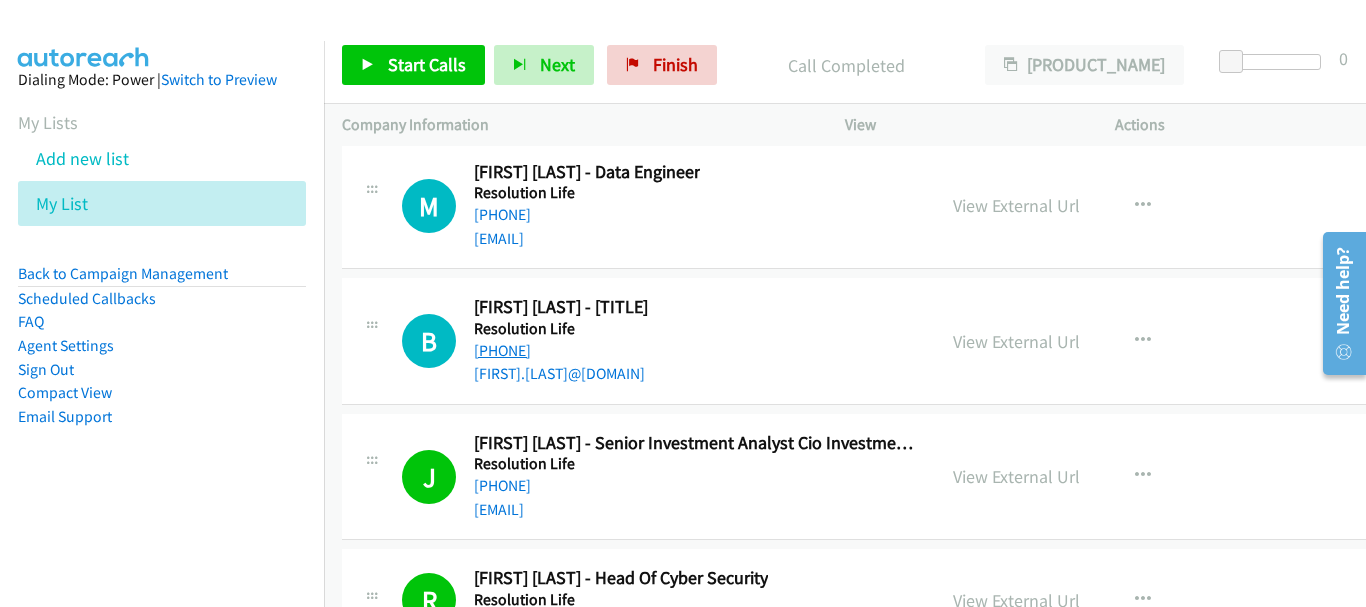 click on "+61 411 734 591" at bounding box center [502, 350] 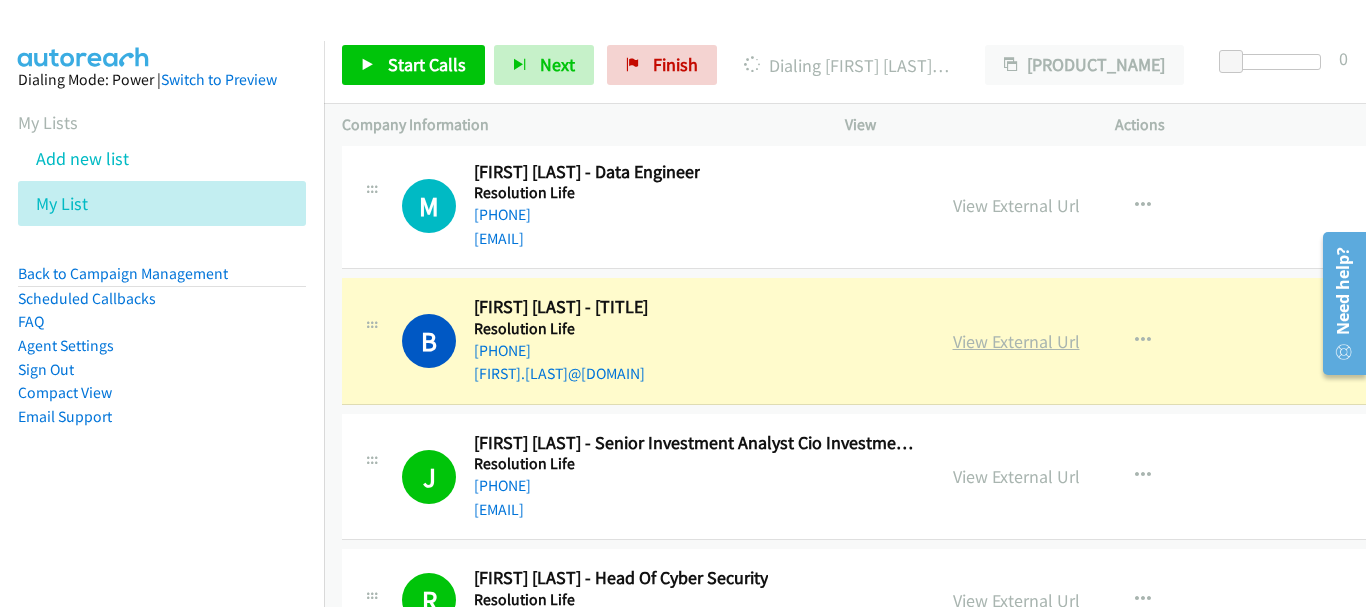 click on "View External Url" at bounding box center (1016, 341) 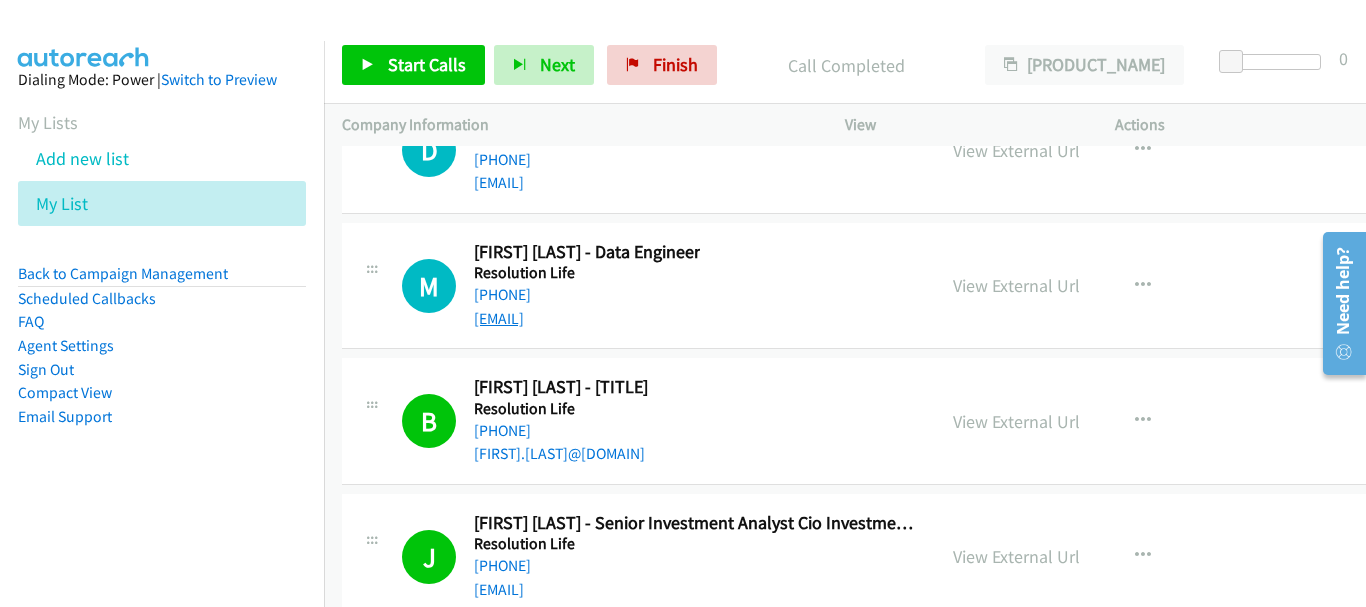 scroll, scrollTop: 52038, scrollLeft: 0, axis: vertical 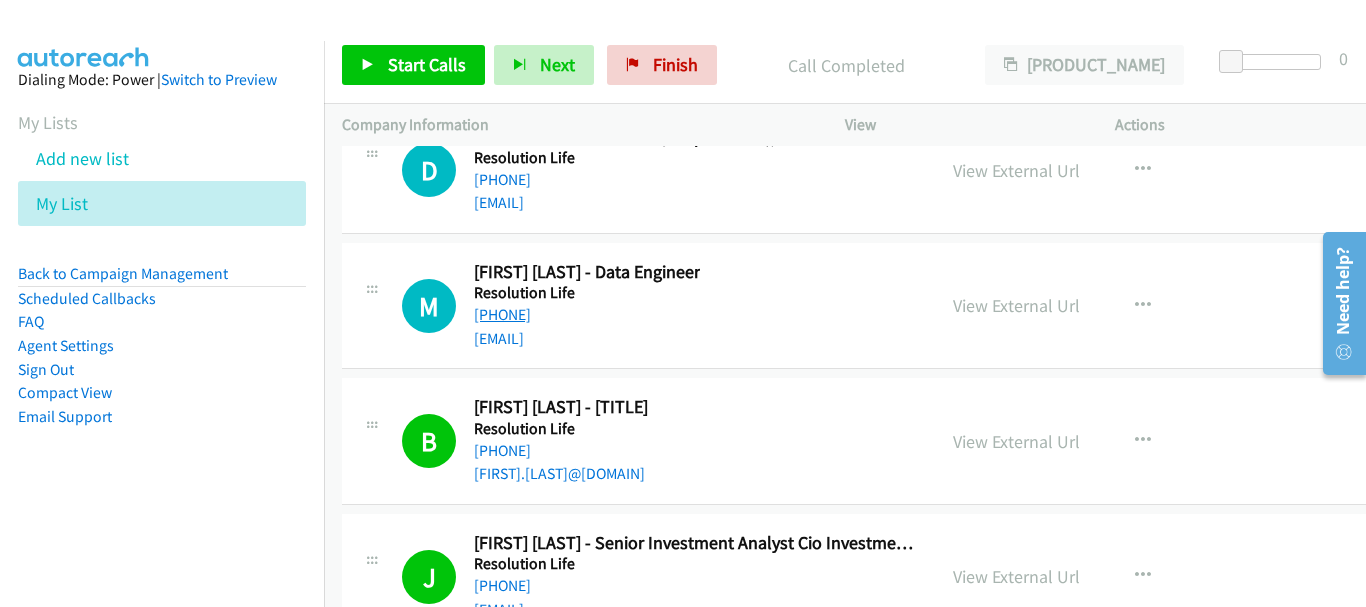 click on "+61 432 497 098" at bounding box center [502, 314] 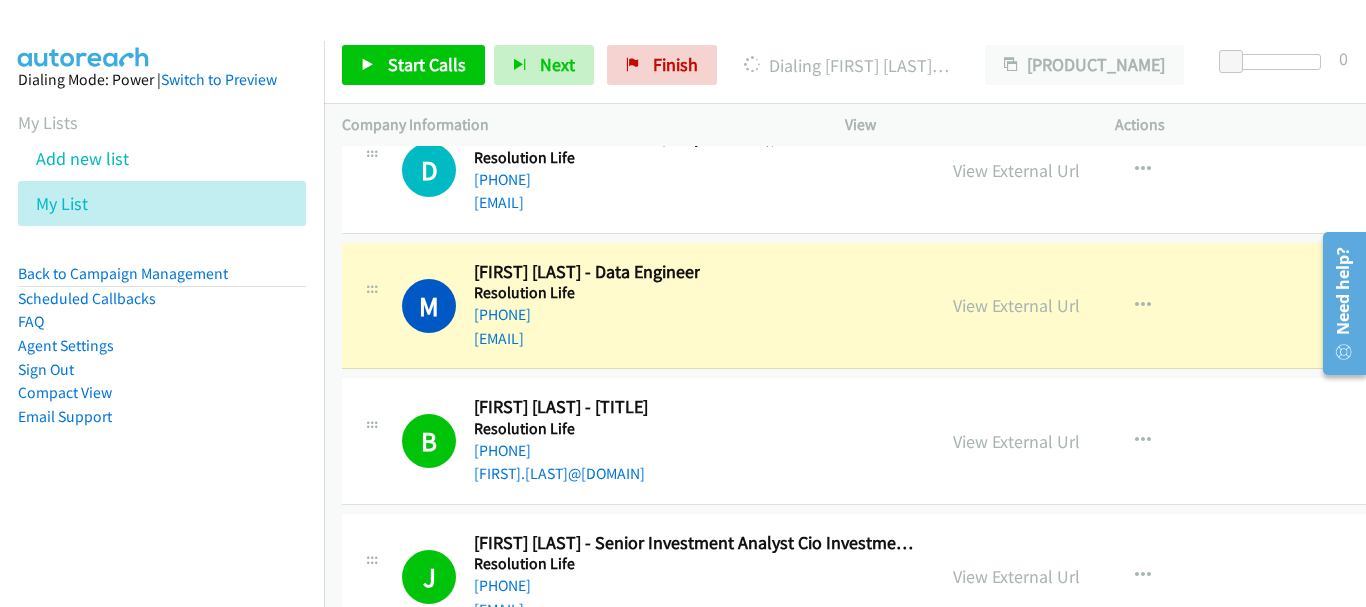 scroll, scrollTop: 51938, scrollLeft: 0, axis: vertical 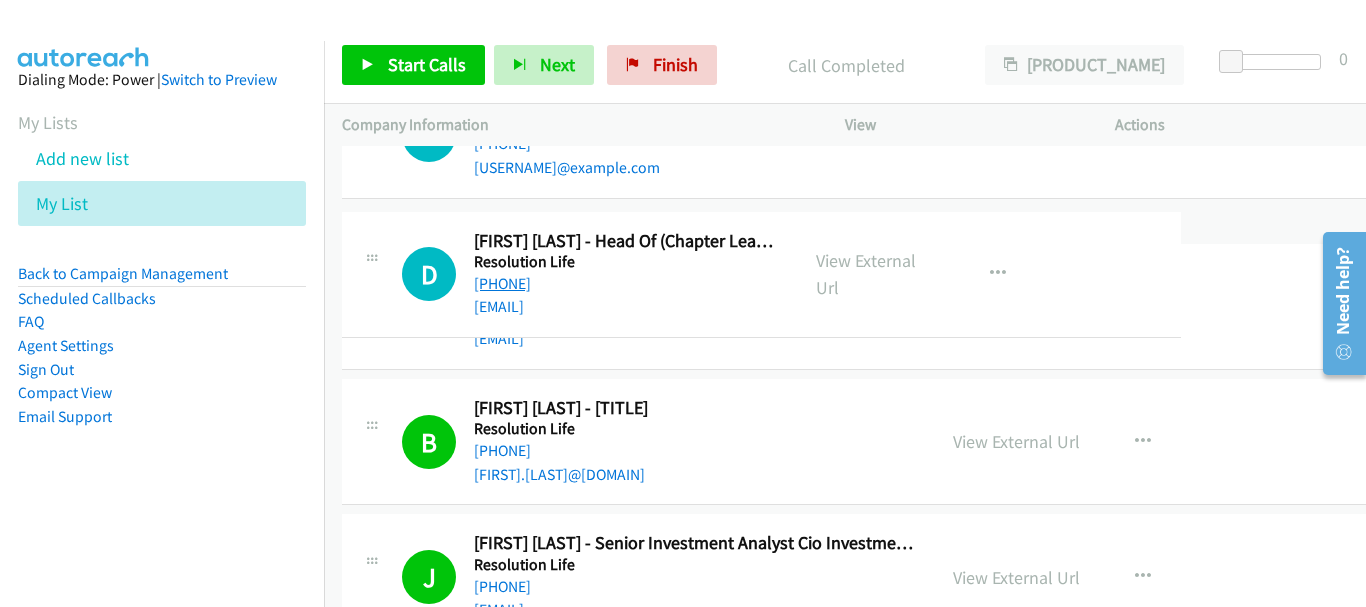 drag, startPoint x: 582, startPoint y: 276, endPoint x: 501, endPoint y: 280, distance: 81.09871 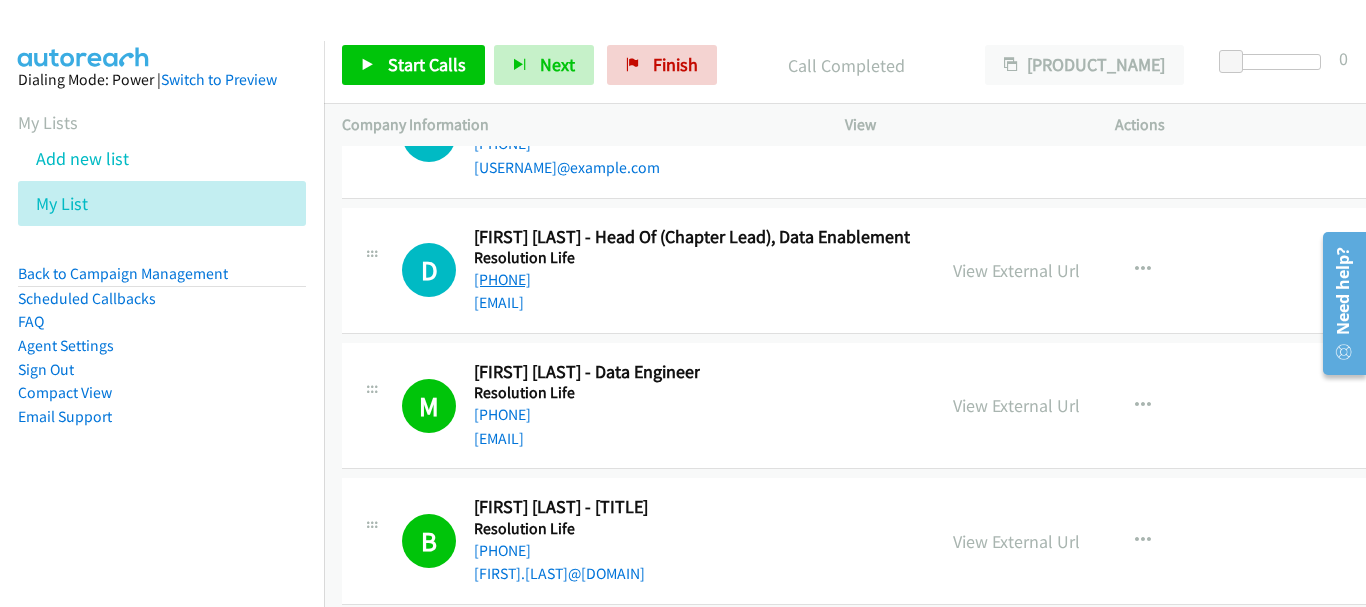click on "+61 415 293 004" at bounding box center [502, 279] 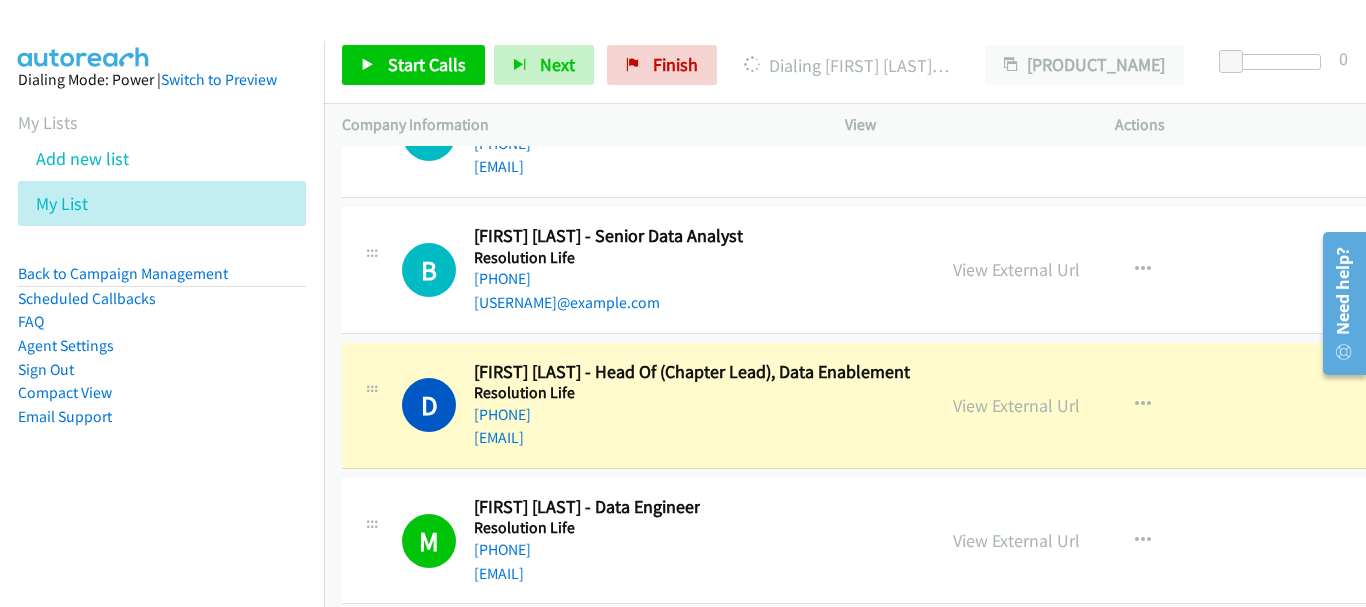 scroll, scrollTop: 51838, scrollLeft: 0, axis: vertical 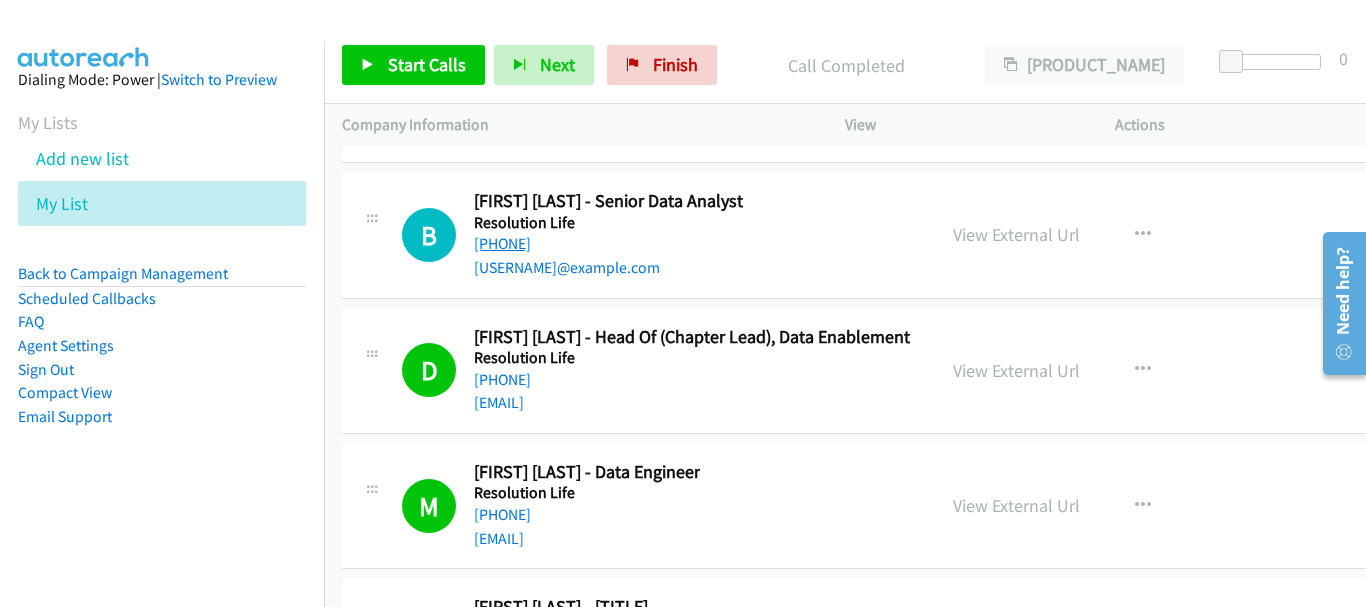 click on "+61 402 189 263" at bounding box center [502, 243] 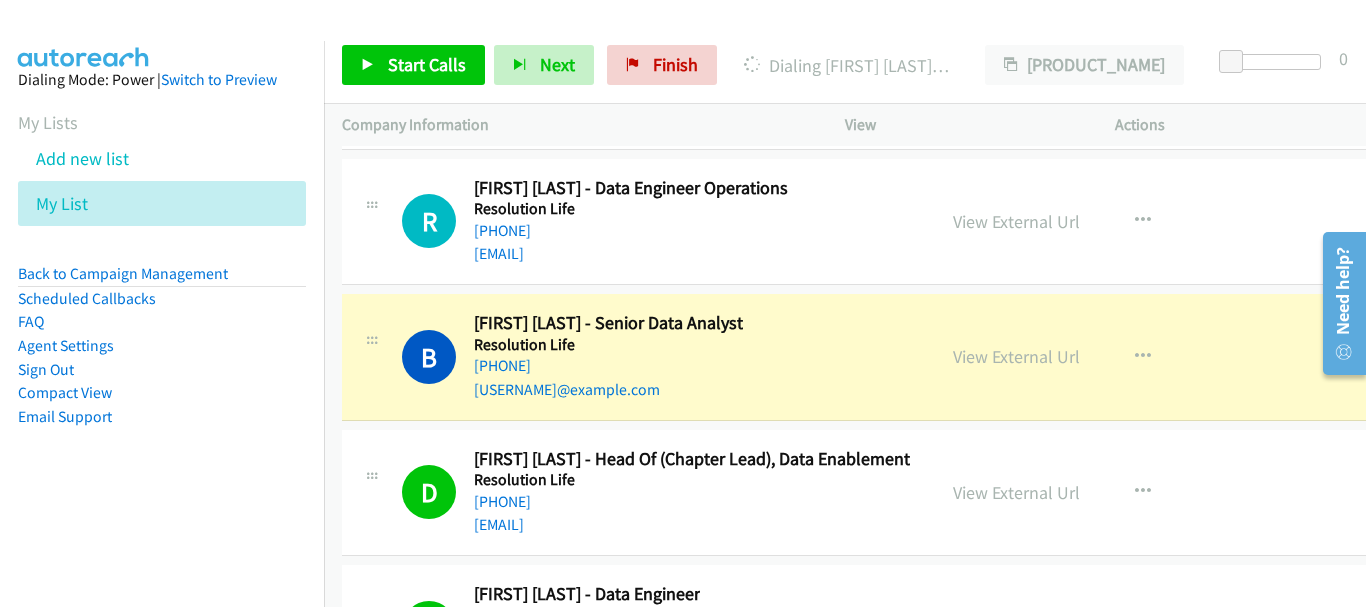 scroll, scrollTop: 51638, scrollLeft: 0, axis: vertical 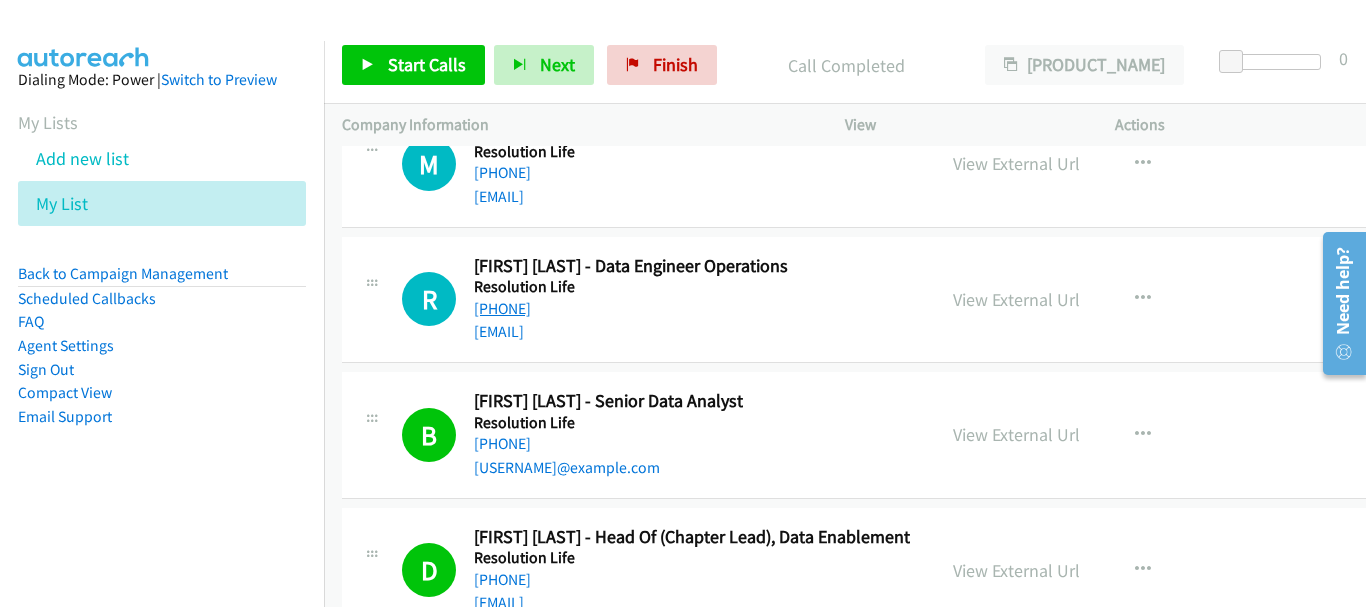 click on "+61 2 8258 5384" at bounding box center (502, 308) 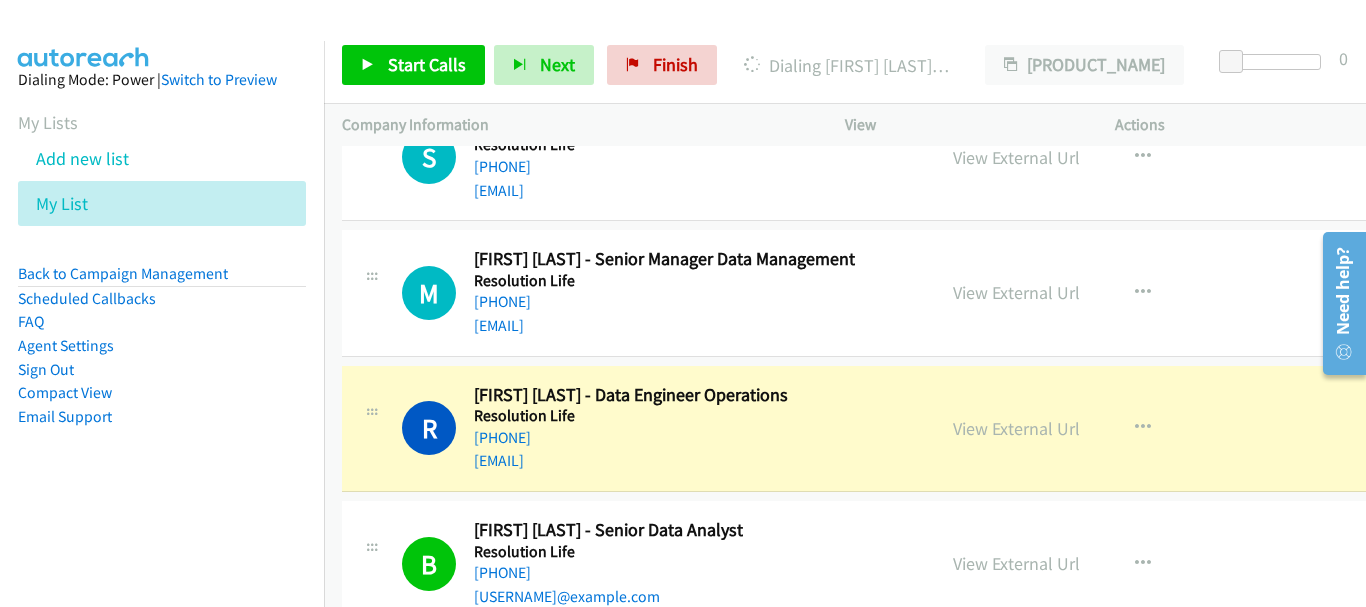 scroll, scrollTop: 51438, scrollLeft: 0, axis: vertical 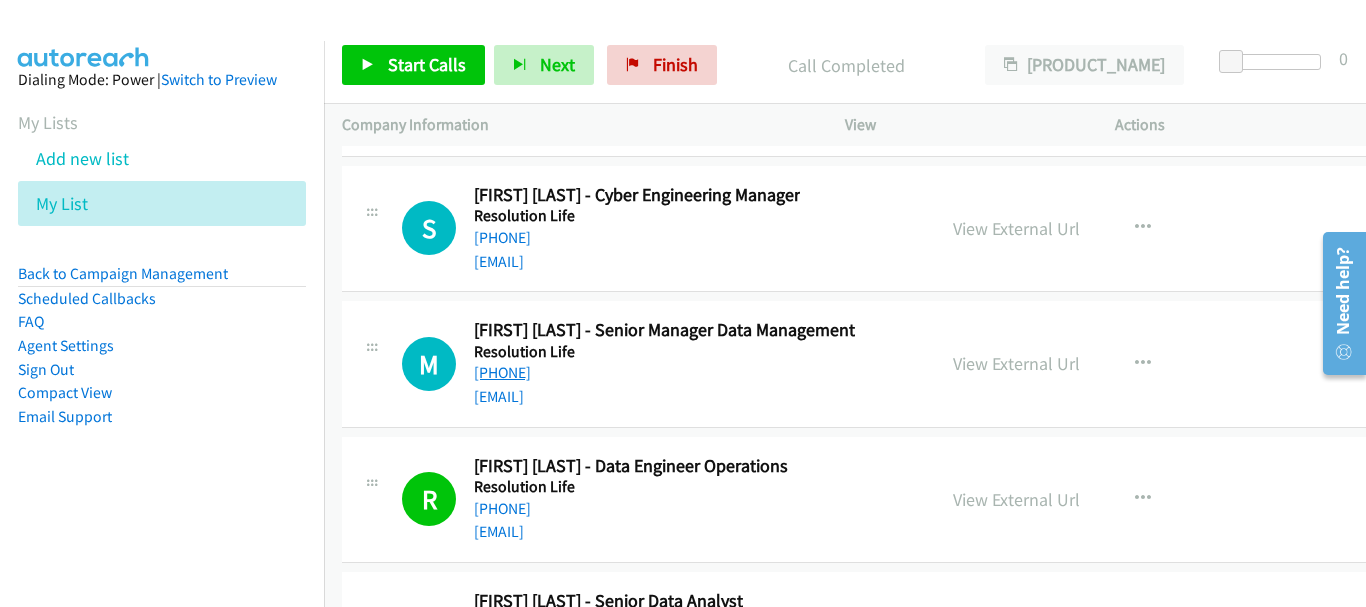 click on "+61 497 821 425" at bounding box center (502, 372) 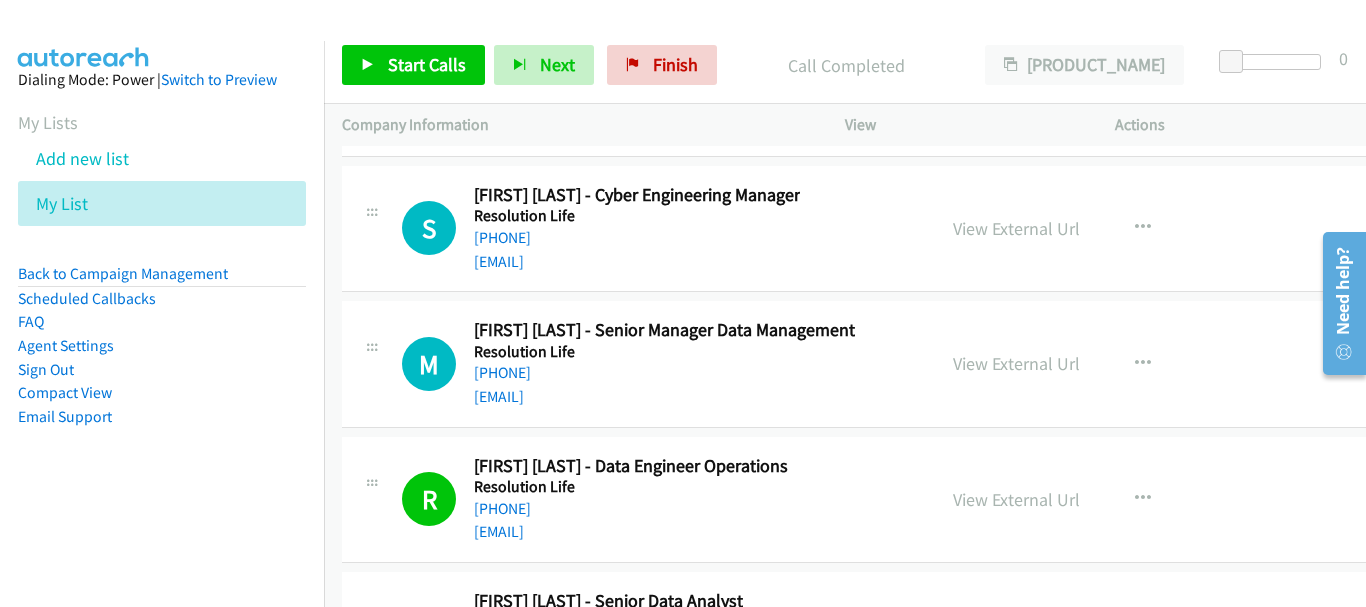 drag, startPoint x: 544, startPoint y: 368, endPoint x: 325, endPoint y: 361, distance: 219.11185 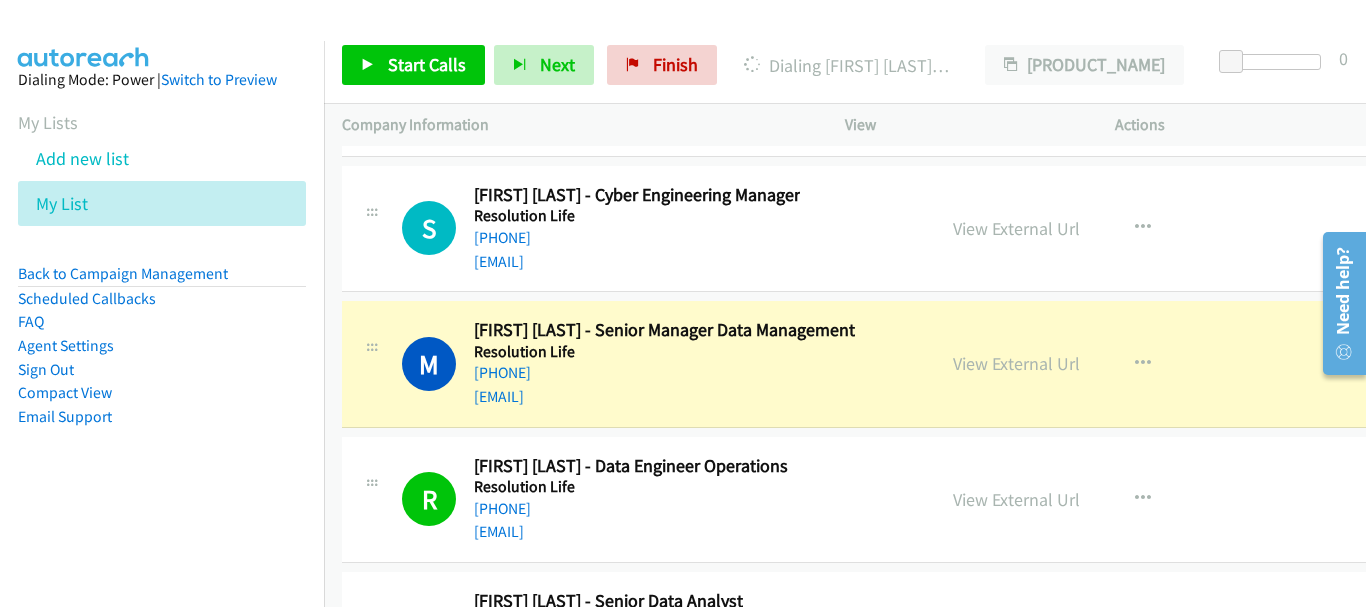 scroll, scrollTop: 51338, scrollLeft: 0, axis: vertical 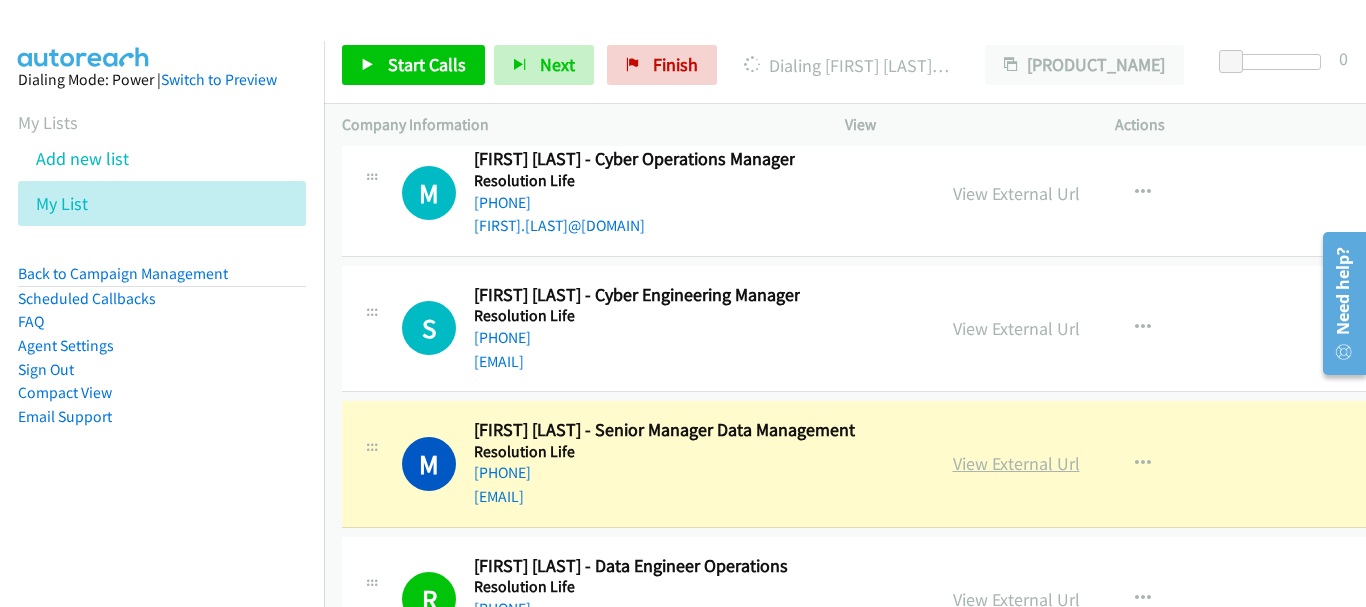 click on "View External Url" at bounding box center [1016, 463] 